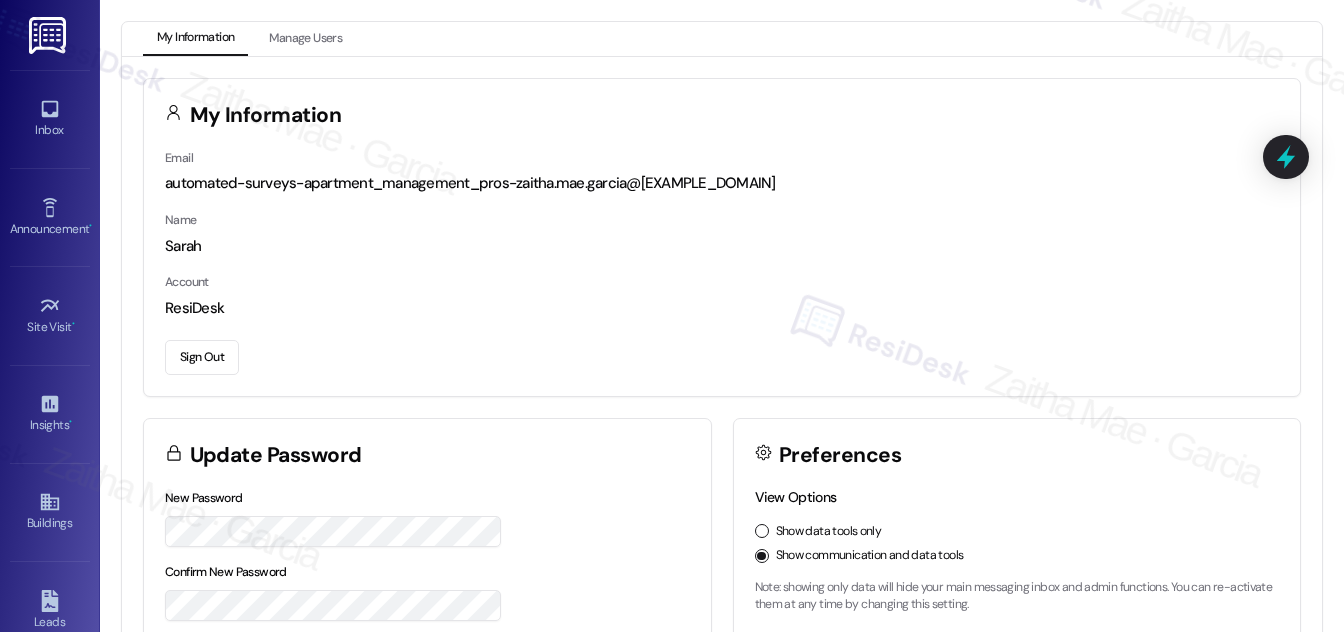 scroll, scrollTop: 0, scrollLeft: 0, axis: both 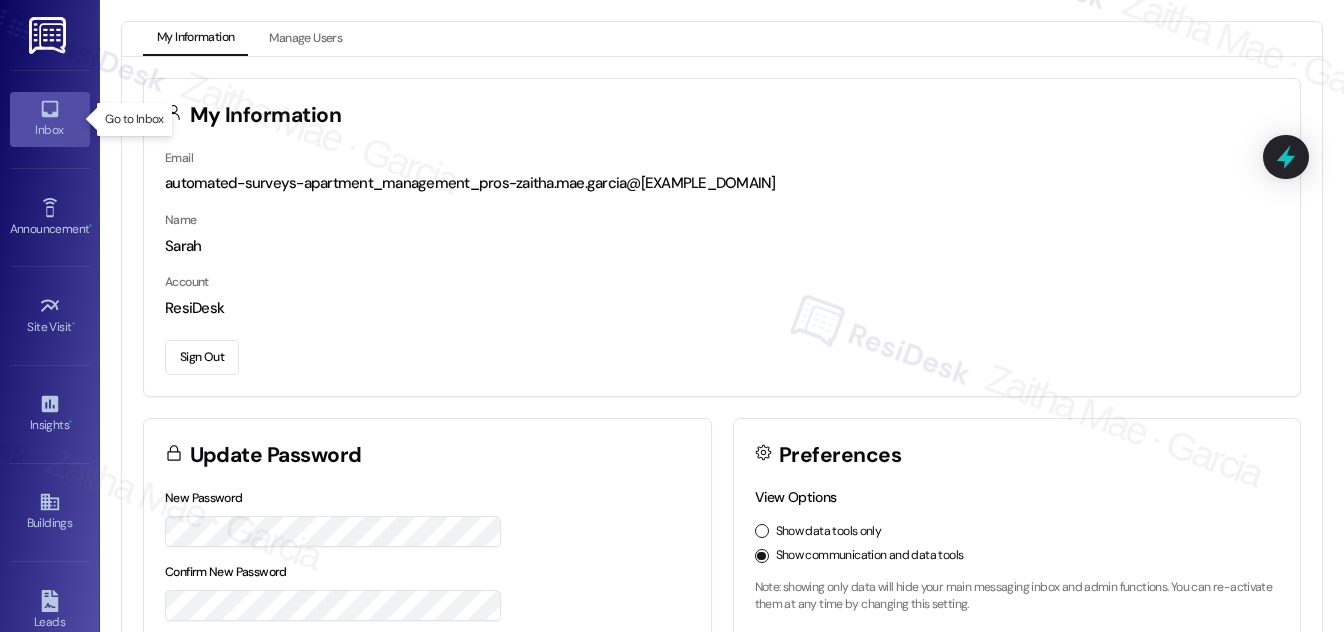 click on "Inbox" at bounding box center (50, 119) 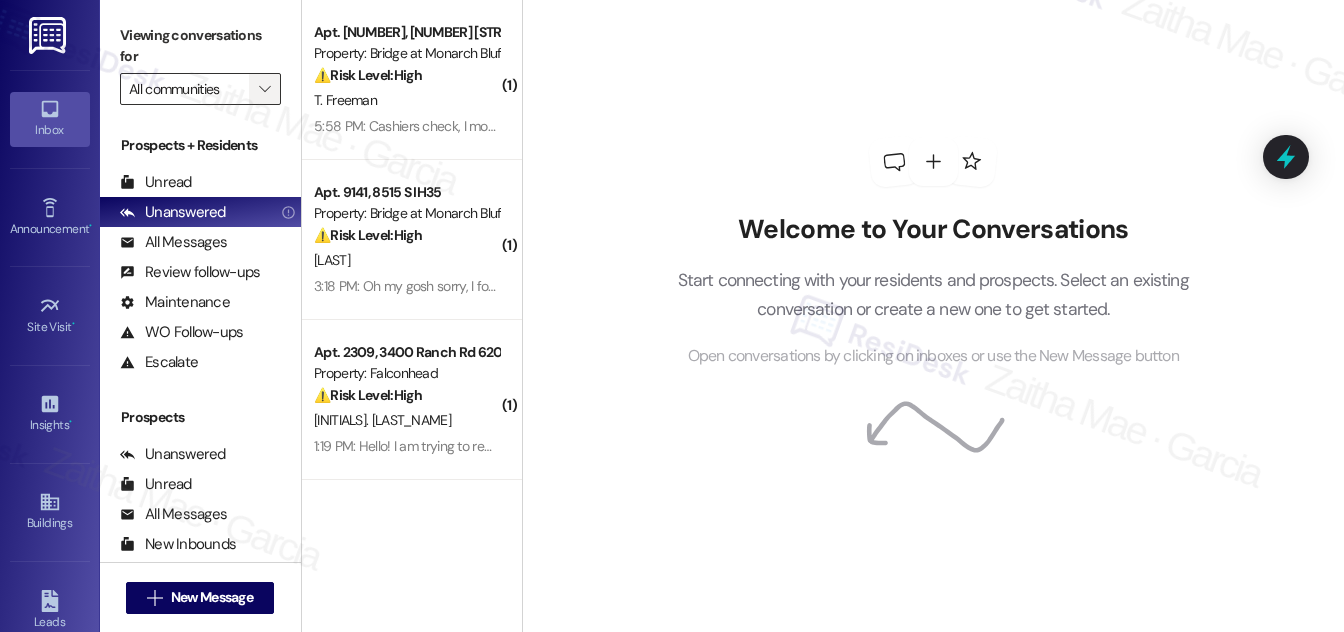 click on "" at bounding box center (264, 89) 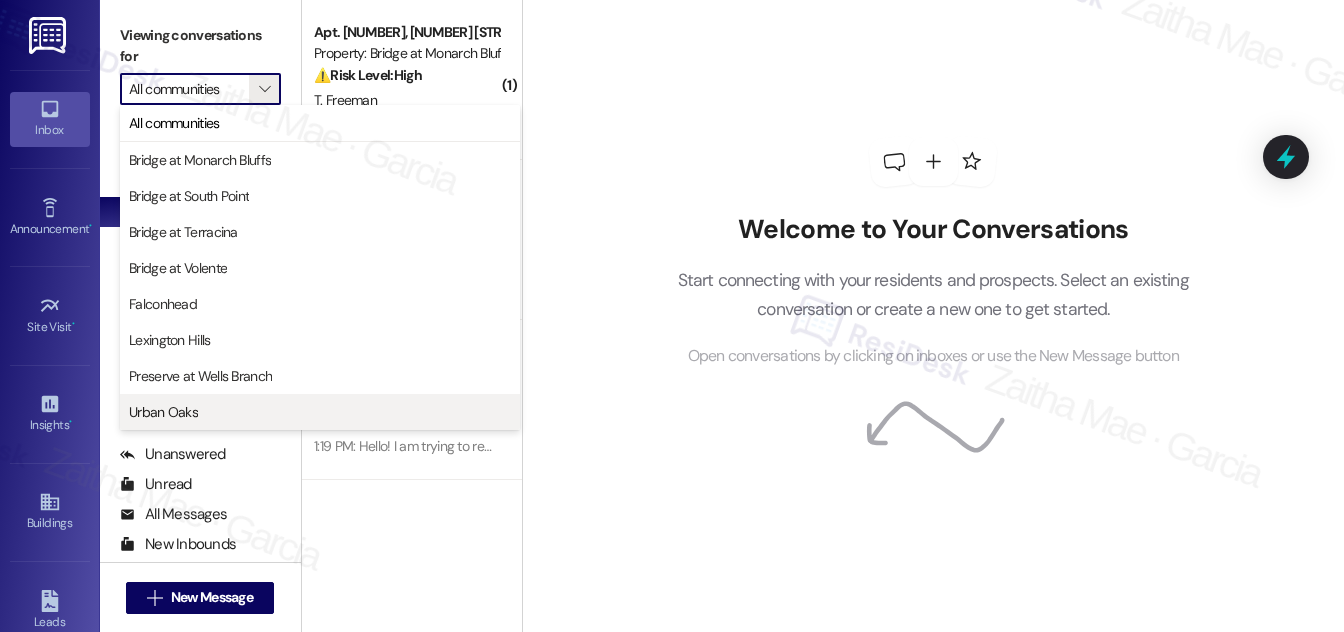 click on "Urban Oaks" at bounding box center [320, 412] 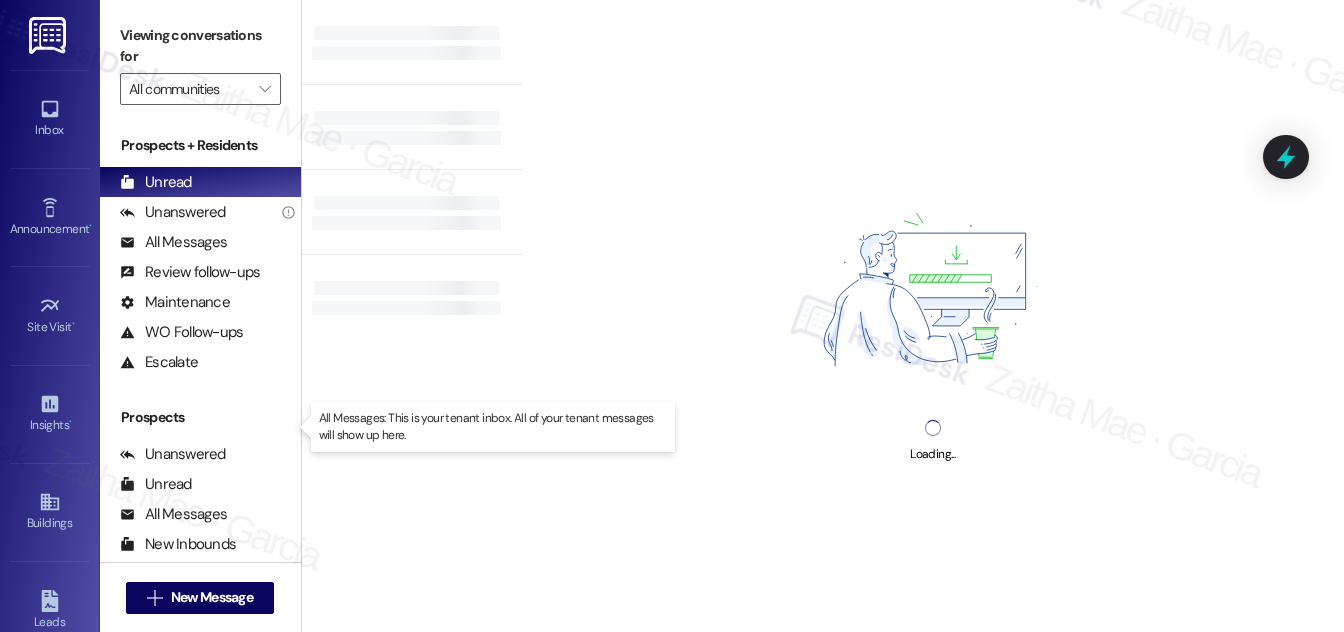 type on "Urban Oaks" 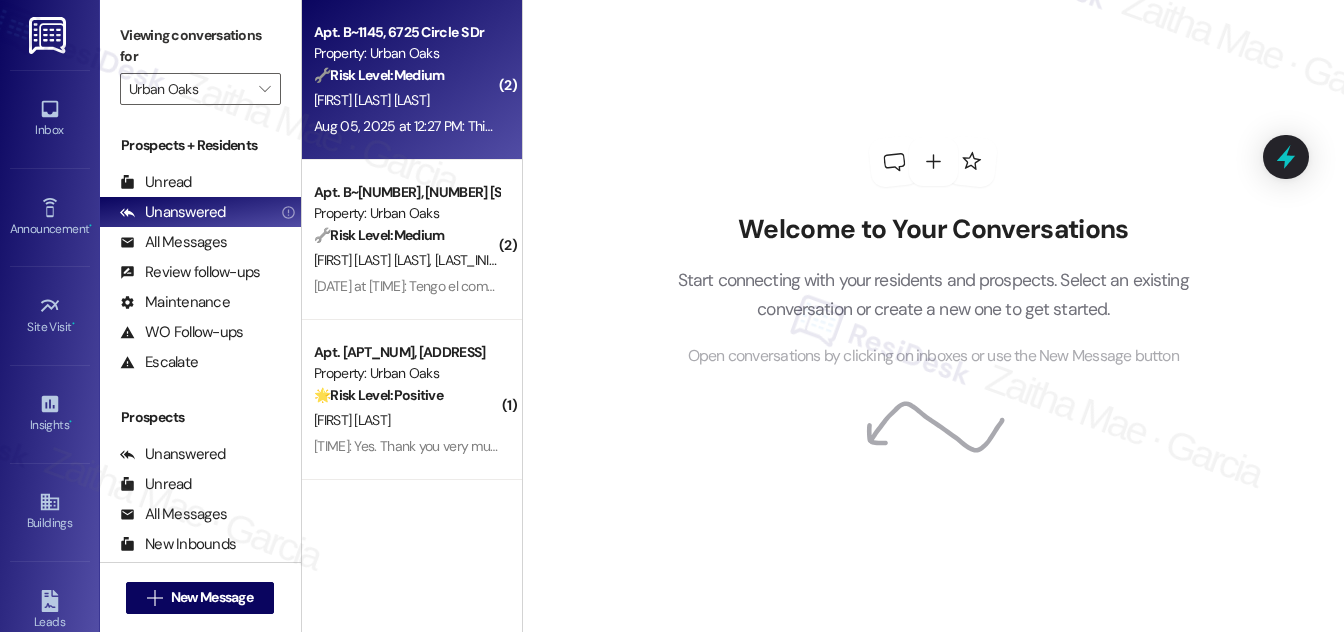 click on "[FIRST] [LAST] [LAST]" at bounding box center [406, 100] 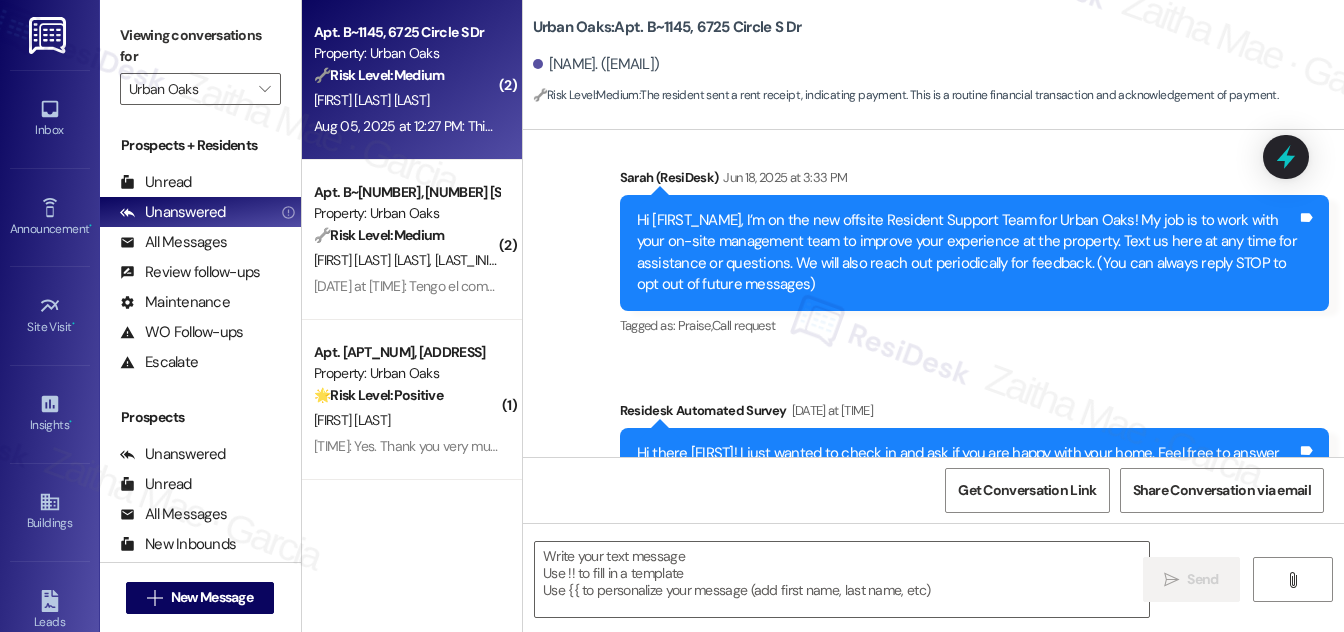 type on "Fetching suggested responses. Please feel free to read through the conversation in the meantime." 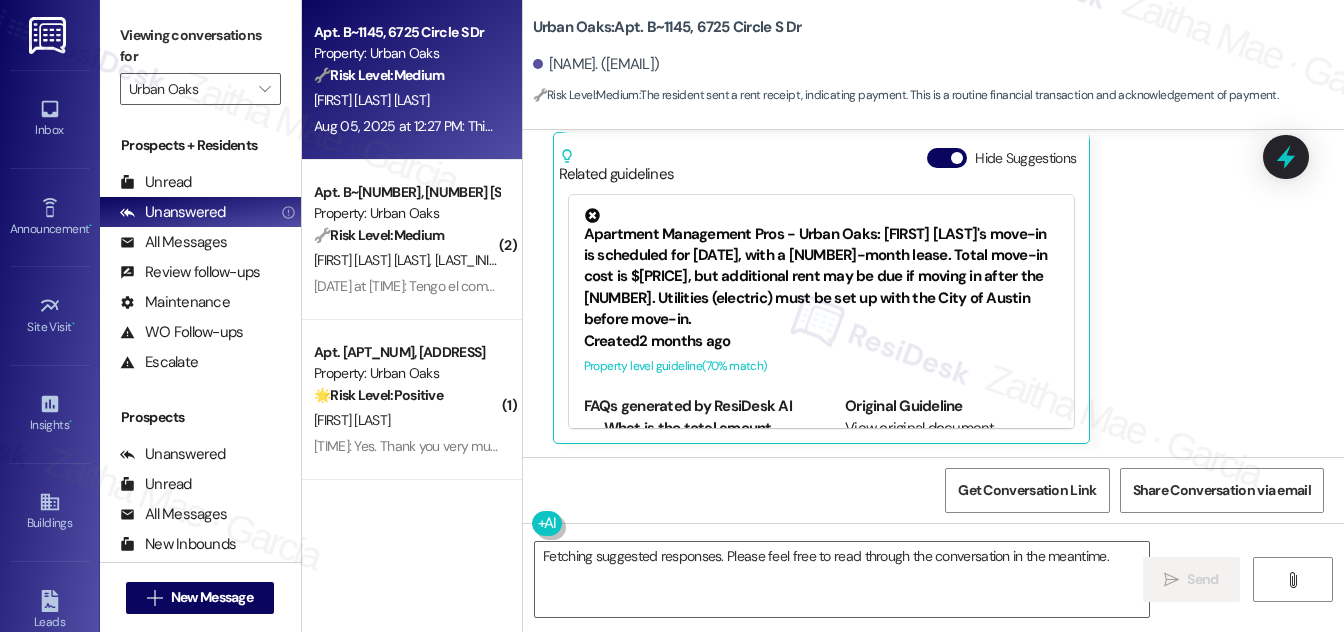 scroll, scrollTop: 2108, scrollLeft: 0, axis: vertical 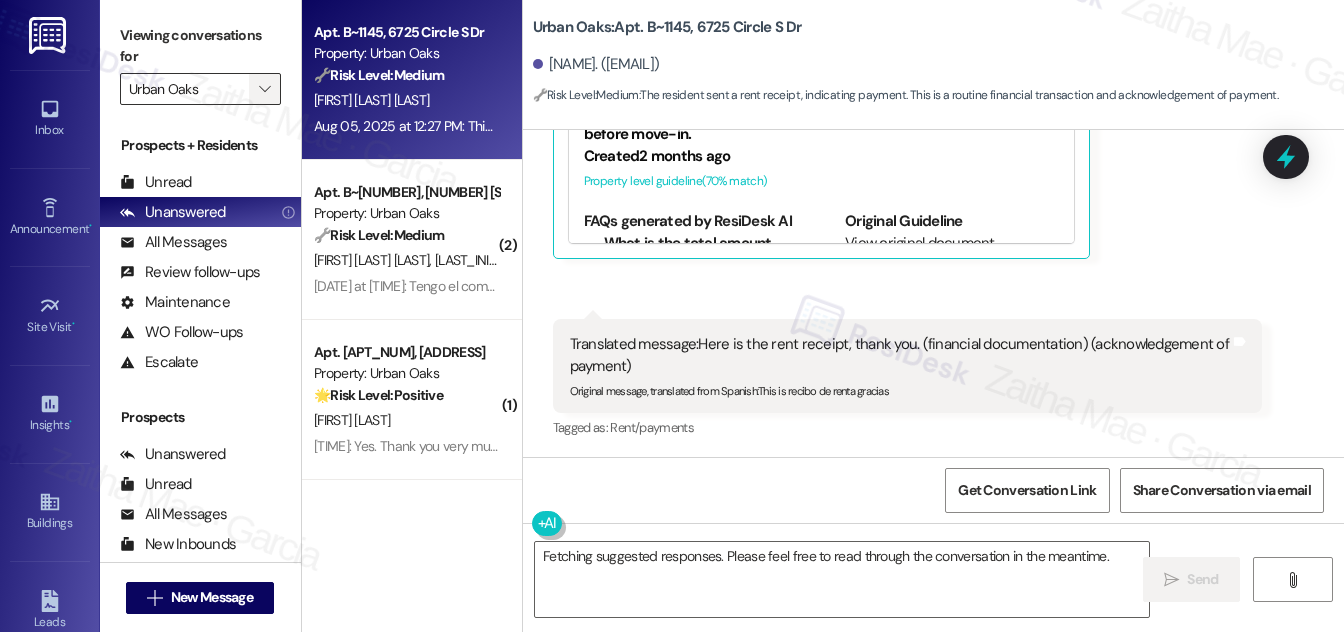 click on "" at bounding box center (264, 89) 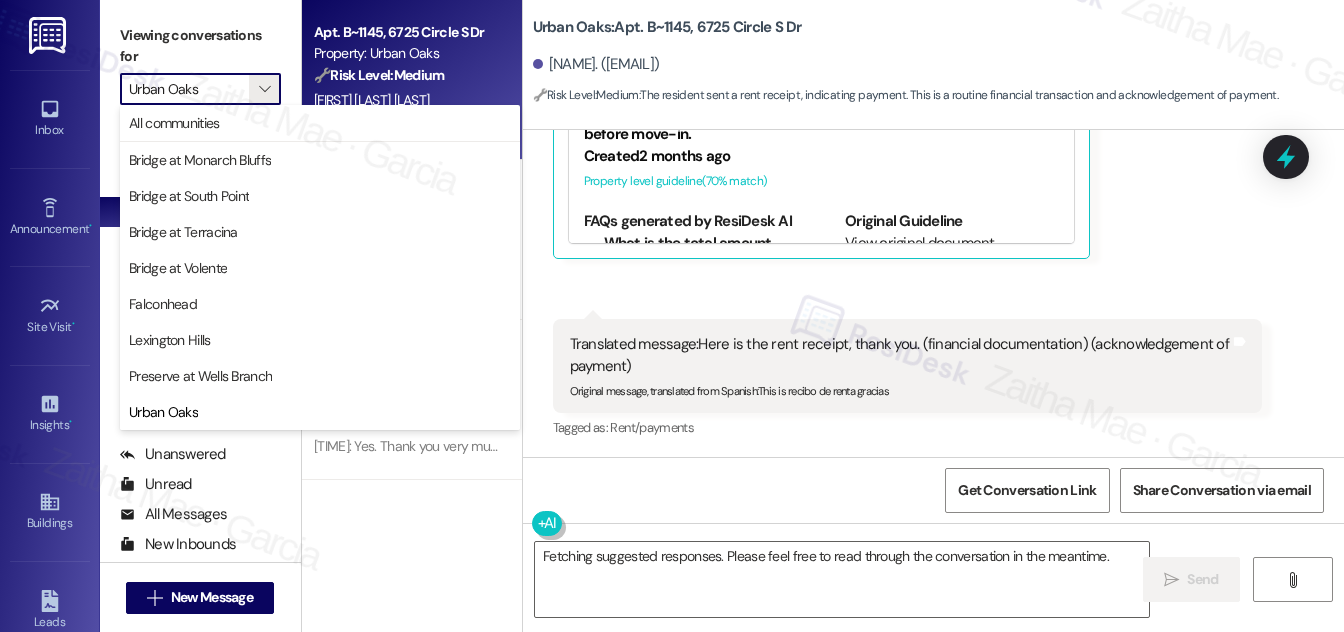 click on "Urban Oaks:  Apt. B~1145, 6725 Circle S Dr       Ander Hurtado Del Rio. (ander81.com@gmail.com)   🔧  Risk Level:  Medium :  The resident sent a rent receipt, indicating payment. This is a routine financial transaction and acknowledgement of payment." at bounding box center (938, 55) 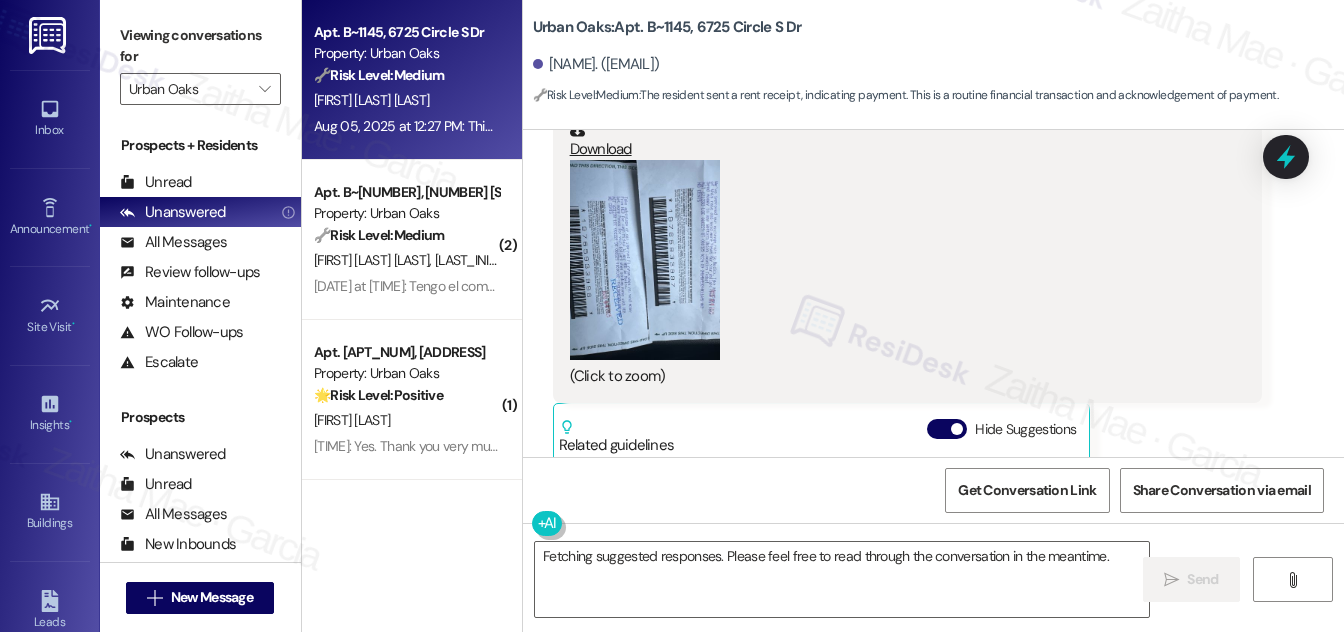 scroll, scrollTop: 1653, scrollLeft: 0, axis: vertical 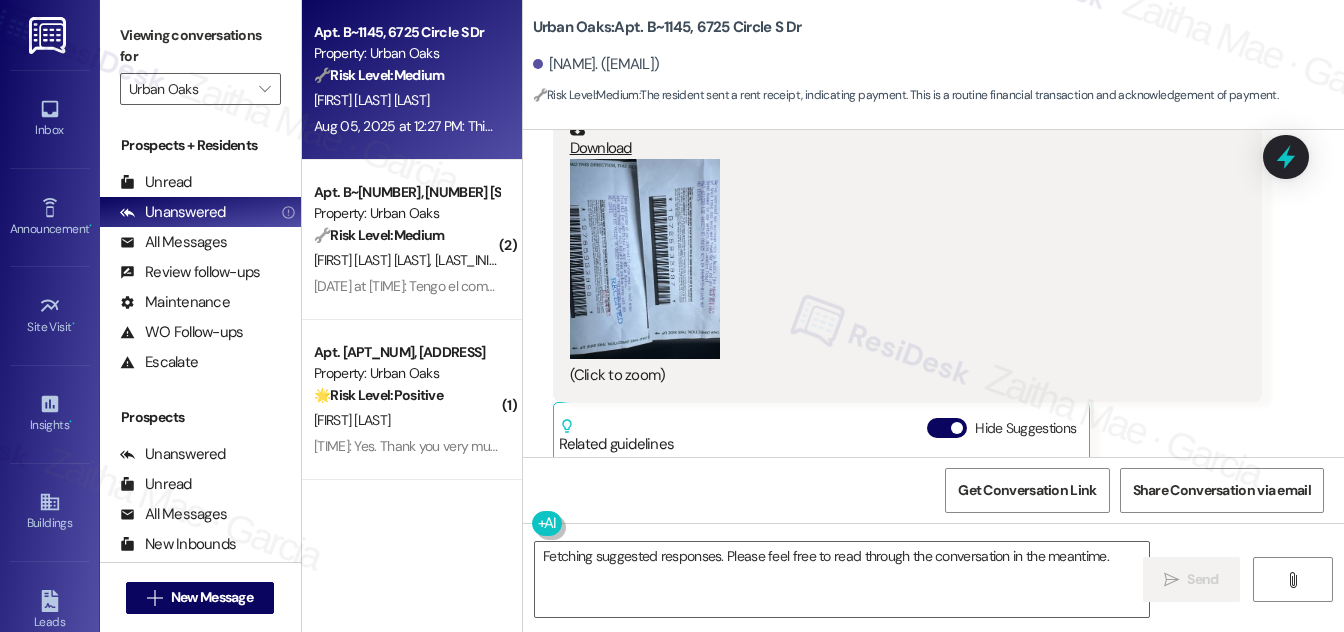 click at bounding box center (645, 259) 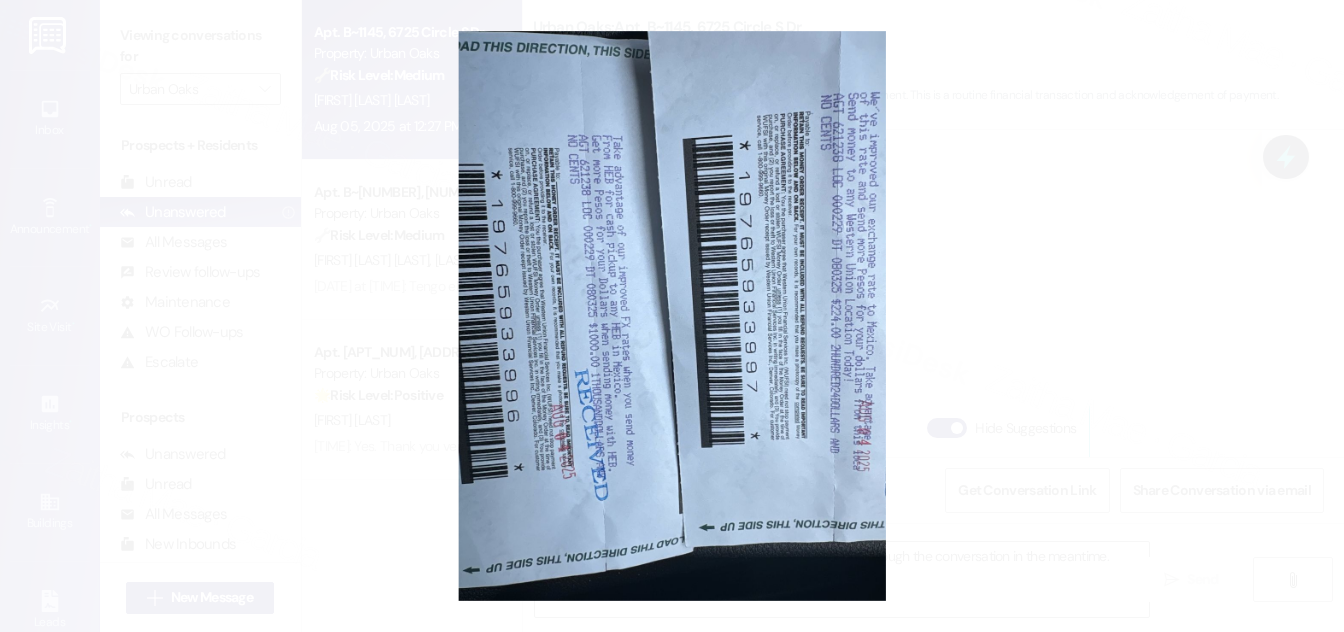 click at bounding box center [672, 316] 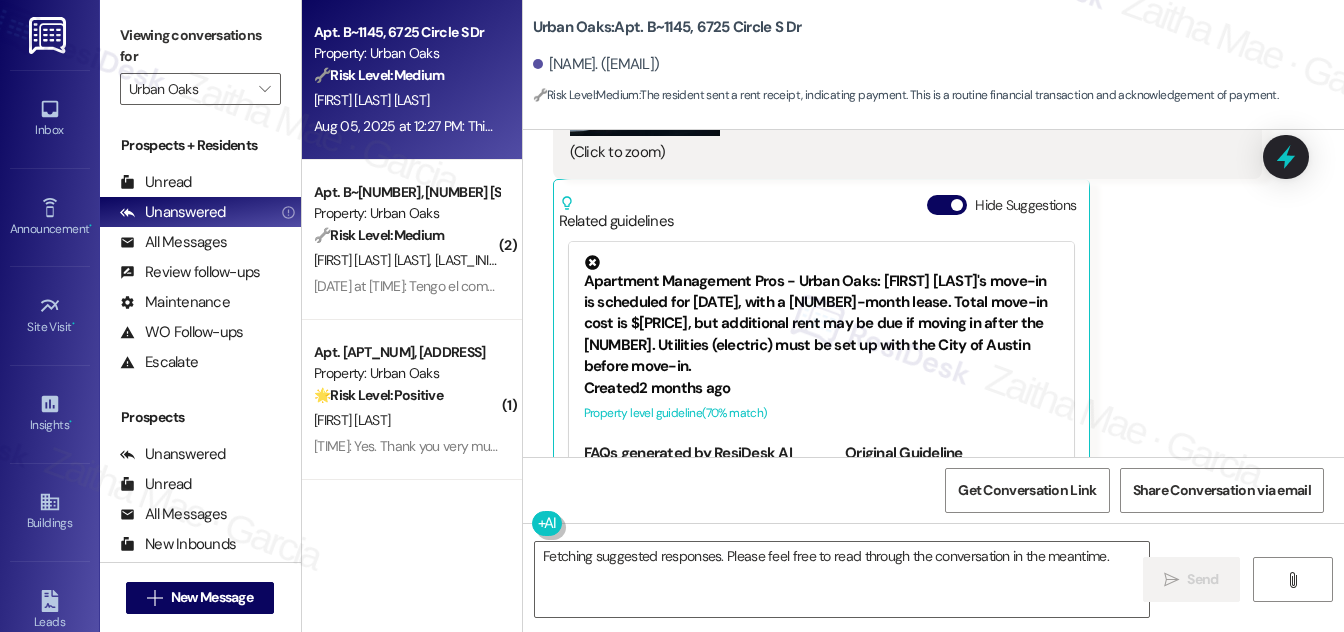 scroll, scrollTop: 1835, scrollLeft: 0, axis: vertical 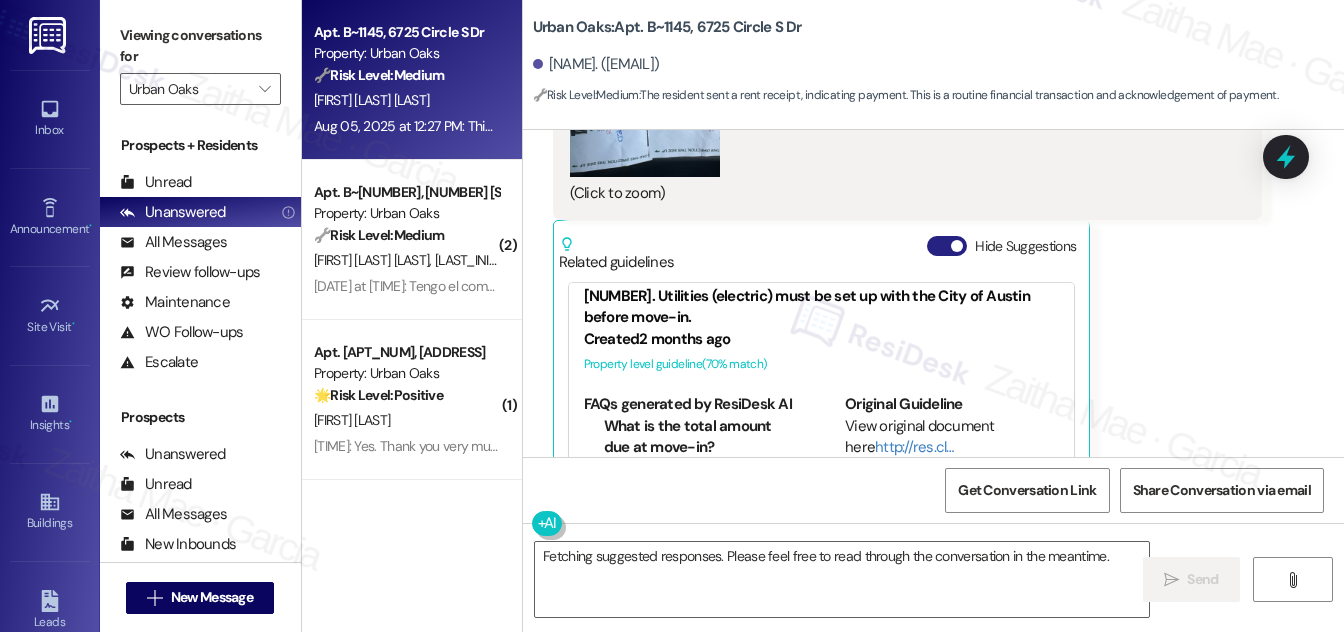 click on "Hide Suggestions" at bounding box center [947, 246] 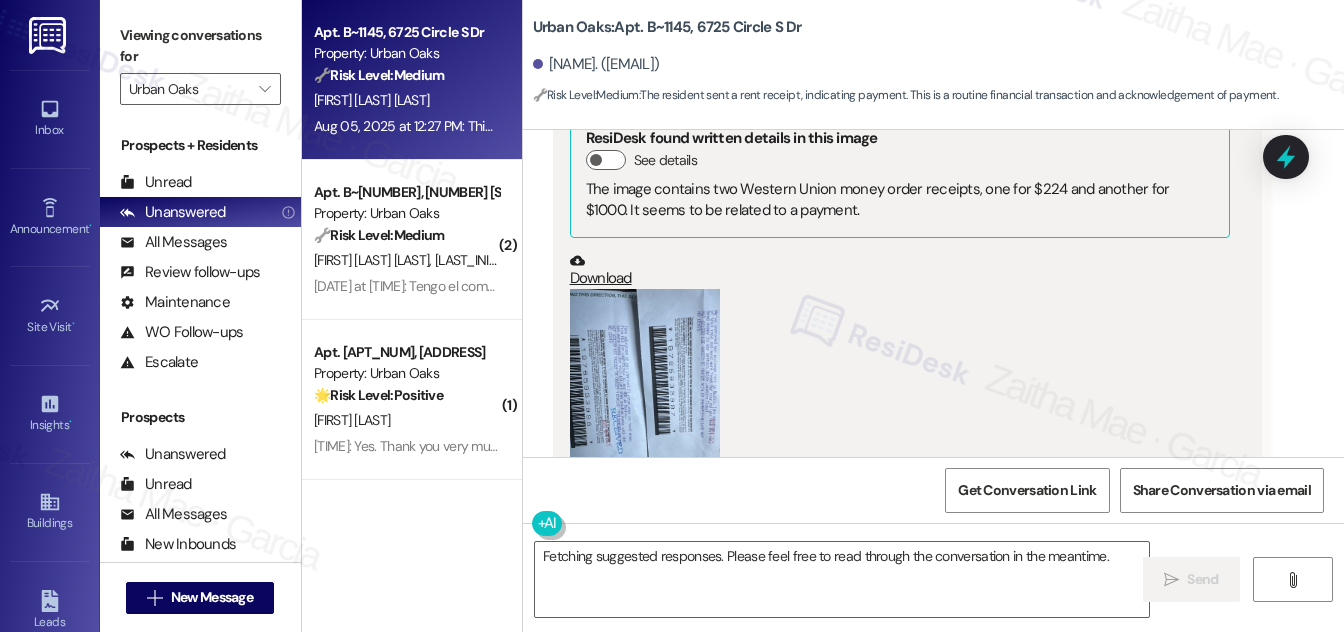 scroll, scrollTop: 1492, scrollLeft: 0, axis: vertical 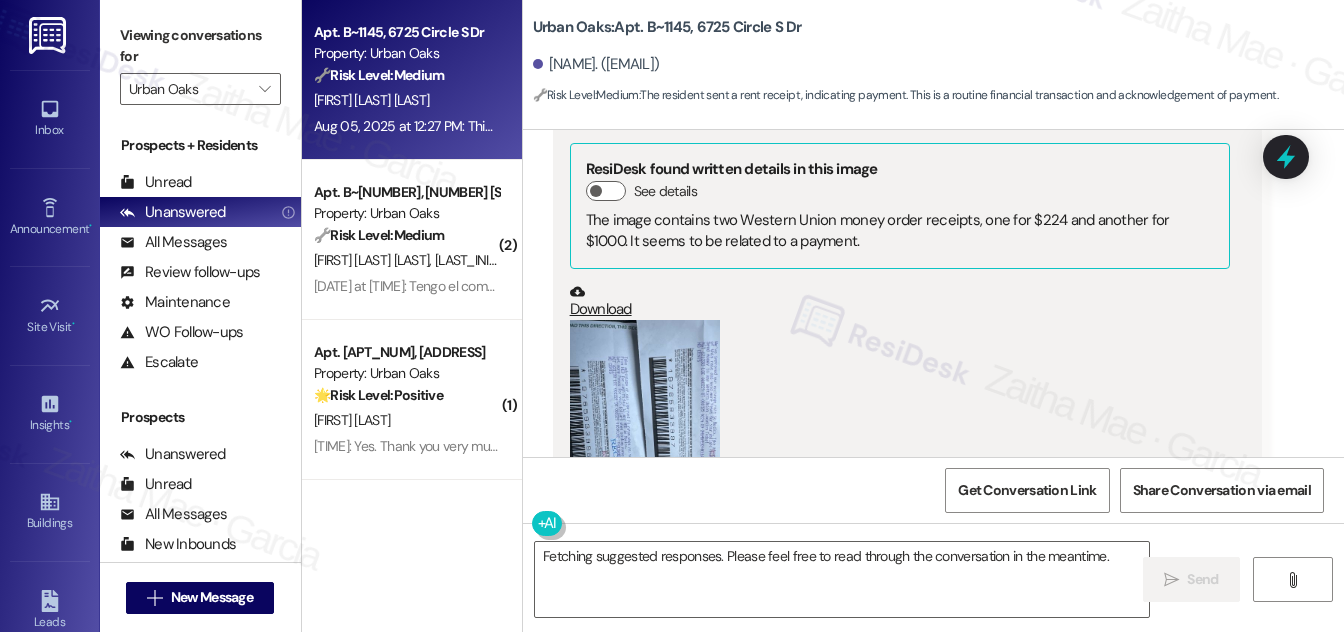 click at bounding box center [645, 420] 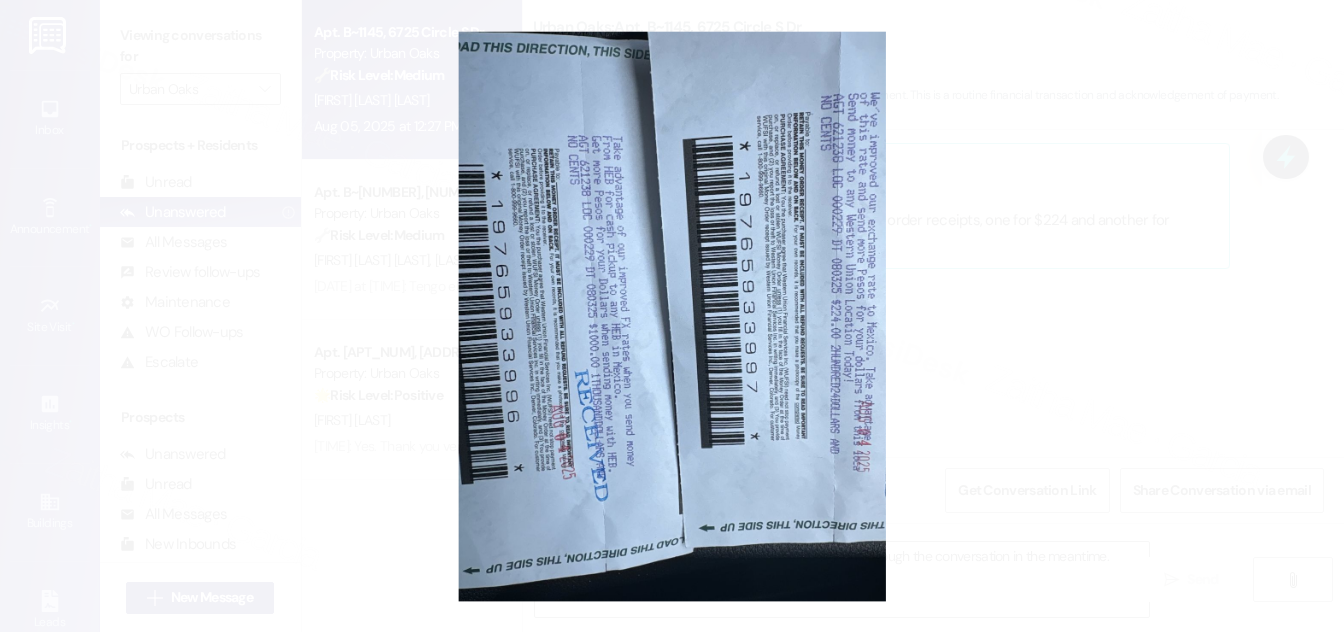 click at bounding box center (672, 316) 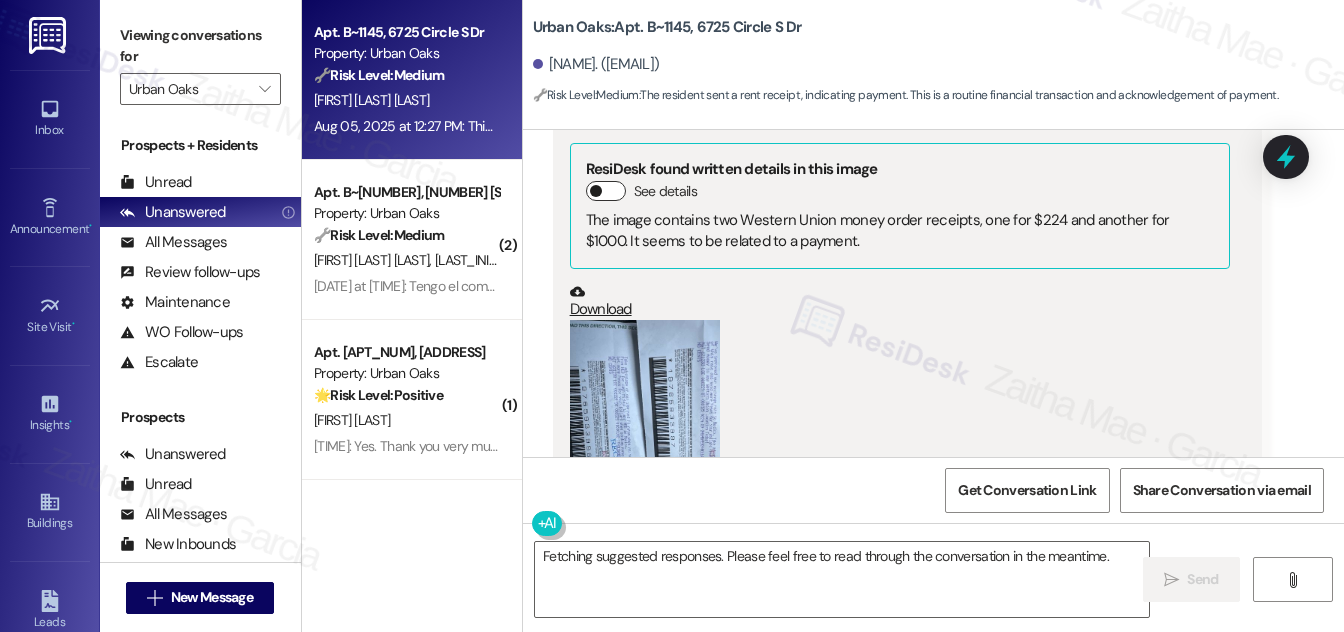 click on "See details" at bounding box center (606, 191) 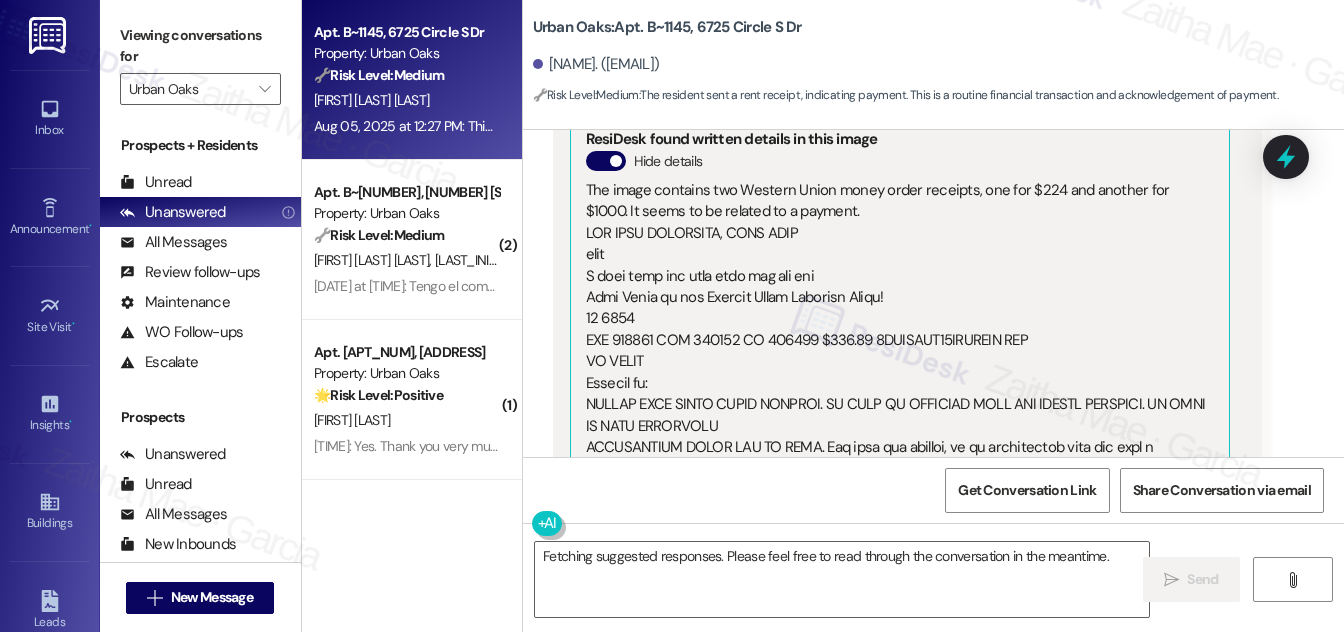 scroll, scrollTop: 1492, scrollLeft: 0, axis: vertical 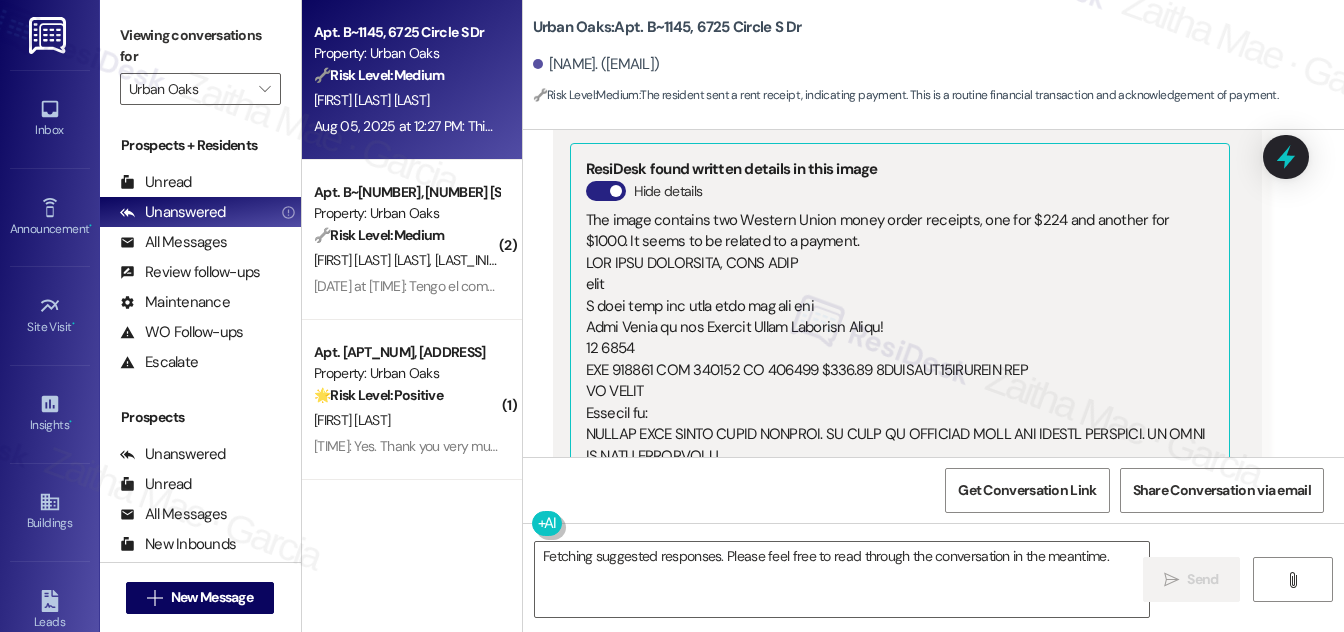 click on "Hide details" at bounding box center [606, 191] 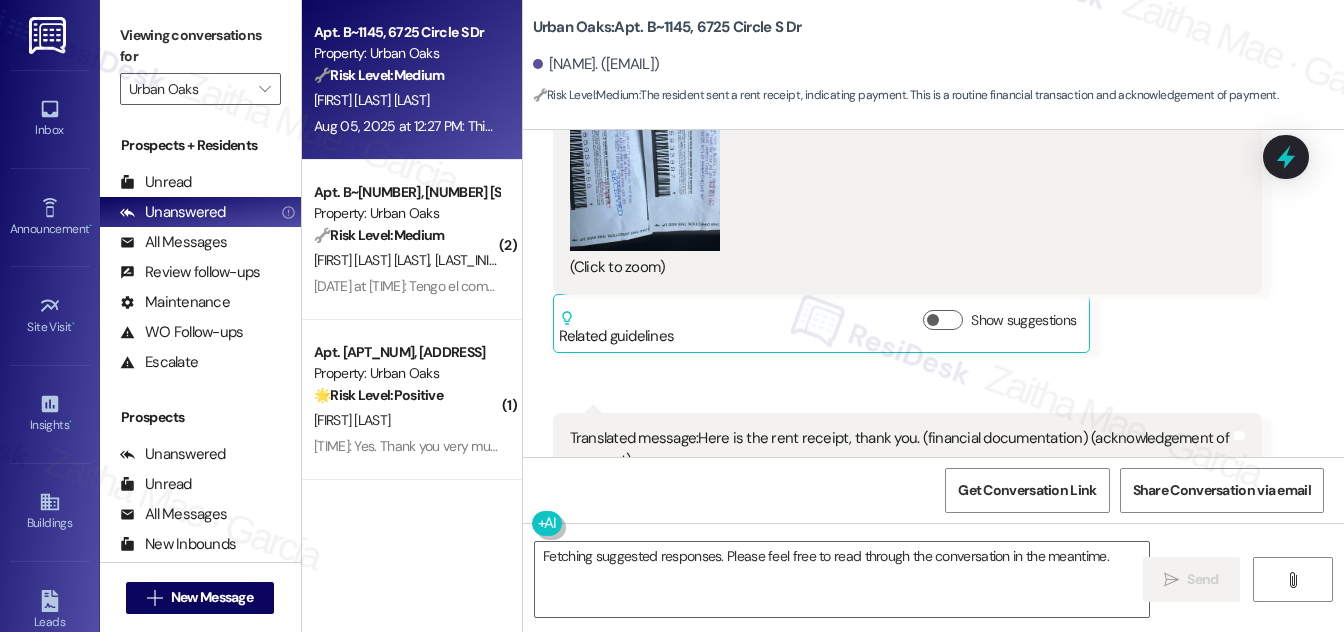 scroll, scrollTop: 1765, scrollLeft: 0, axis: vertical 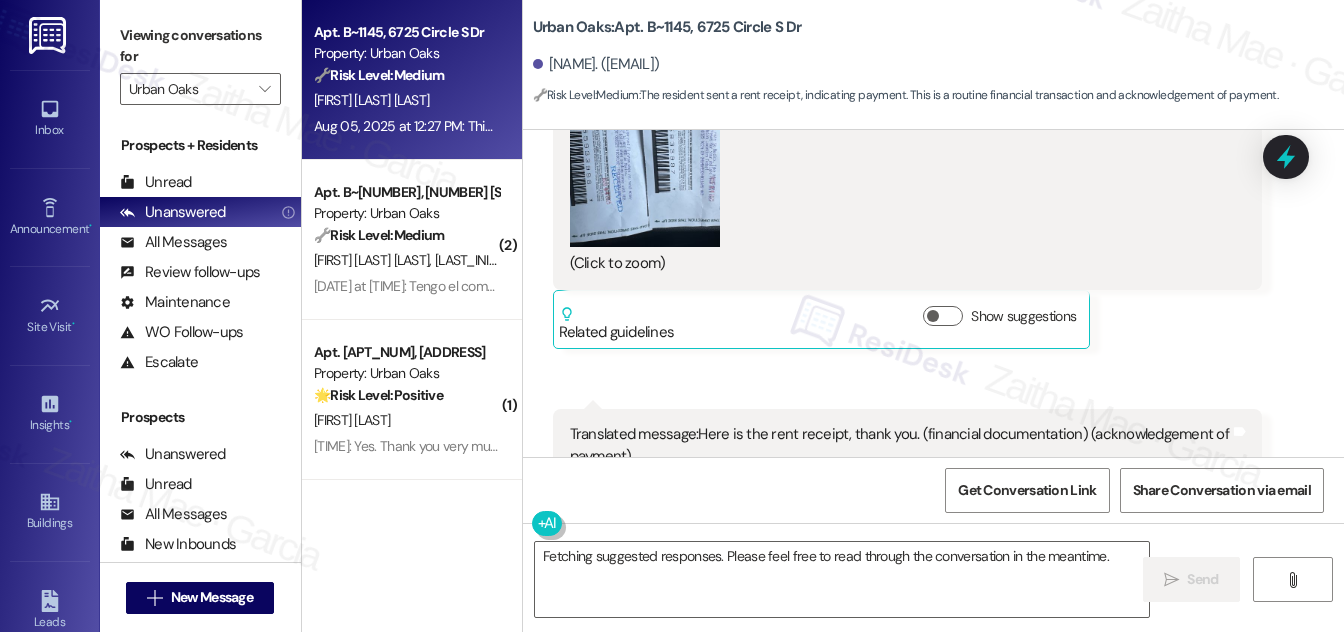 click at bounding box center (645, 147) 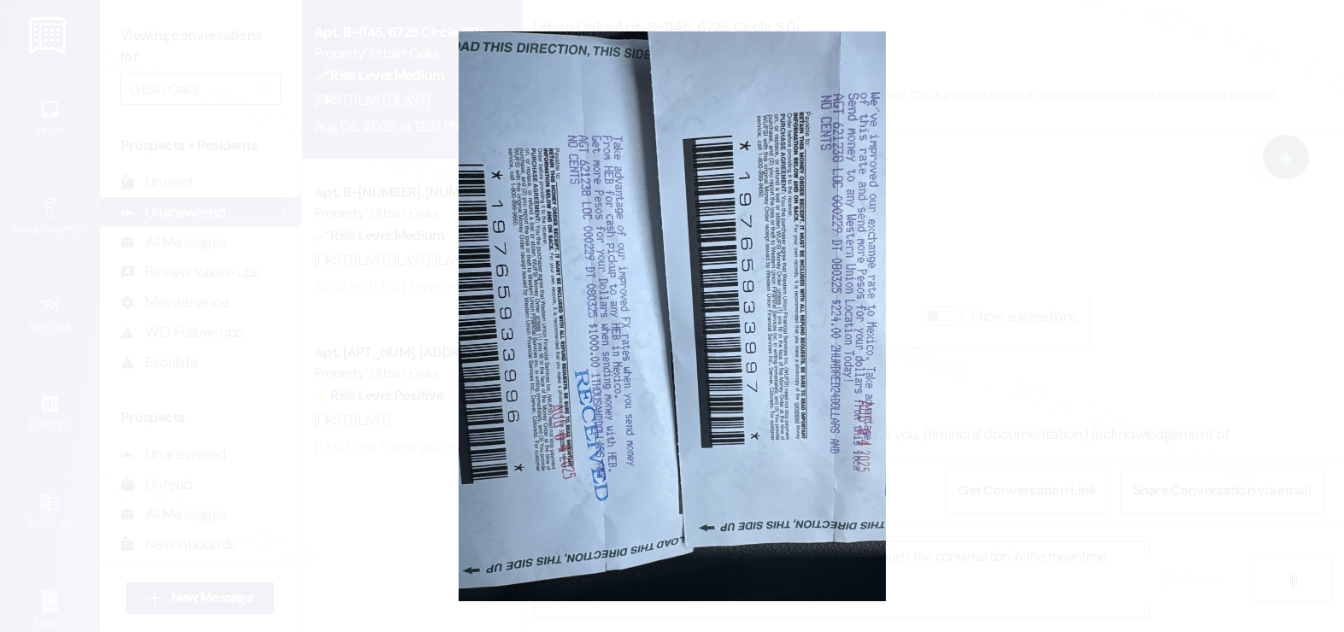click at bounding box center [672, 316] 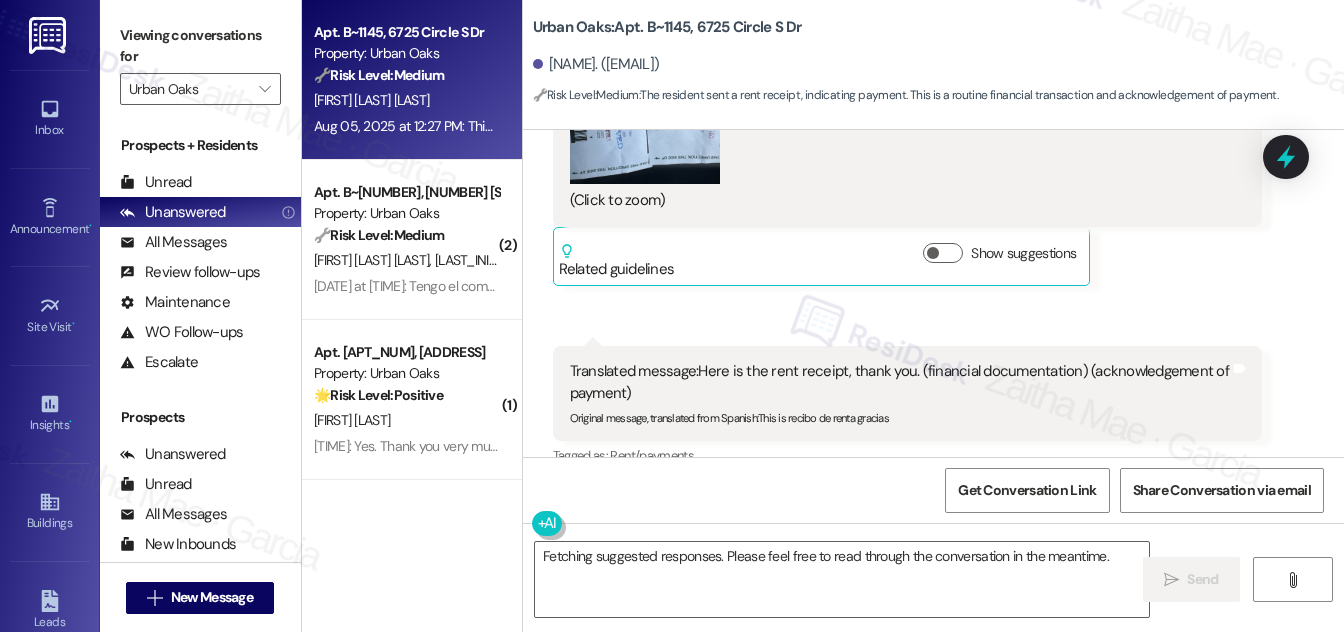 scroll, scrollTop: 1856, scrollLeft: 0, axis: vertical 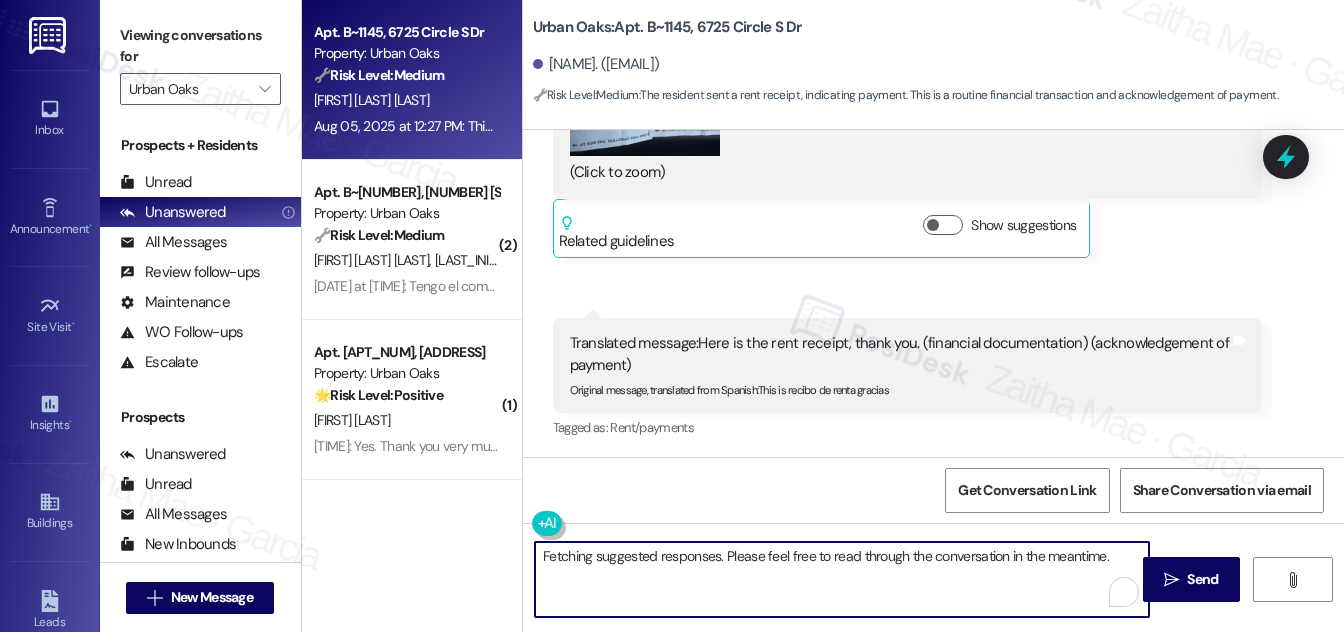 drag, startPoint x: 542, startPoint y: 554, endPoint x: 1110, endPoint y: 547, distance: 568.04315 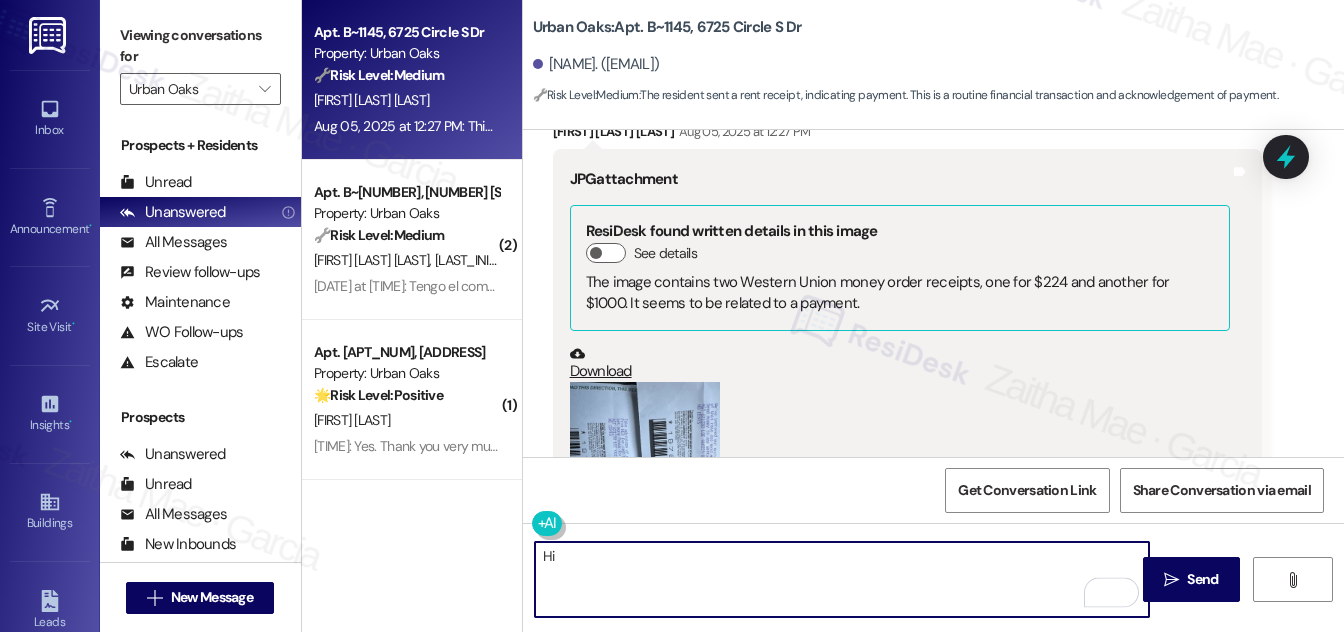 scroll, scrollTop: 1401, scrollLeft: 0, axis: vertical 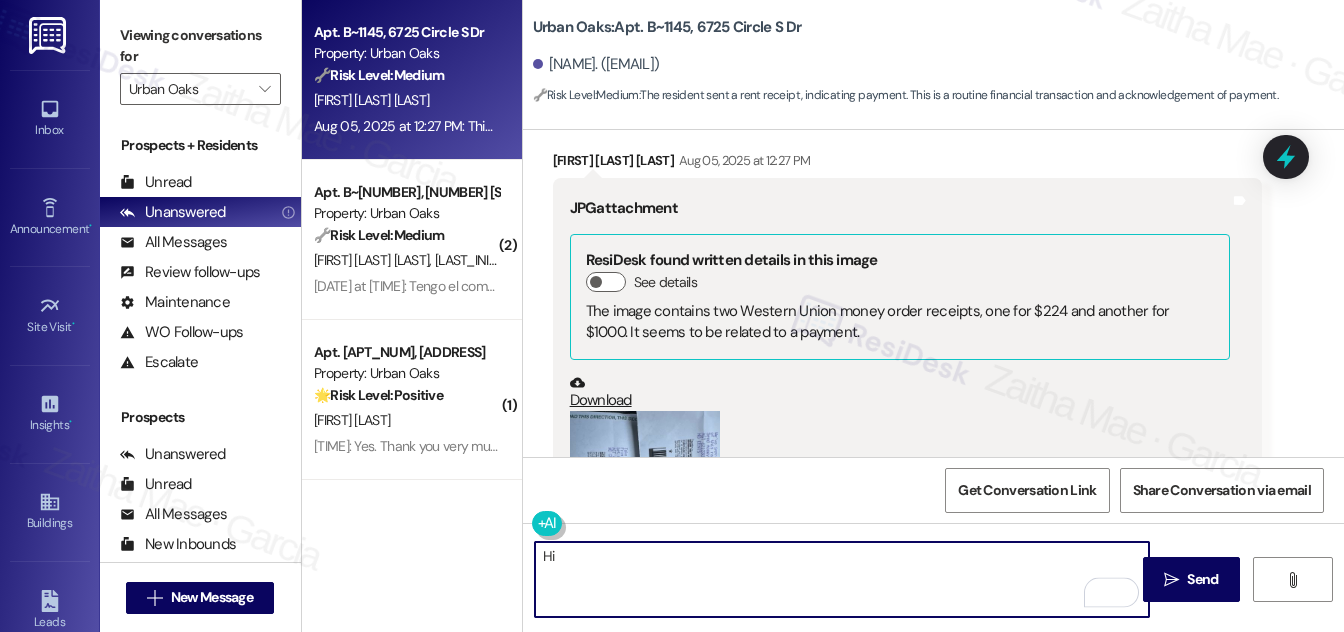 click on "Ander Hurtado Del Rio Aug 05, 2025 at 12:27 PM" at bounding box center [907, 164] 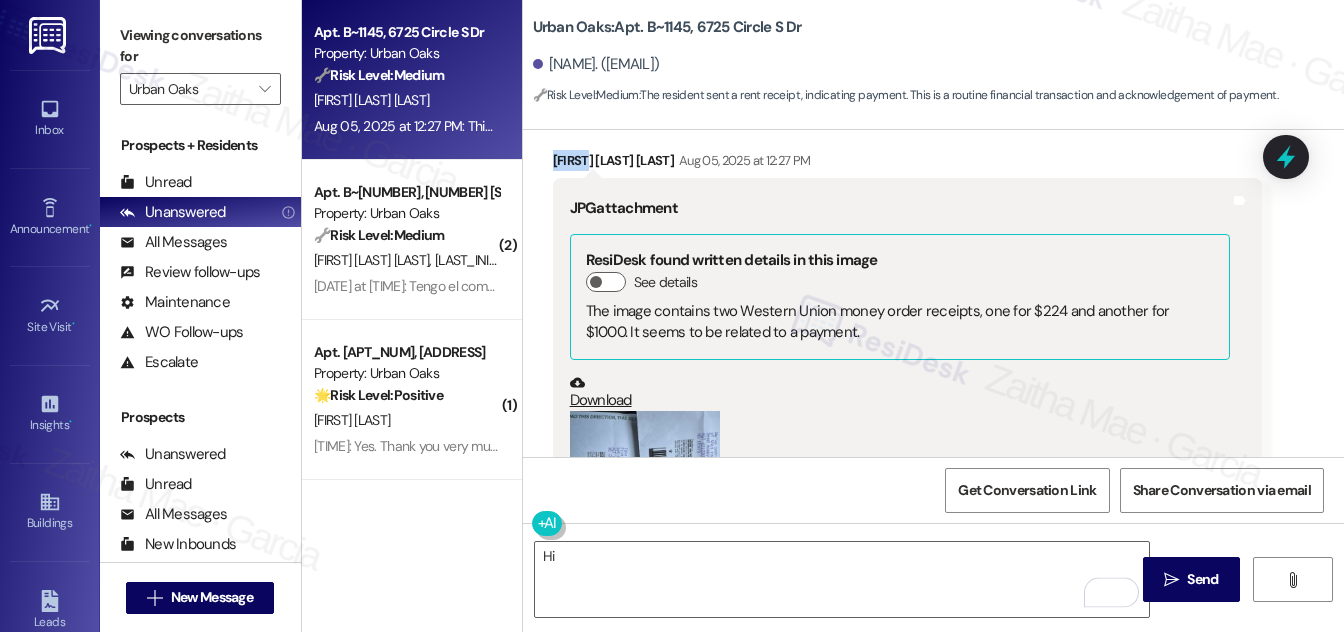 click on "Ander Hurtado Del Rio Aug 05, 2025 at 12:27 PM" at bounding box center (907, 164) 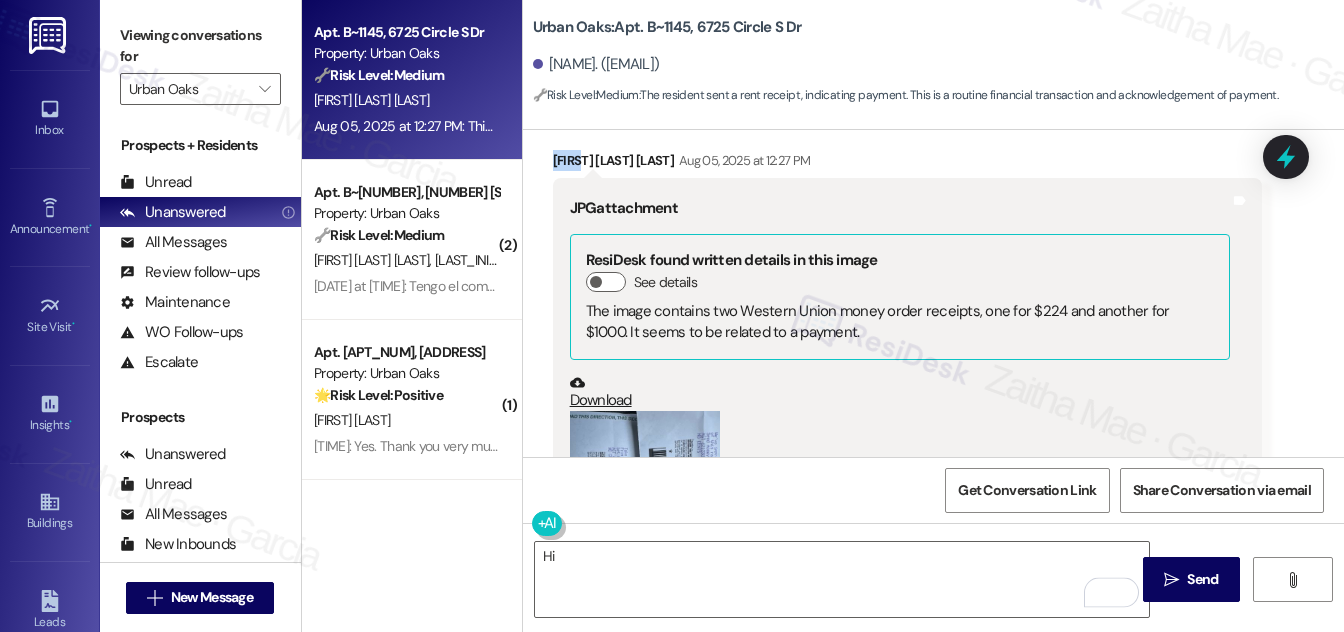copy on "Ander" 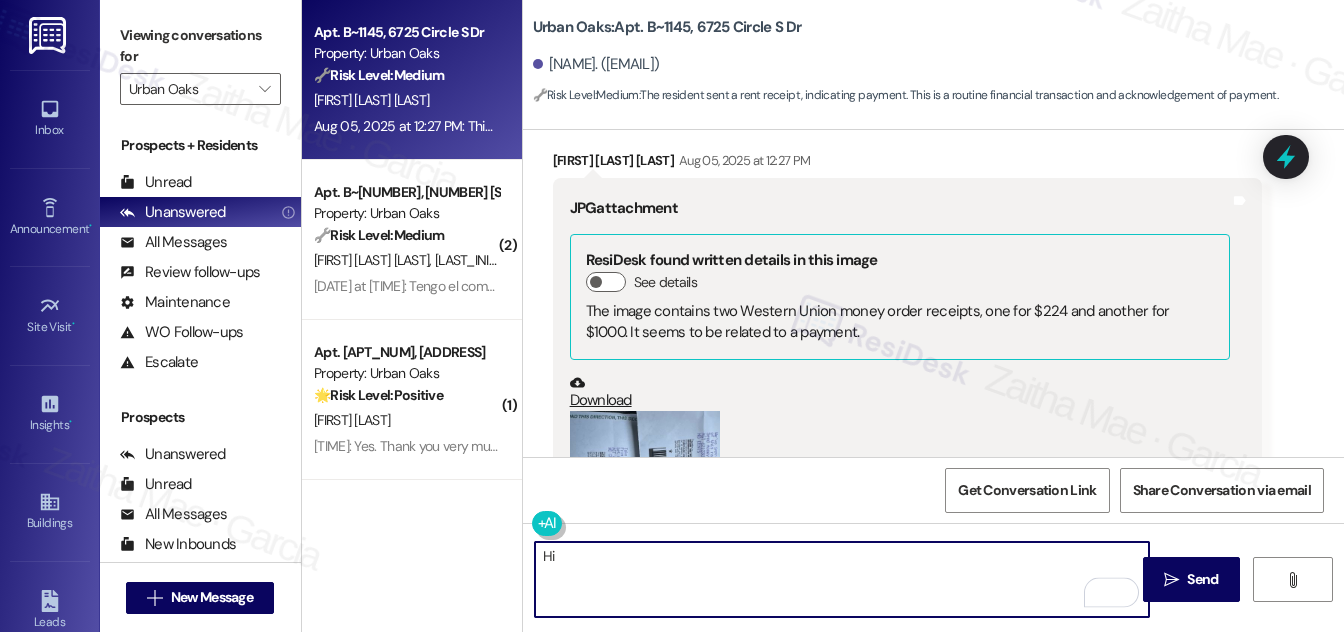 click on "Hi" at bounding box center [842, 579] 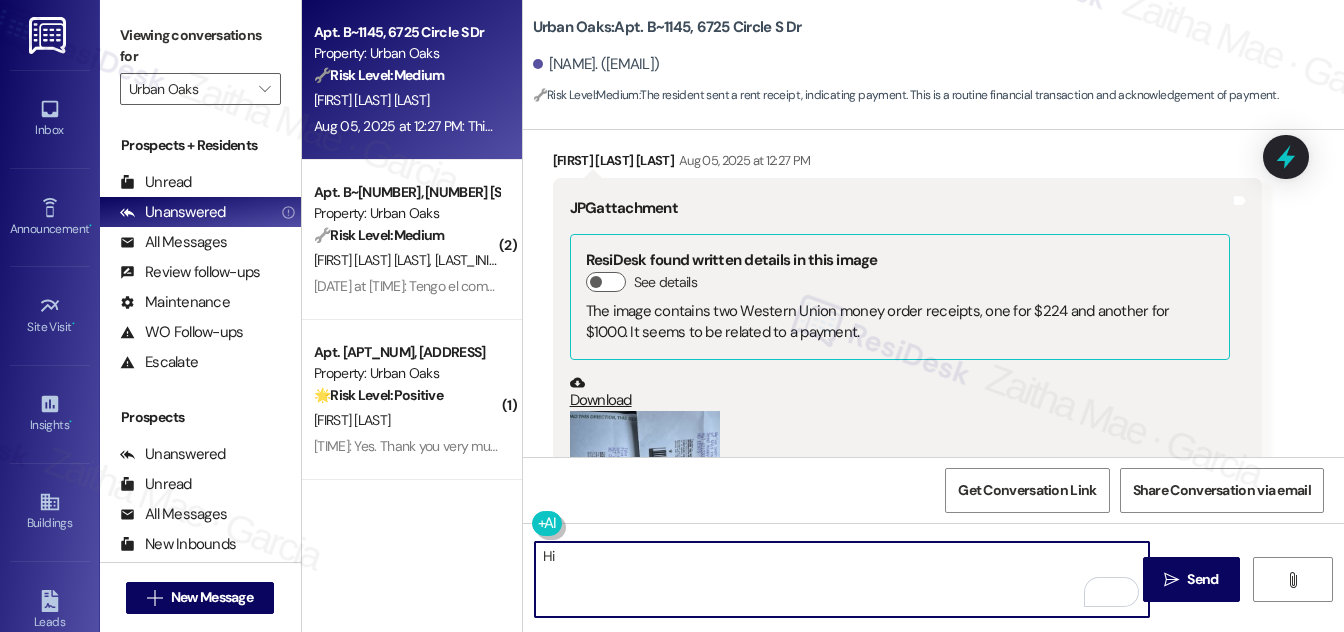 paste on "Ander" 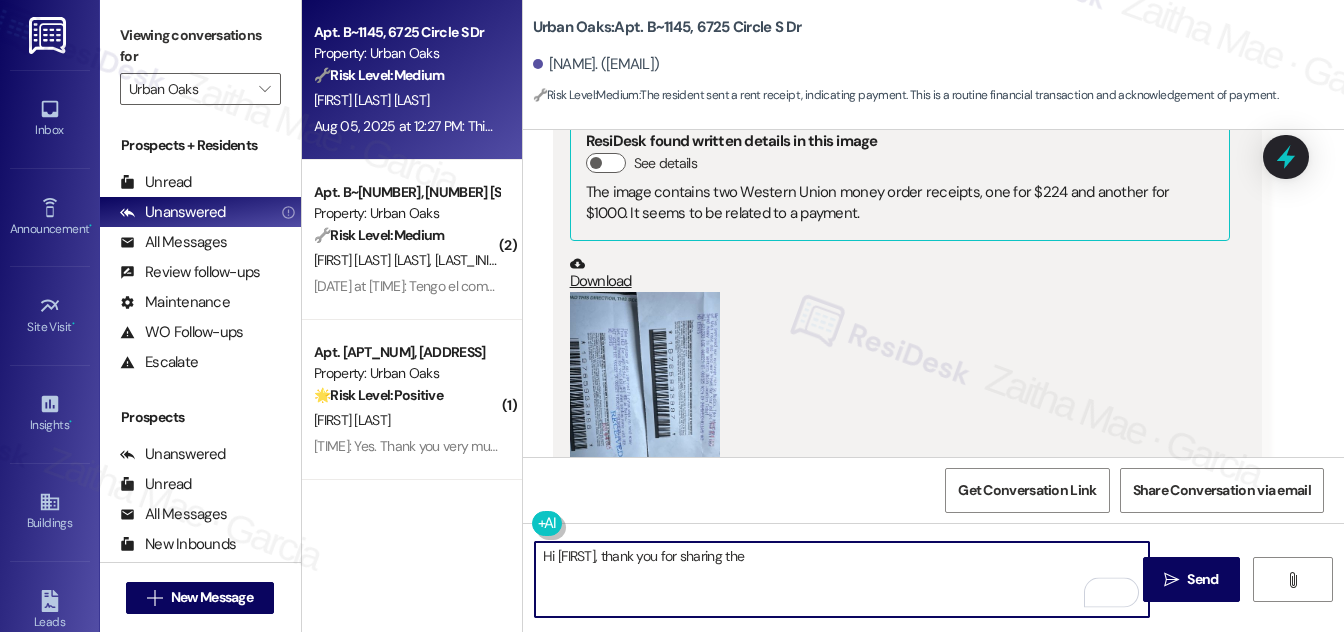 scroll, scrollTop: 1492, scrollLeft: 0, axis: vertical 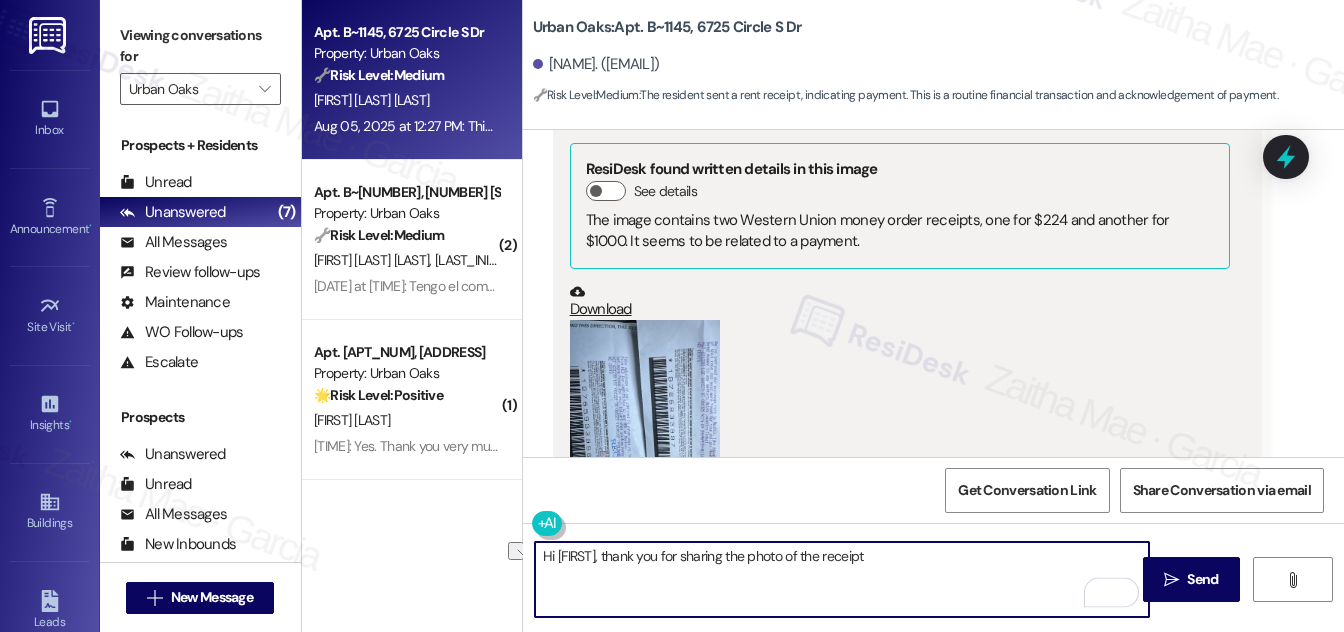 drag, startPoint x: 779, startPoint y: 549, endPoint x: 879, endPoint y: 551, distance: 100.02 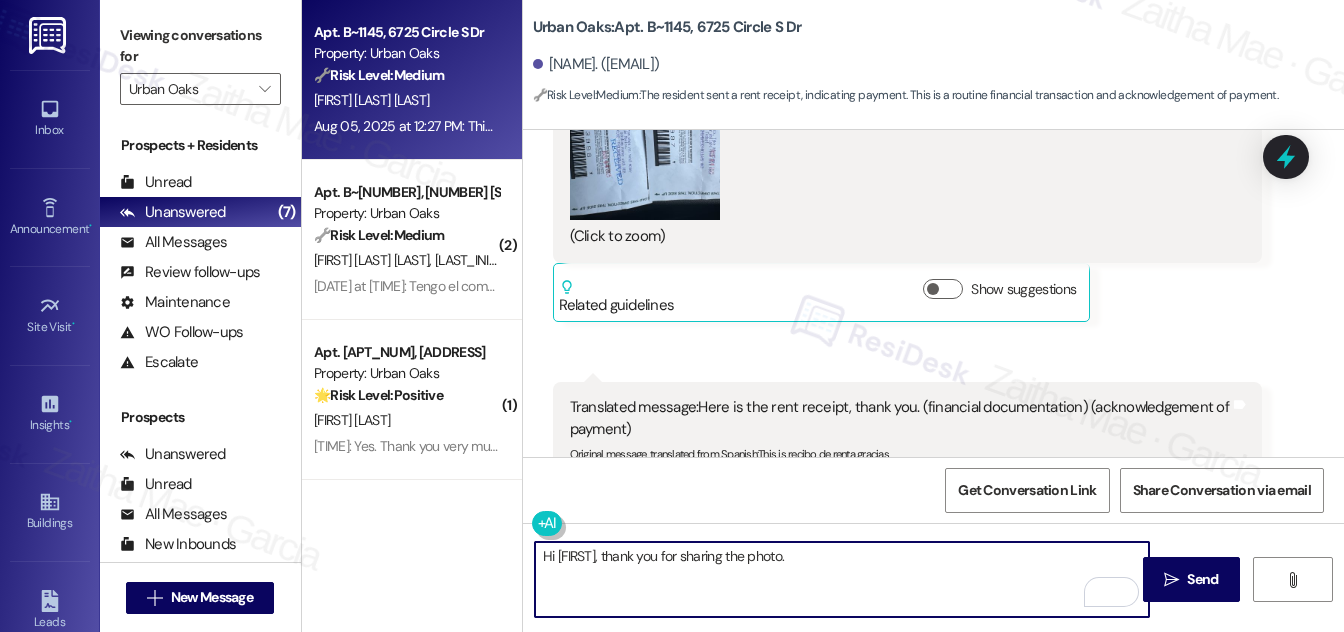 scroll, scrollTop: 1856, scrollLeft: 0, axis: vertical 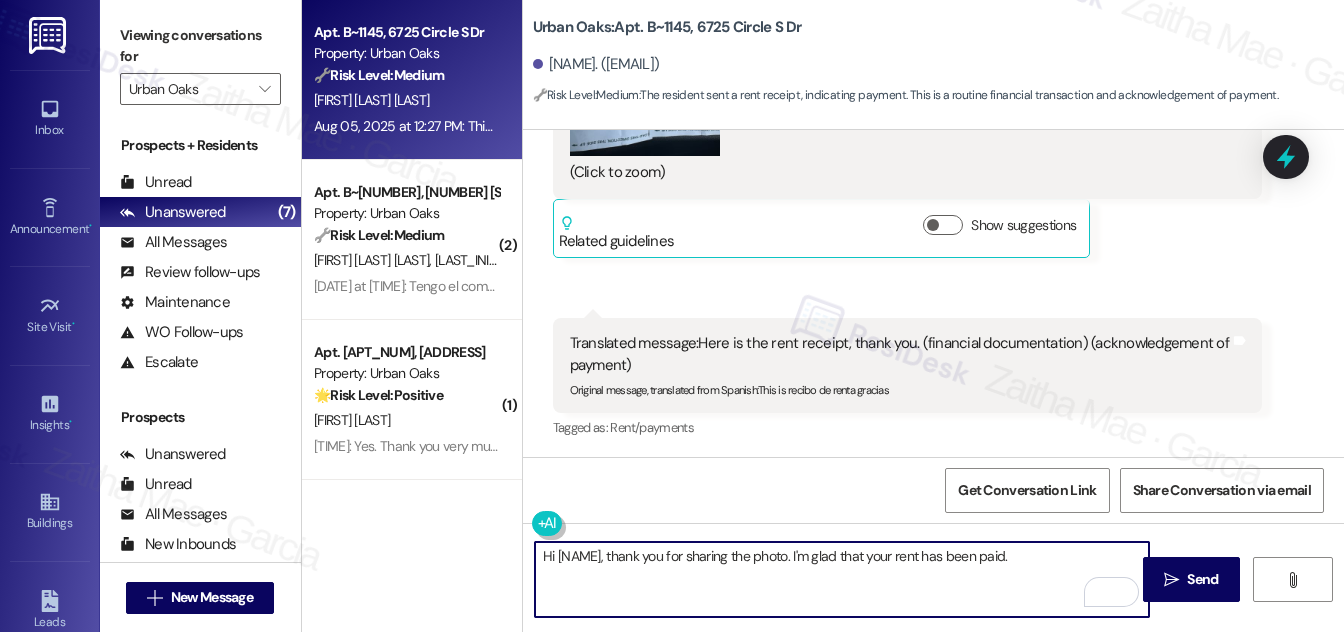 paste on "Please disregard this notification. Sometimes, it may take a few days for payments to be processed and posted." 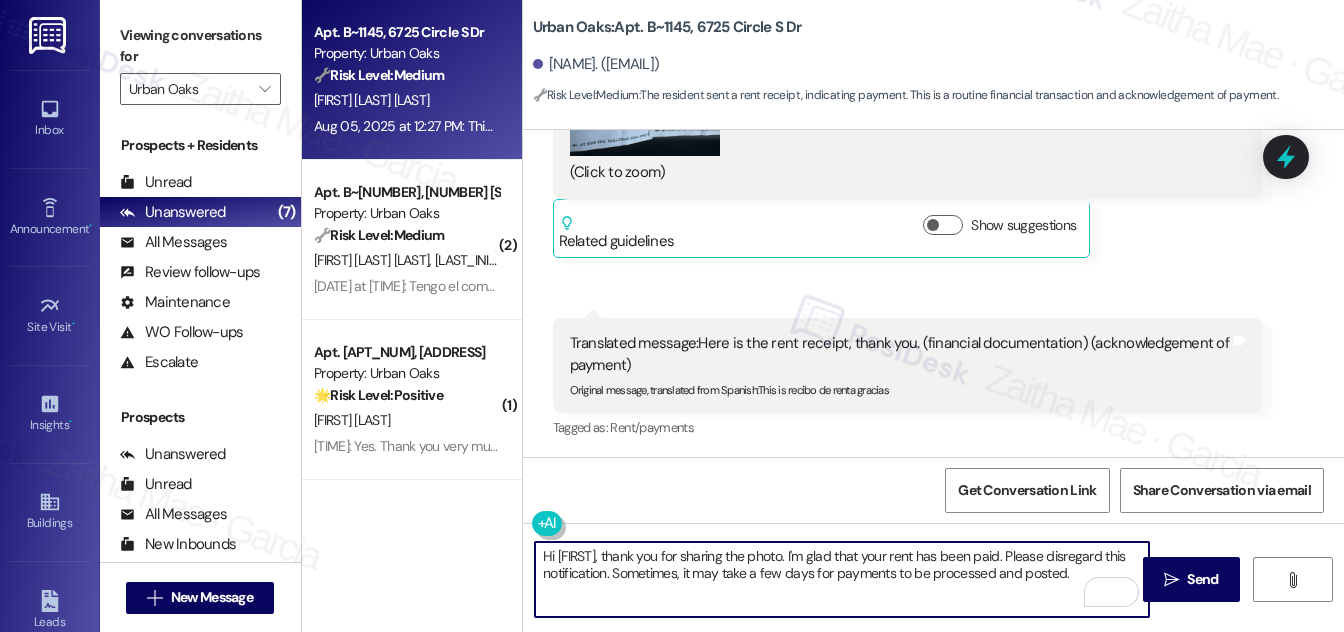 click on "Hi Ander, thank you for sharing the photo. I'm glad that your rent has been paid. Please disregard this notification. Sometimes, it may take a few days for payments to be processed and posted." at bounding box center [842, 579] 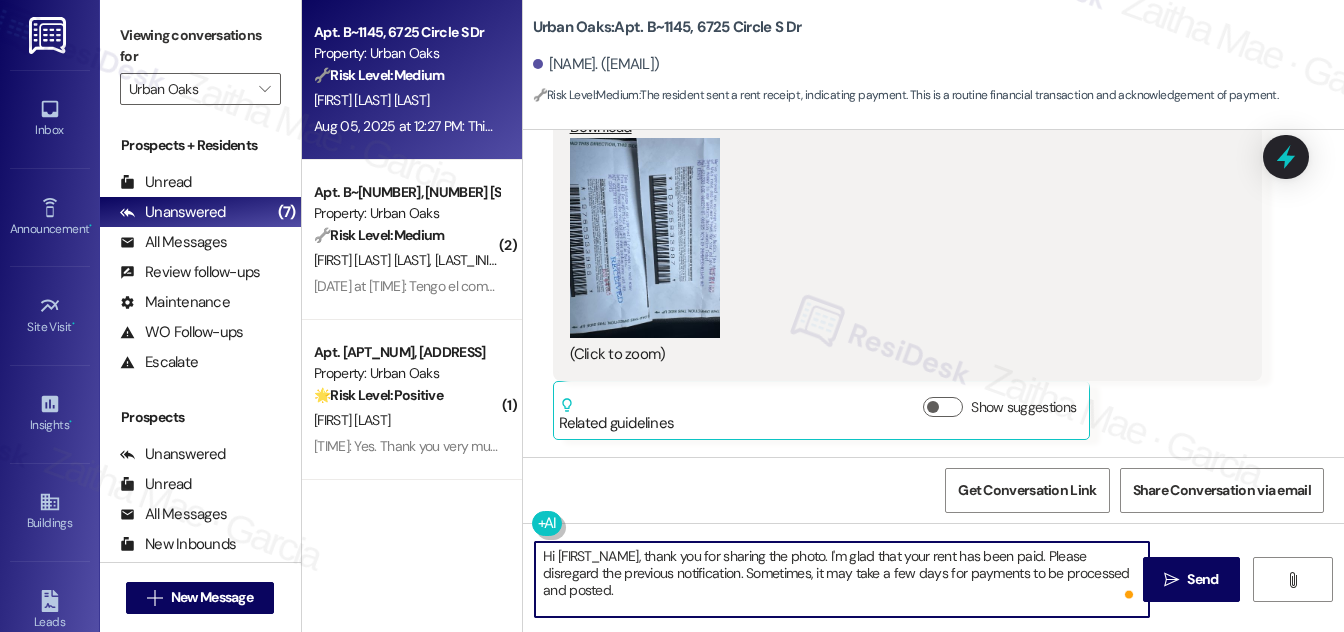 scroll, scrollTop: 1856, scrollLeft: 0, axis: vertical 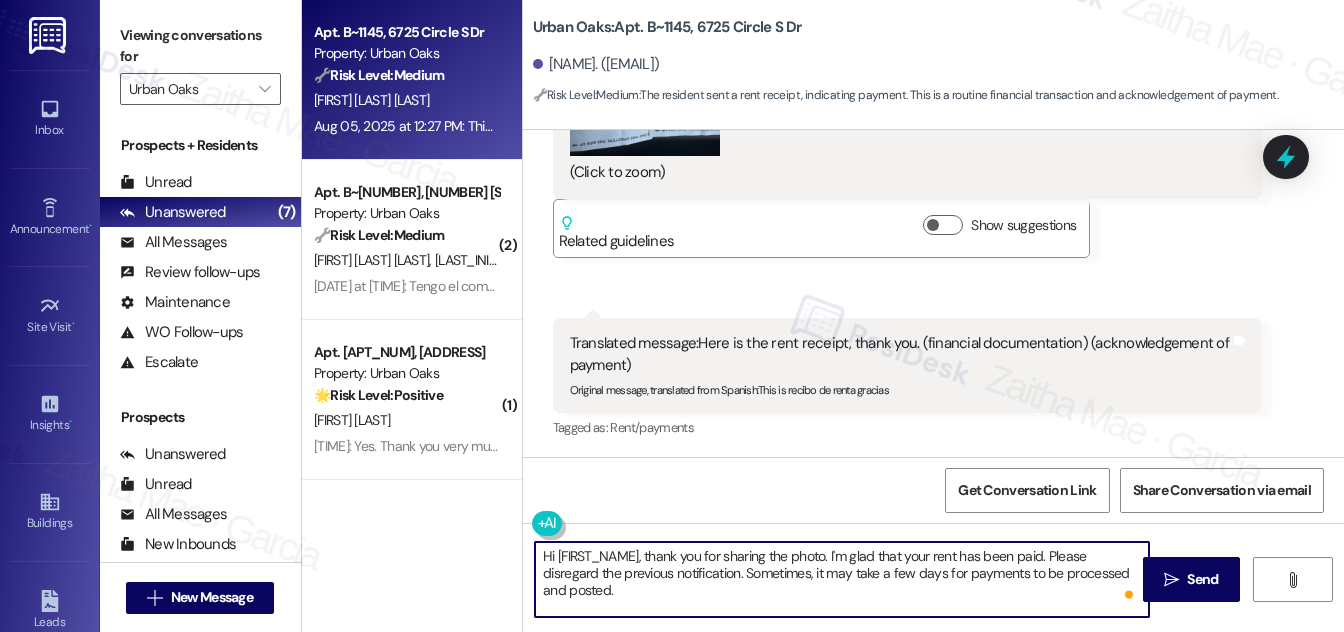 click on "Hi Ander, thank you for sharing the photo. I'm glad that your rent has been paid. Please disregard the previous notification. Sometimes, it may take a few days for payments to be processed and posted." at bounding box center (842, 579) 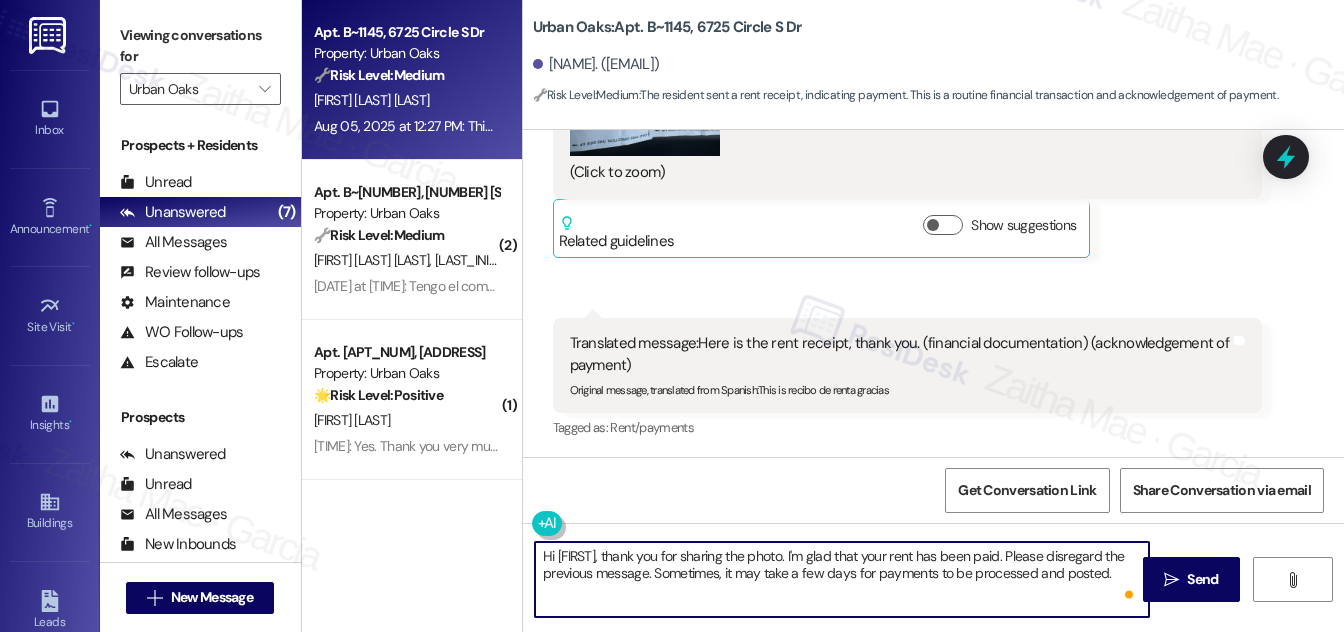 click on "Hi Ander, thank you for sharing the photo. I'm glad that your rent has been paid. Please disregard the previous message. Sometimes, it may take a few days for payments to be processed and posted." at bounding box center (842, 579) 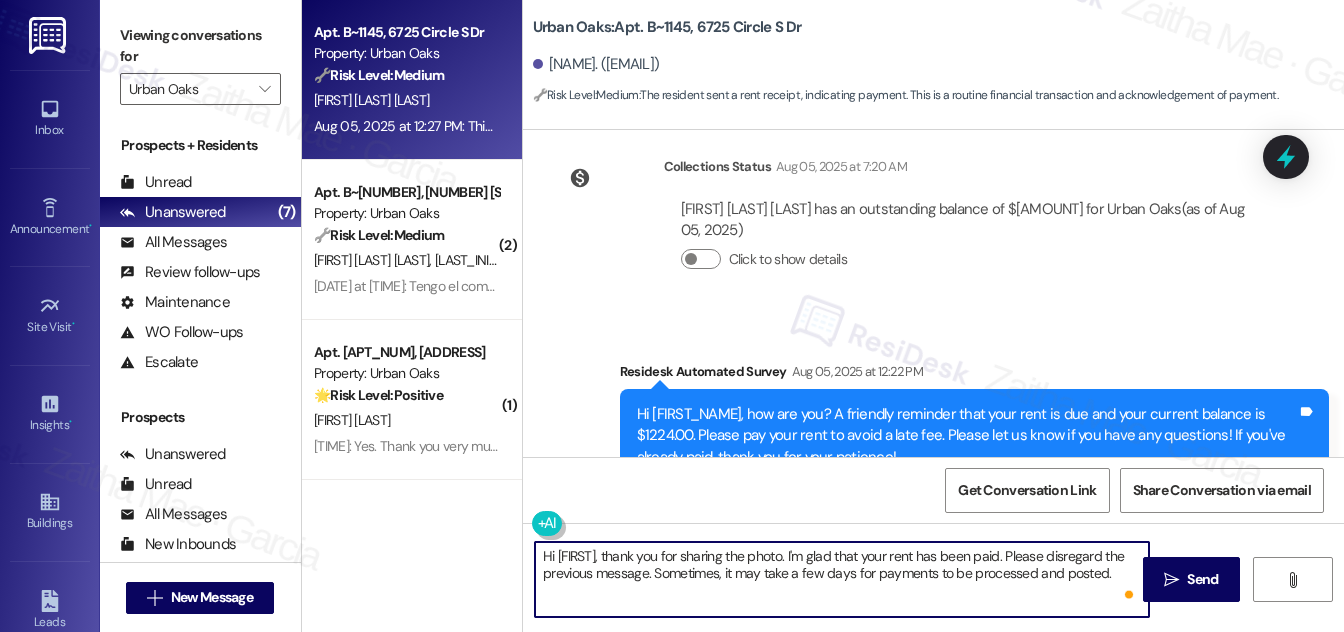 scroll, scrollTop: 946, scrollLeft: 0, axis: vertical 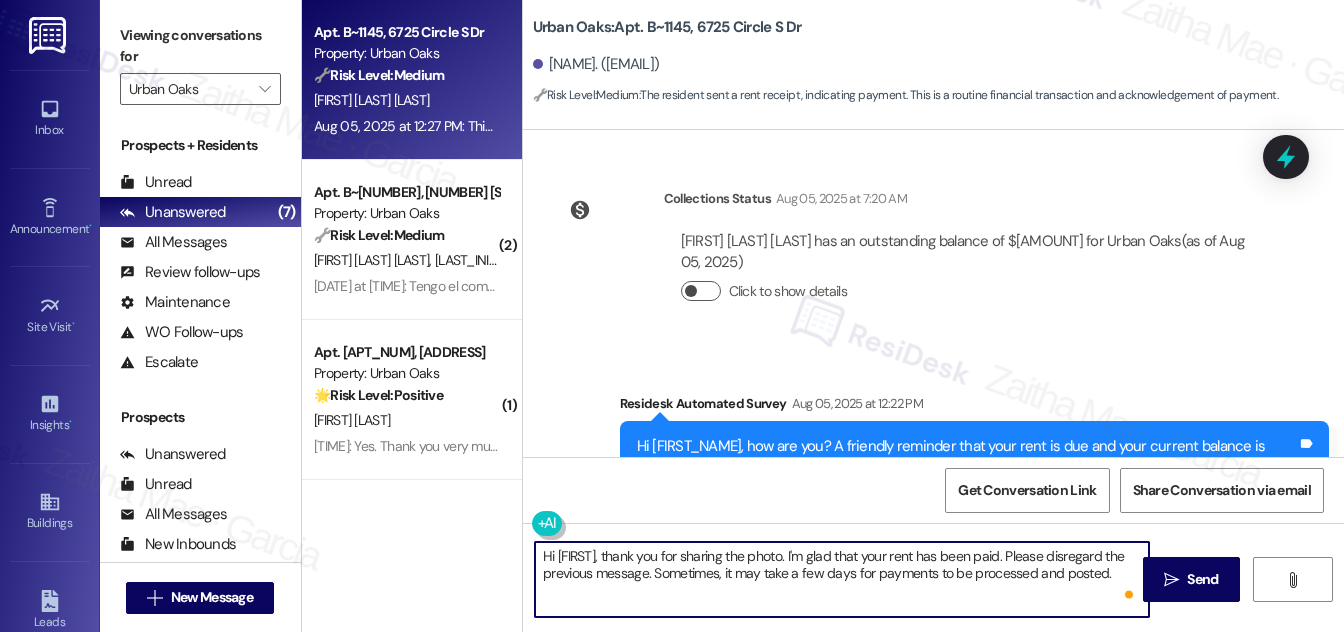 click on "Click to show details" at bounding box center (701, 291) 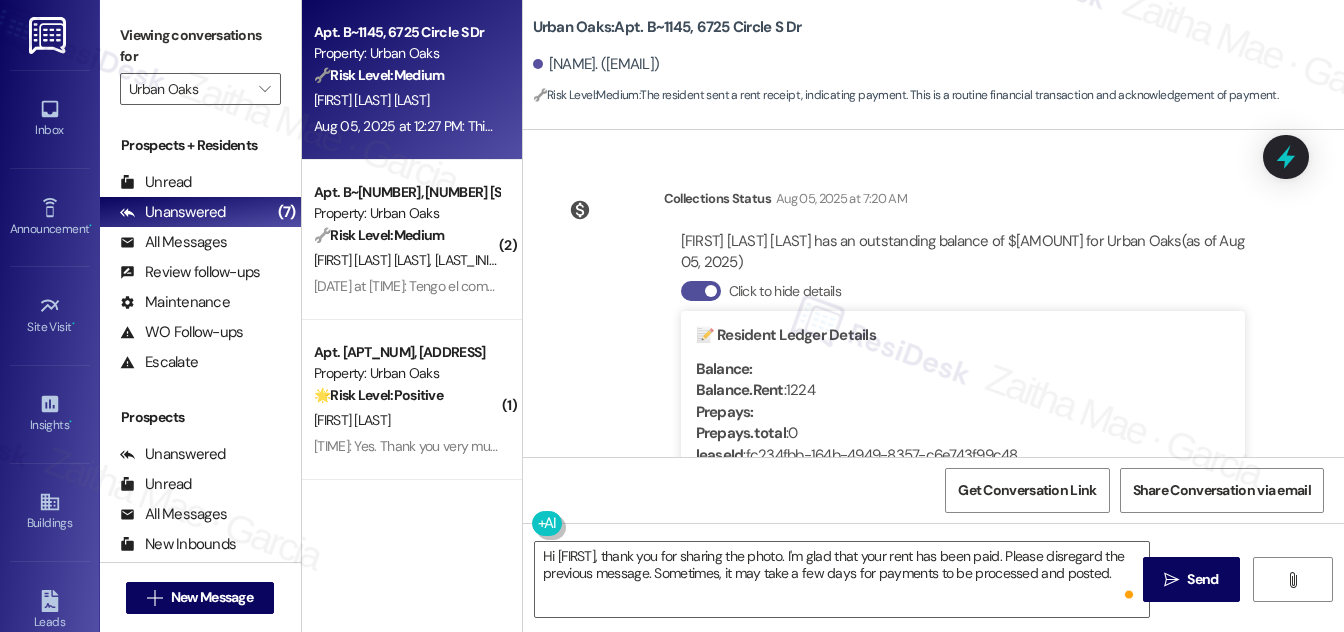 click on "Click to hide details" at bounding box center [701, 291] 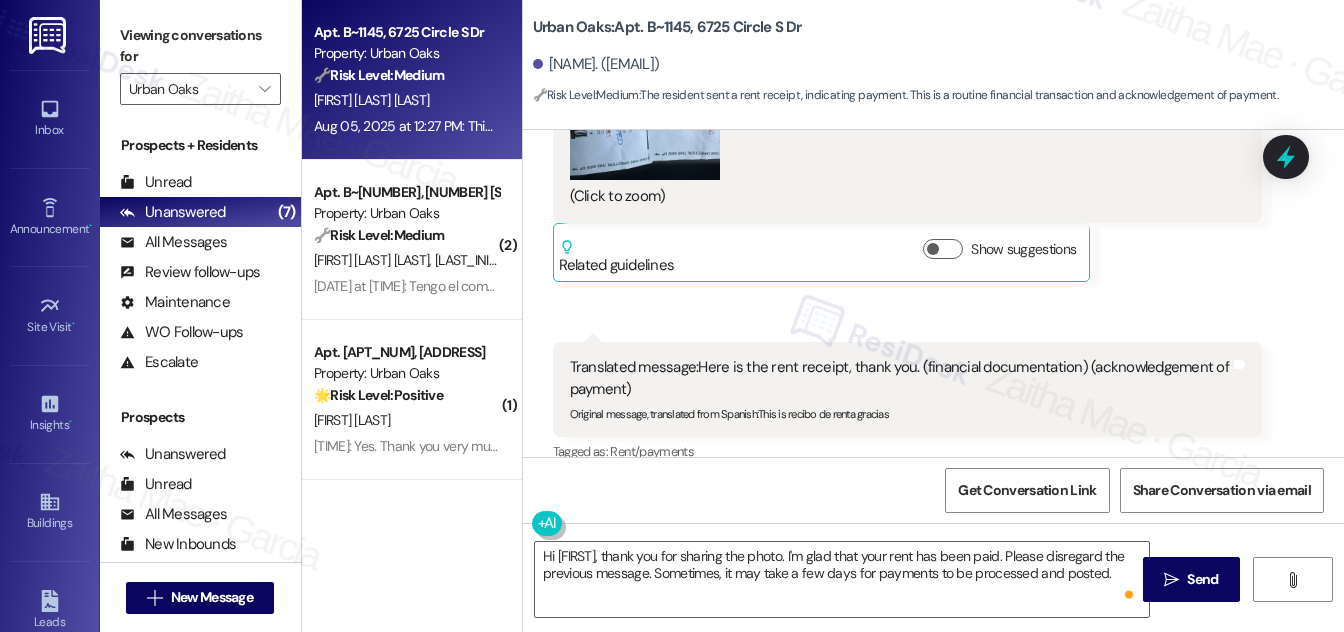 scroll, scrollTop: 1856, scrollLeft: 0, axis: vertical 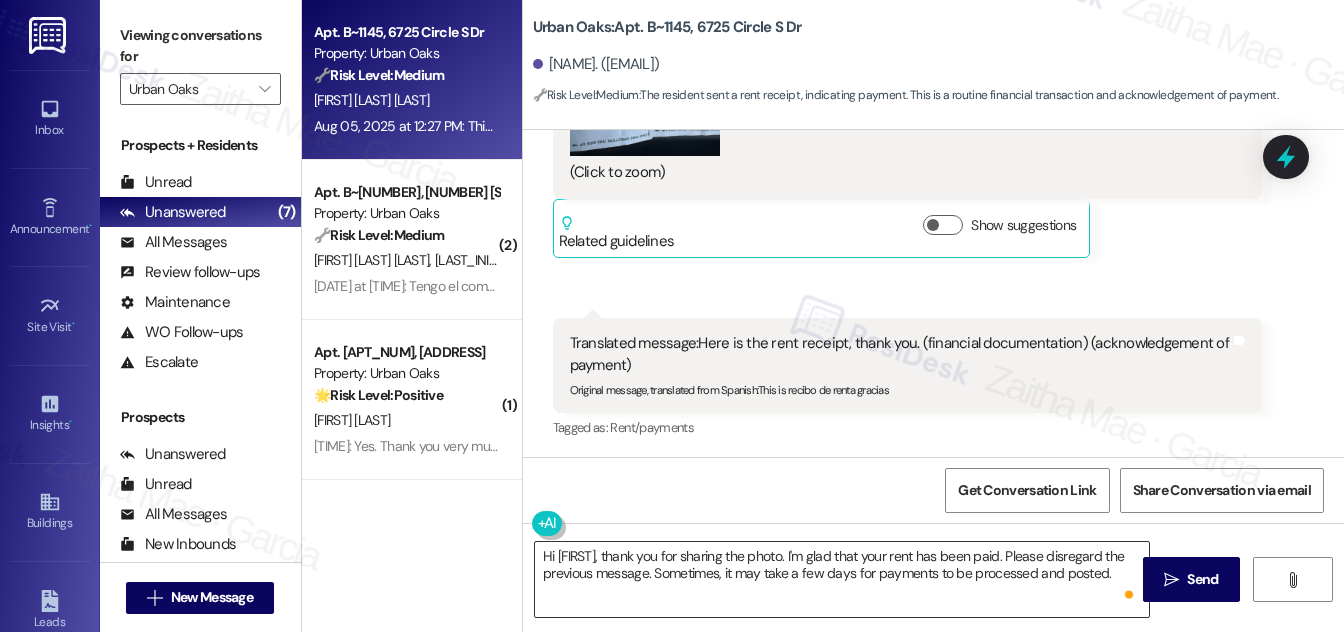click on "Hi Ander, thank you for sharing the photo. I'm glad that your rent has been paid. Please disregard the previous message. Sometimes, it may take a few days for payments to be processed and posted." at bounding box center (842, 579) 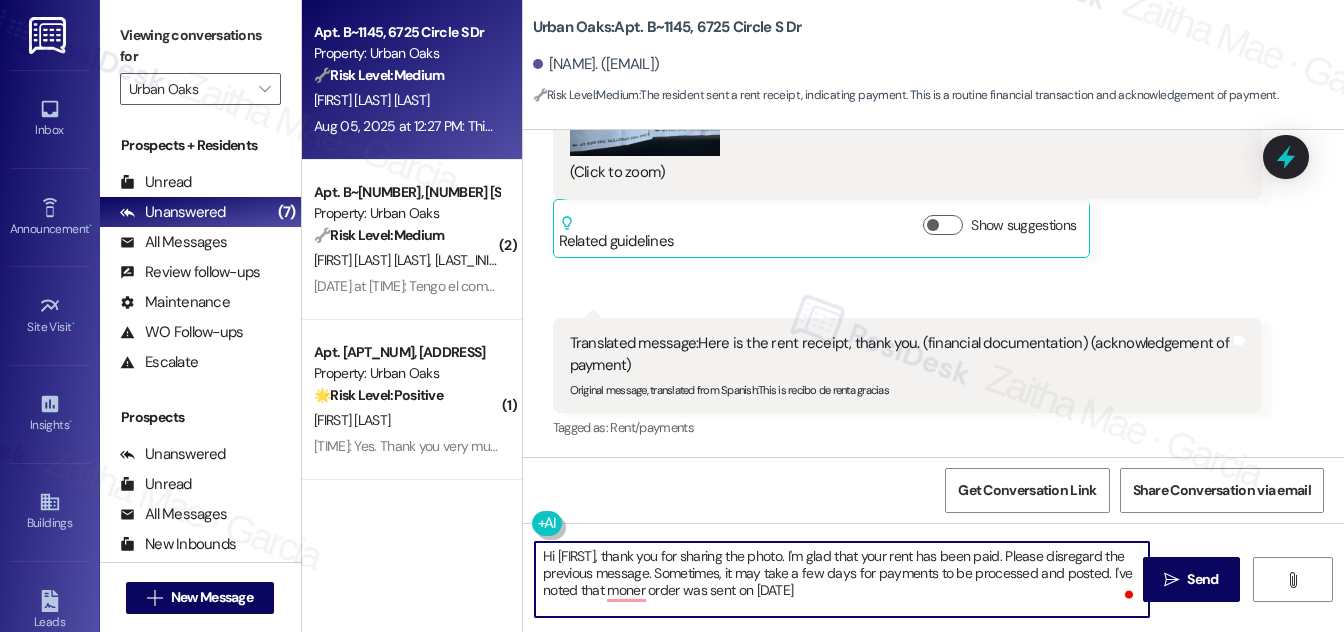 click on "Hi Ander, thank you for sharing the photo. I'm glad that your rent has been paid. Please disregard the previous message. Sometimes, it may take a few days for payments to be processed and posted. I've noted that moner order was sent on 08/03/2025" at bounding box center [842, 579] 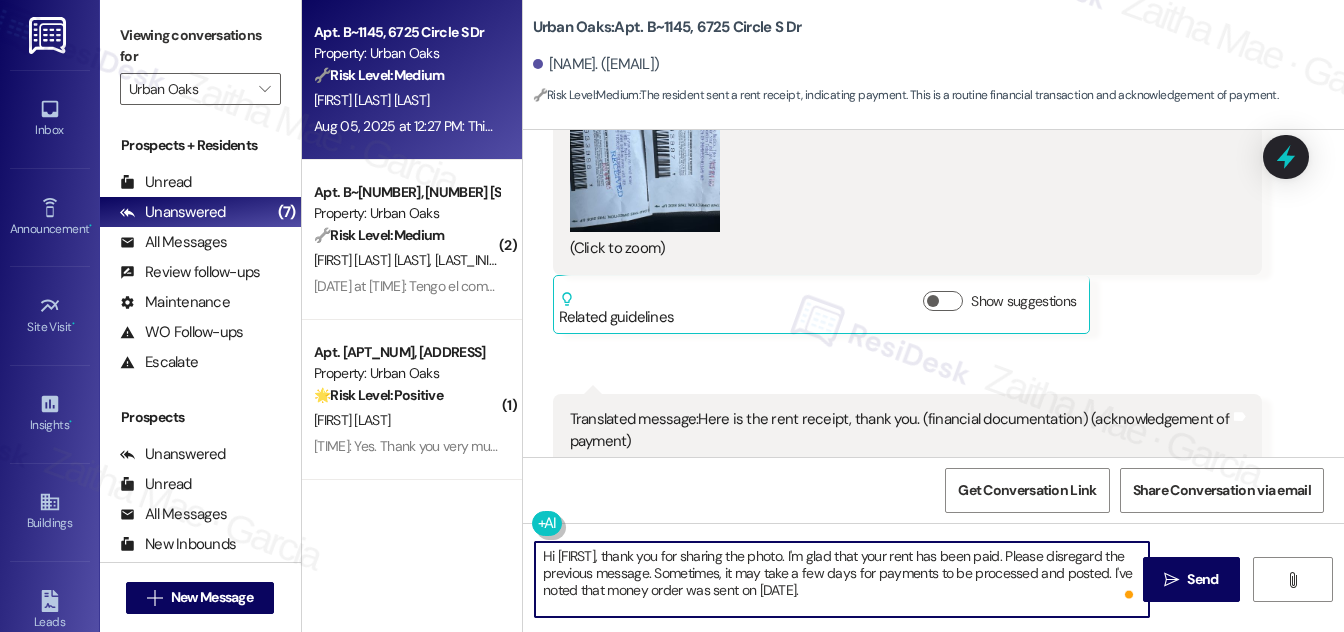 scroll, scrollTop: 1856, scrollLeft: 0, axis: vertical 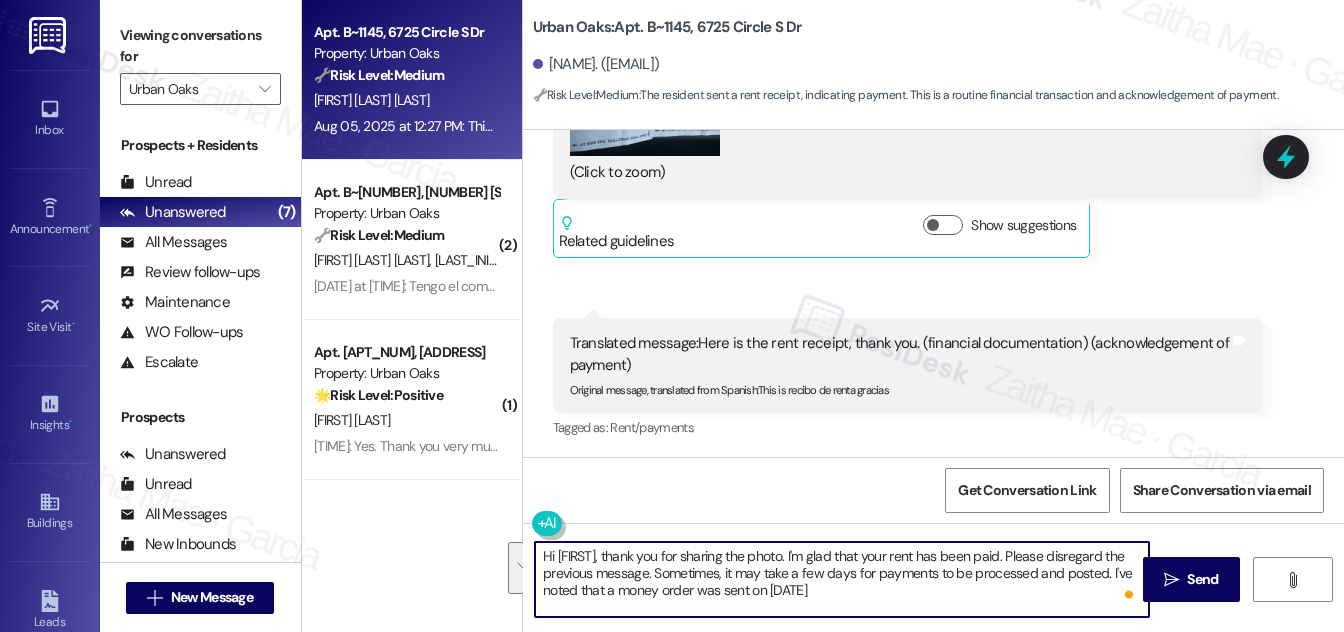 drag, startPoint x: 539, startPoint y: 553, endPoint x: 863, endPoint y: 603, distance: 327.83533 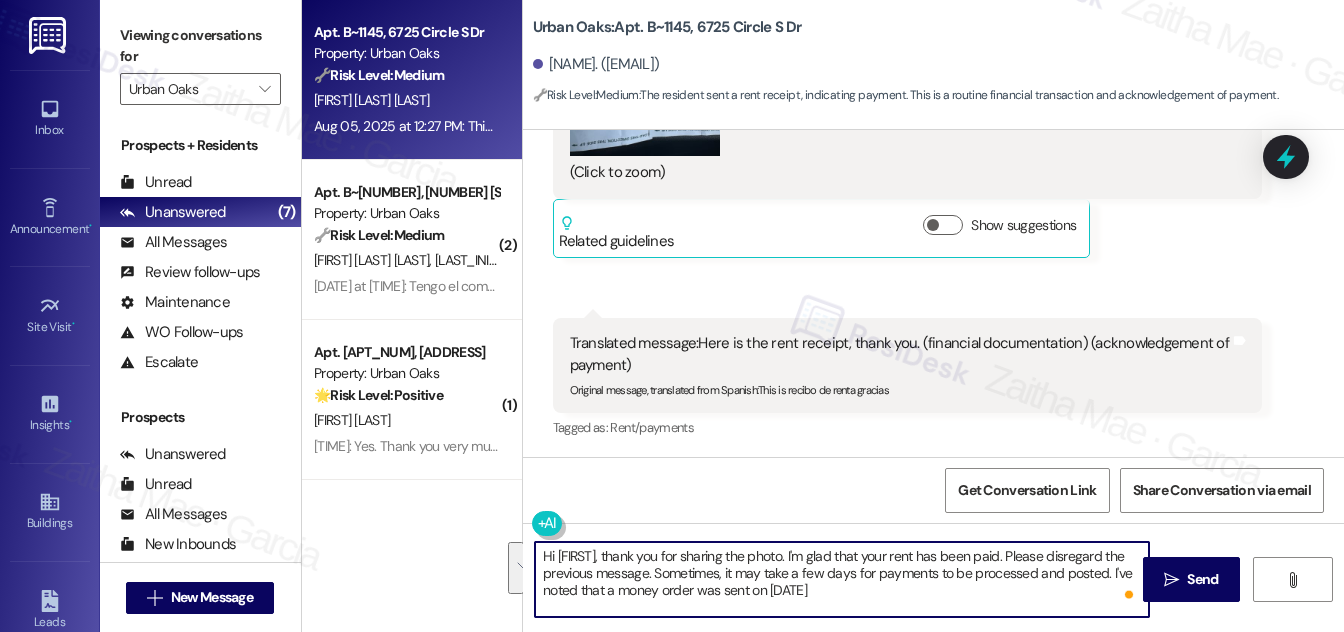 click on "Hi Ander, thank you for sharing the photo. I'm glad that your rent has been paid. Please disregard the previous message. Sometimes, it may take a few days for payments to be processed and posted. I've noted that a money order was sent on 08/03/2025" at bounding box center (842, 579) 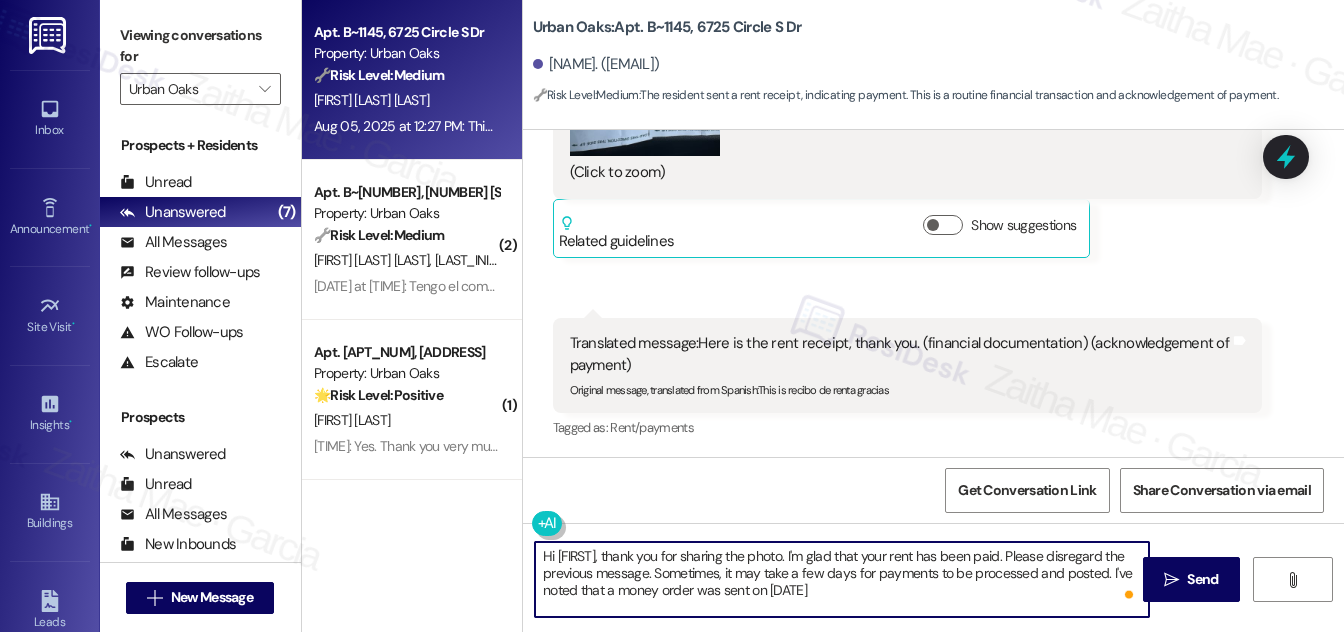 drag, startPoint x: 595, startPoint y: 550, endPoint x: 862, endPoint y: 592, distance: 270.28317 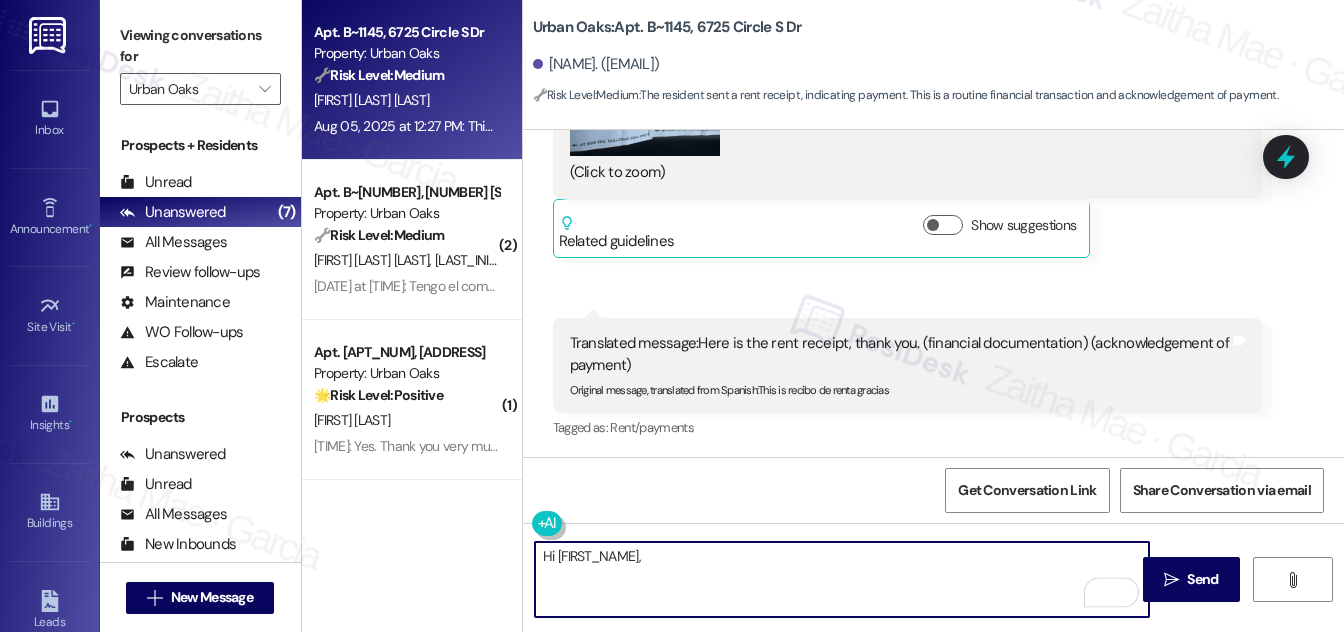 paste on "Thank you for sharing the photo. I’m glad you’ve already taken care of the rent, so please disregard the previous message. Sometimes it can take a few days for payments to be processed and posted. I’ve noted that a money order was sent on 08/03/2025." 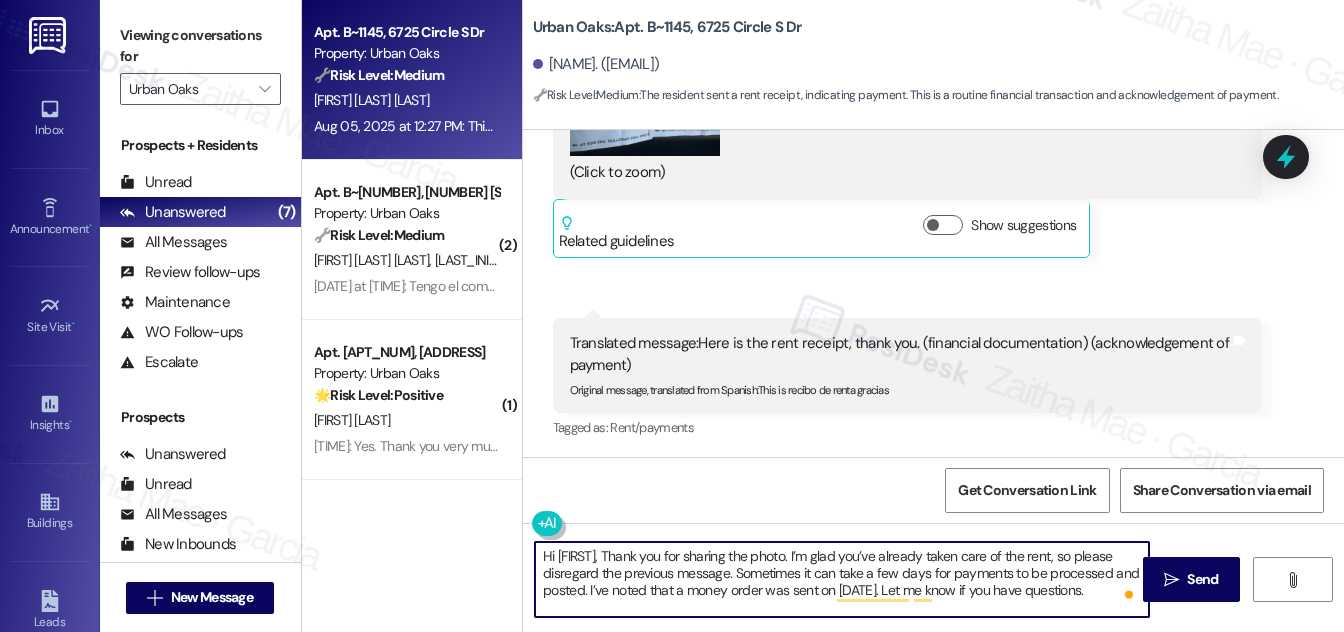 type on "Hi Ander, Thank you for sharing the photo. I’m glad you’ve already taken care of the rent, so please disregard the previous message. Sometimes it can take a few days for payments to be processed and posted. I’ve noted that a money order was sent on 08/03/2025. Let me know if you have questions." 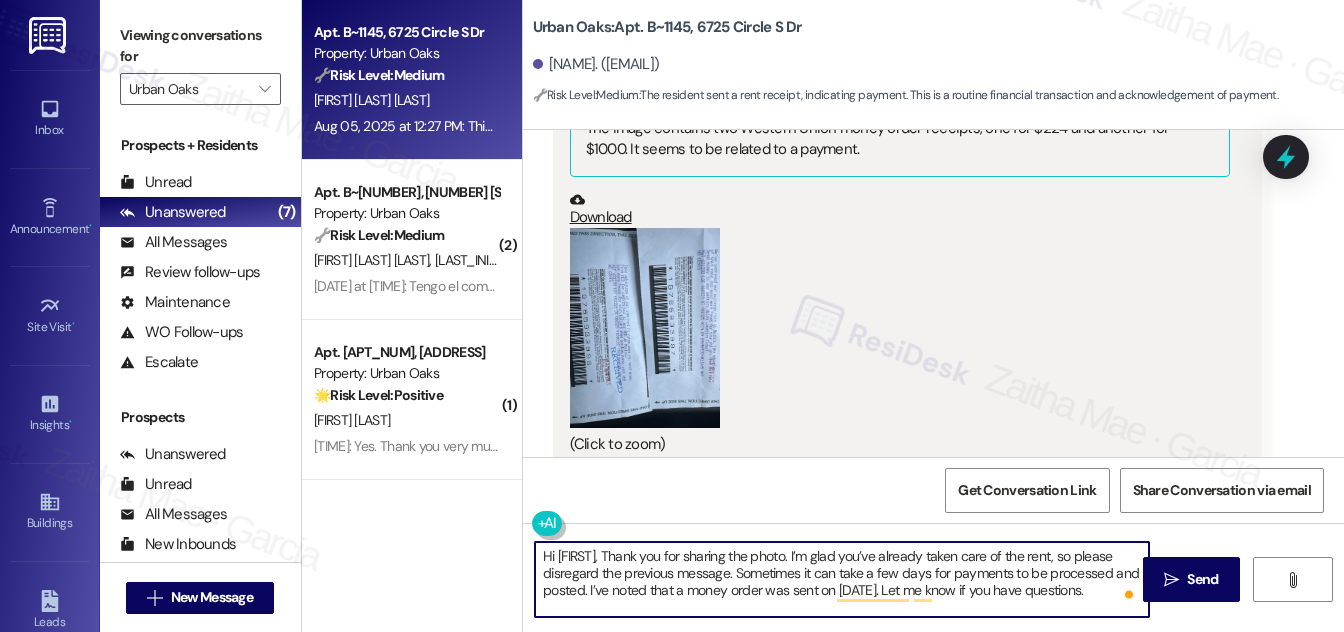 scroll, scrollTop: 1583, scrollLeft: 0, axis: vertical 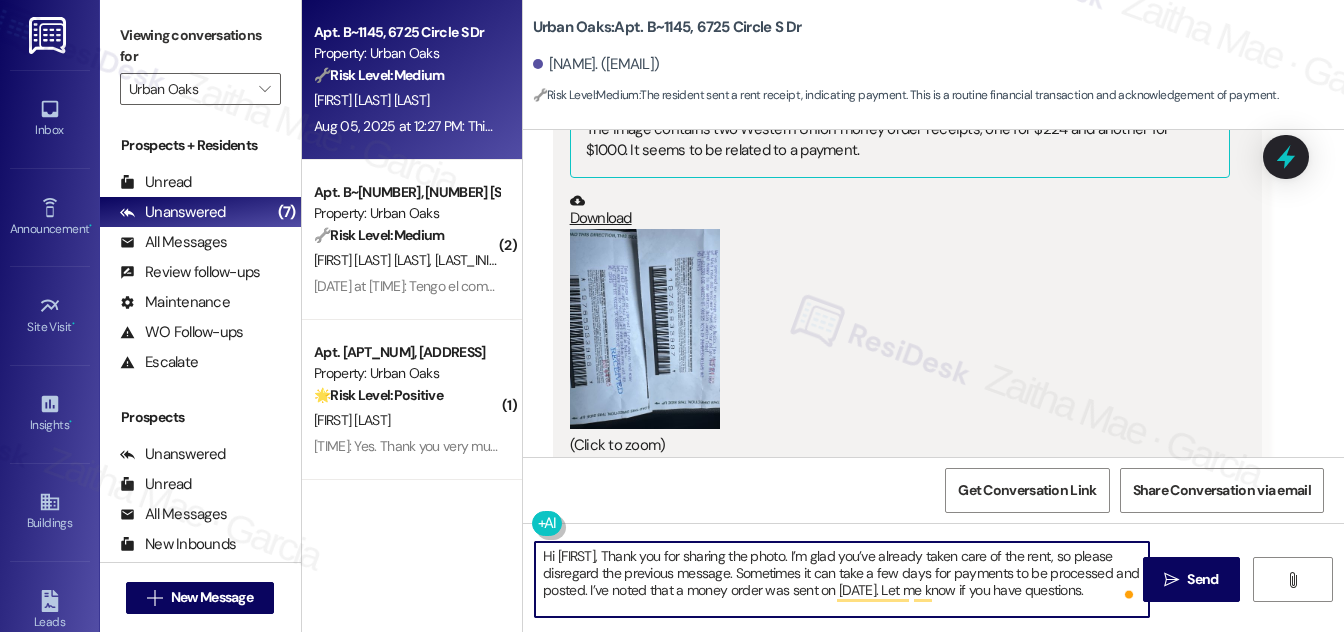 click at bounding box center [645, 329] 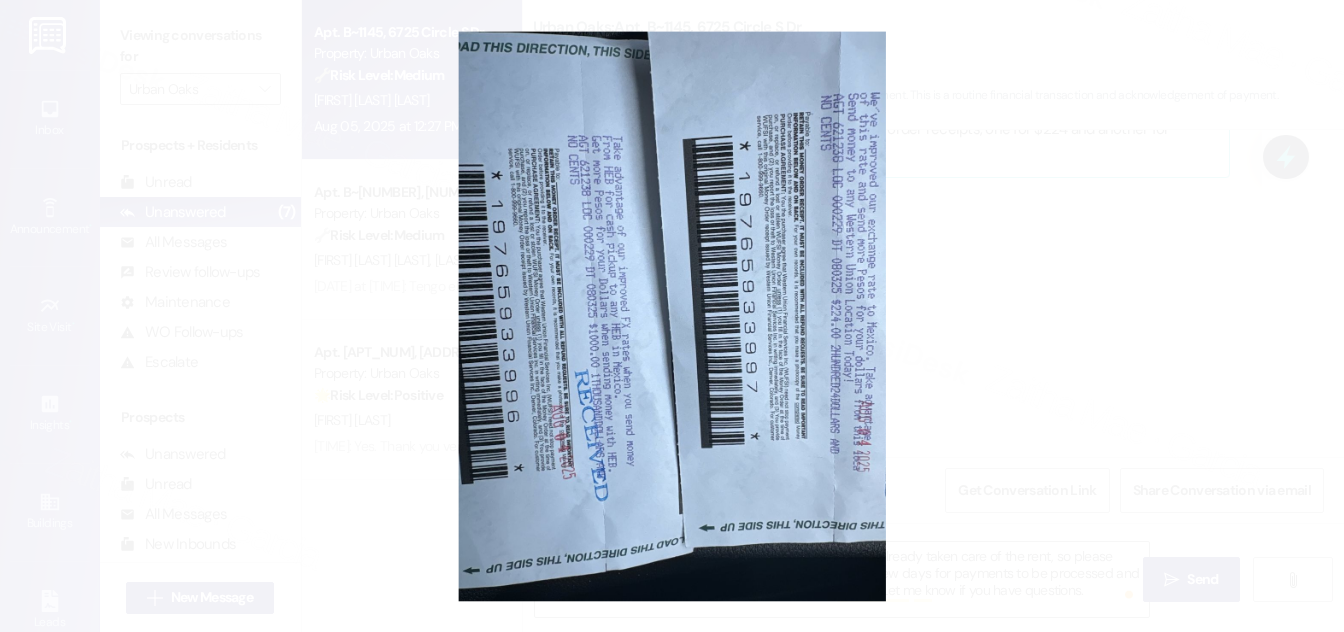 drag, startPoint x: 1041, startPoint y: 232, endPoint x: 973, endPoint y: 165, distance: 95.462036 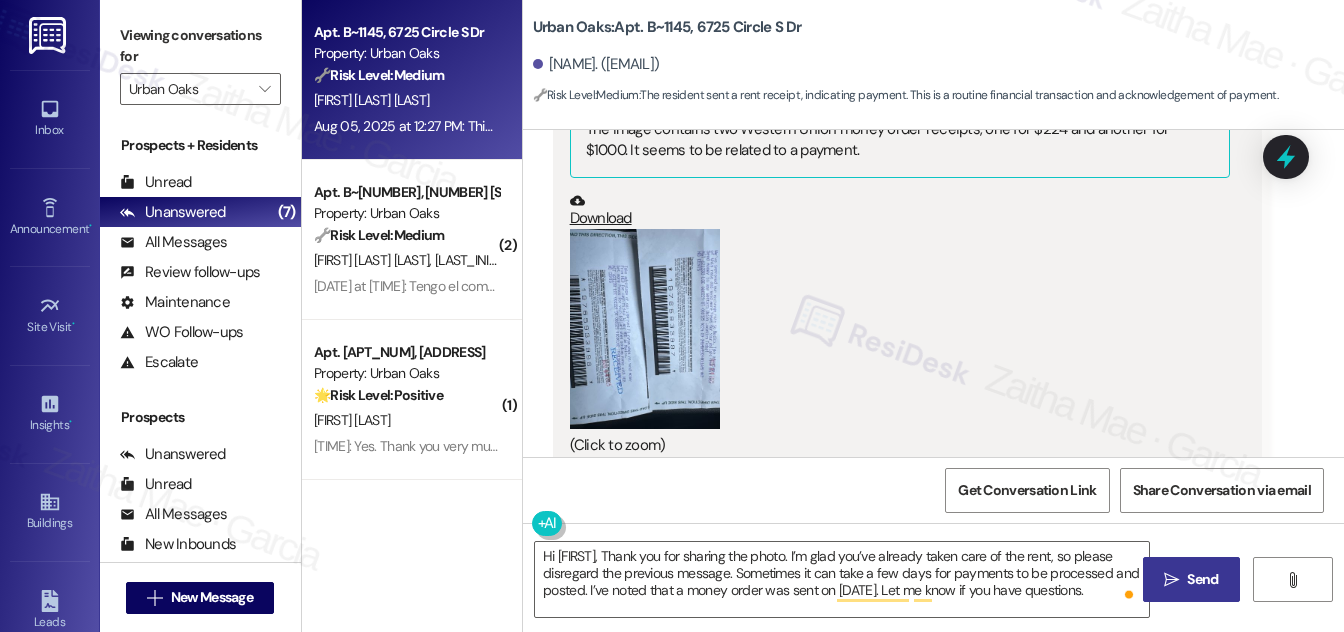 click on "Send" at bounding box center [1202, 579] 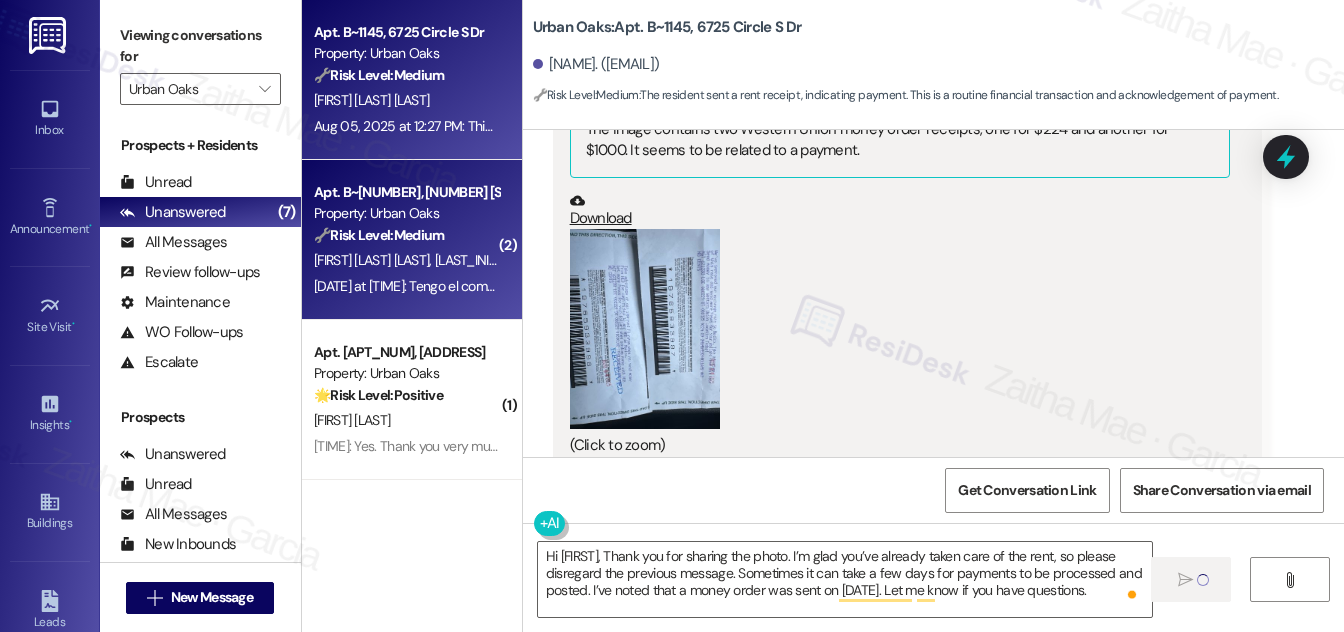 type 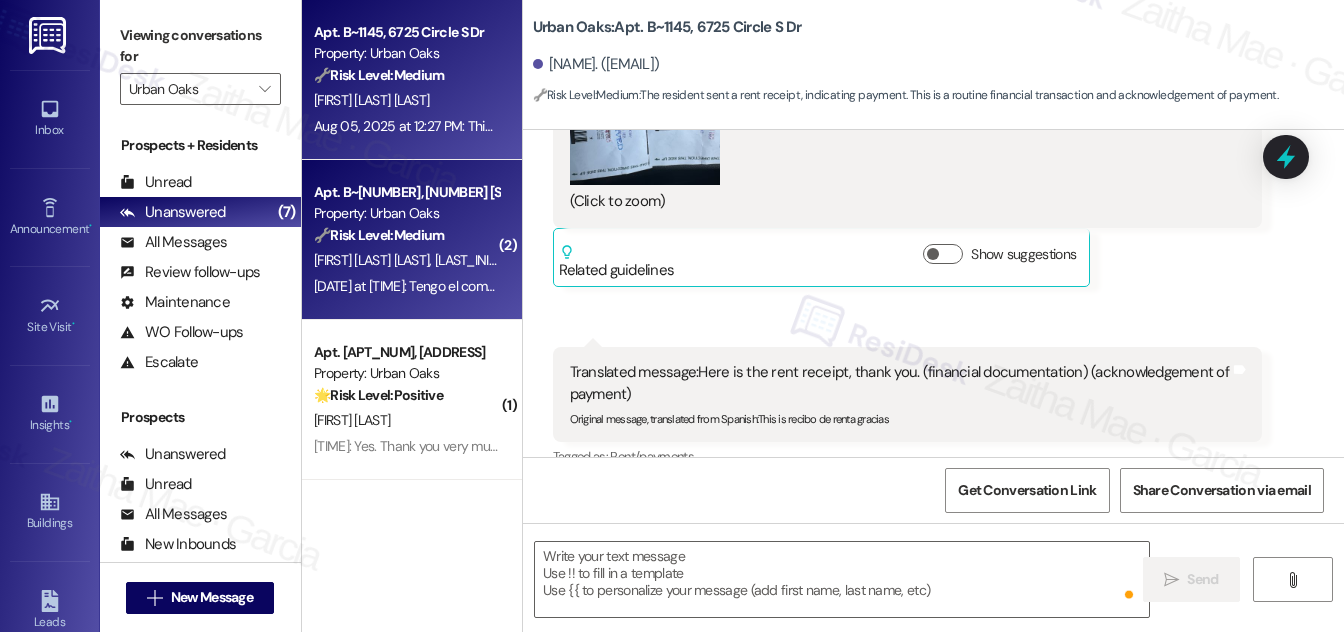 scroll, scrollTop: 1855, scrollLeft: 0, axis: vertical 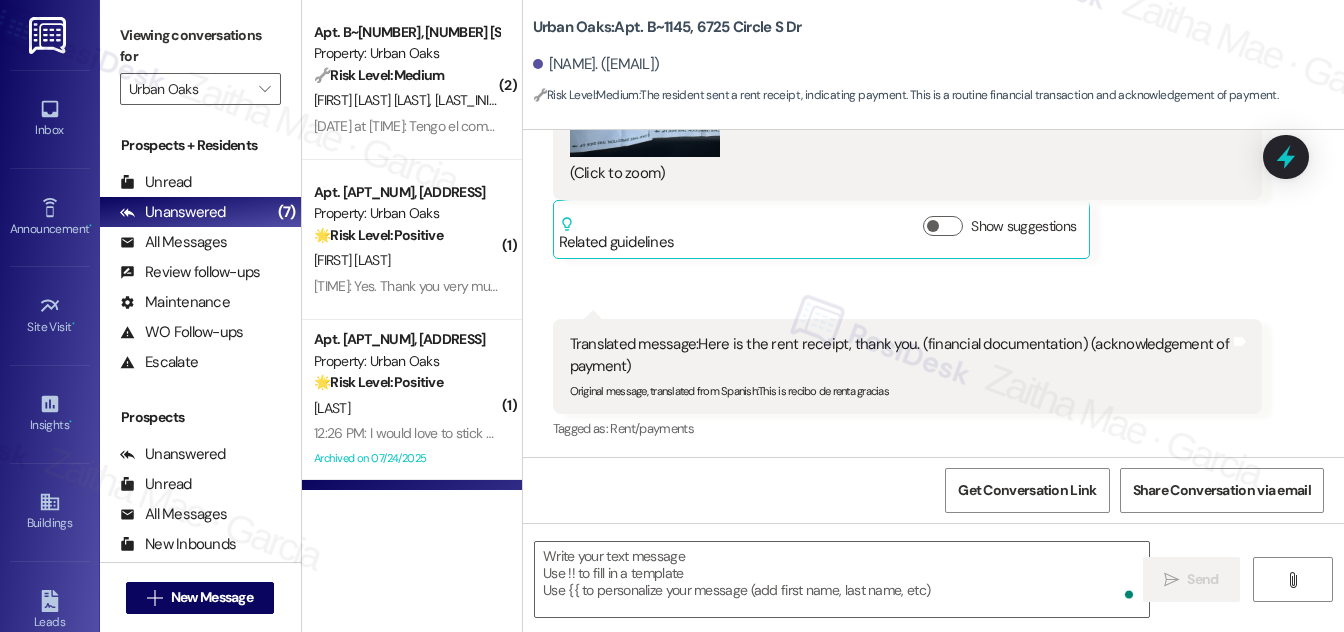click on "🌟  Risk Level:  Positive The conversation reflects positive engagement and confirmation of resident satisfaction with a completed work order and overall living experience. This is relationship building." at bounding box center (406, 235) 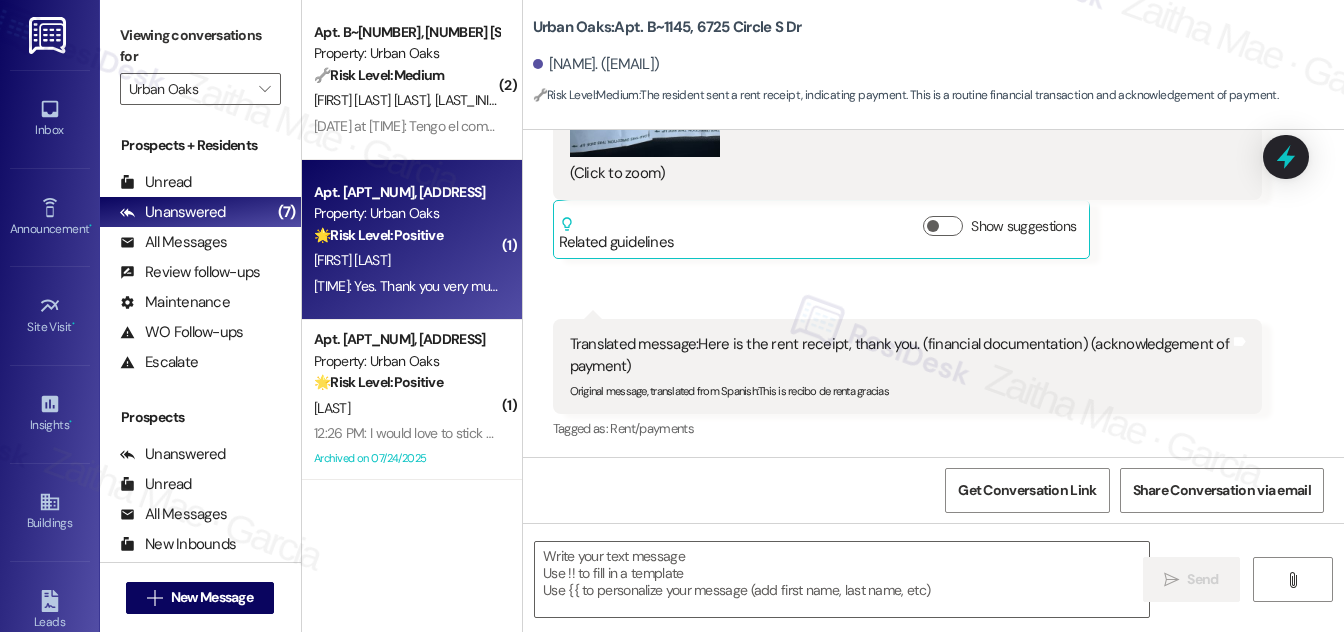 type on "Fetching suggested responses. Please feel free to read through the conversation in the meantime." 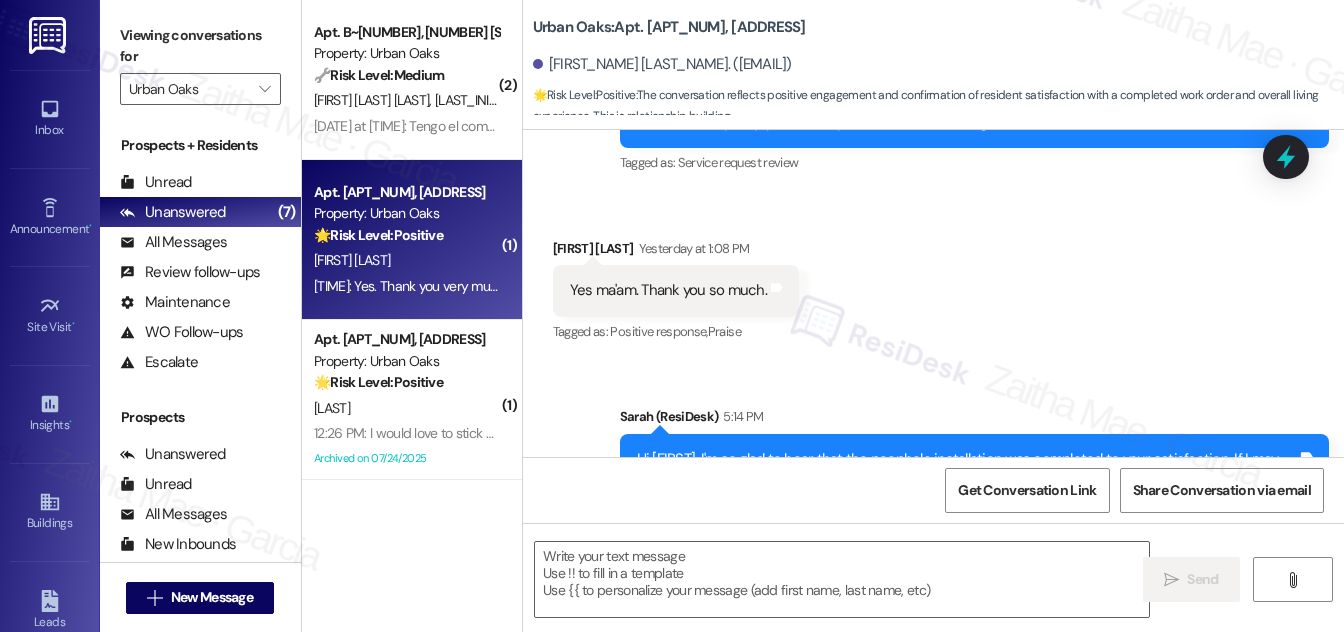 type on "Fetching suggested responses. Please feel free to read through the conversation in the meantime." 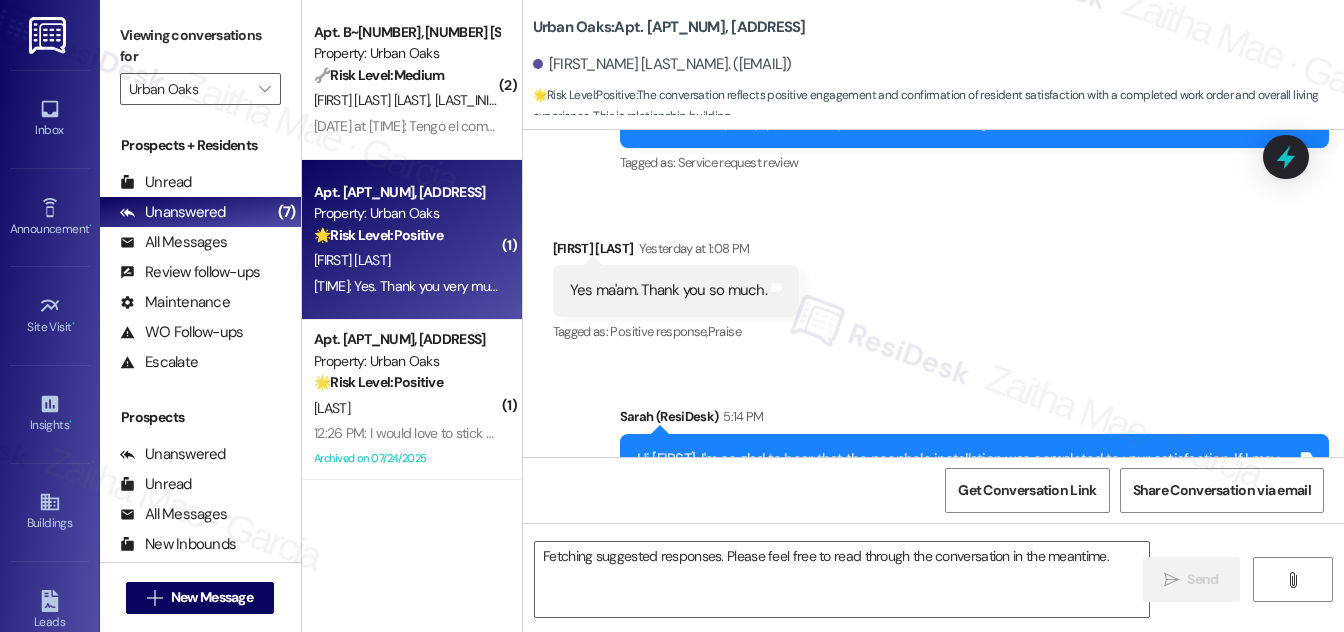 scroll, scrollTop: 546, scrollLeft: 0, axis: vertical 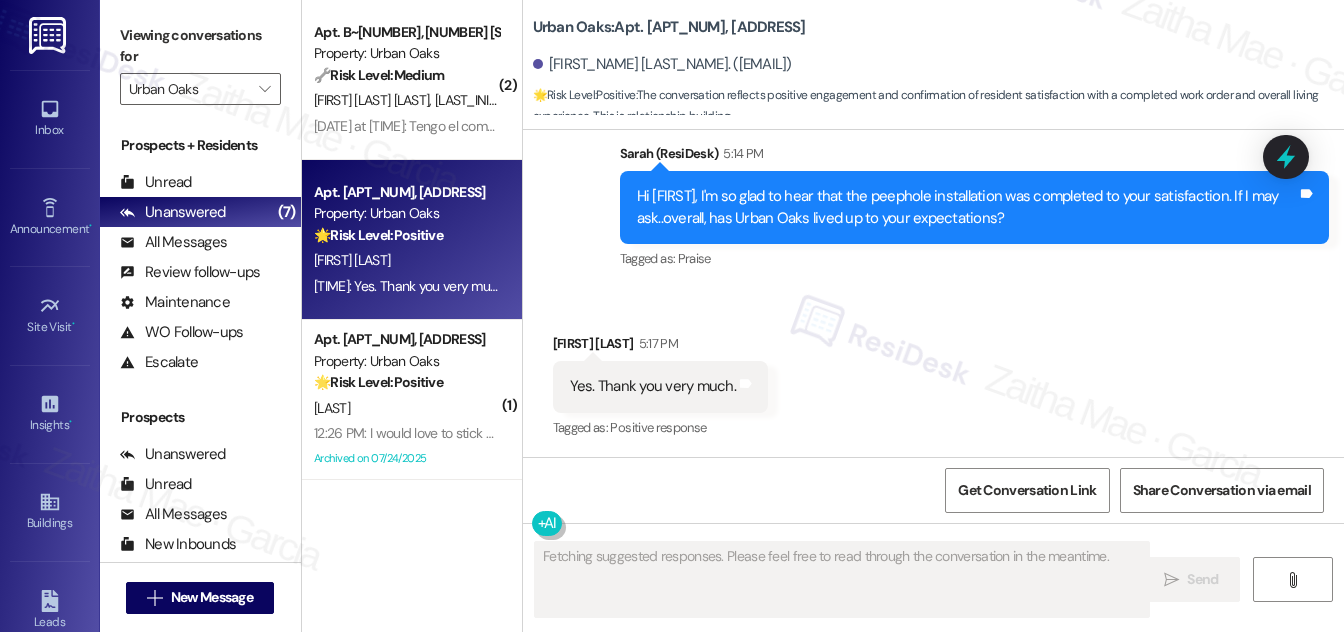 type 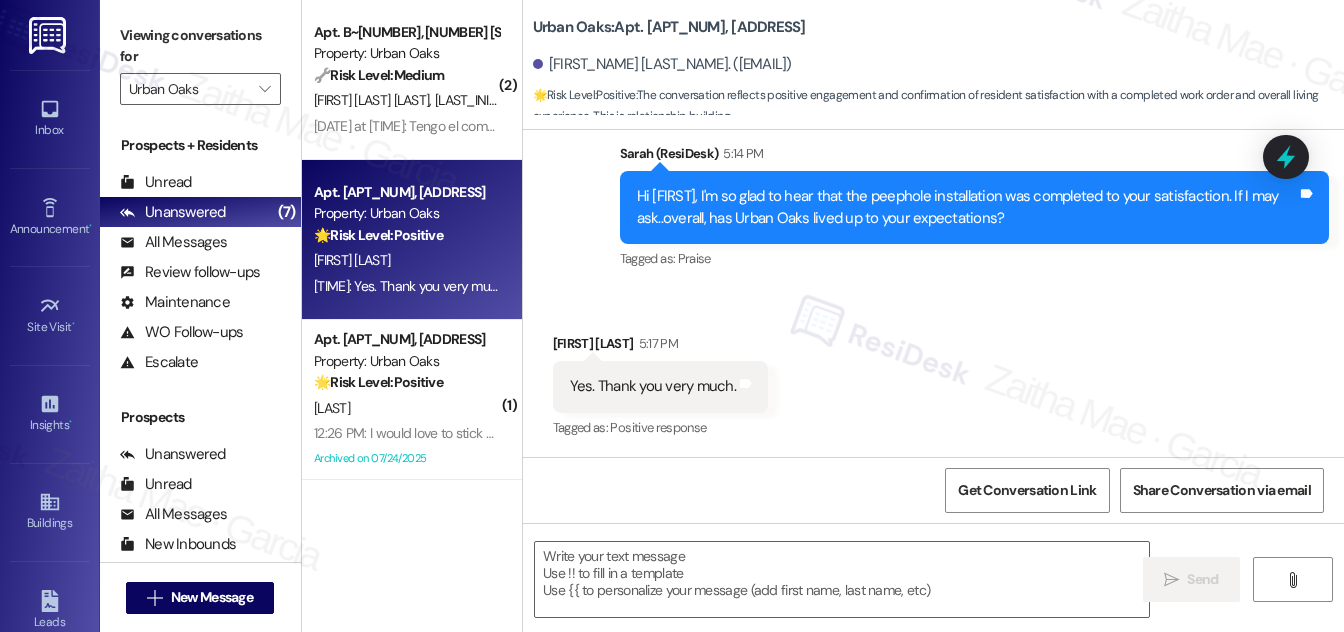 scroll, scrollTop: 546, scrollLeft: 0, axis: vertical 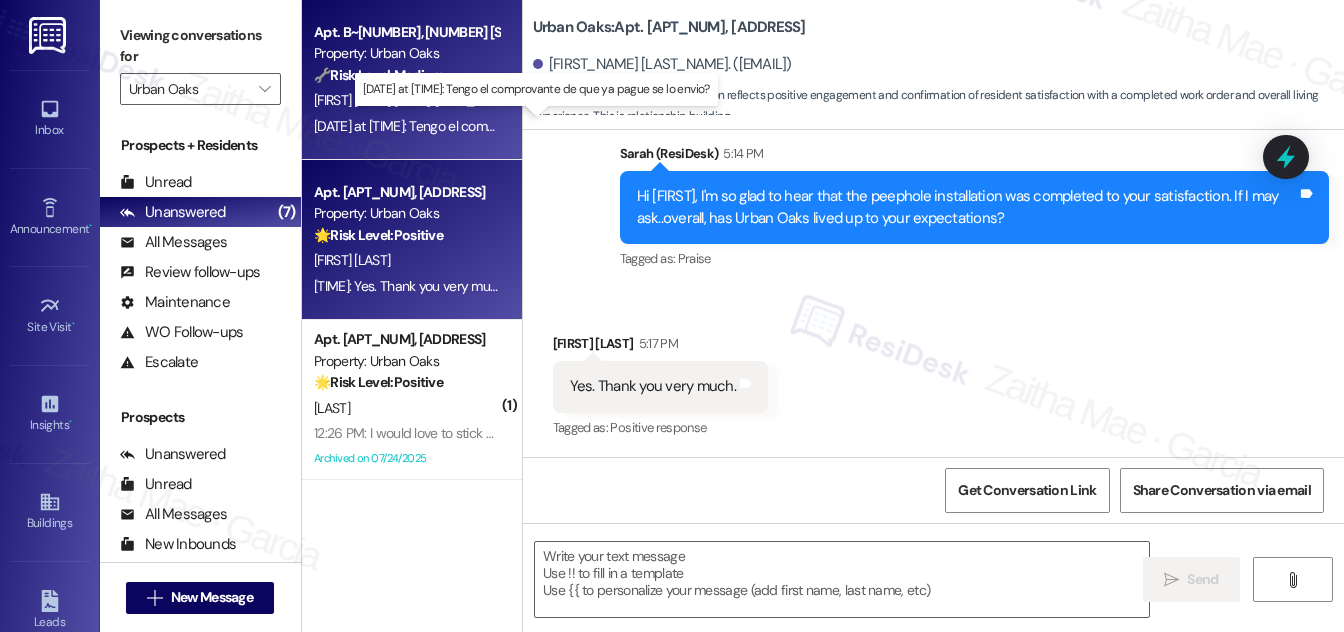 click on "Aug 05, 2025 at 12:27 PM: Tengo el comprovante de que ya pague se lo envio? Aug 05, 2025 at 12:27 PM: Tengo el comprovante de que ya pague se lo envio?" at bounding box center (513, 126) 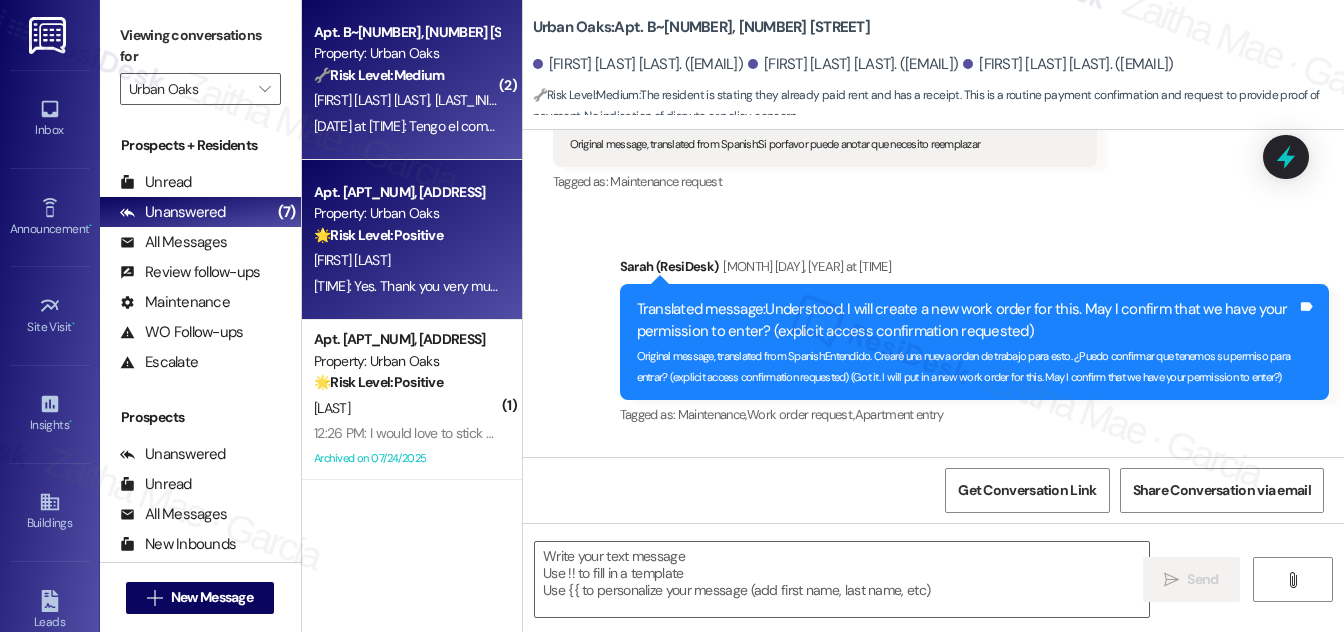 type on "Fetching suggested responses. Please feel free to read through the conversation in the meantime." 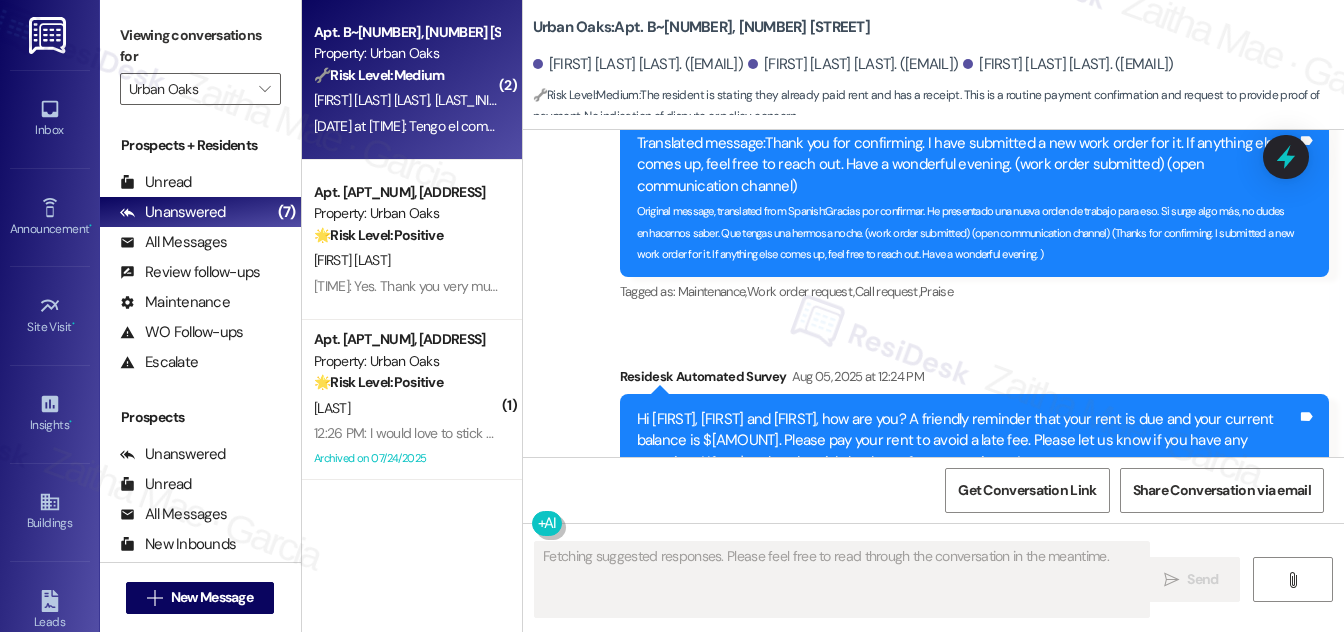 scroll, scrollTop: 3256, scrollLeft: 0, axis: vertical 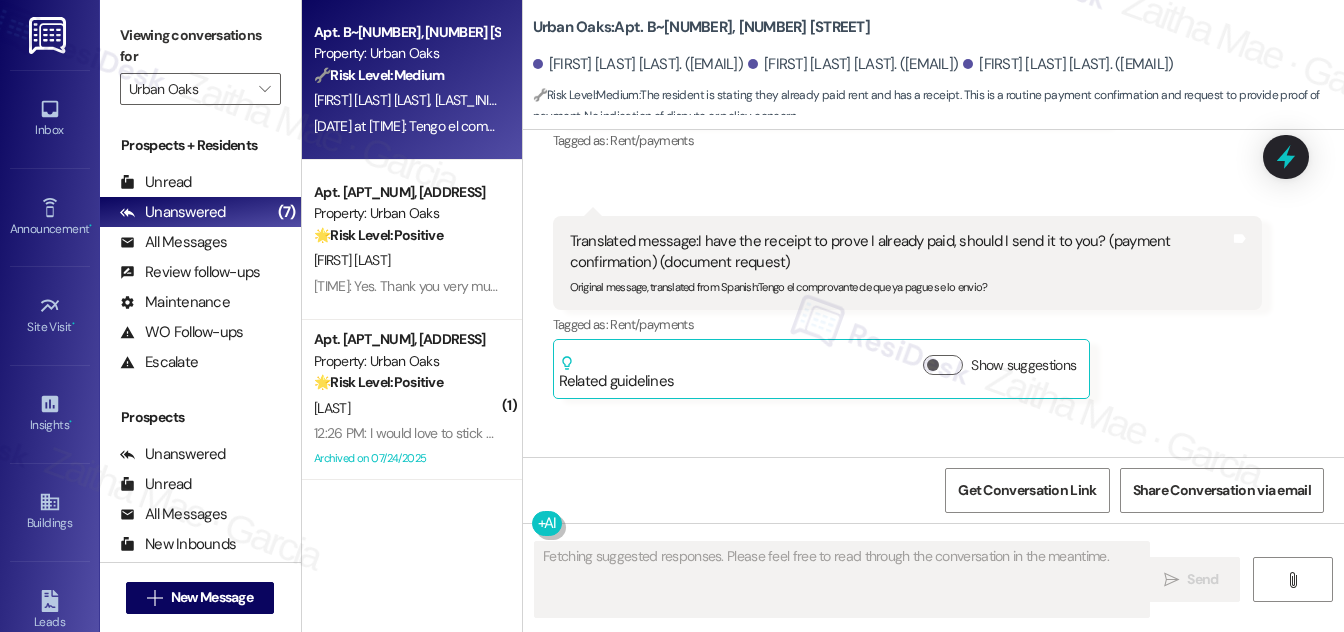 click on "L. Liles" at bounding box center (406, 260) 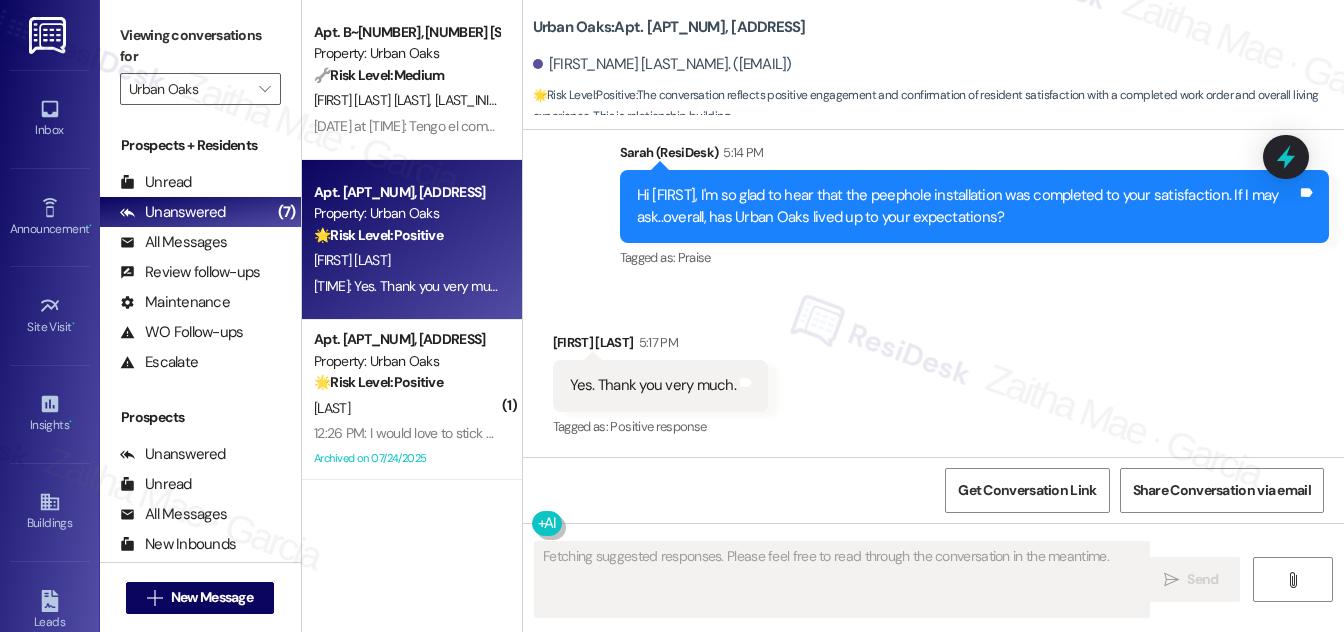 scroll, scrollTop: 546, scrollLeft: 0, axis: vertical 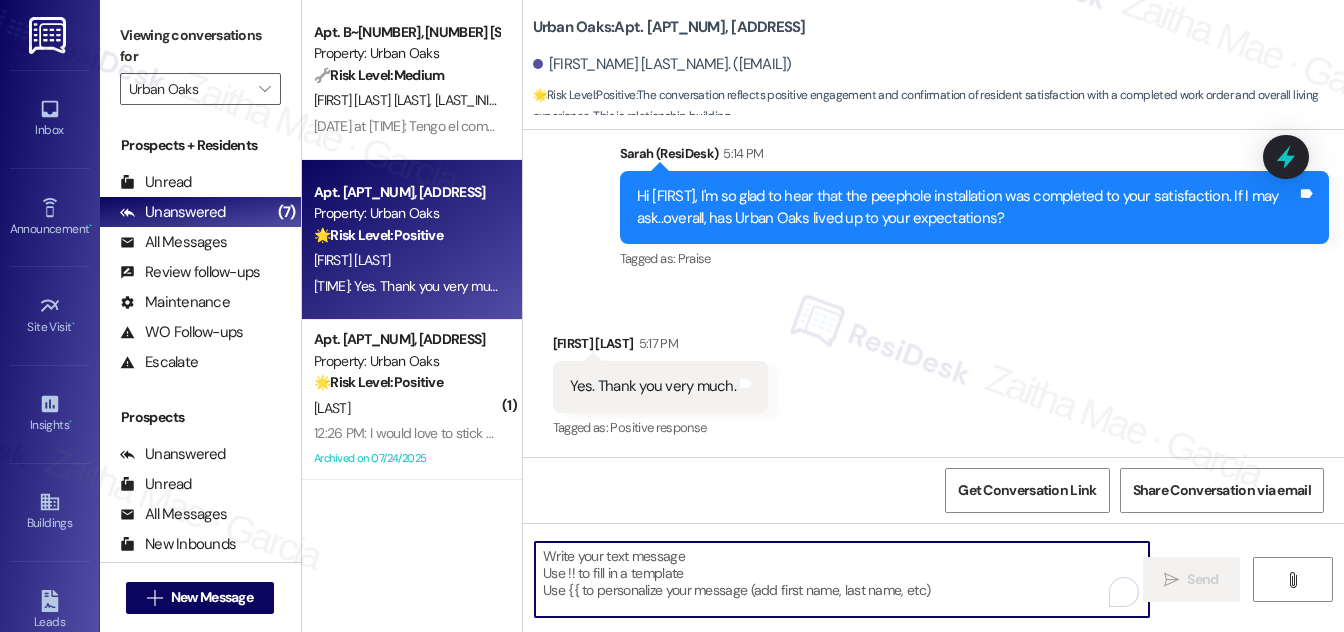 click at bounding box center (842, 579) 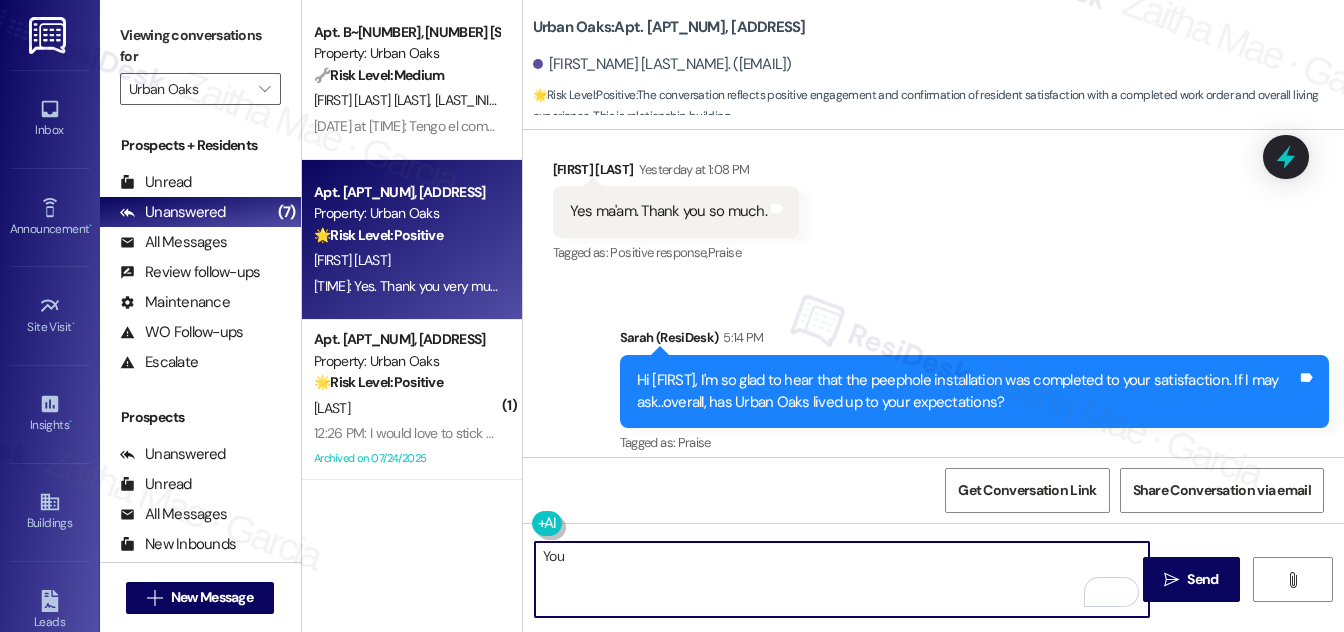 scroll, scrollTop: 546, scrollLeft: 0, axis: vertical 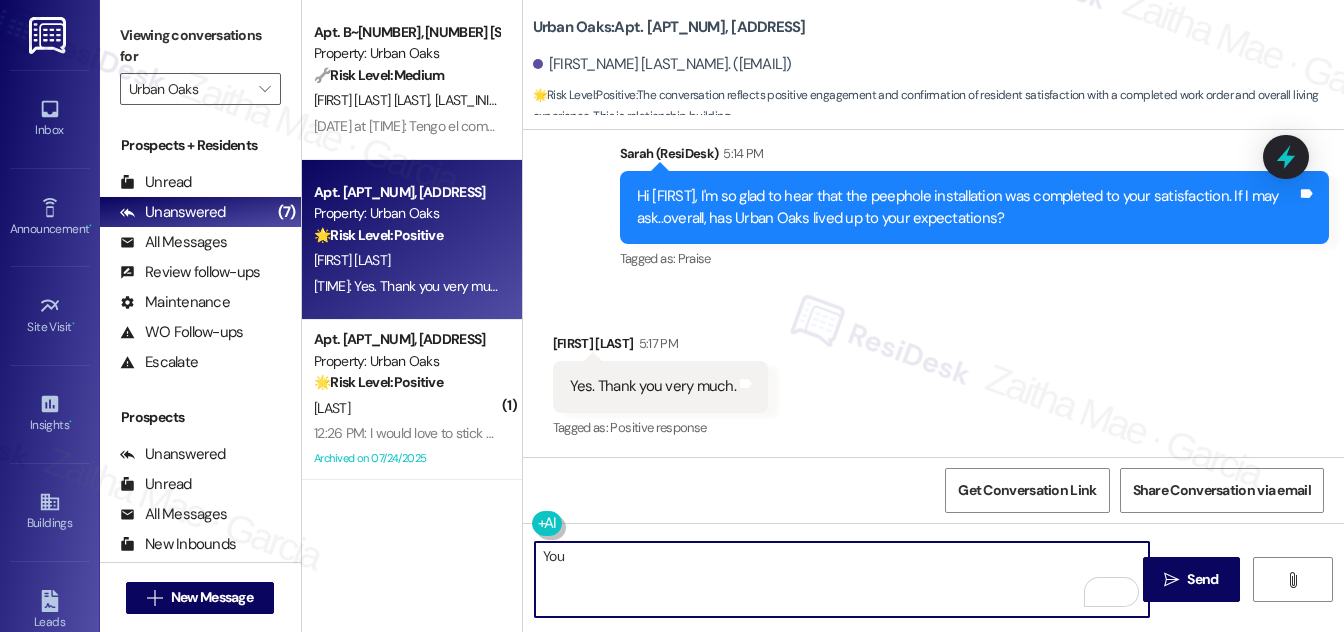 drag, startPoint x: 542, startPoint y: 555, endPoint x: 626, endPoint y: 560, distance: 84.14868 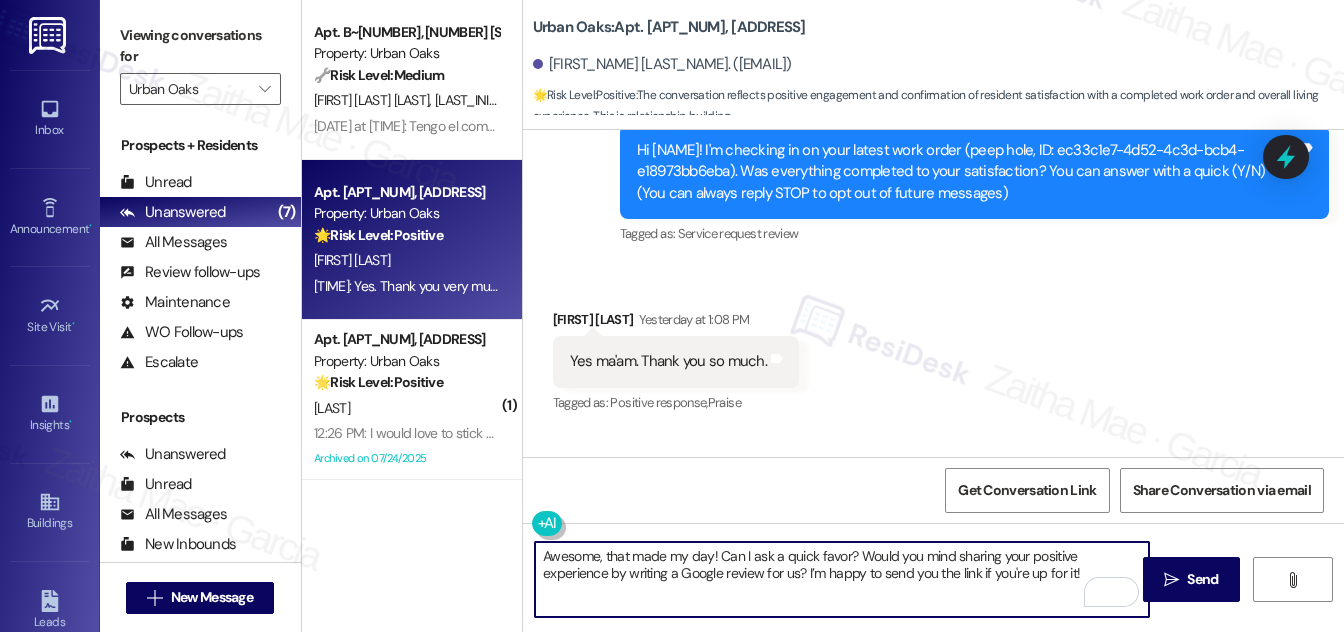 scroll, scrollTop: 546, scrollLeft: 0, axis: vertical 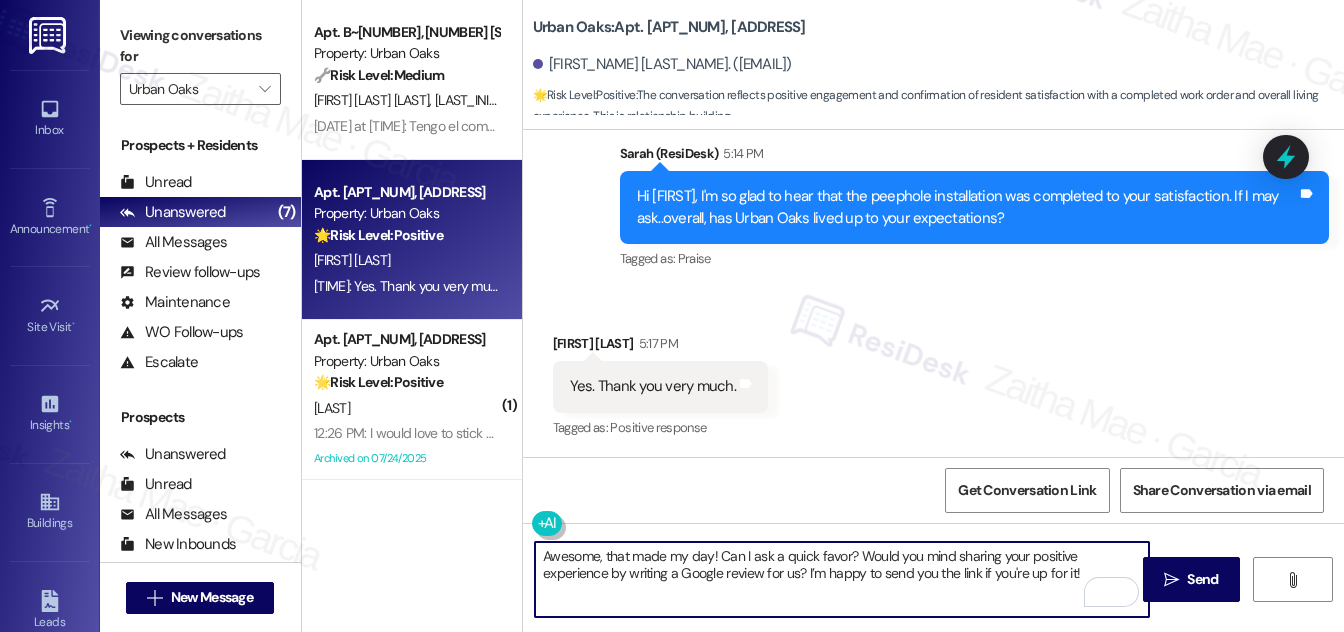 click on "Awesome, that made my day! Can I ask a quick favor? Would you mind sharing your positive experience by writing a Google review for us? I’m happy to send you the link if you're up for it!" at bounding box center (842, 579) 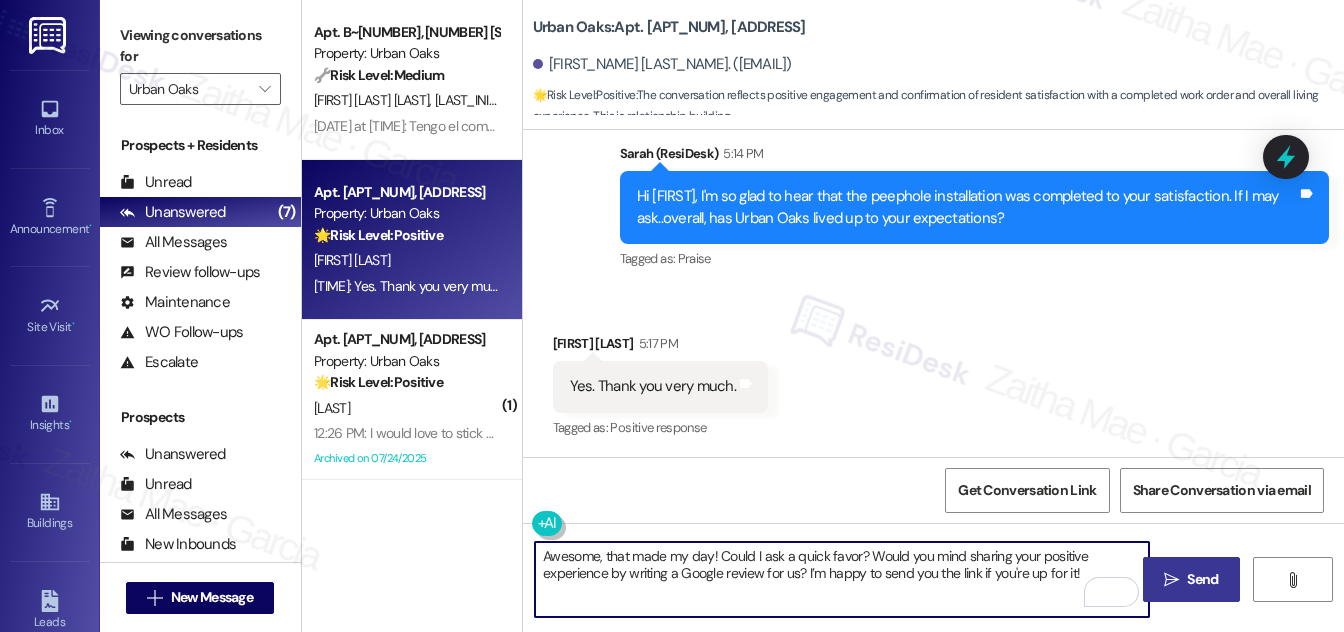 type on "Awesome, that made my day! Could I ask a quick favor? Would you mind sharing your positive experience by writing a Google review for us? I’m happy to send you the link if you're up for it!" 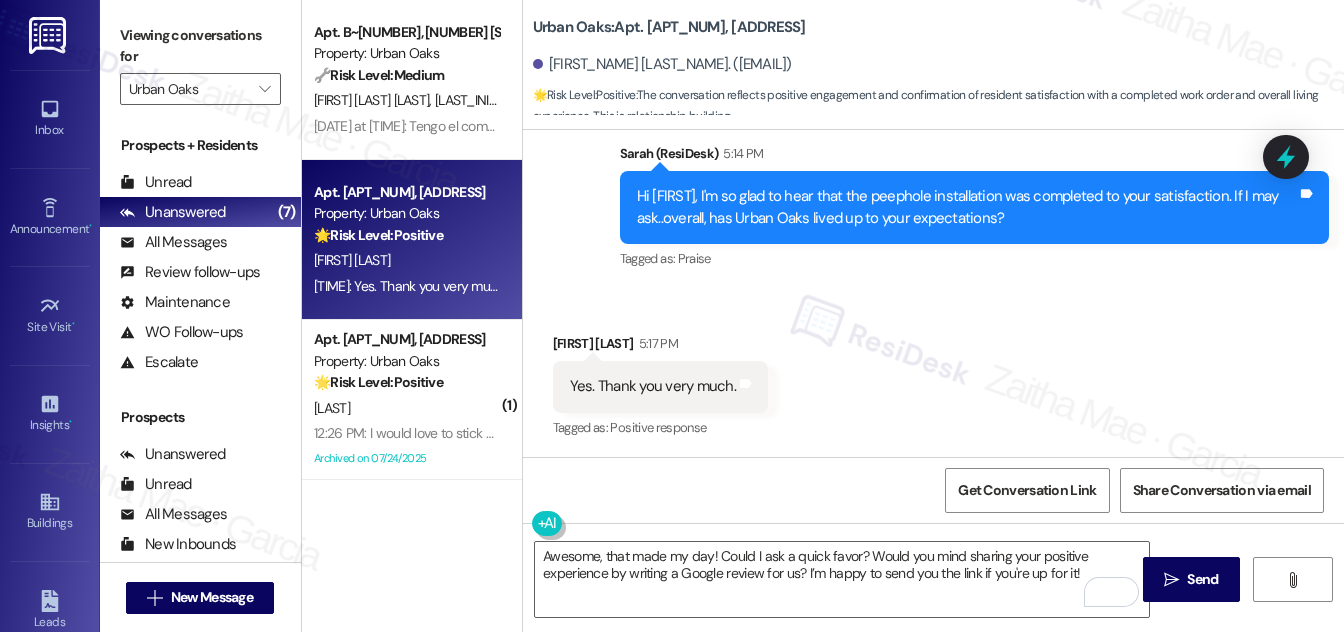 drag, startPoint x: 1200, startPoint y: 578, endPoint x: 1177, endPoint y: 546, distance: 39.40812 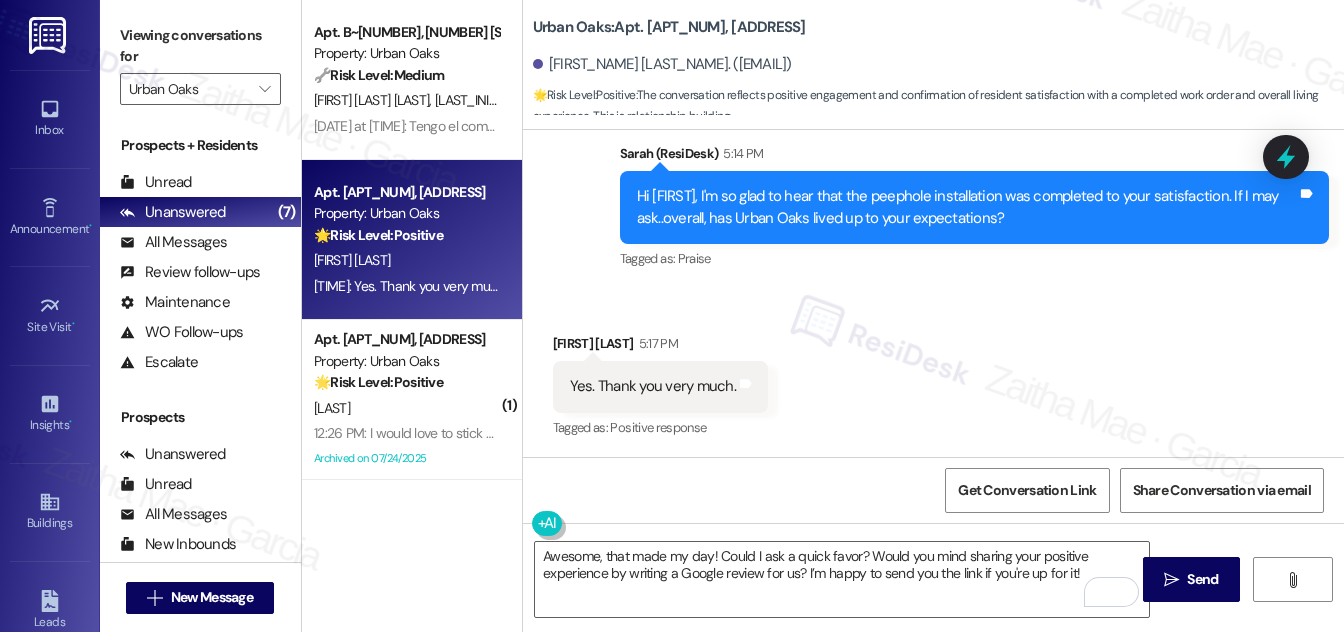 click on "Send" at bounding box center (1202, 579) 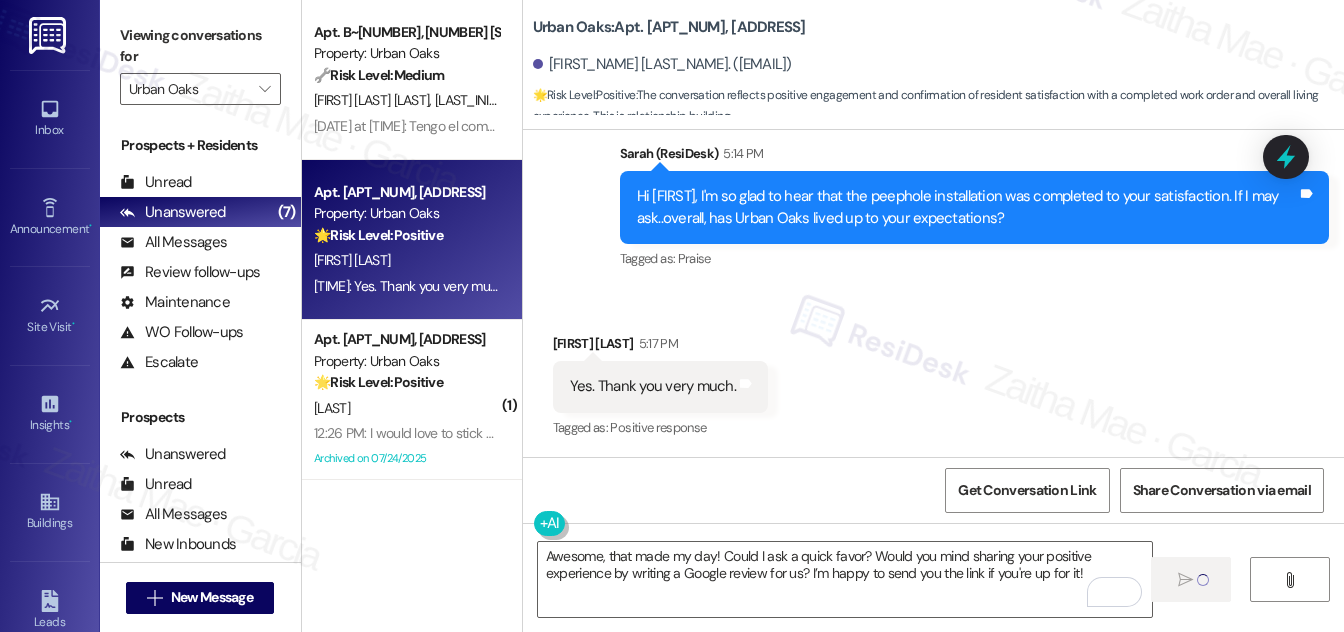 type 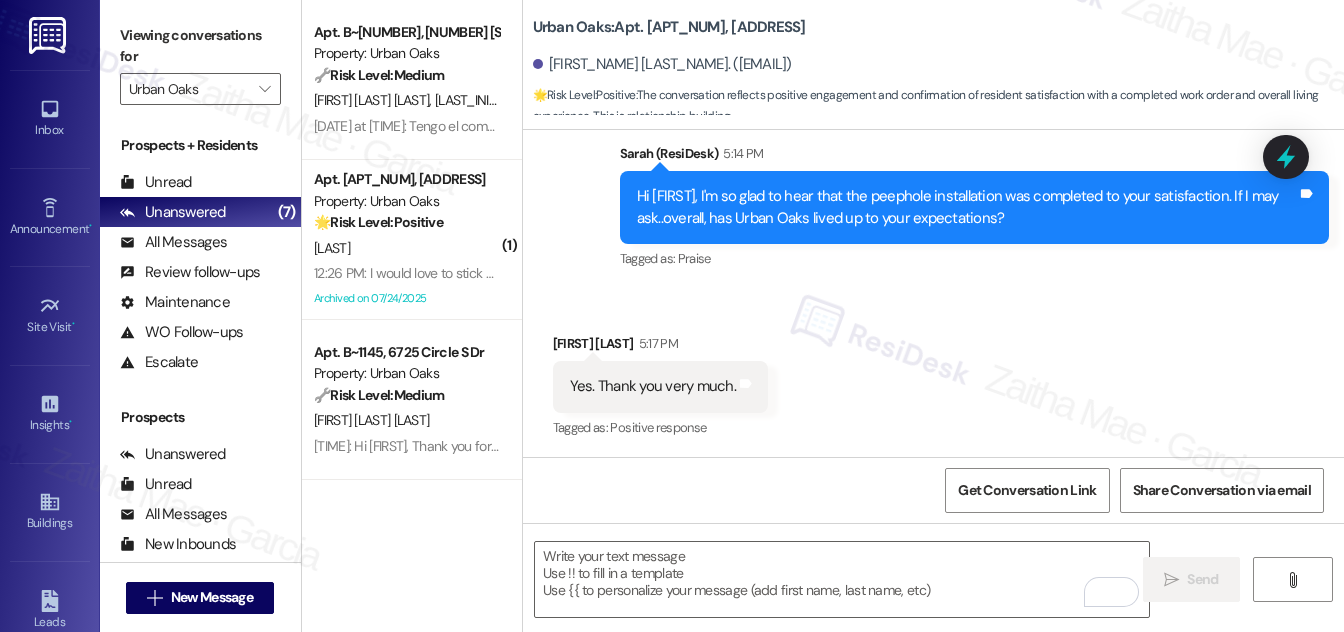 scroll, scrollTop: 707, scrollLeft: 0, axis: vertical 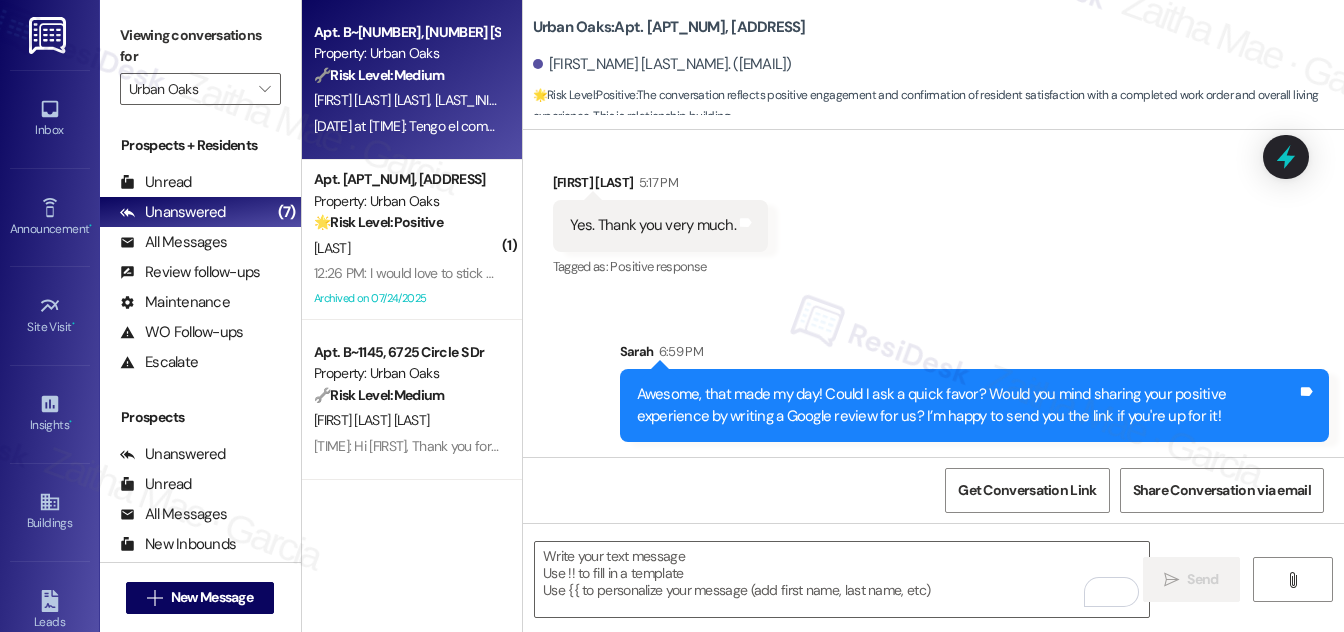 click on "[LAST] [LAST]" at bounding box center (499, 100) 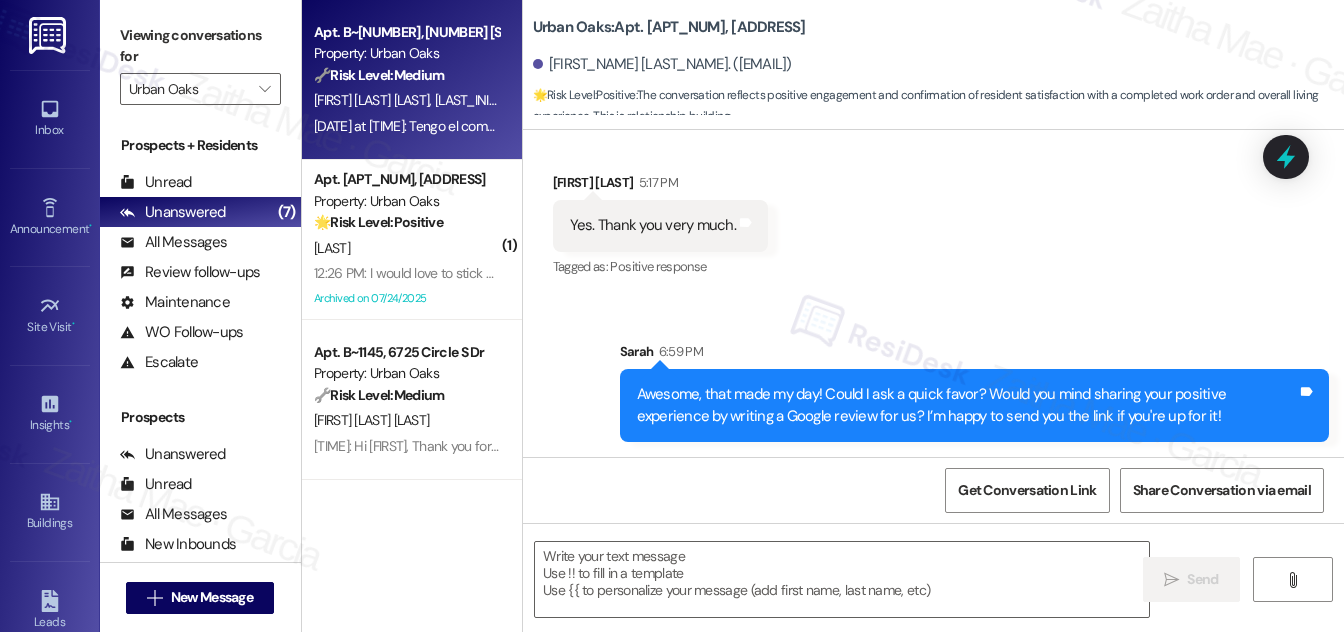 type on "Fetching suggested responses. Please feel free to read through the conversation in the meantime." 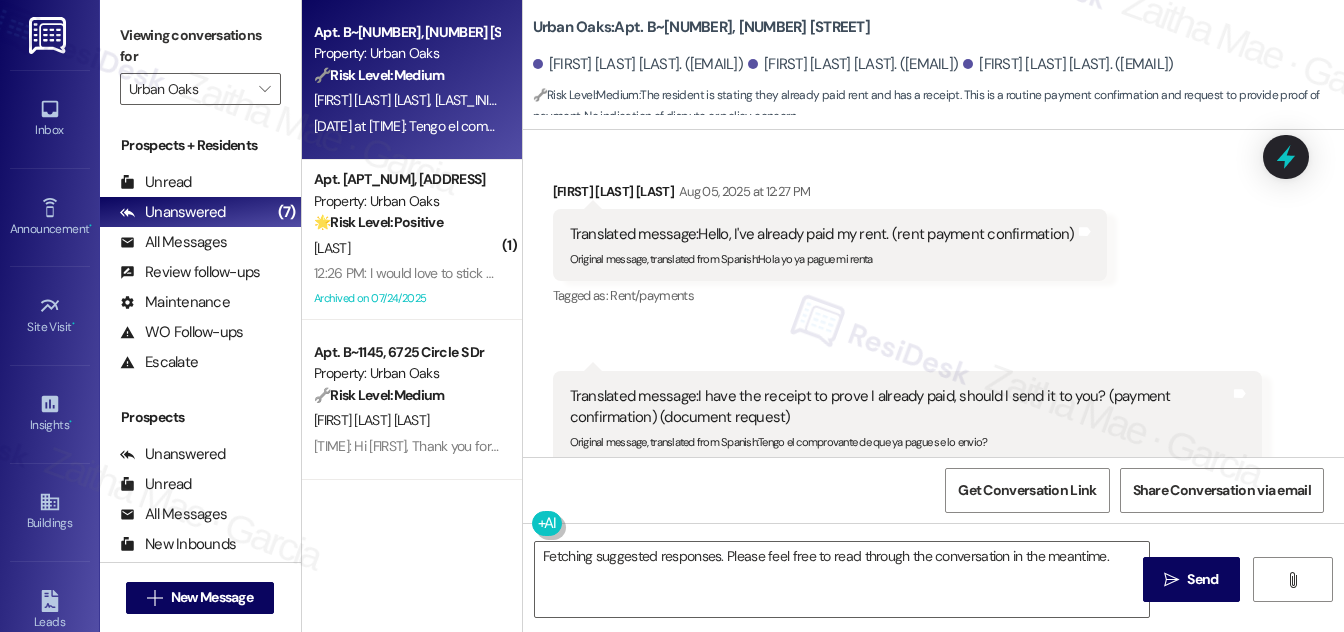 scroll, scrollTop: 3098, scrollLeft: 0, axis: vertical 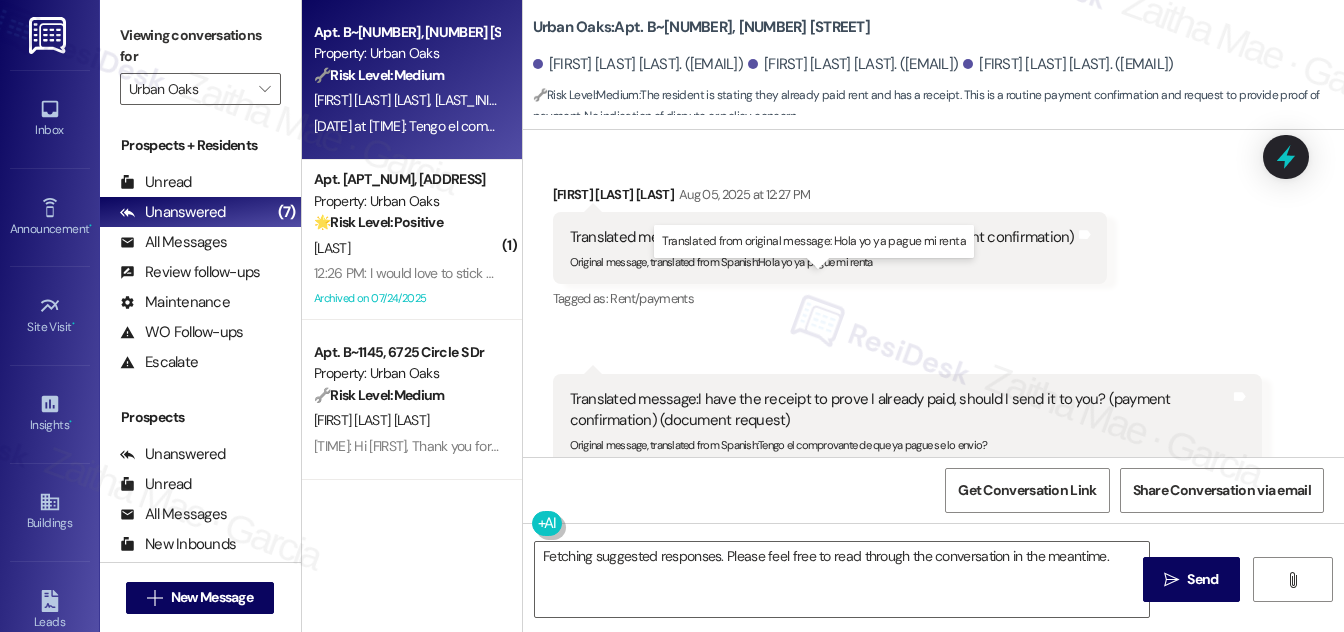 drag, startPoint x: 700, startPoint y: 274, endPoint x: 887, endPoint y: 274, distance: 187 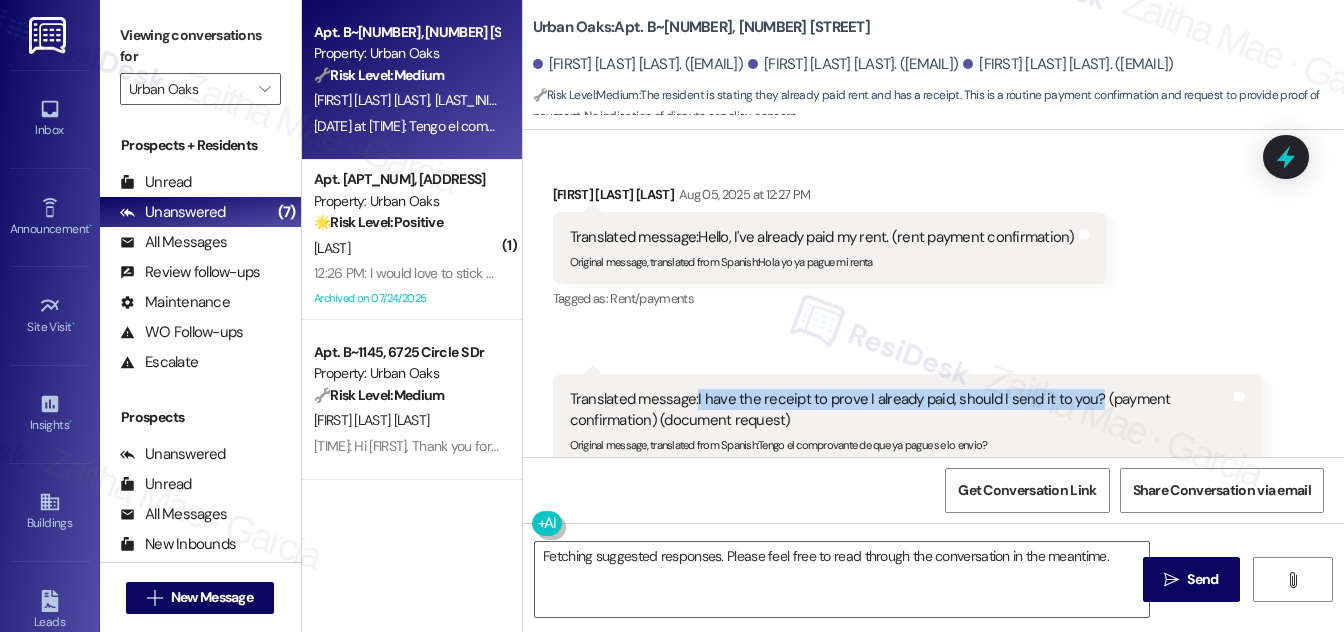 drag, startPoint x: 696, startPoint y: 434, endPoint x: 1090, endPoint y: 427, distance: 394.06216 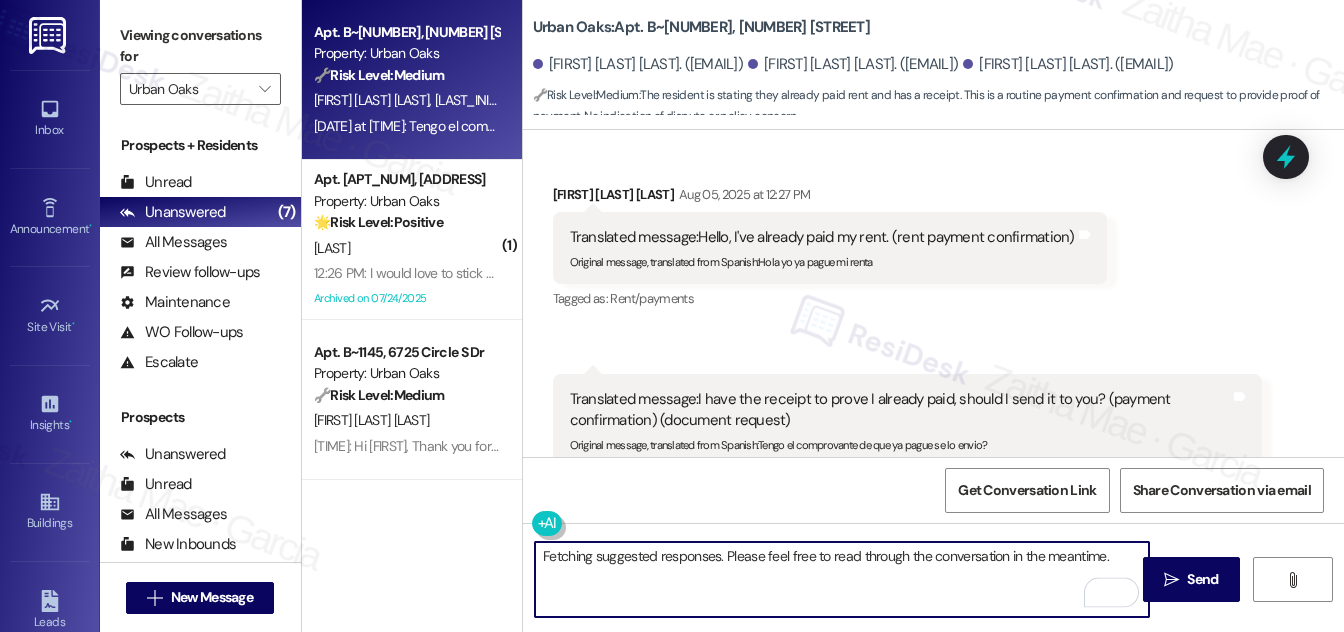 drag, startPoint x: 541, startPoint y: 554, endPoint x: 1109, endPoint y: 546, distance: 568.05634 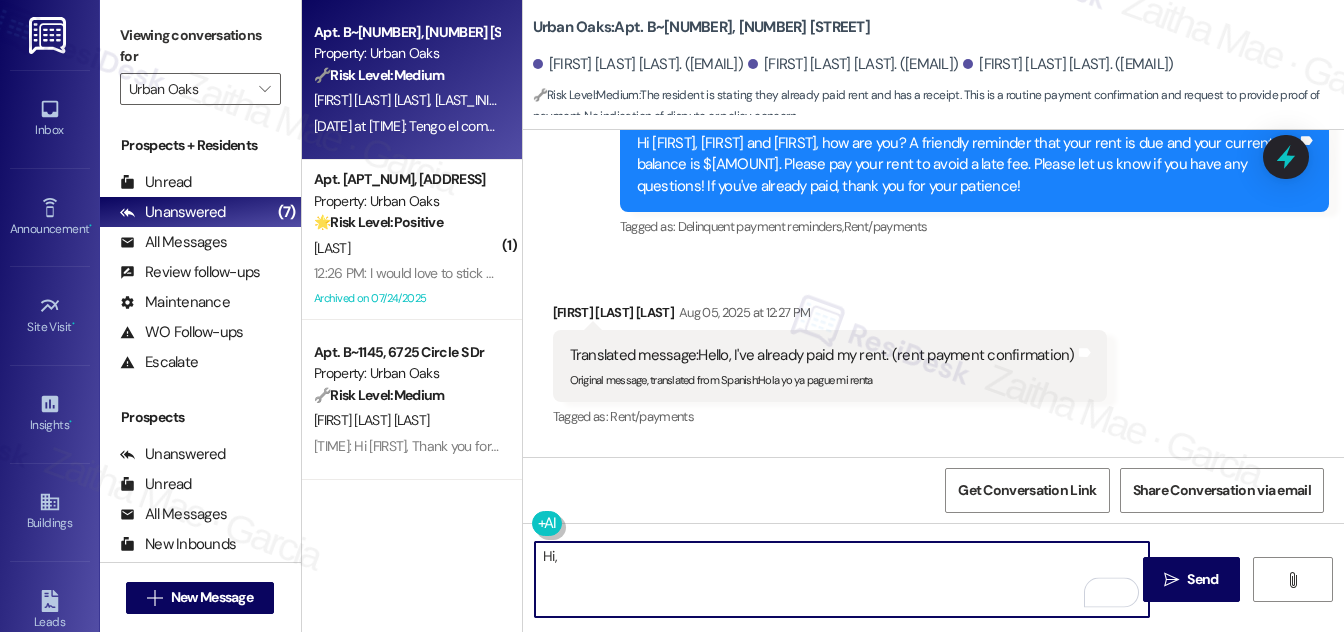 scroll, scrollTop: 3098, scrollLeft: 0, axis: vertical 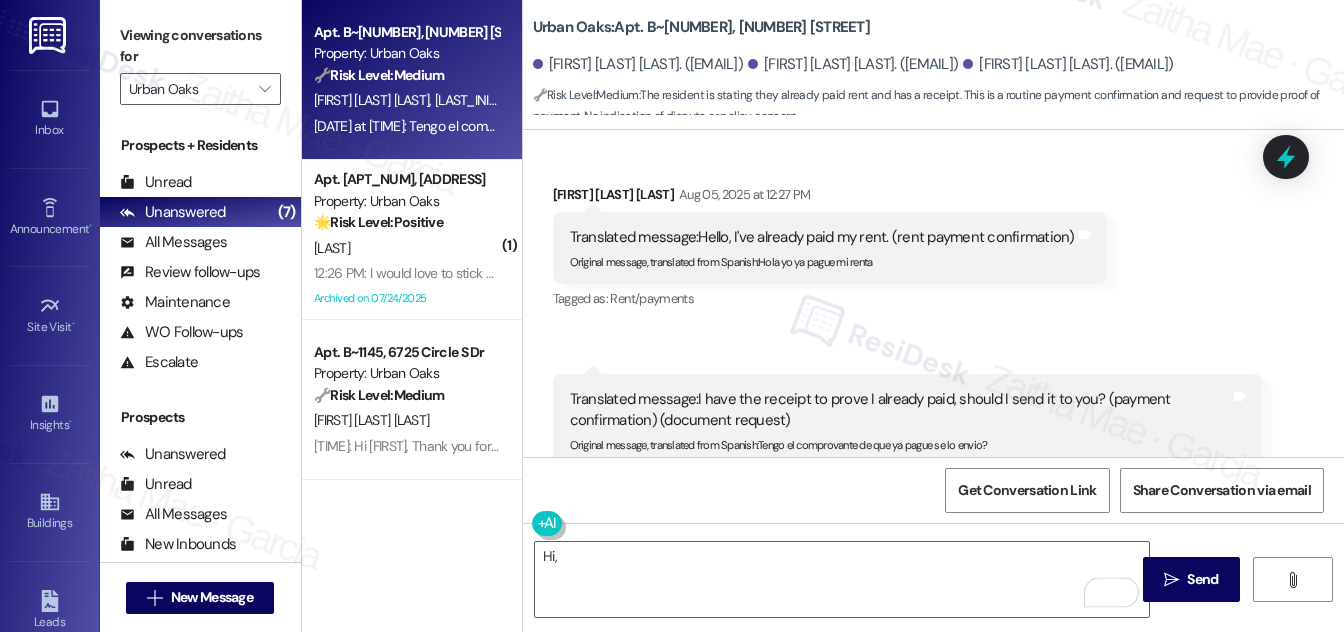 click on "Karla Esponiza Jimenez Aug 05, 2025 at 12:27 PM" at bounding box center [830, 198] 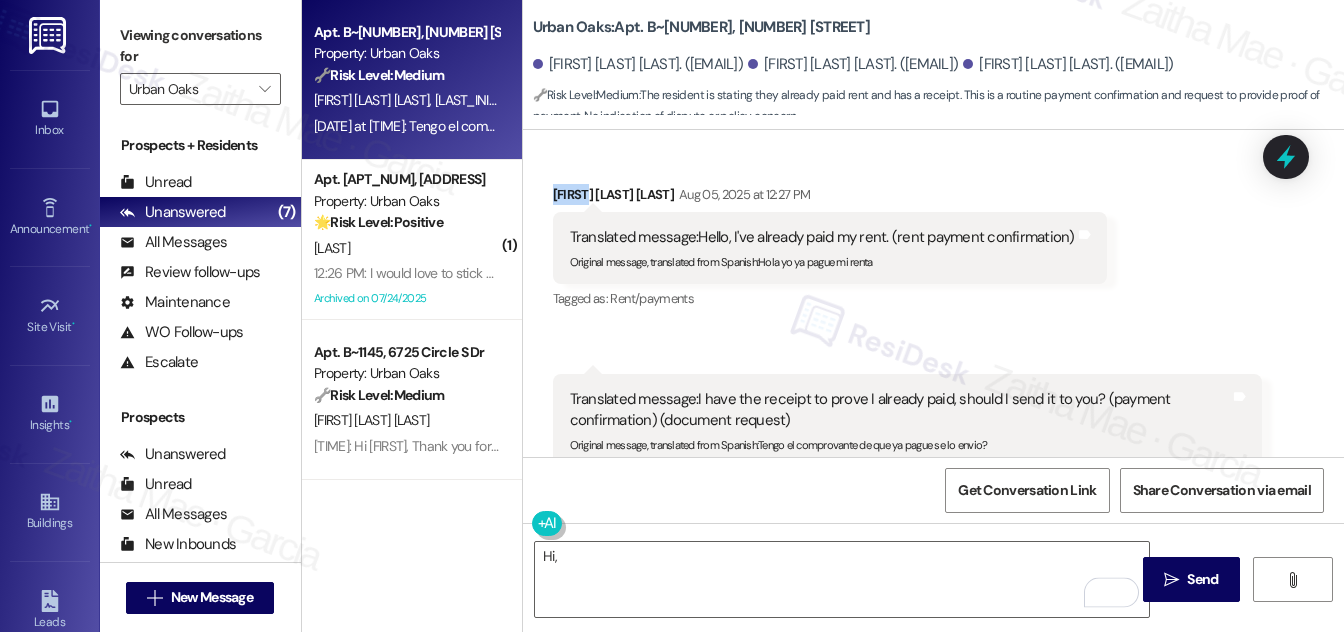 click on "Karla Esponiza Jimenez Aug 05, 2025 at 12:27 PM" at bounding box center (830, 198) 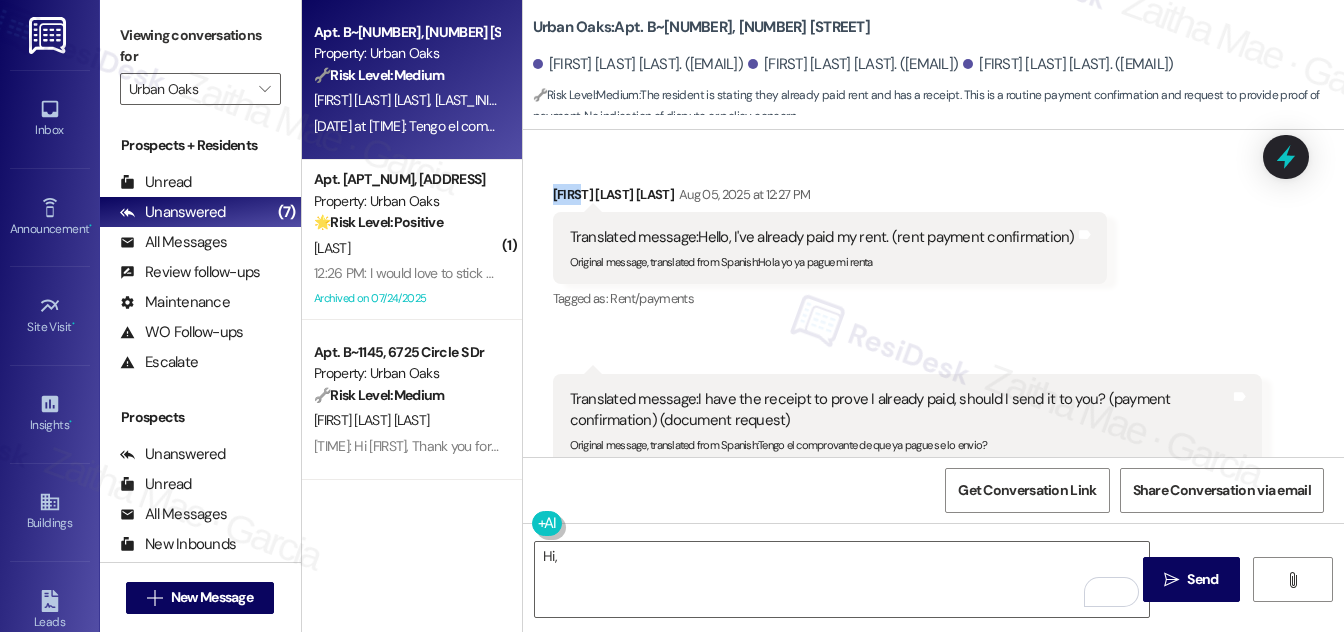 copy on "Karla" 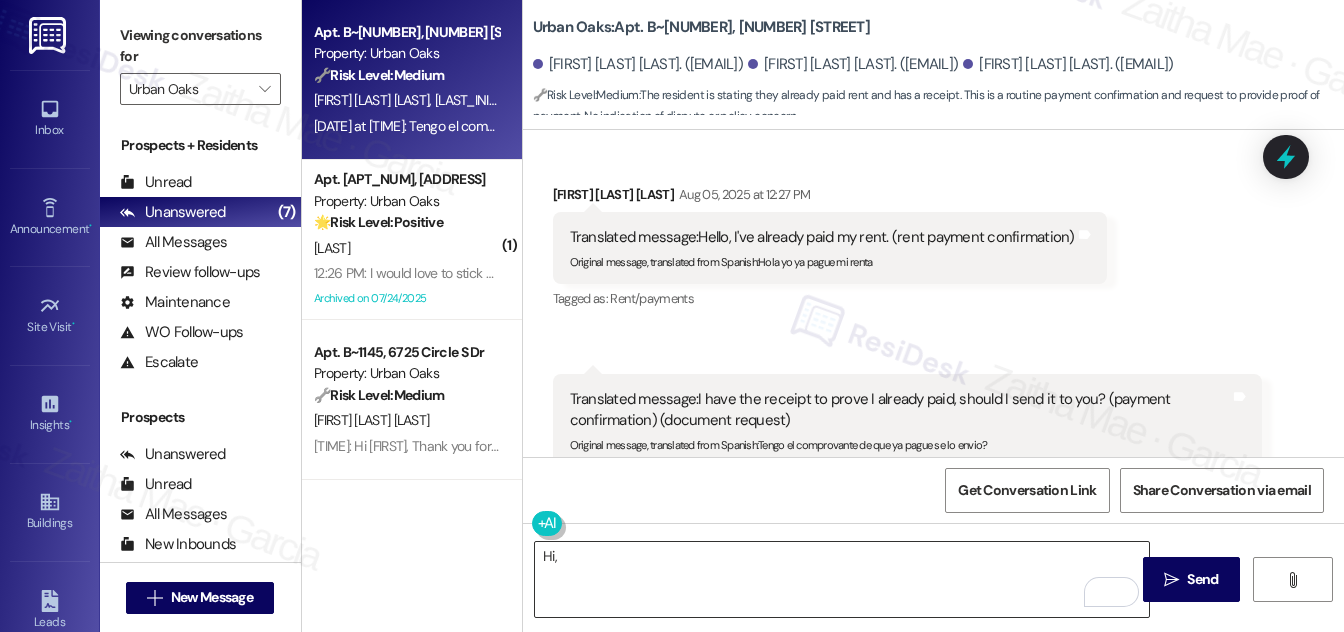 click on "Hi," at bounding box center [842, 579] 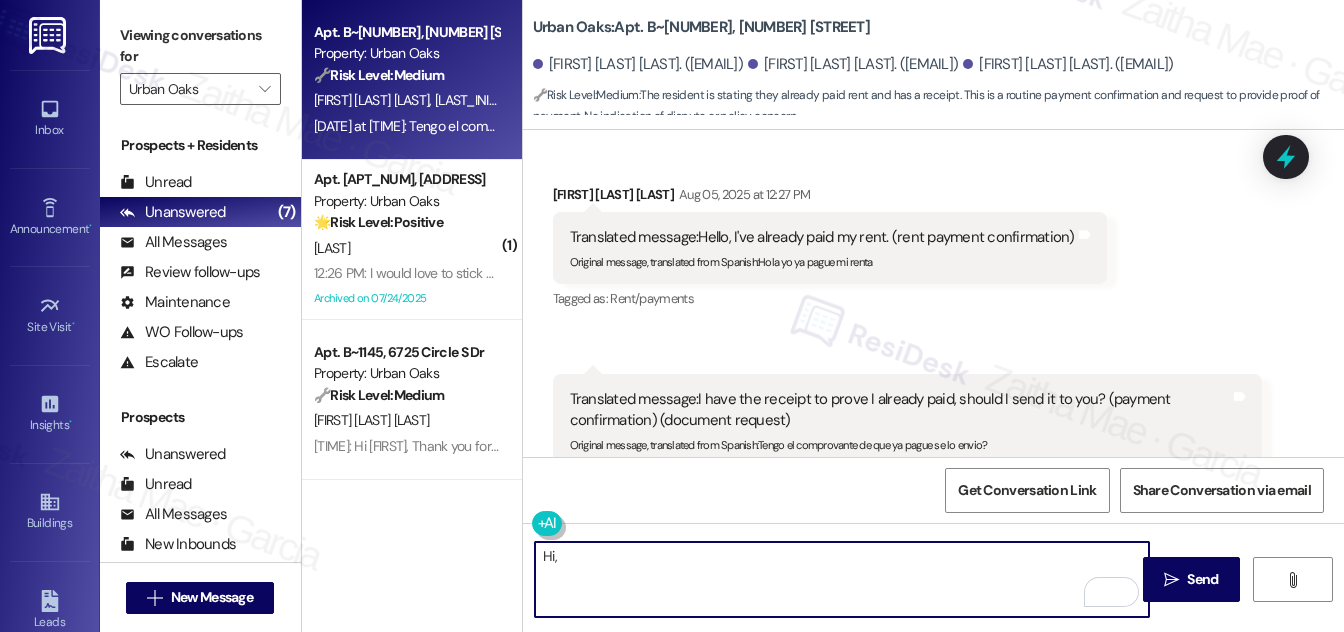 paste on "Karla" 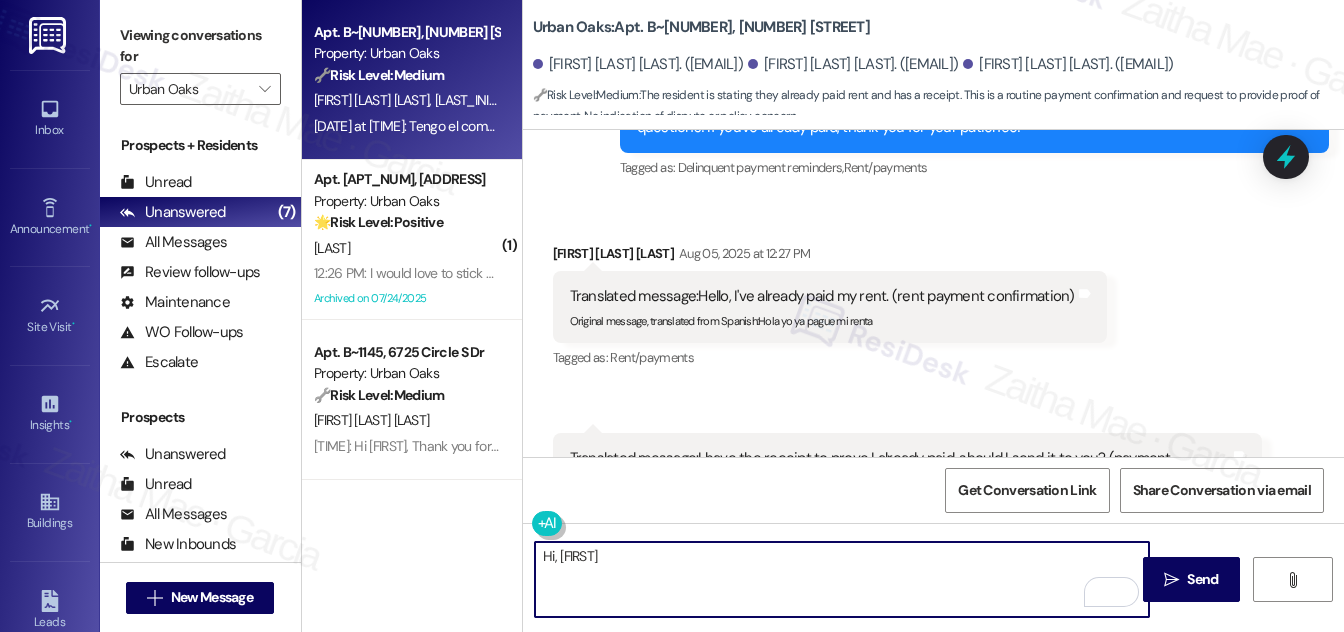 scroll, scrollTop: 3098, scrollLeft: 0, axis: vertical 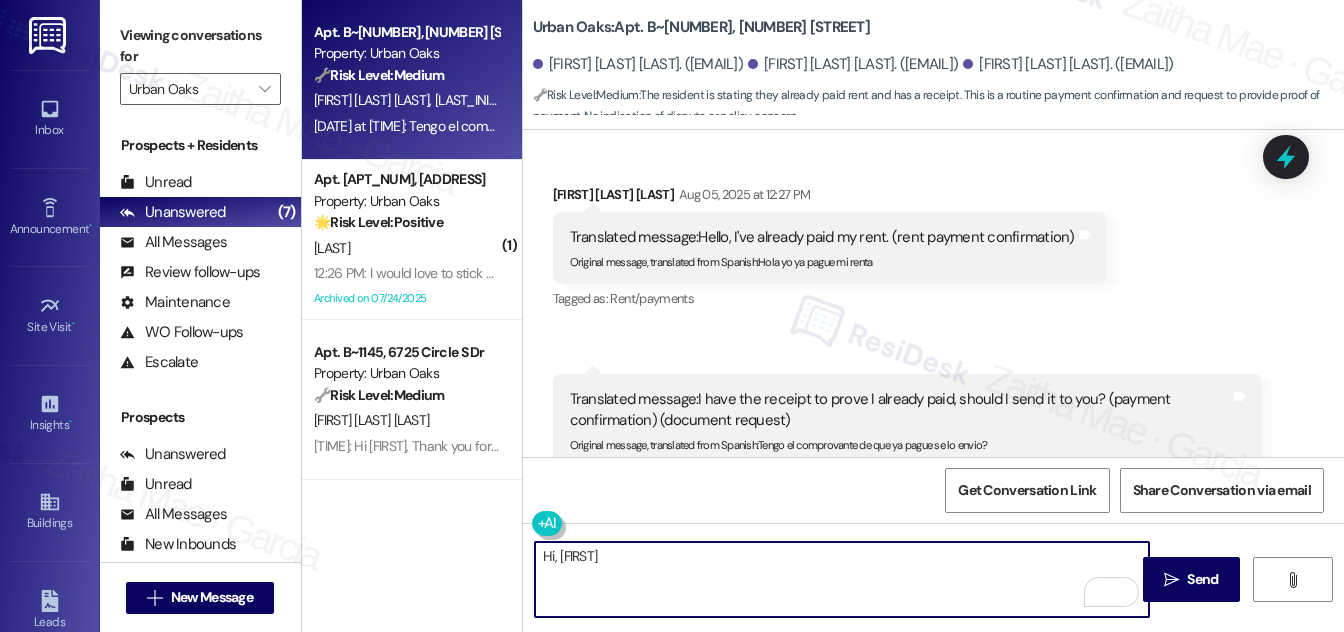 click on "Hi, Karla" at bounding box center [842, 579] 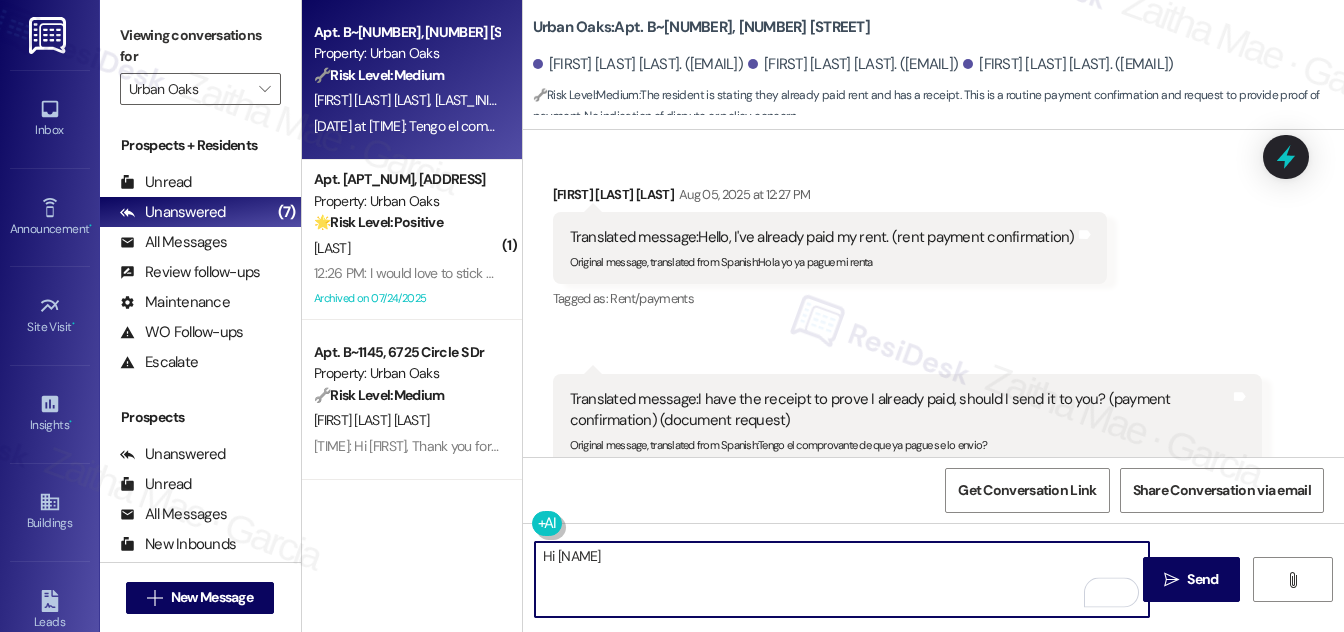 click on "Hi Karla" at bounding box center [842, 579] 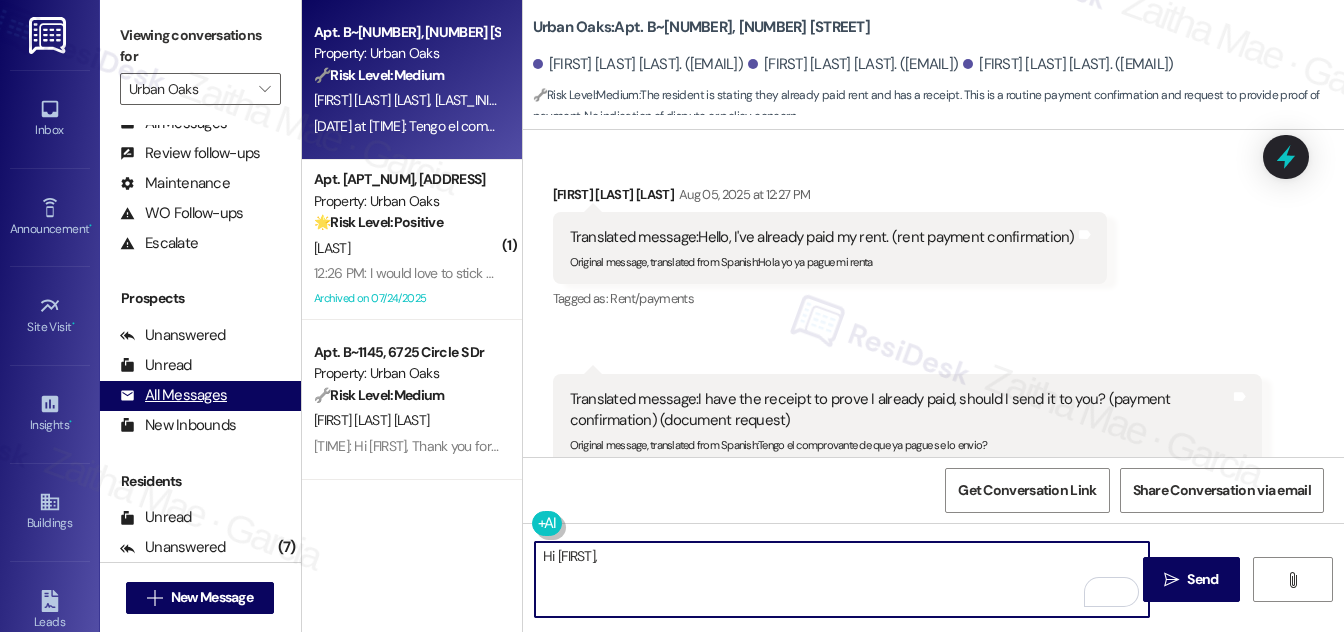 scroll, scrollTop: 264, scrollLeft: 0, axis: vertical 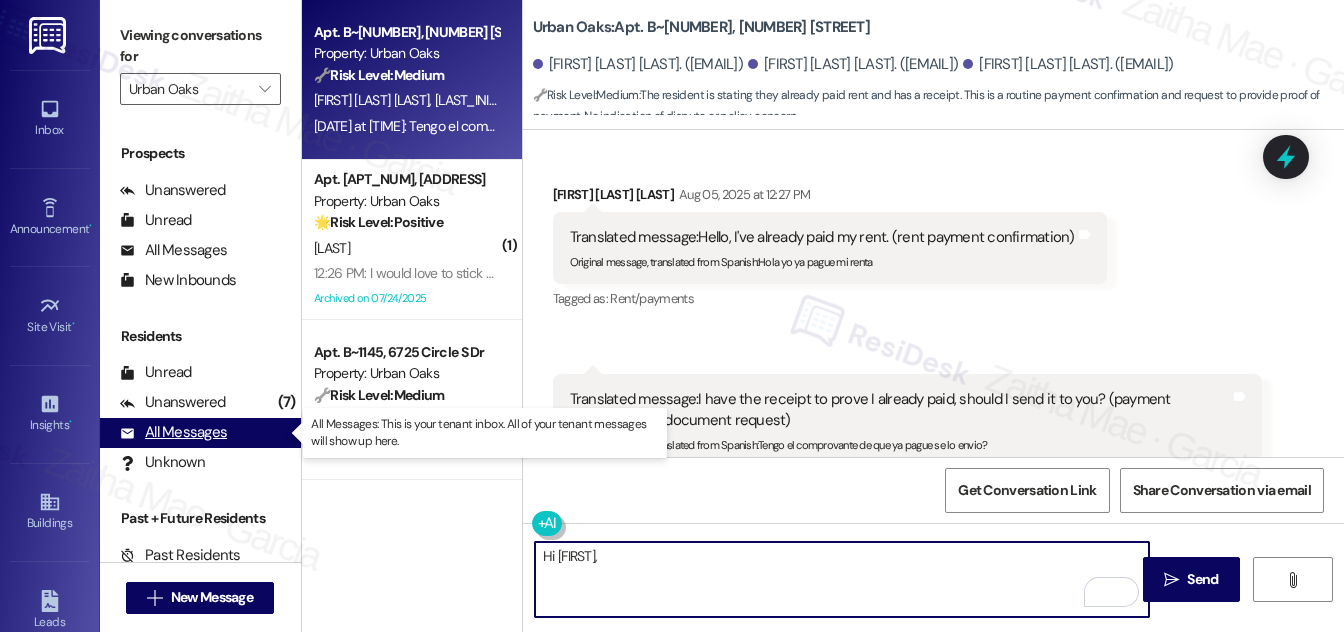 type on "Hi Karla," 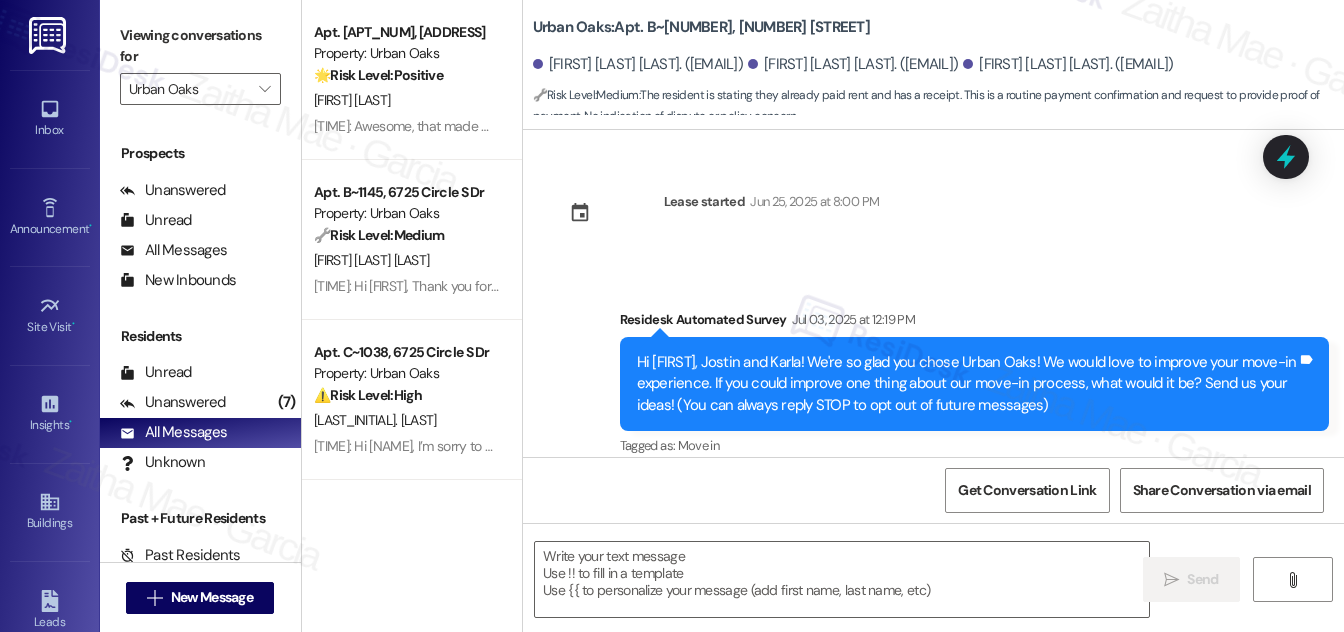 scroll, scrollTop: 267, scrollLeft: 0, axis: vertical 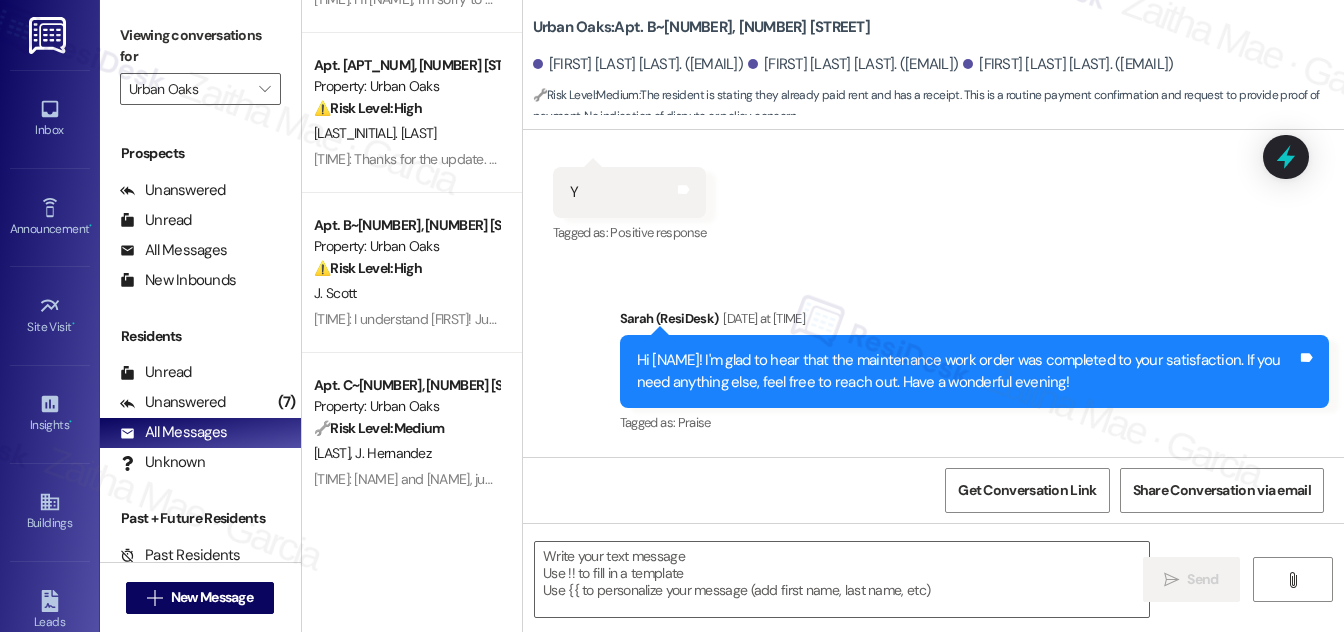 type on "Fetching suggested responses. Please feel free to read through the conversation in the meantime." 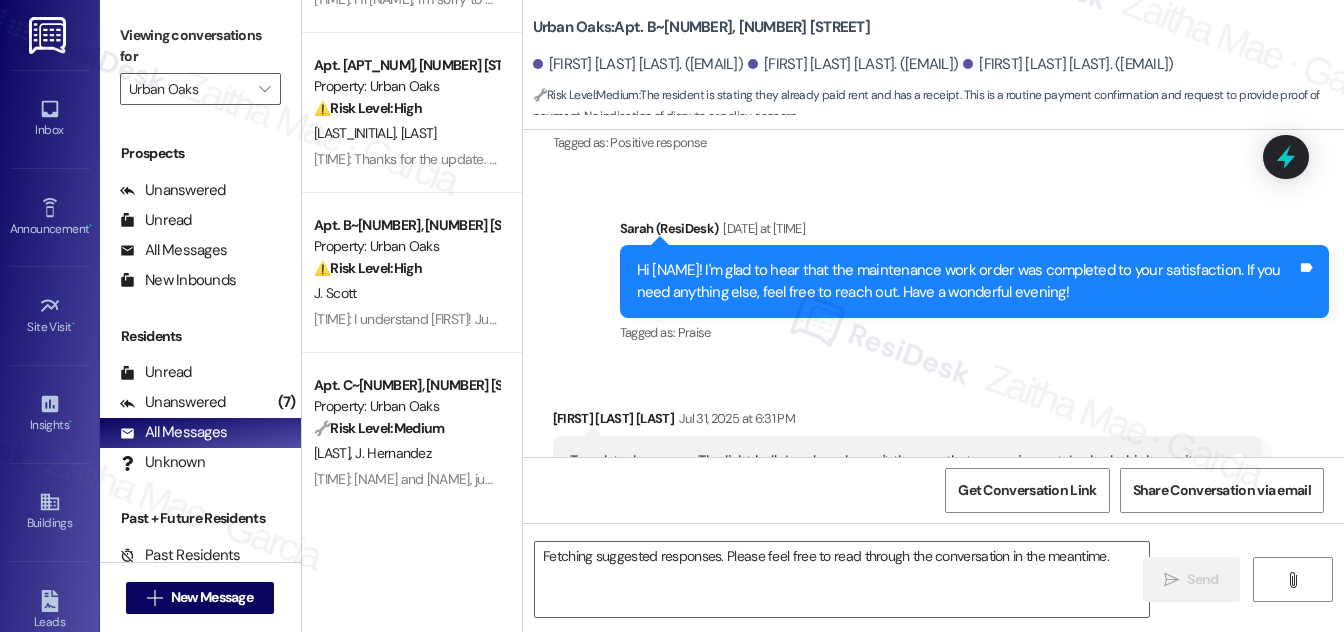 scroll, scrollTop: 454, scrollLeft: 0, axis: vertical 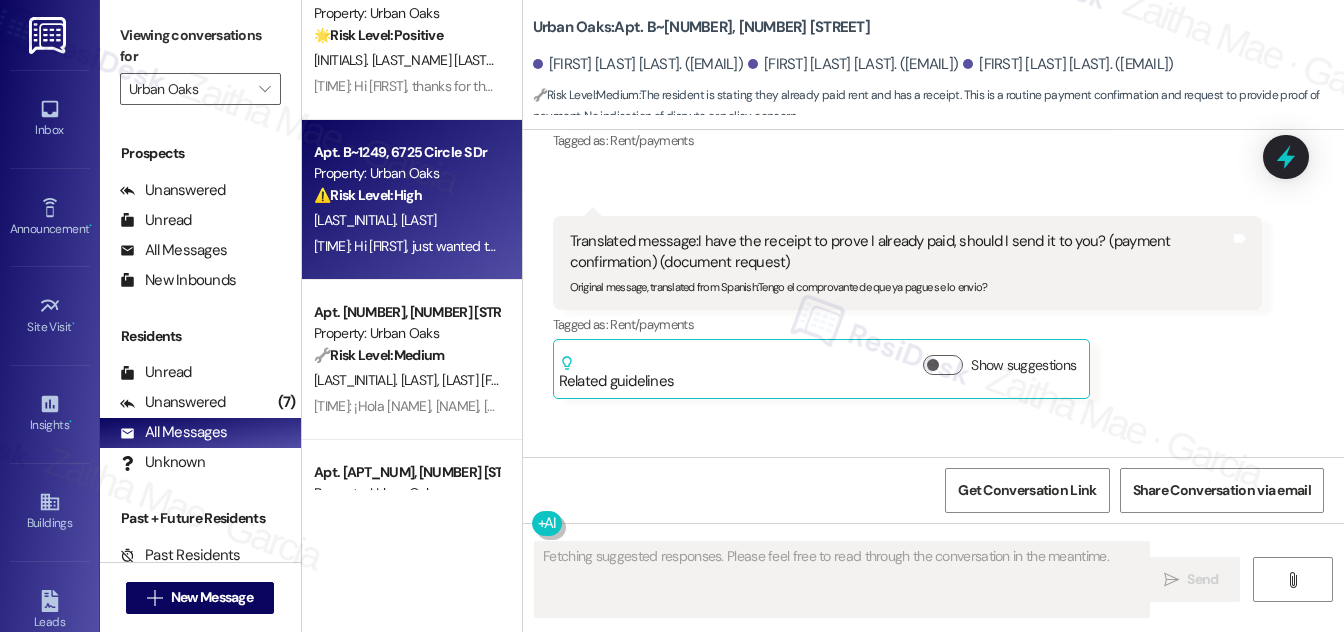 click on "T. Newman" at bounding box center [406, 220] 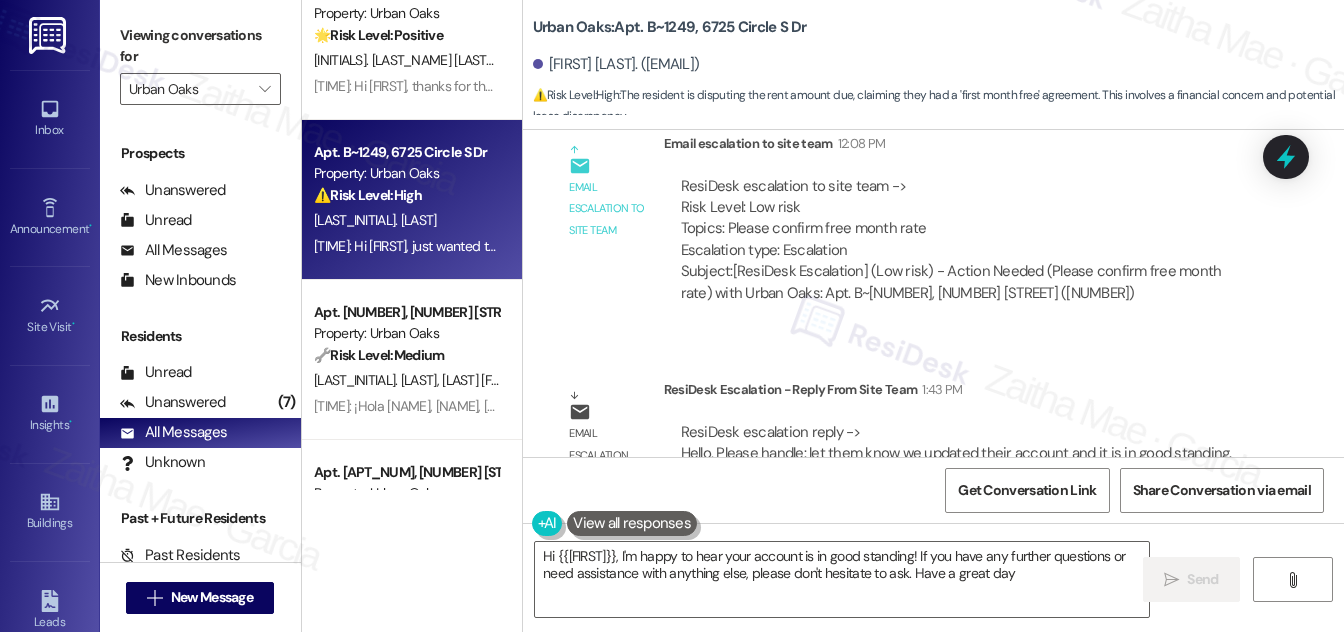 type on "Hi {{first_name}}, I'm happy to hear your account is in good standing! If you have any further questions or need assistance with anything else, please don't hesitate to ask. Have a great day!" 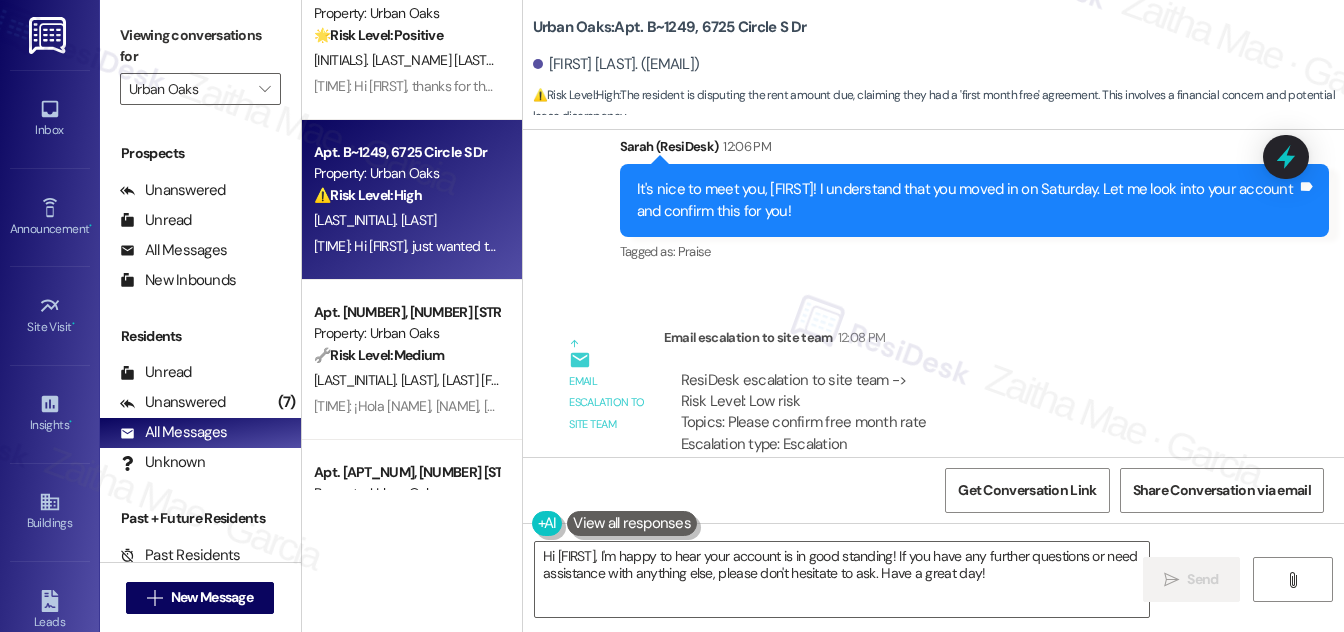 scroll, scrollTop: 909, scrollLeft: 0, axis: vertical 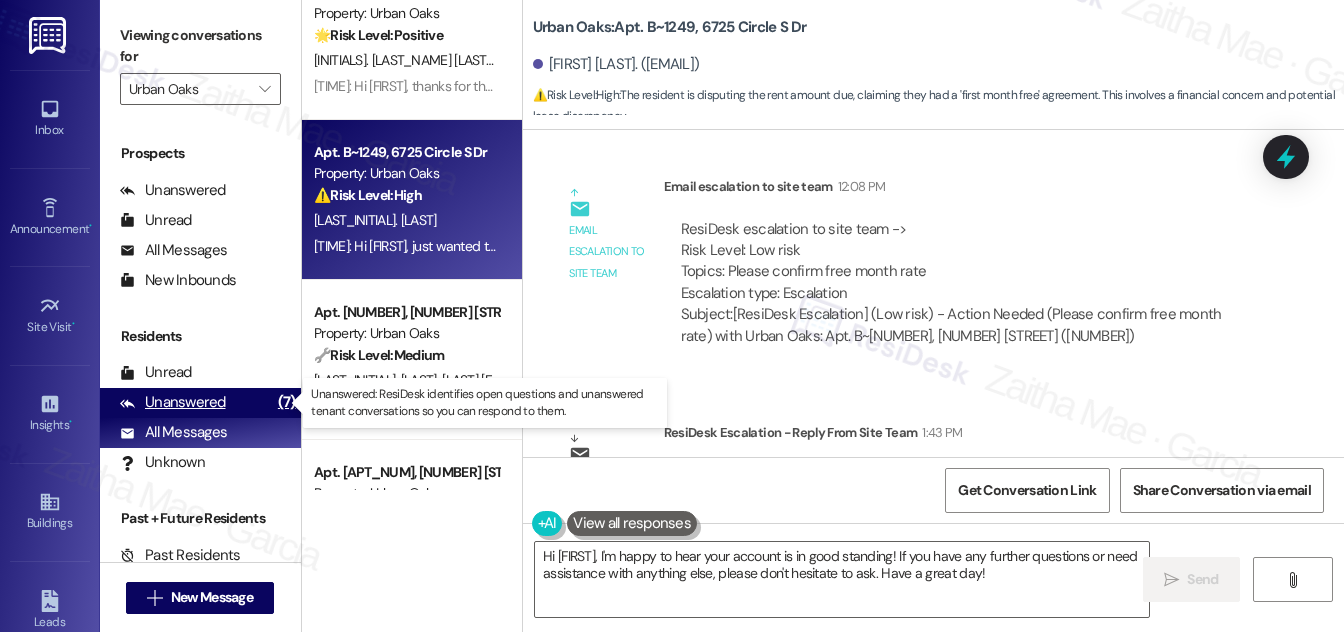 click on "Unanswered" at bounding box center [173, 402] 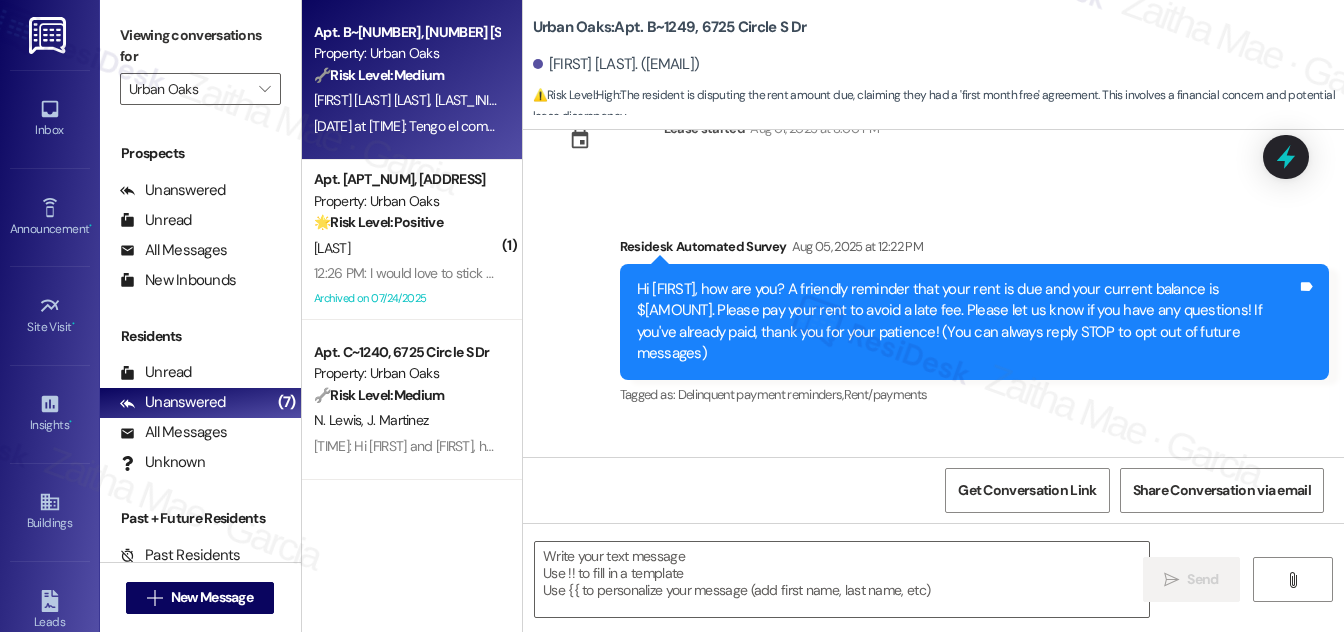 scroll, scrollTop: 187, scrollLeft: 0, axis: vertical 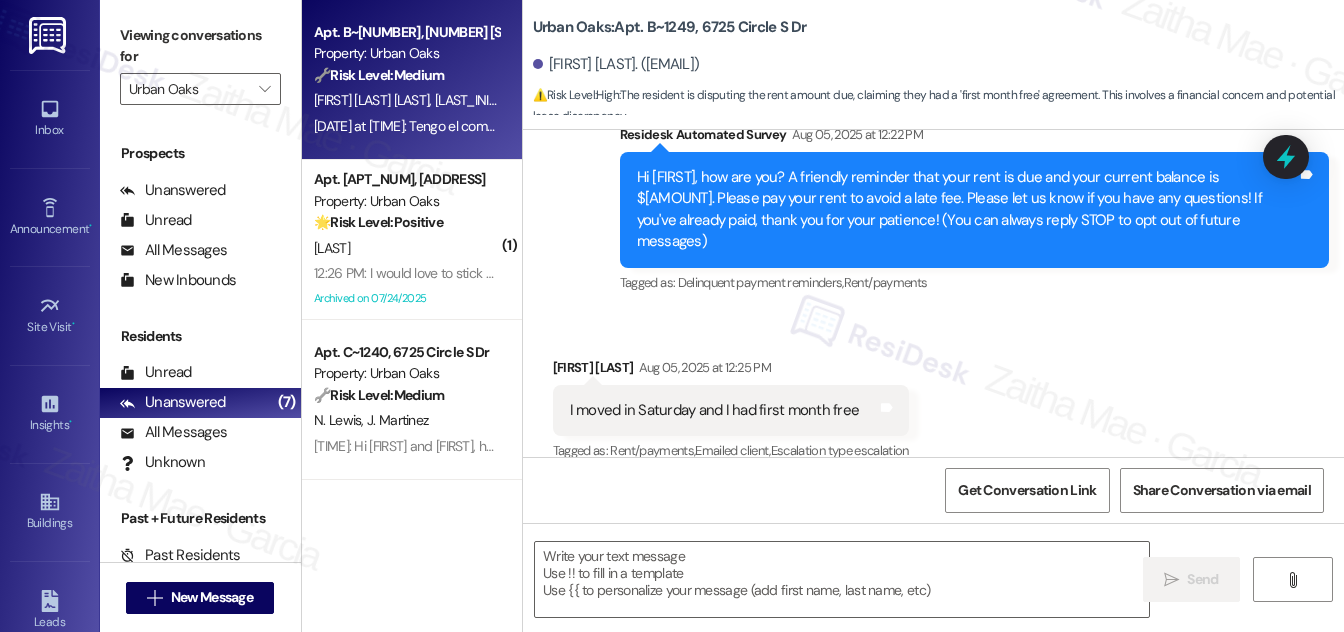 type on "Fetching suggested responses. Please feel free to read through the conversation in the meantime." 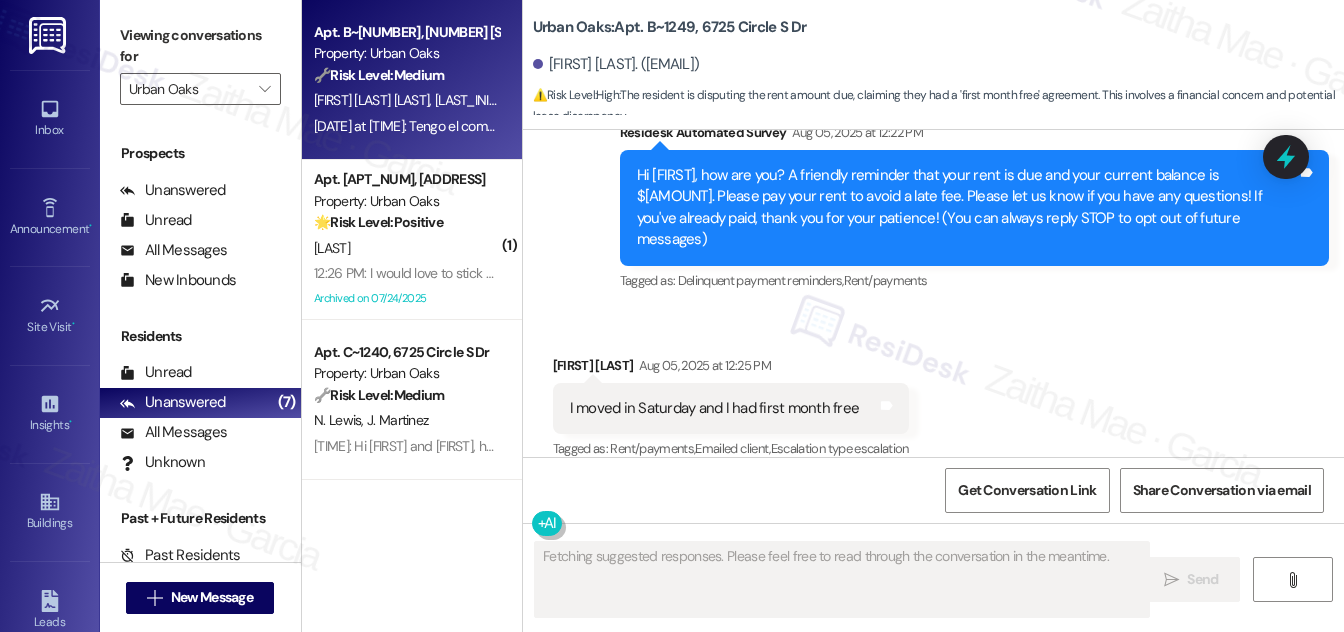 click on "🔧  Risk Level:  Medium The resident is stating they already paid rent and has a receipt. This is a routine payment confirmation and request to provide proof of payment. No indication of dispute or policy concern." at bounding box center (406, 75) 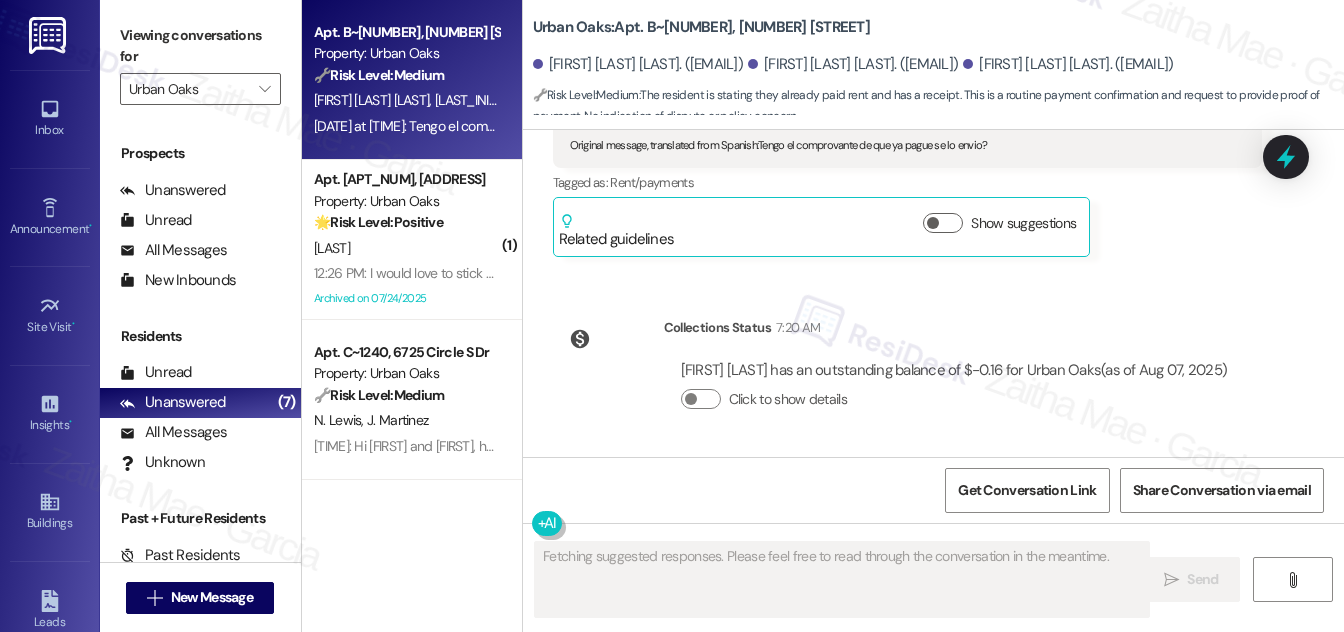 scroll, scrollTop: 3461, scrollLeft: 0, axis: vertical 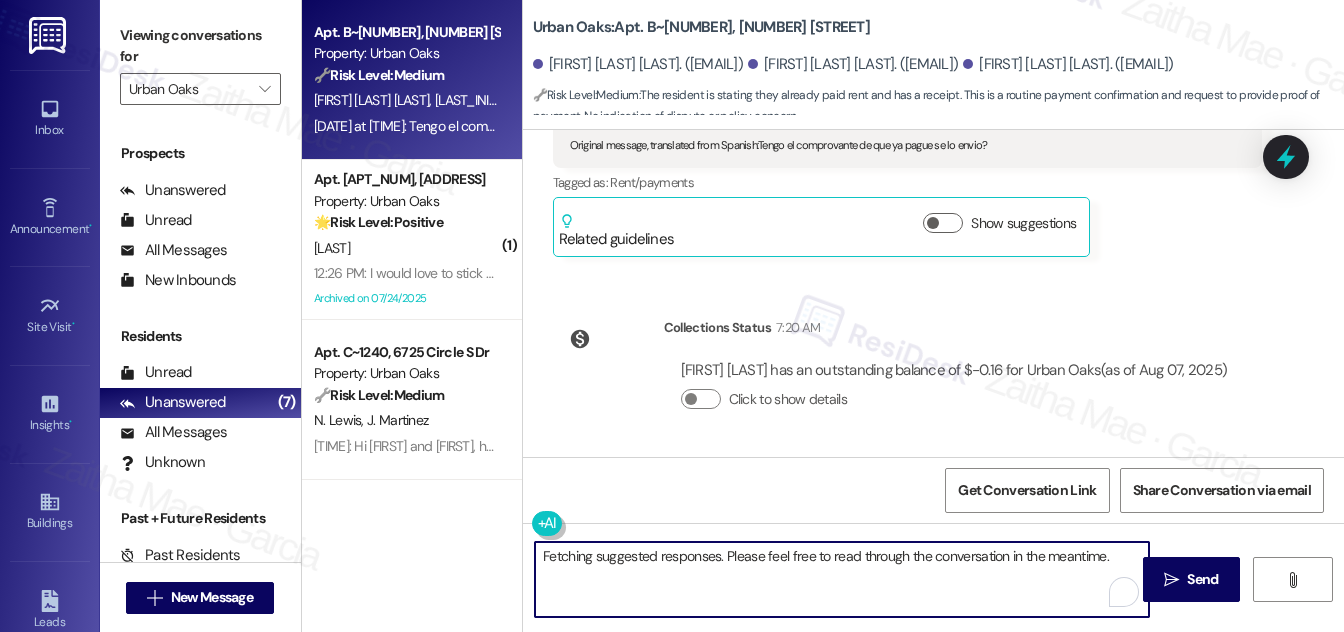 drag, startPoint x: 544, startPoint y: 555, endPoint x: 1032, endPoint y: 567, distance: 488.14752 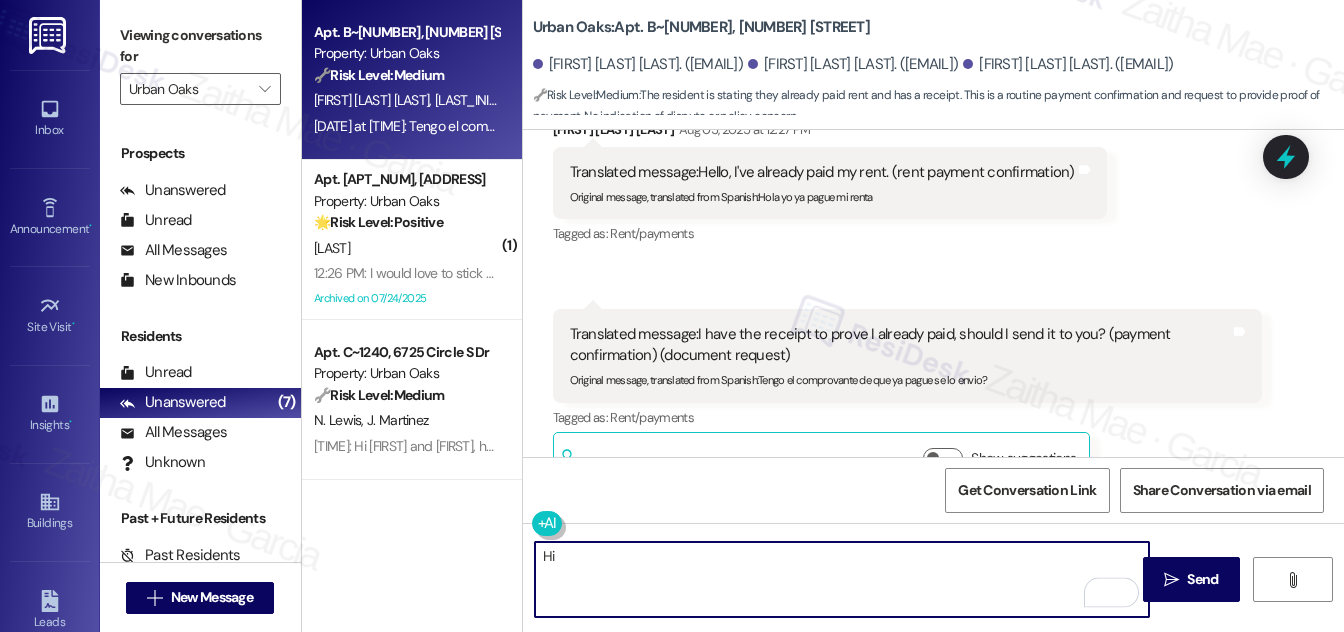 scroll, scrollTop: 3098, scrollLeft: 0, axis: vertical 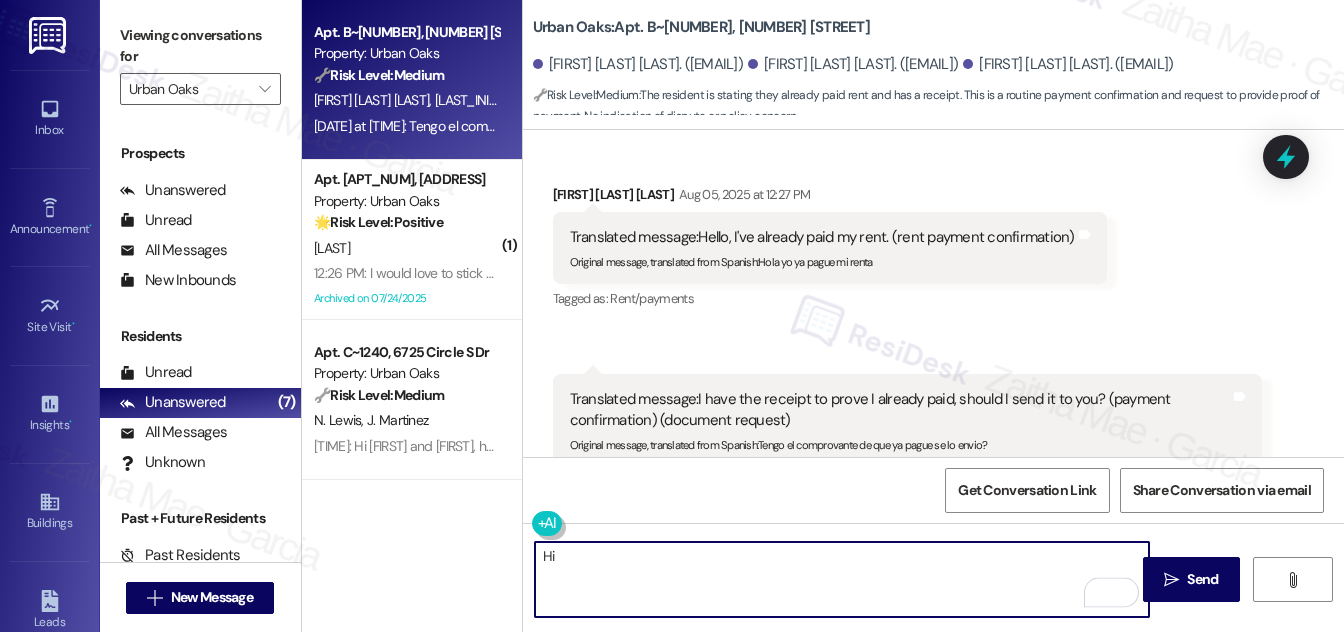 click on "Karla Esponiza Jimenez Aug 05, 2025 at 12:27 PM" at bounding box center [830, 198] 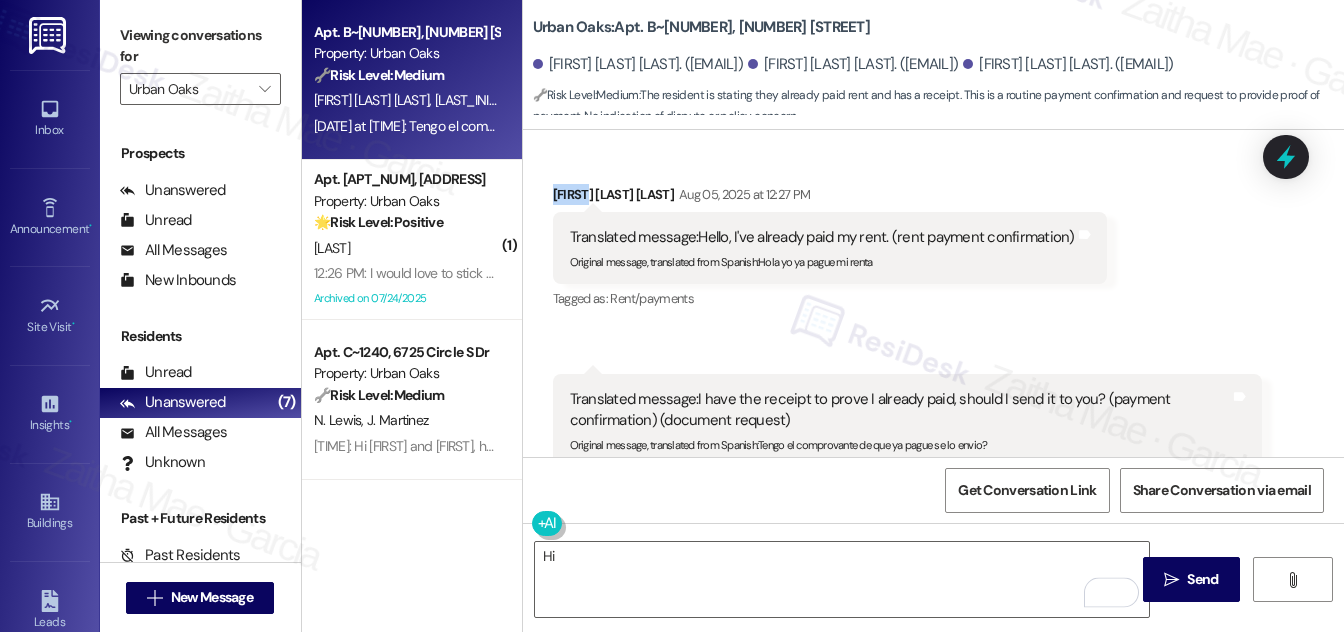 click on "Karla Esponiza Jimenez Aug 05, 2025 at 12:27 PM" at bounding box center [830, 198] 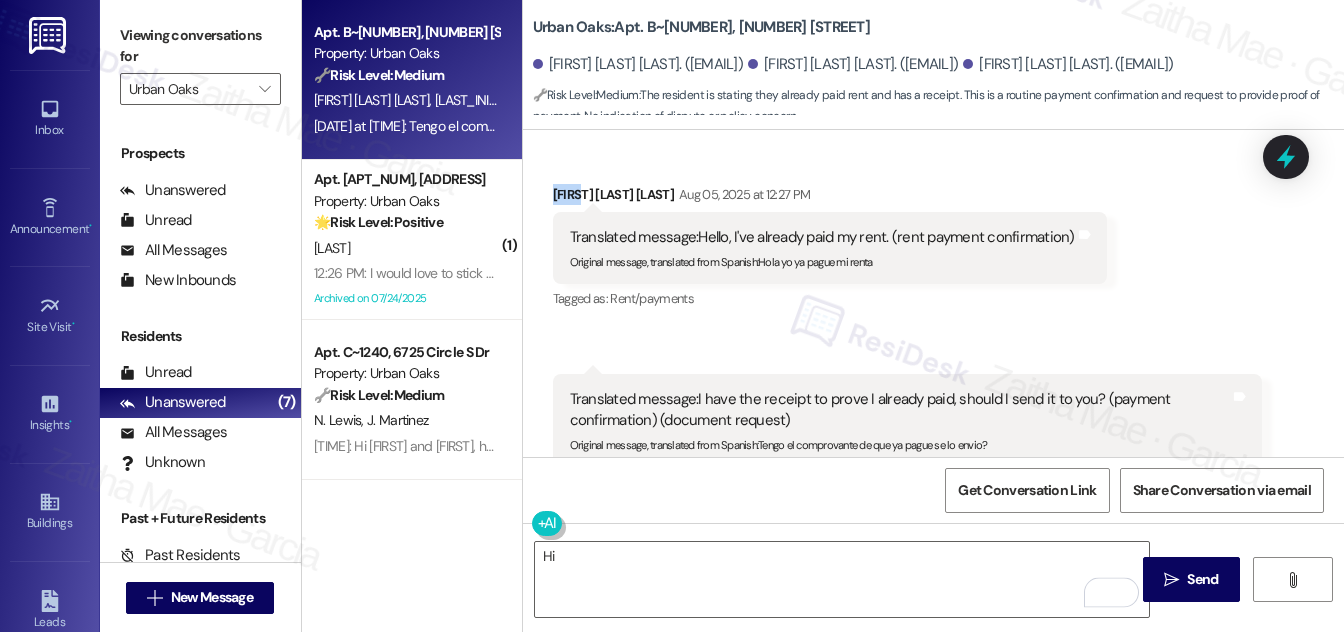 copy on "Karla" 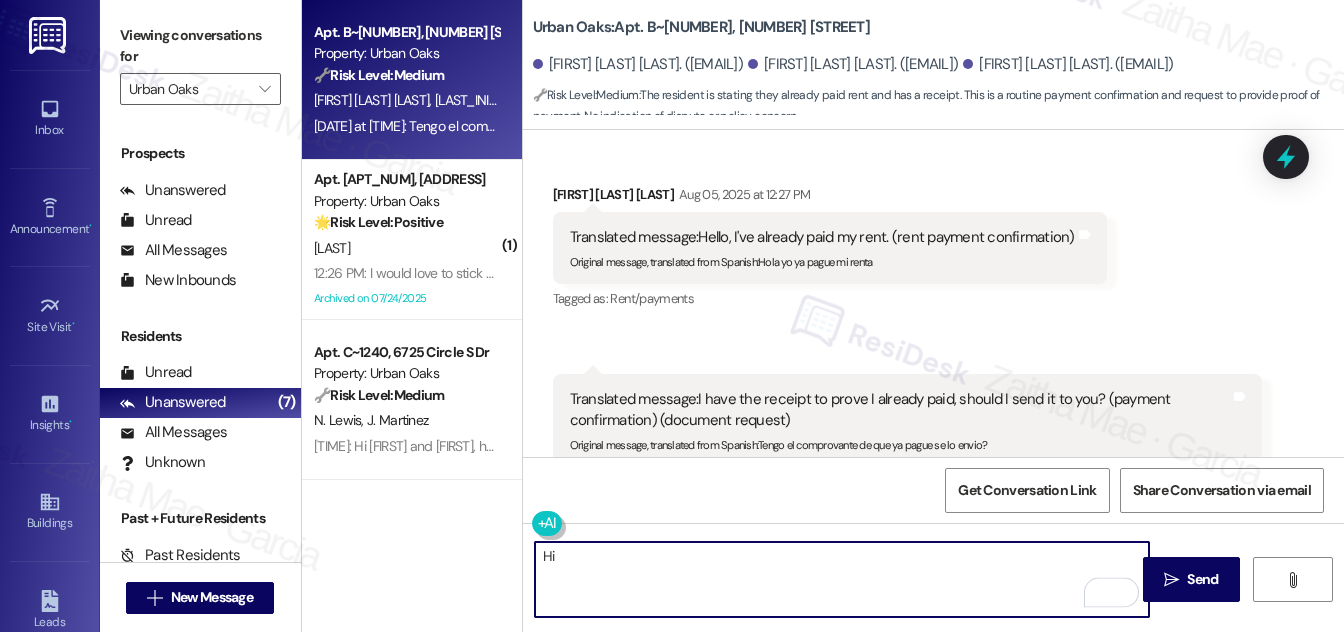 click on "Hi" at bounding box center (842, 579) 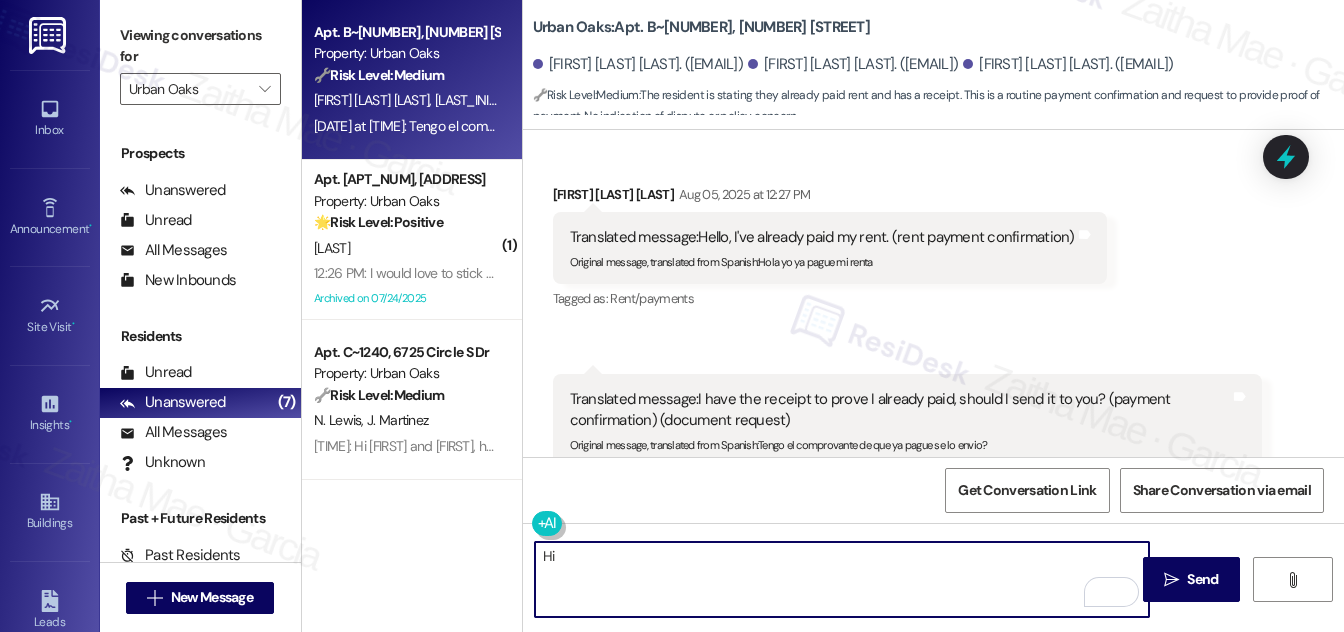 paste on "Karla" 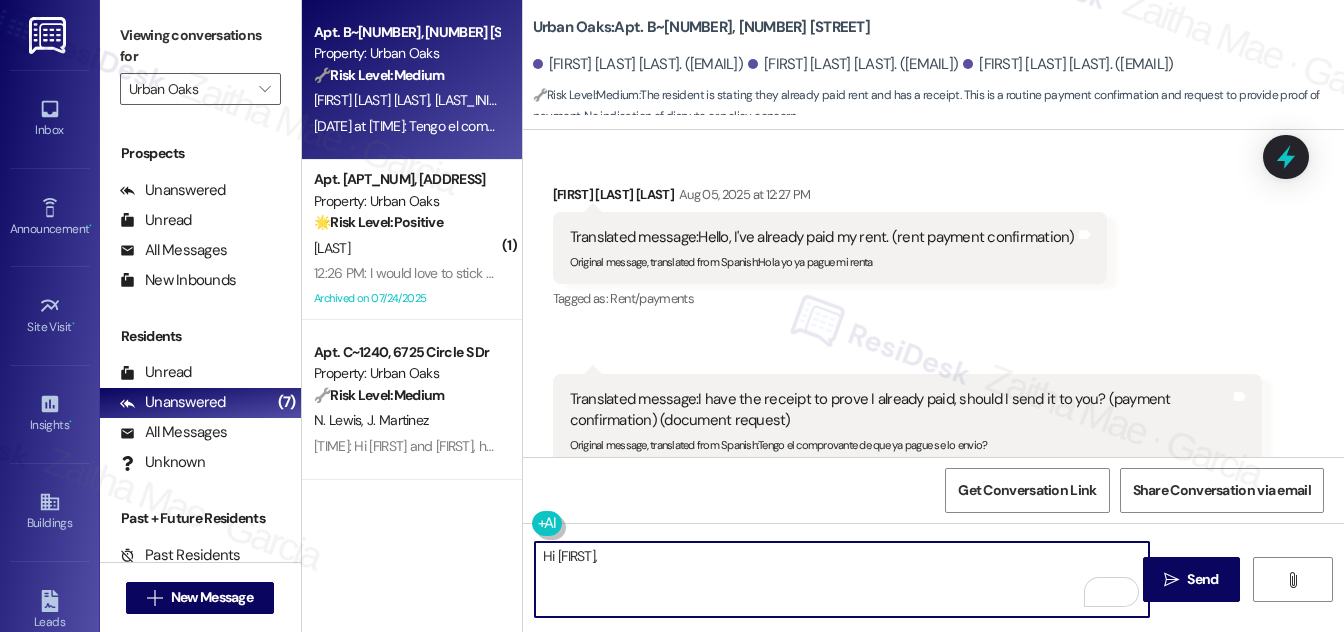 paste on "Thank you for letting me know. Yes, please go ahead and send me a copy of the receipt so we can note it in your account and ensure everything is recorded correctly. Sometimes payments can take a couple of days to process and post, so having the receipt will help us keep track." 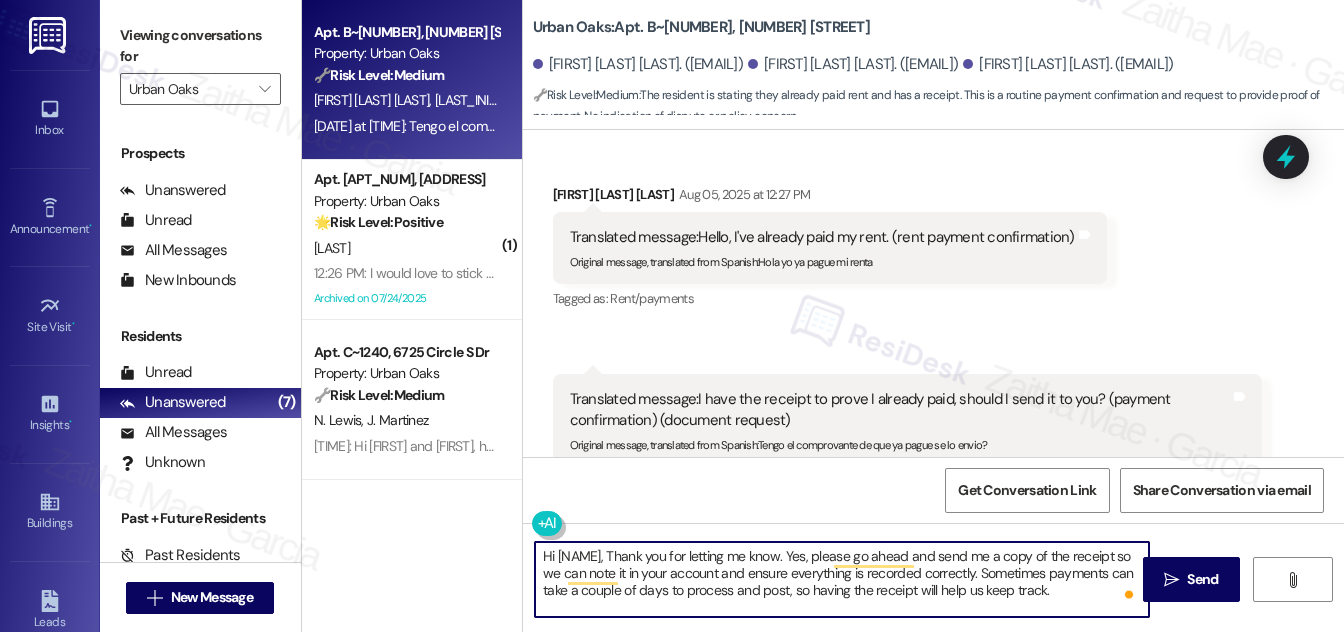 click on "Hi Karla, Thank you for letting me know. Yes, please go ahead and send me a copy of the receipt so we can note it in your account and ensure everything is recorded correctly. Sometimes payments can take a couple of days to process and post, so having the receipt will help us keep track." at bounding box center (842, 579) 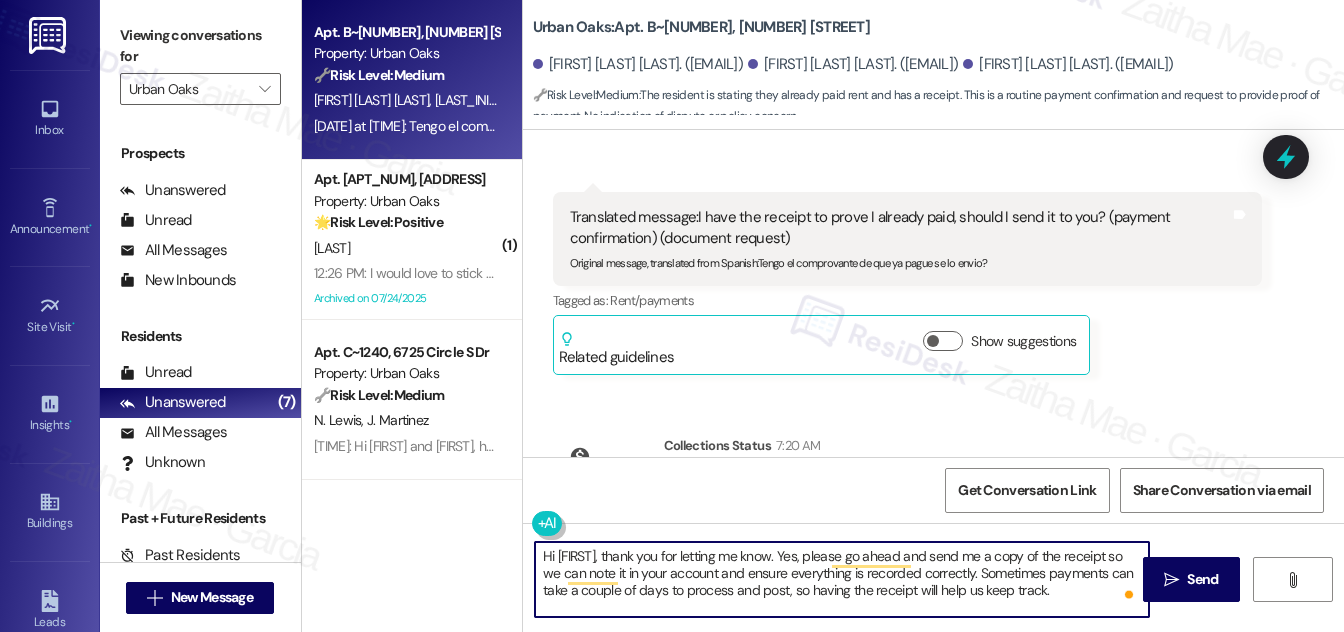 scroll, scrollTop: 3370, scrollLeft: 0, axis: vertical 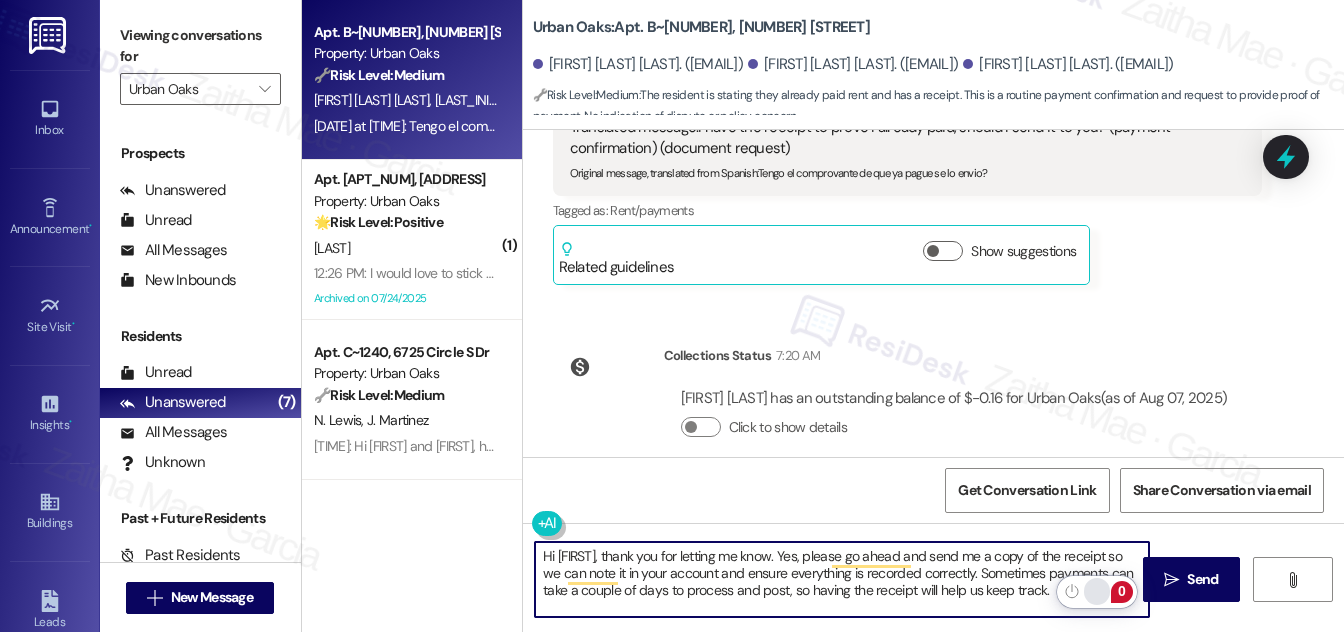 type on "Hi Karla, thank you for letting me know. Yes, please go ahead and send me a copy of the receipt so we can note it in your account and ensure everything is recorded correctly. Sometimes payments can take a couple of days to process and post, so having the receipt will help us keep track." 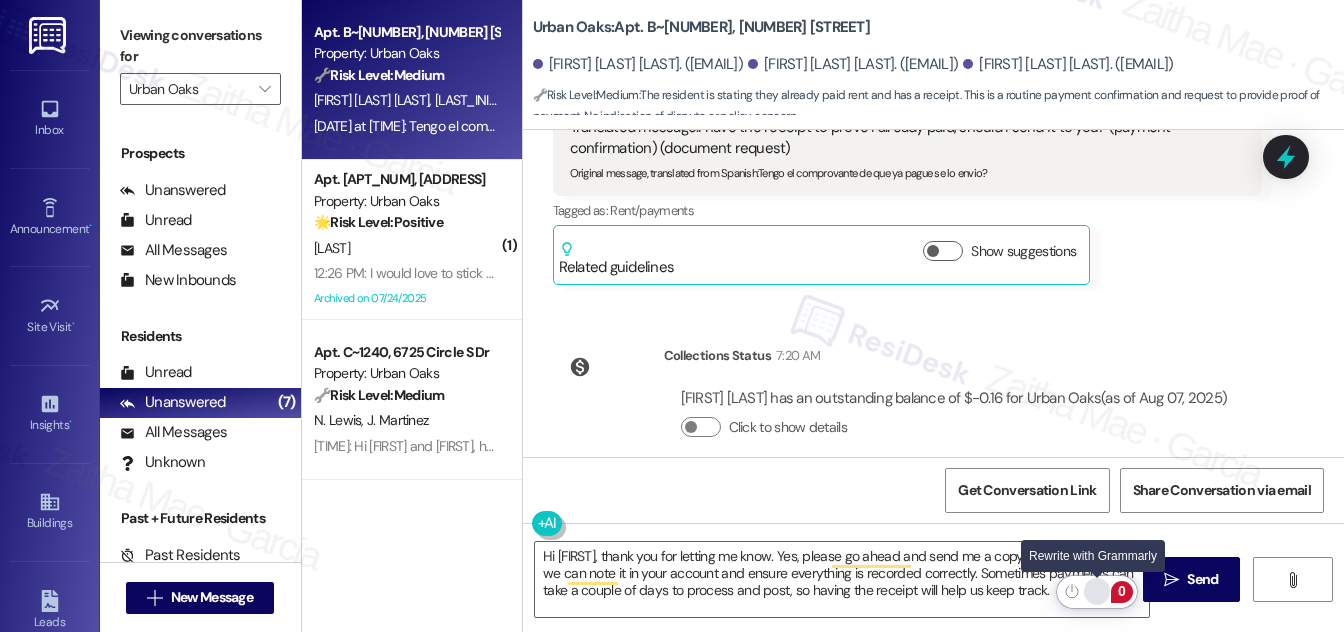 click 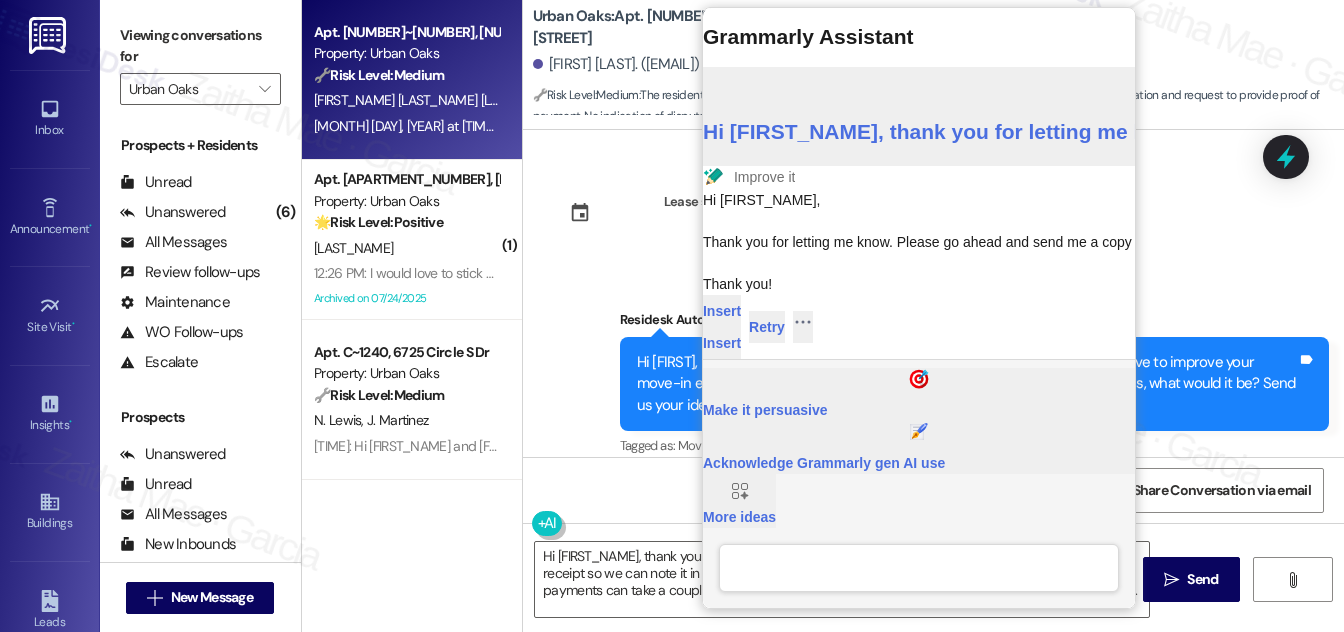 scroll, scrollTop: 0, scrollLeft: 0, axis: both 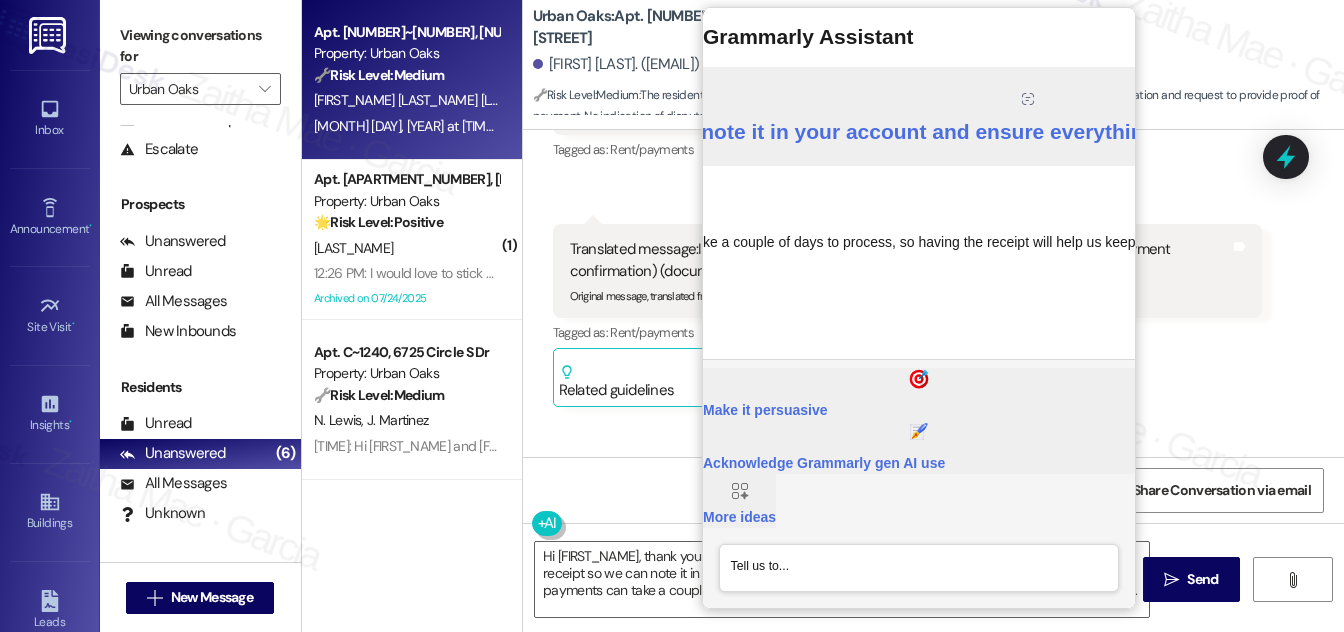 drag, startPoint x: 704, startPoint y: 225, endPoint x: 1080, endPoint y: 271, distance: 378.80338 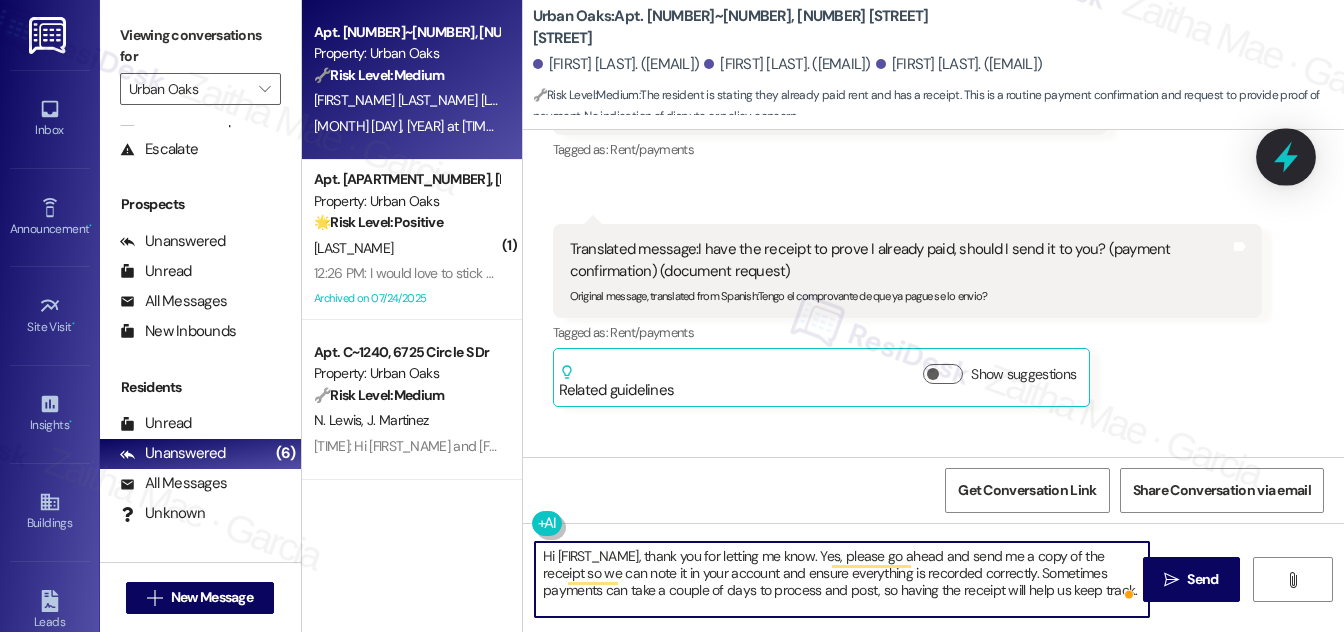 click 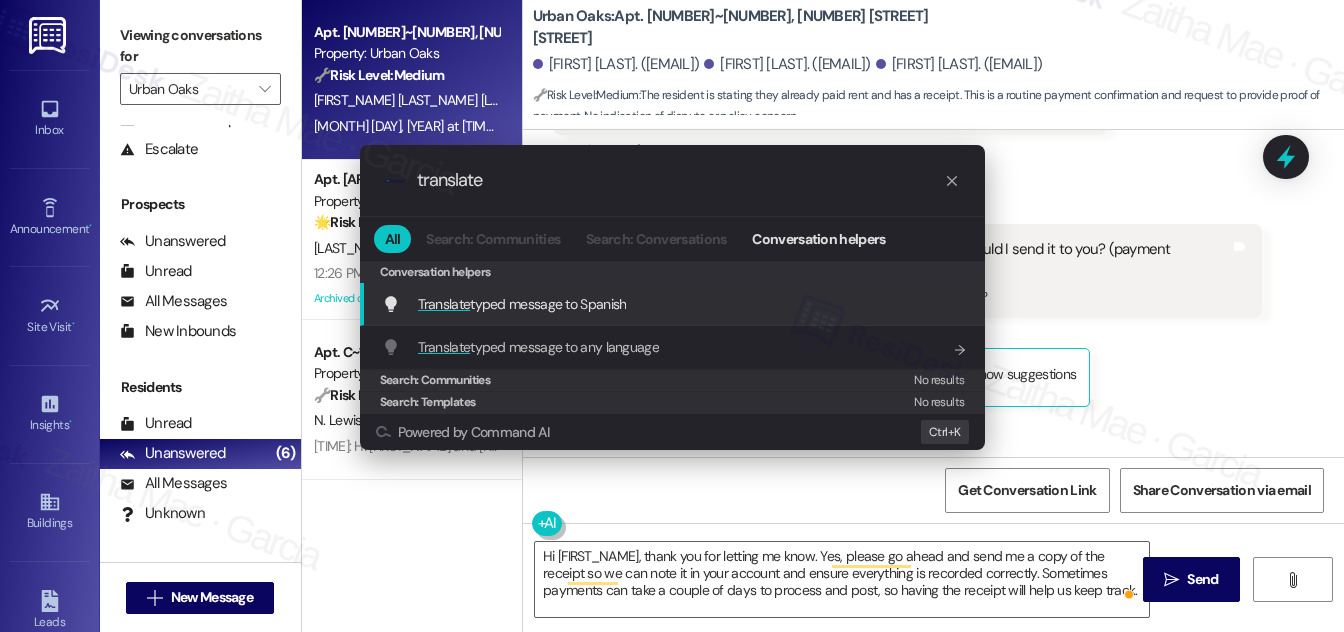type on "translate" 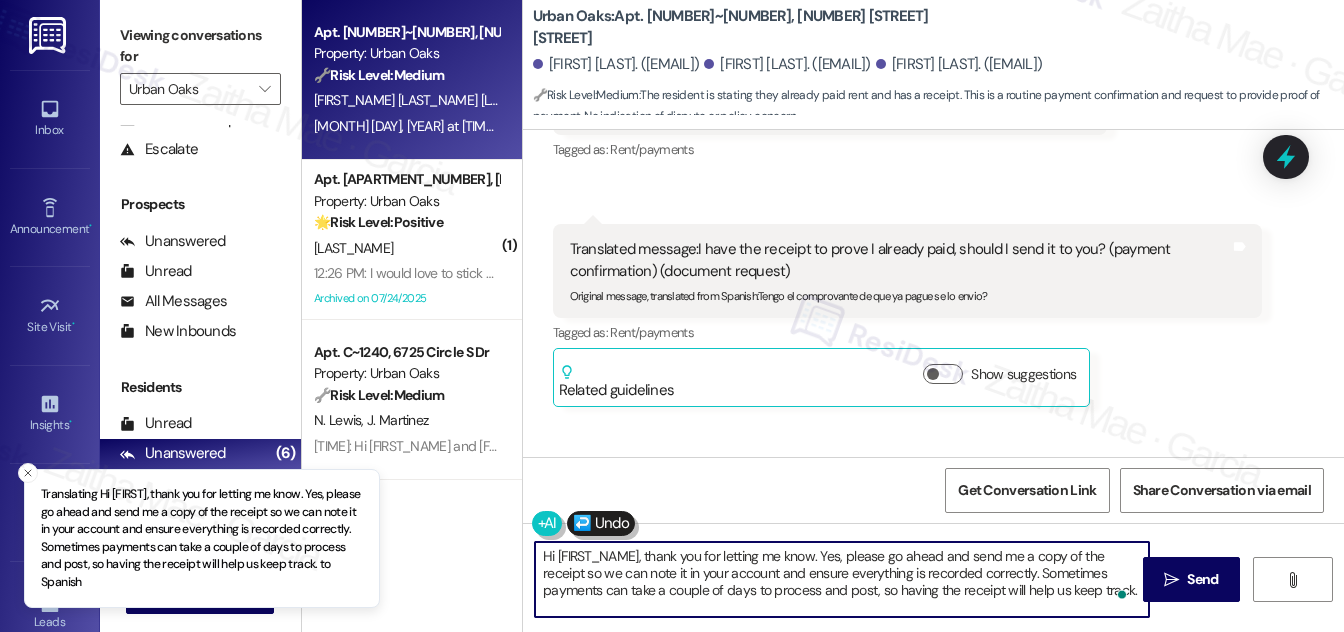 scroll, scrollTop: 10, scrollLeft: 0, axis: vertical 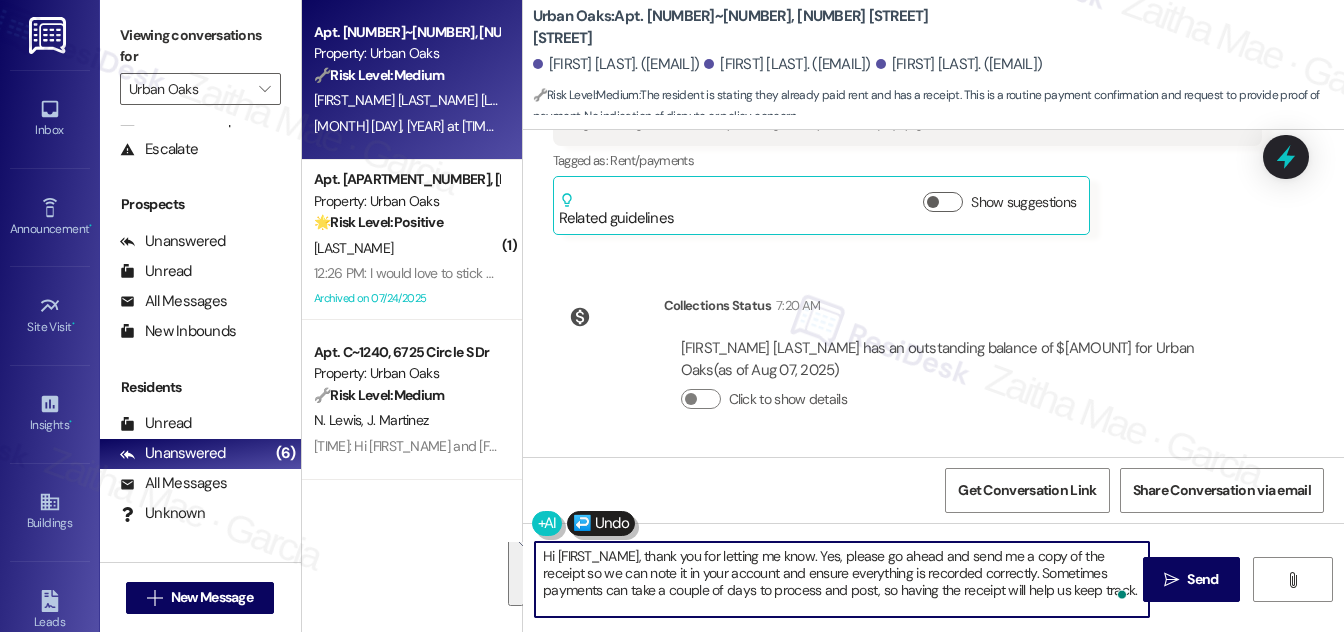 drag, startPoint x: 541, startPoint y: 554, endPoint x: 976, endPoint y: 607, distance: 438.21683 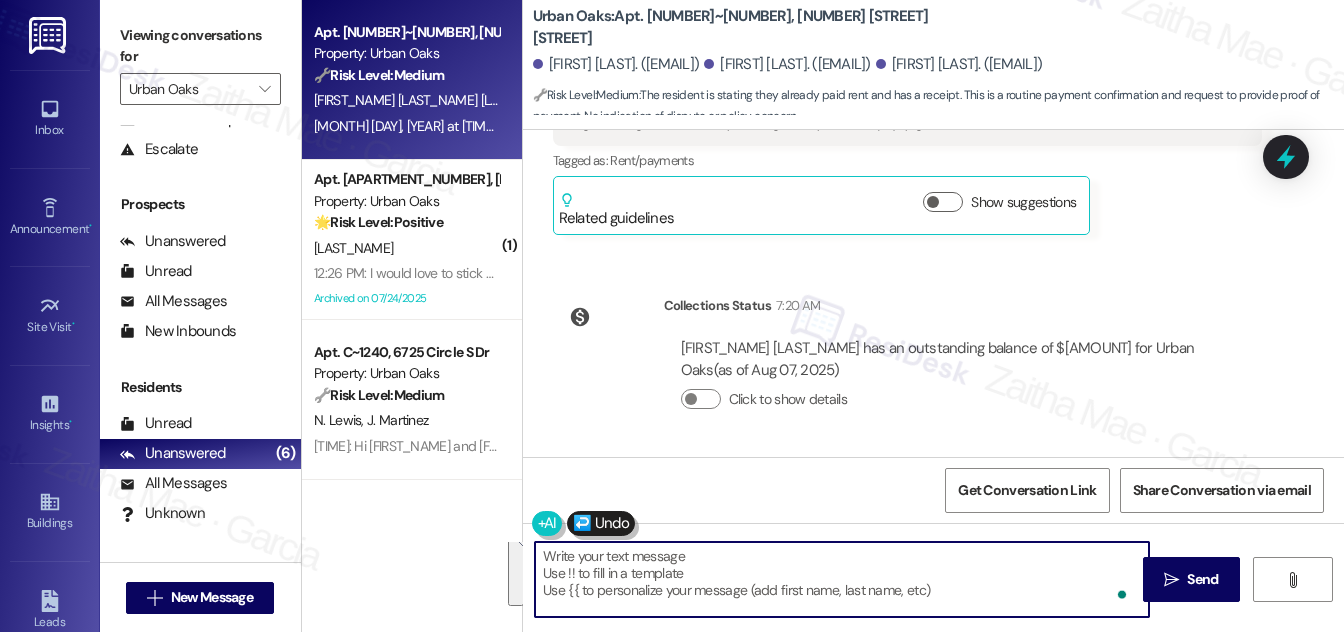 scroll, scrollTop: 0, scrollLeft: 0, axis: both 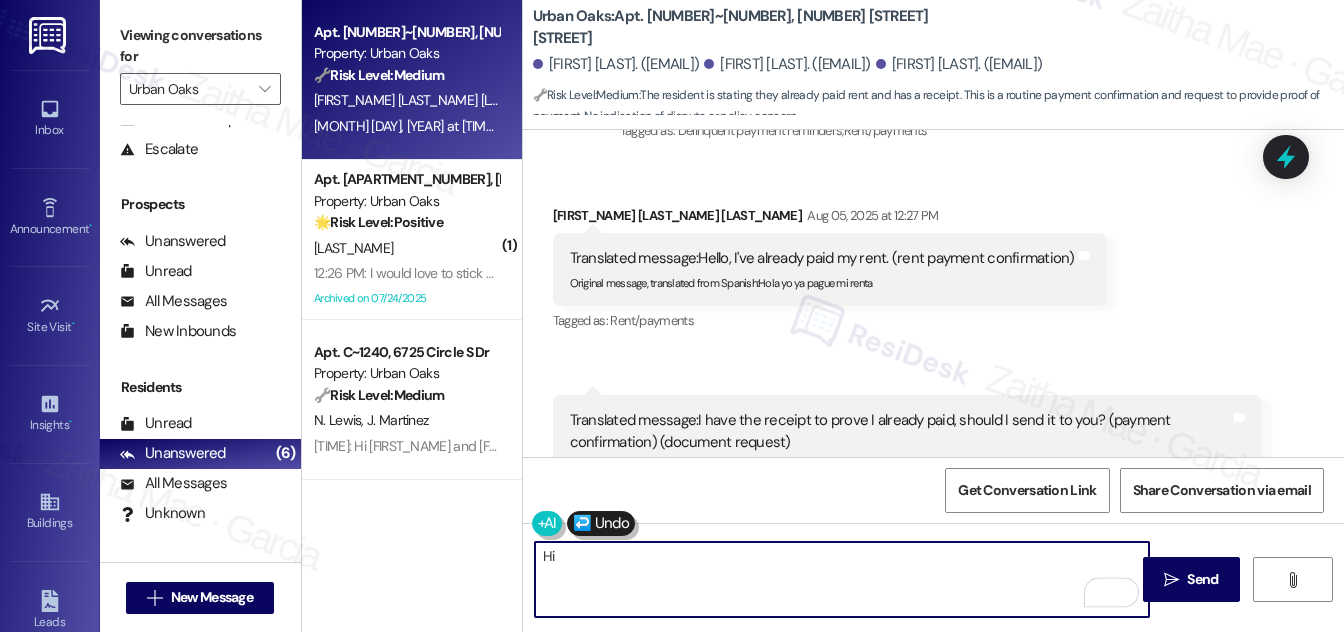 click on "Karla Esponiza Jimenez Aug 05, 2025 at 12:27 PM" at bounding box center (830, 219) 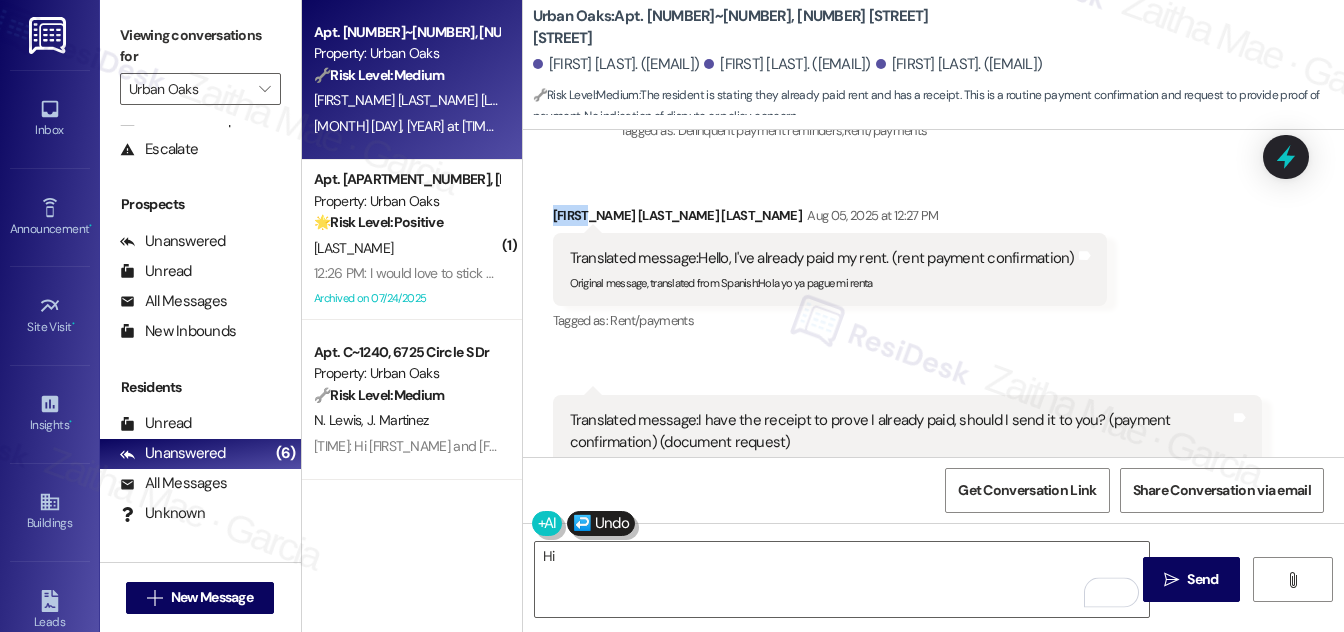 click on "Karla Esponiza Jimenez Aug 05, 2025 at 12:27 PM" at bounding box center [830, 219] 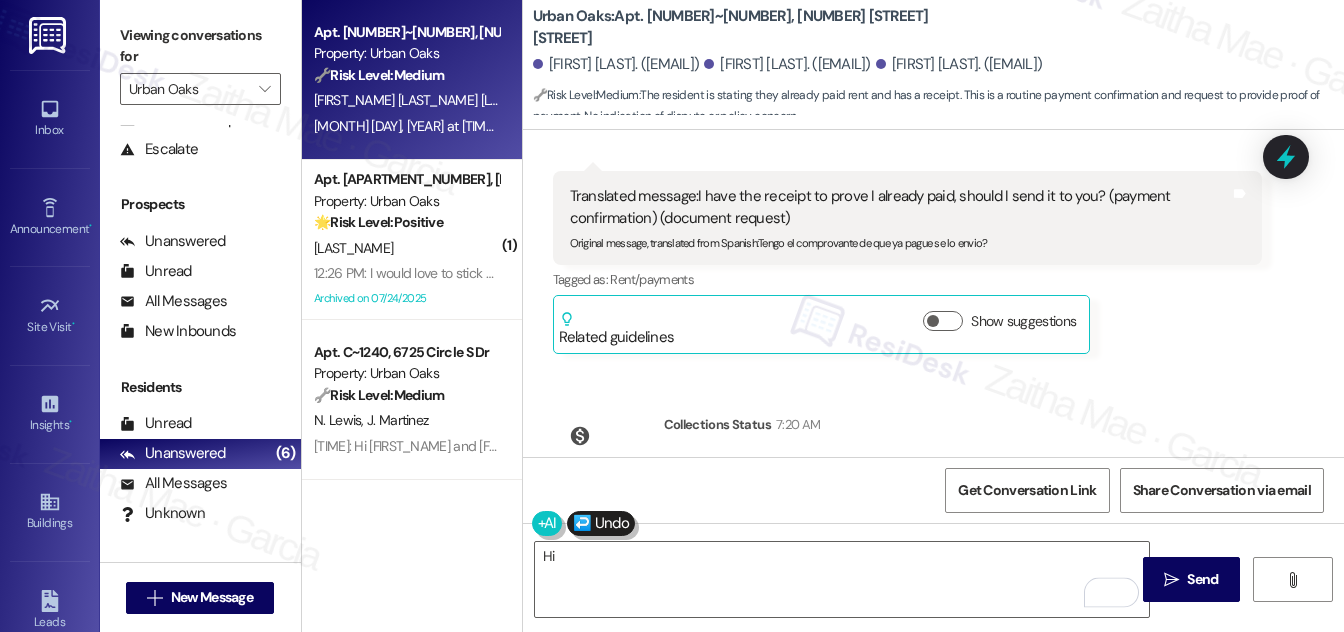 scroll, scrollTop: 3461, scrollLeft: 0, axis: vertical 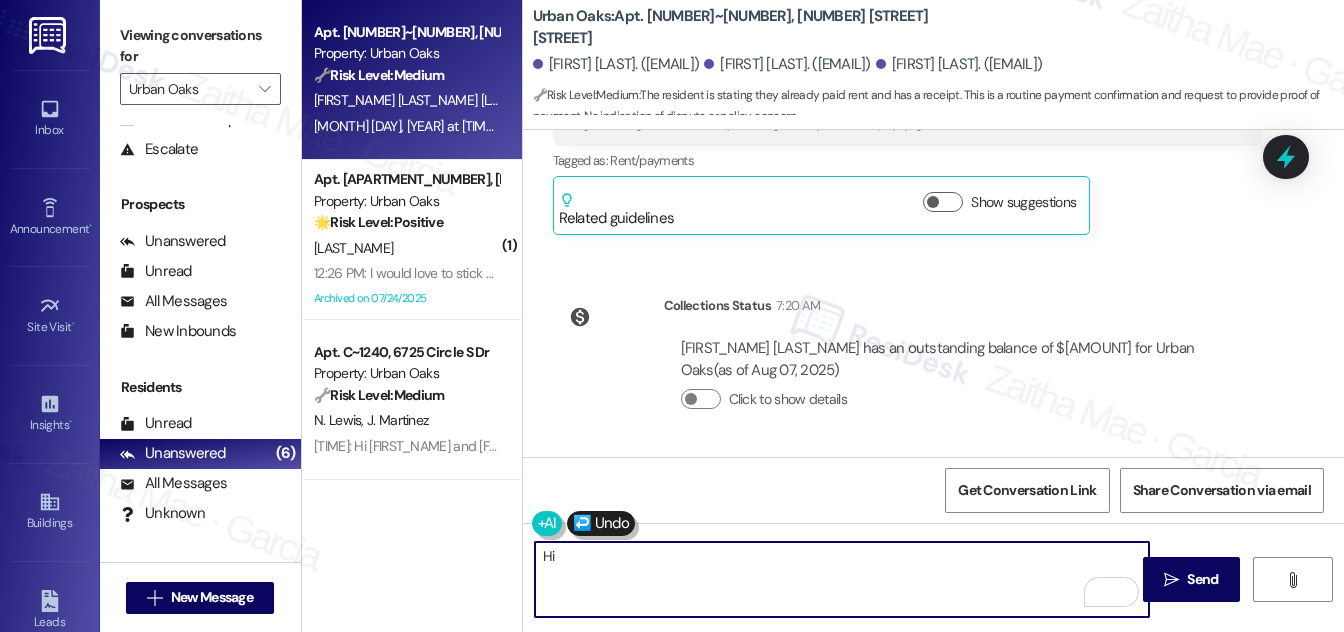 click on "Hi" at bounding box center [842, 579] 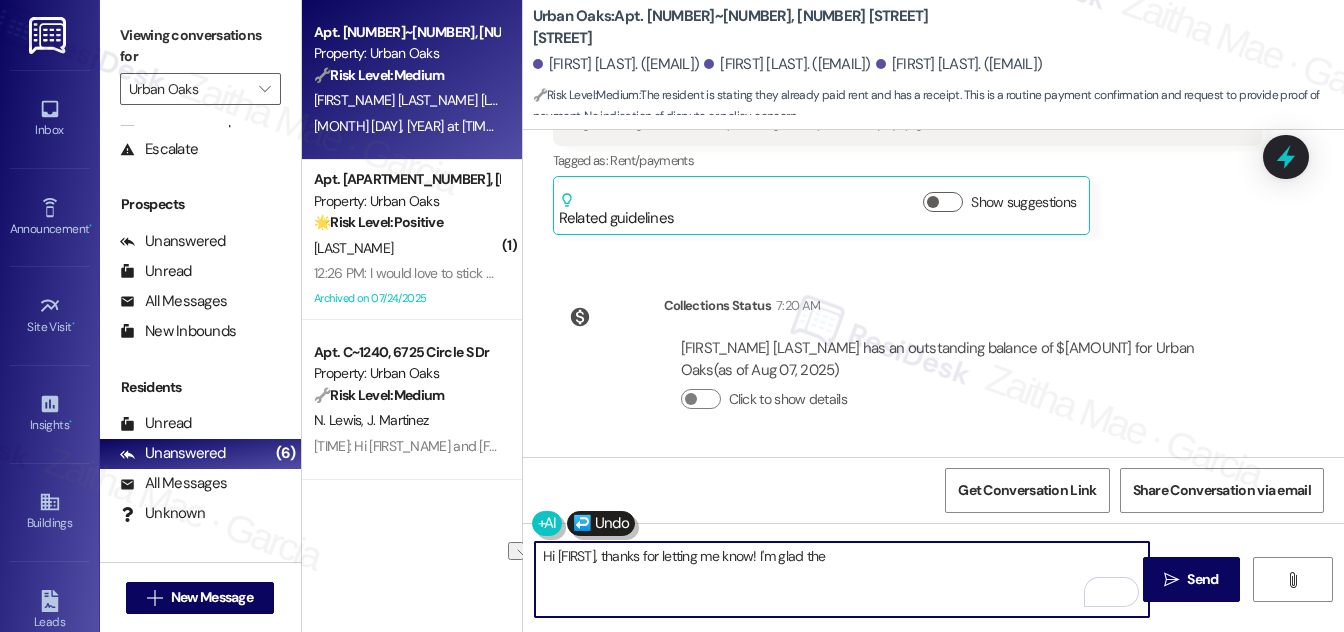 drag, startPoint x: 746, startPoint y: 555, endPoint x: 853, endPoint y: 562, distance: 107.22873 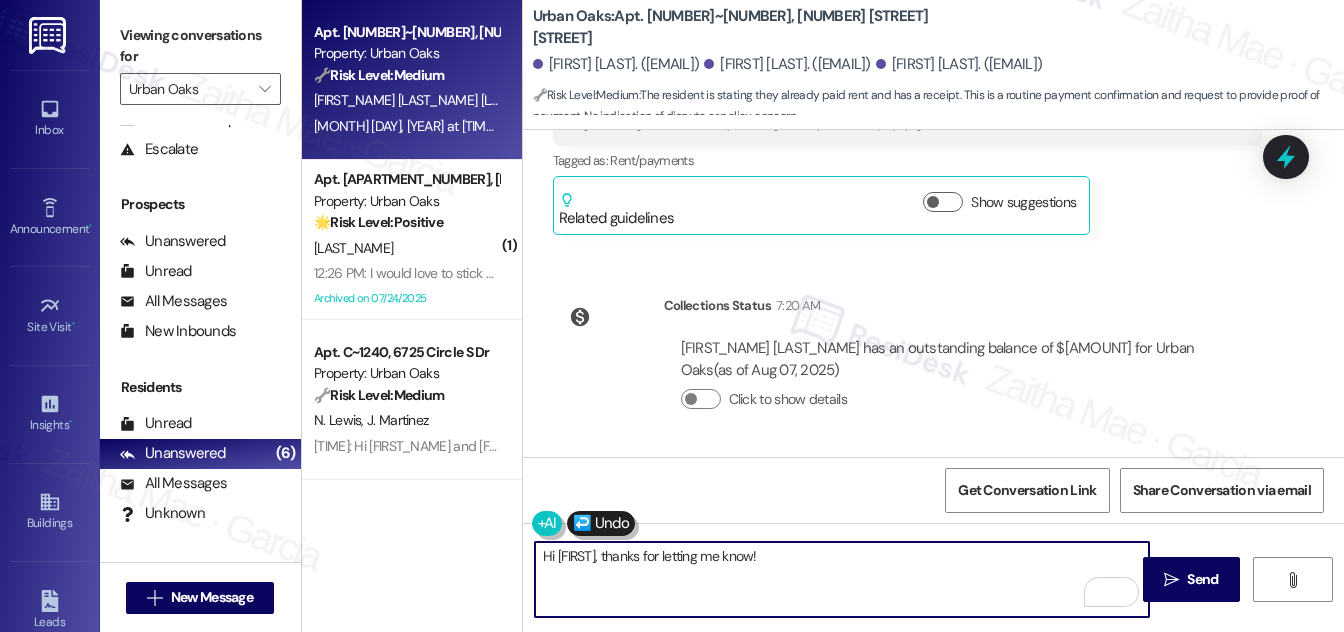 paste on "I can see your rent is now showing as paid, so please disregard the earlier message. Sometimes payments can take a couple of days to process and post." 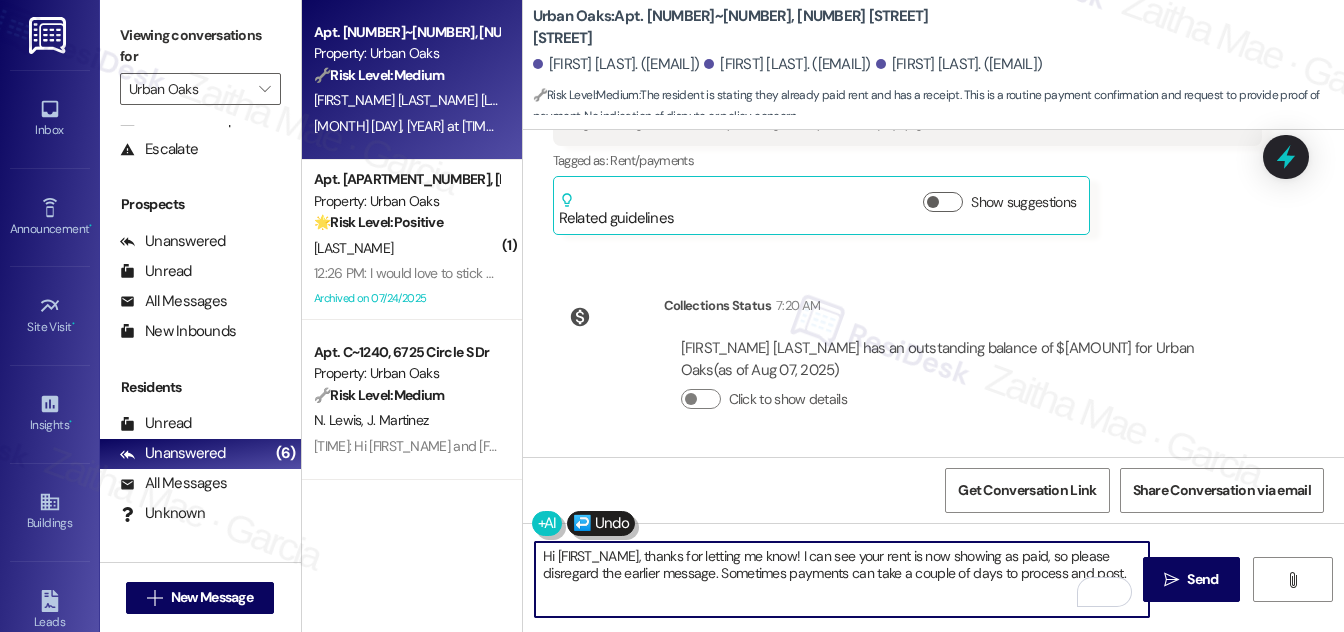 click on "Hi Karla, thanks for letting me know! I can see your rent is now showing as paid, so please disregard the earlier message. Sometimes payments can take a couple of days to process and post." at bounding box center [842, 579] 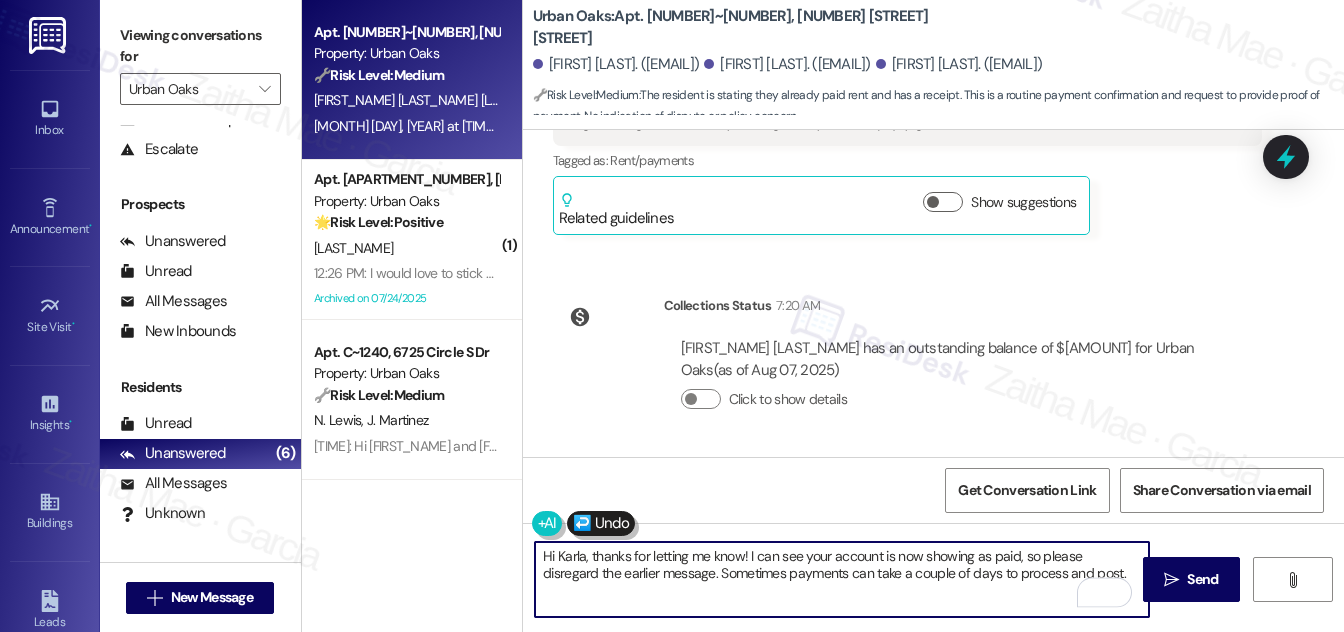 click on "Hi Karla, thanks for letting me know! I can see your account is now showing as paid, so please disregard the earlier message. Sometimes payments can take a couple of days to process and post." at bounding box center [842, 579] 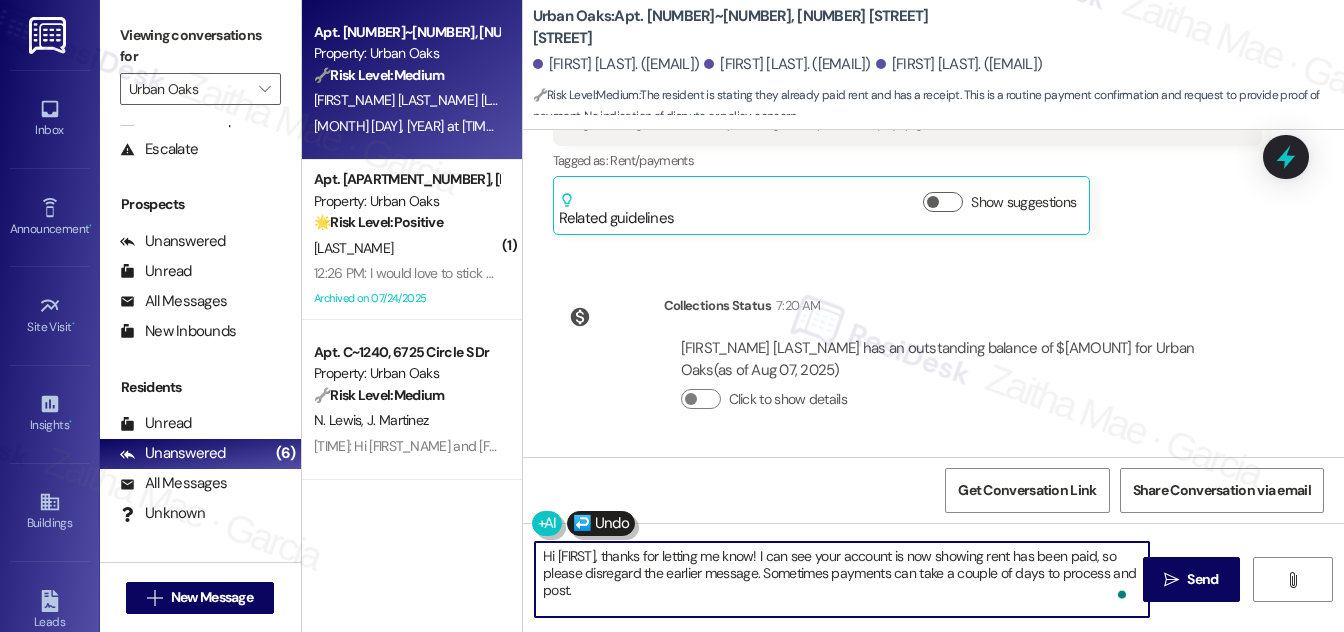 click on "Hi Karla, thanks for letting me know! I can see your account is now showing rent has been paid, so please disregard the earlier message. Sometimes payments can take a couple of days to process and post." at bounding box center [842, 579] 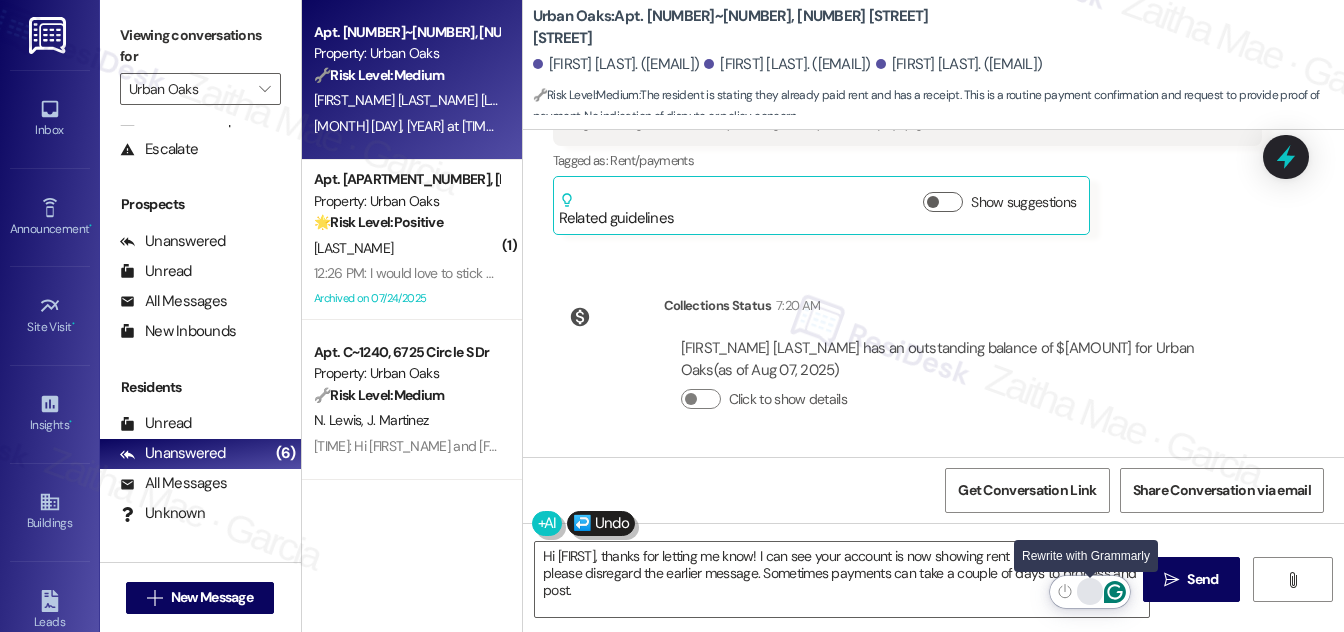 click 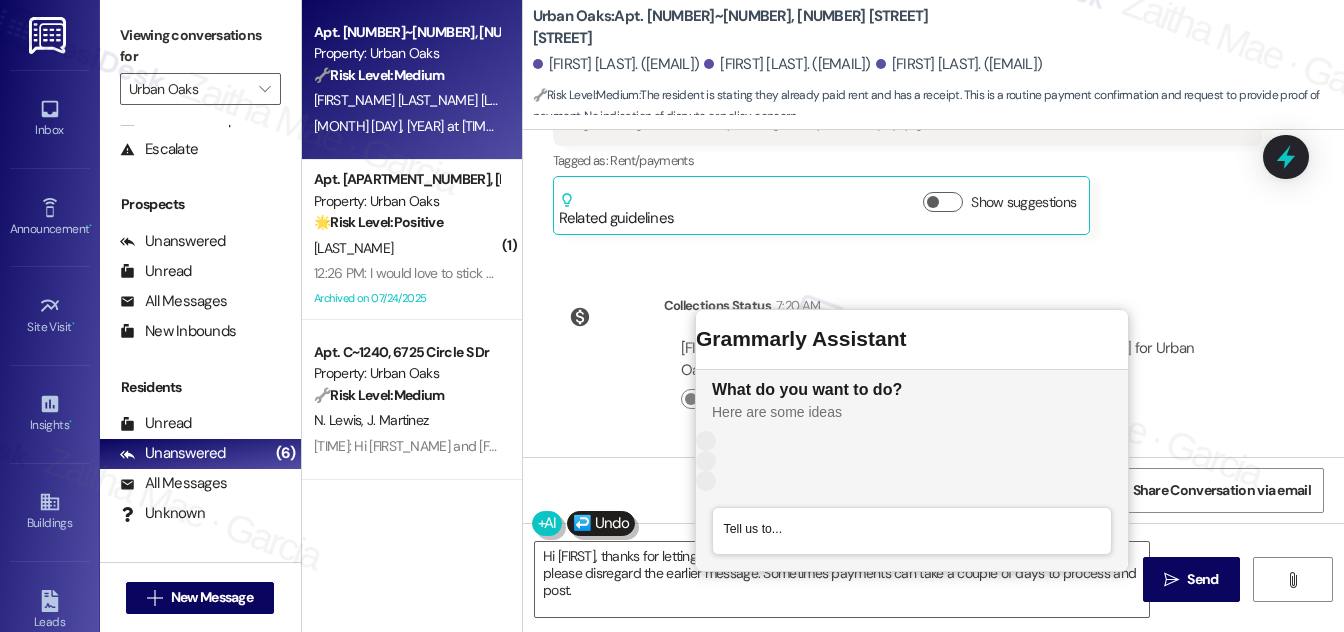 scroll, scrollTop: 0, scrollLeft: 0, axis: both 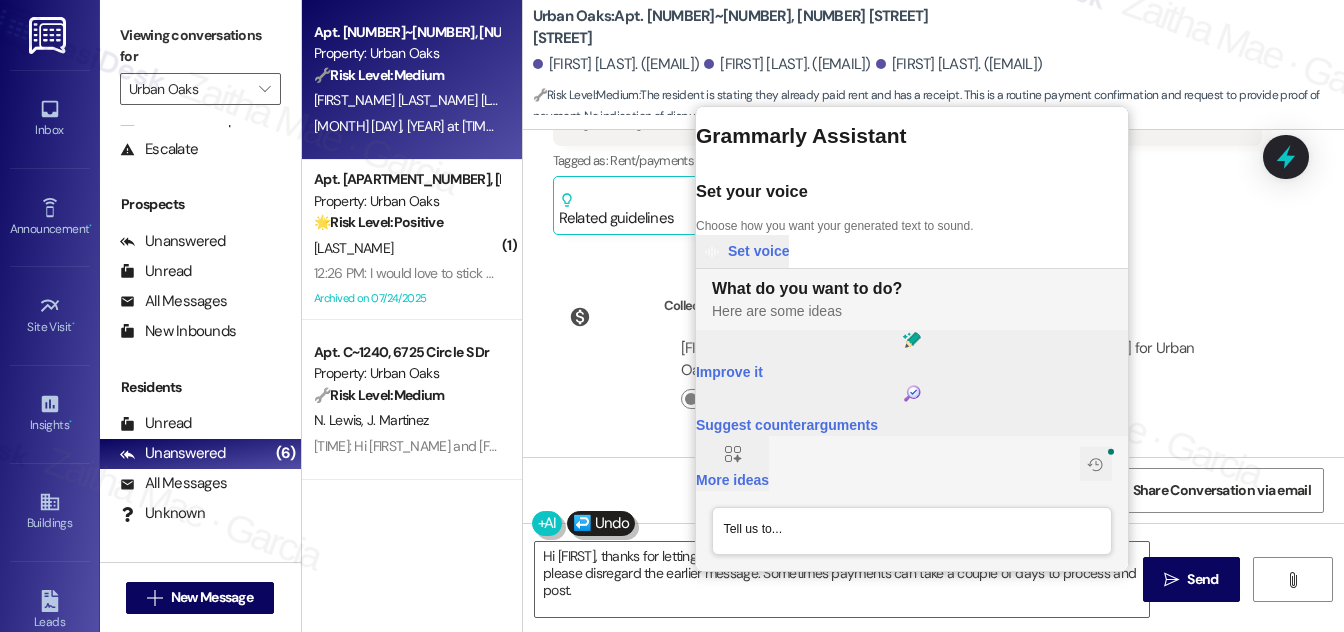 click on "Improve it" 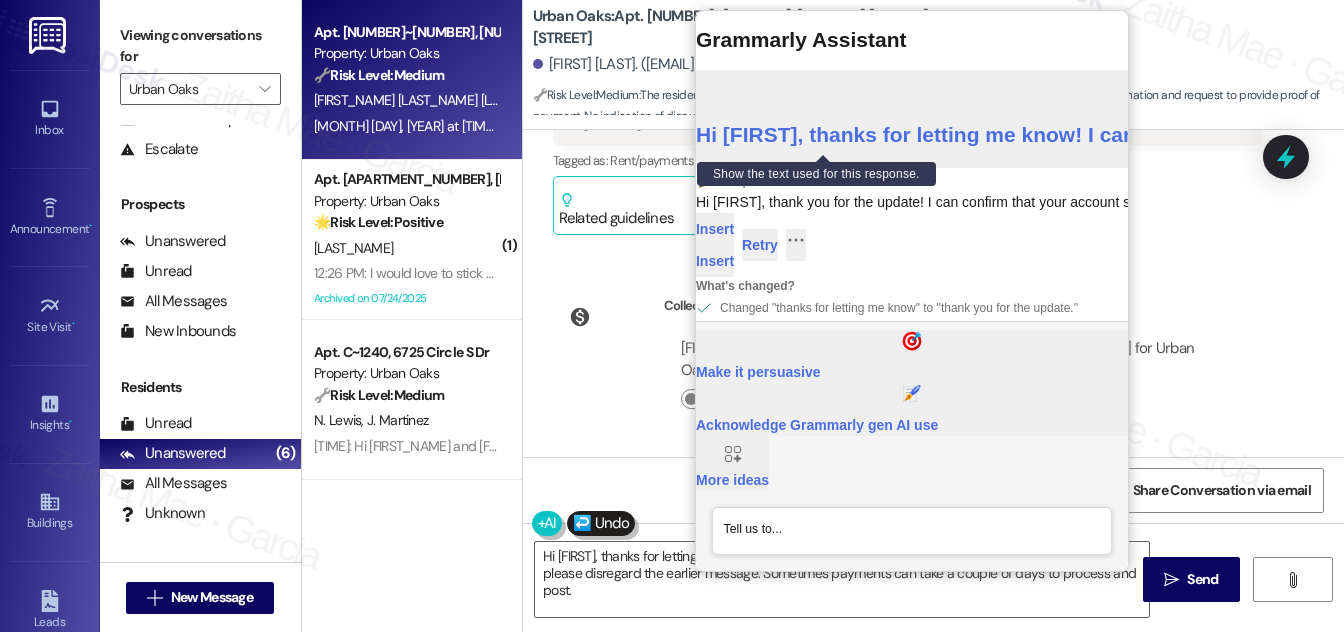 drag, startPoint x: 700, startPoint y: 115, endPoint x: 962, endPoint y: 128, distance: 262.32233 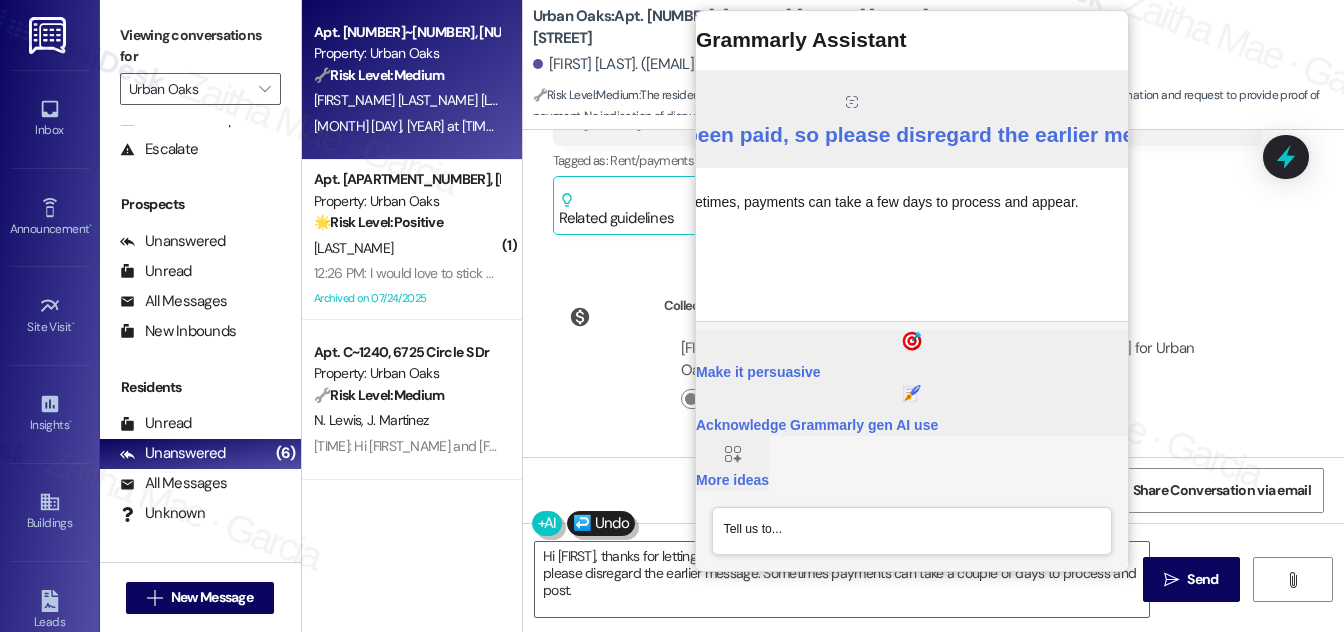 scroll, scrollTop: 0, scrollLeft: 888, axis: horizontal 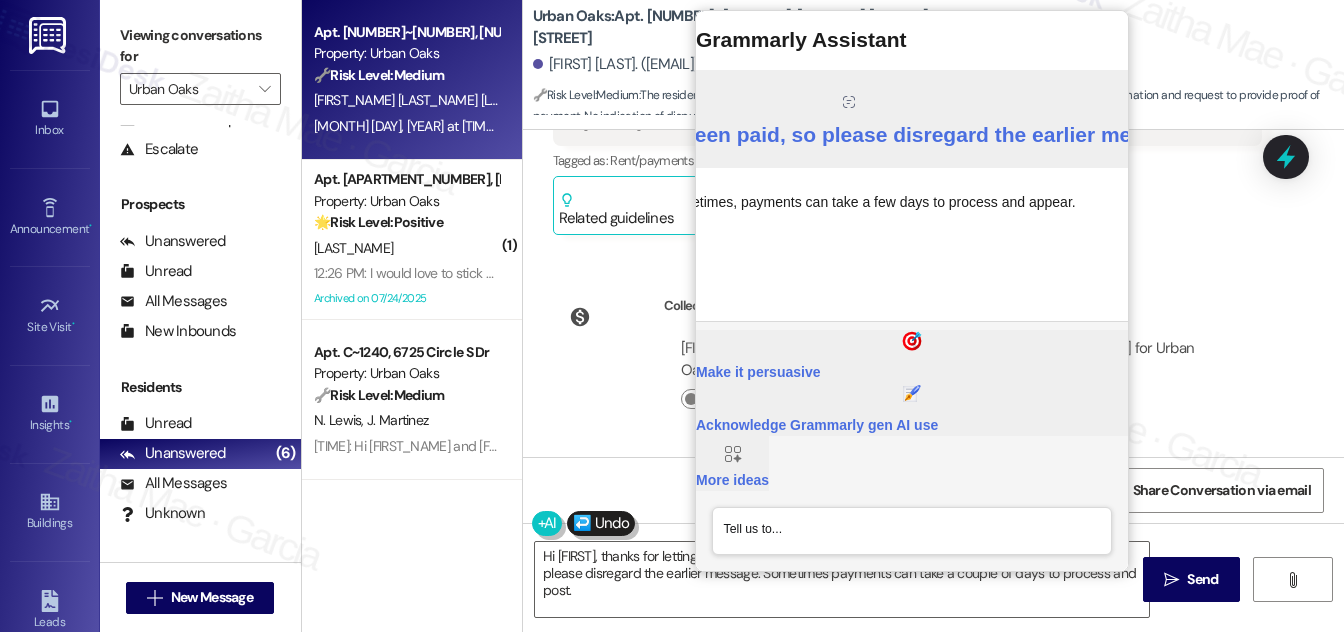 click on "Karla Esponiza Jimenez Question Aug 05, 2025 at 12:27 PM Translated message:  I have the receipt to prove I already paid, should I send it to you? (payment confirmation) (document request) Original message, translated from   Spanish :  Tengo el comprovante de que ya pague se lo envio? Translated from original message: Tengo el comprovante de que ya pague se lo envio? Tags and notes Tagged as:   Rent/payments Click to highlight conversations about Rent/payments  Related guidelines Show suggestions" at bounding box center (907, 143) 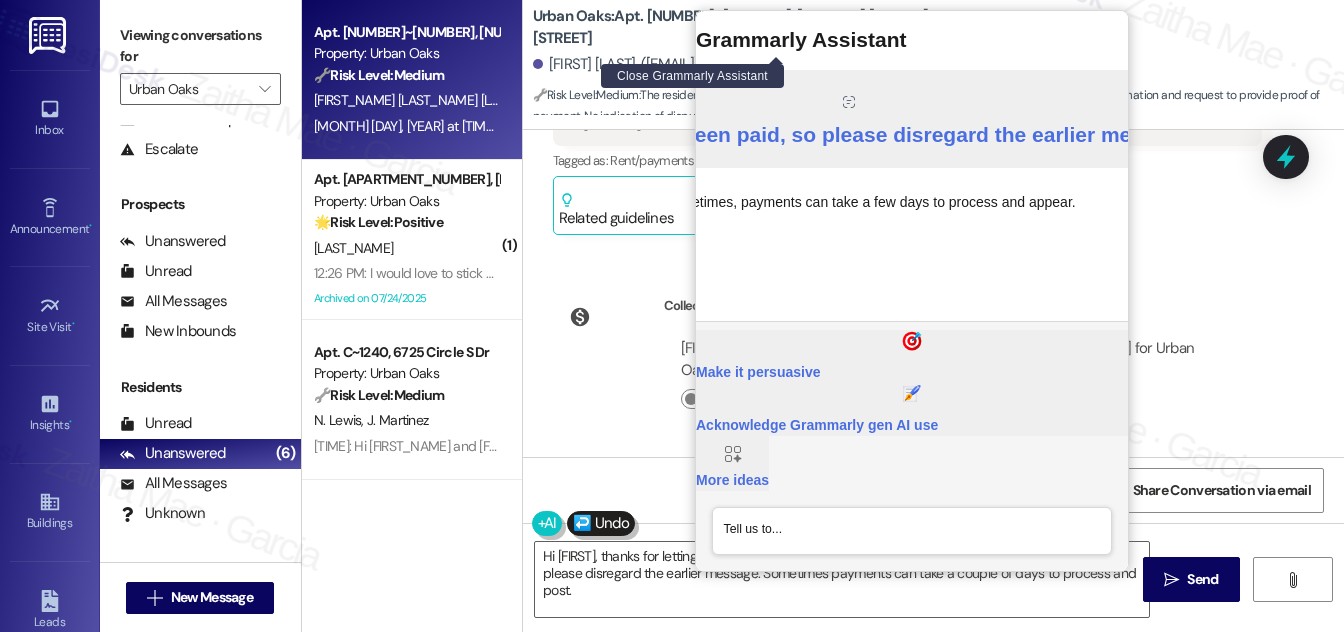 click 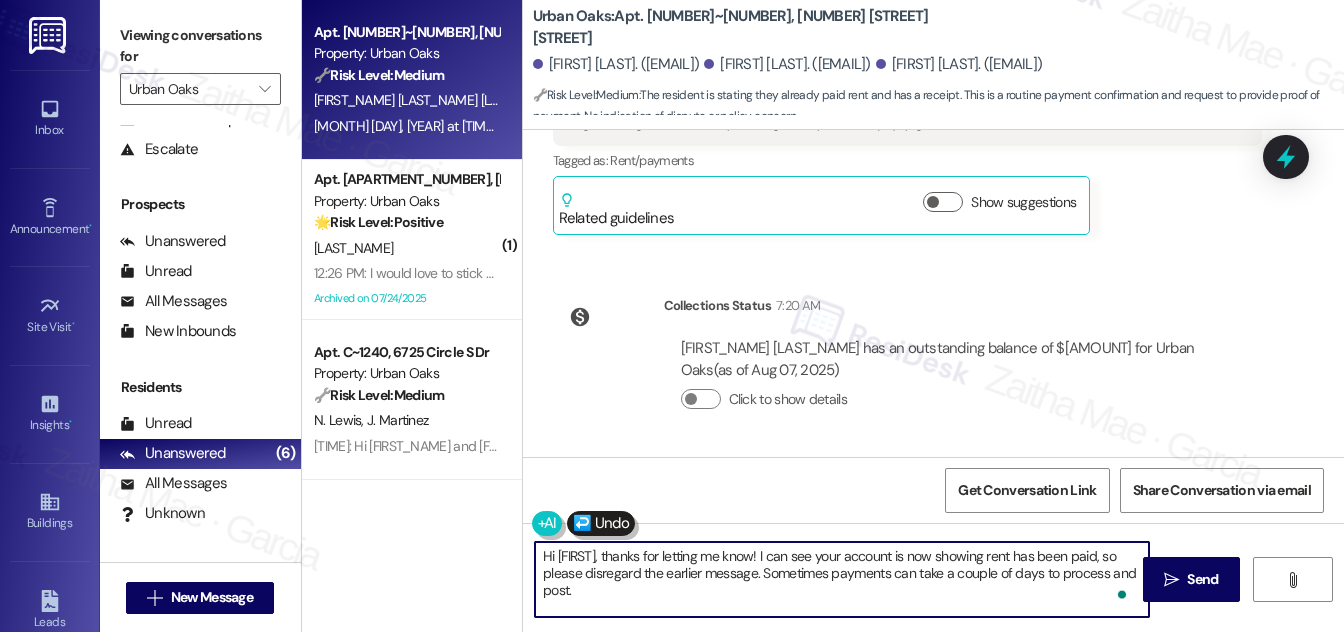 click on "Hi Karla, thanks for letting me know! I can see your account is now showing rent has been paid, so please disregard the earlier message. Sometimes payments can take a couple of days to process and post." at bounding box center (842, 579) 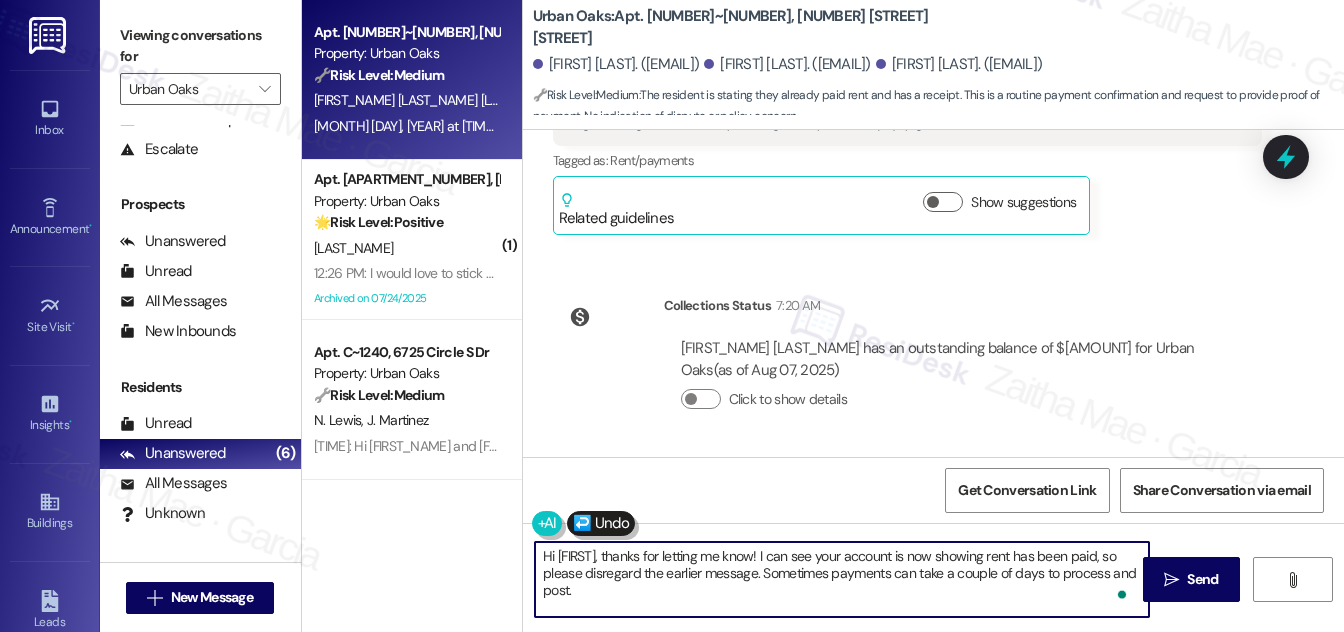 scroll, scrollTop: 18, scrollLeft: 0, axis: vertical 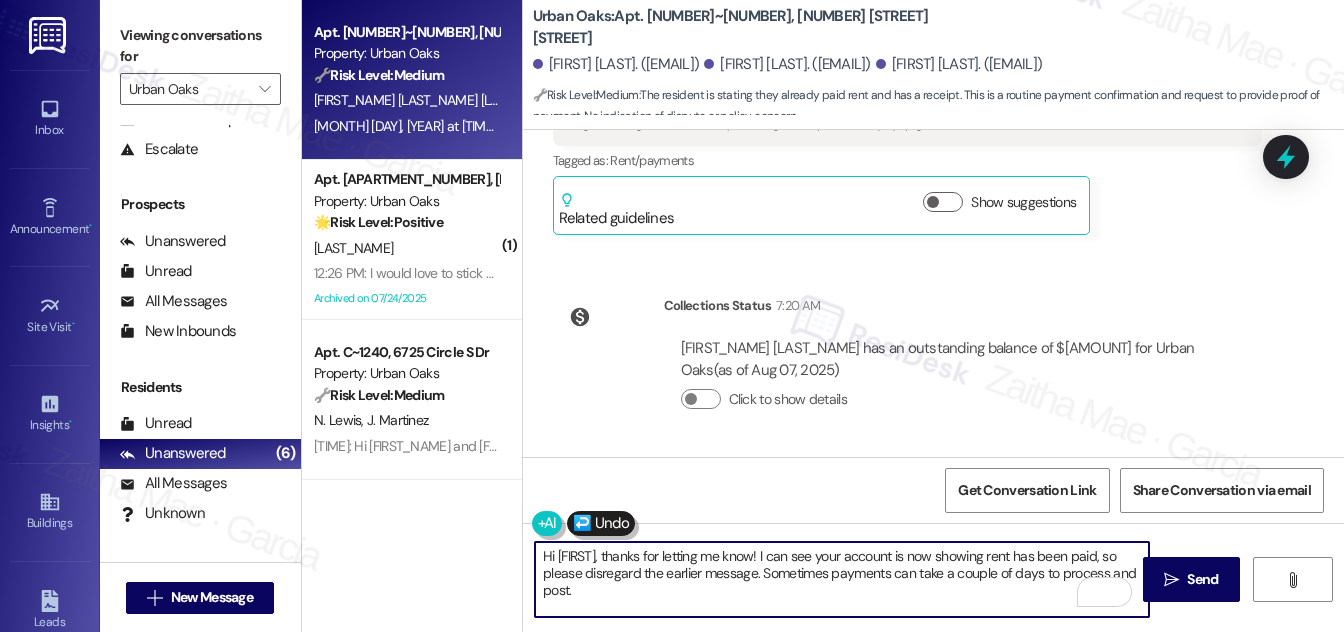 click on "Hi Karla, thanks for letting me know! I can see your account is now showing rent has been paid, so please disregard the earlier message. Sometimes payments can take a couple of days to process and post." at bounding box center (842, 579) 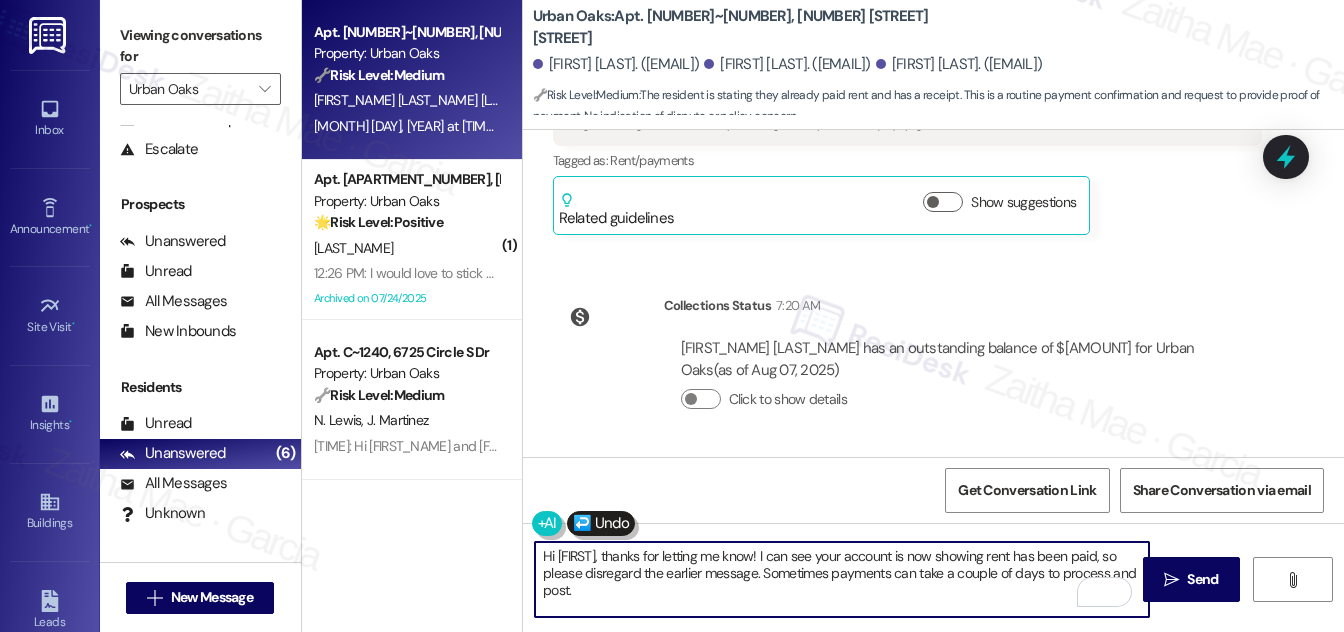 scroll, scrollTop: 5, scrollLeft: 0, axis: vertical 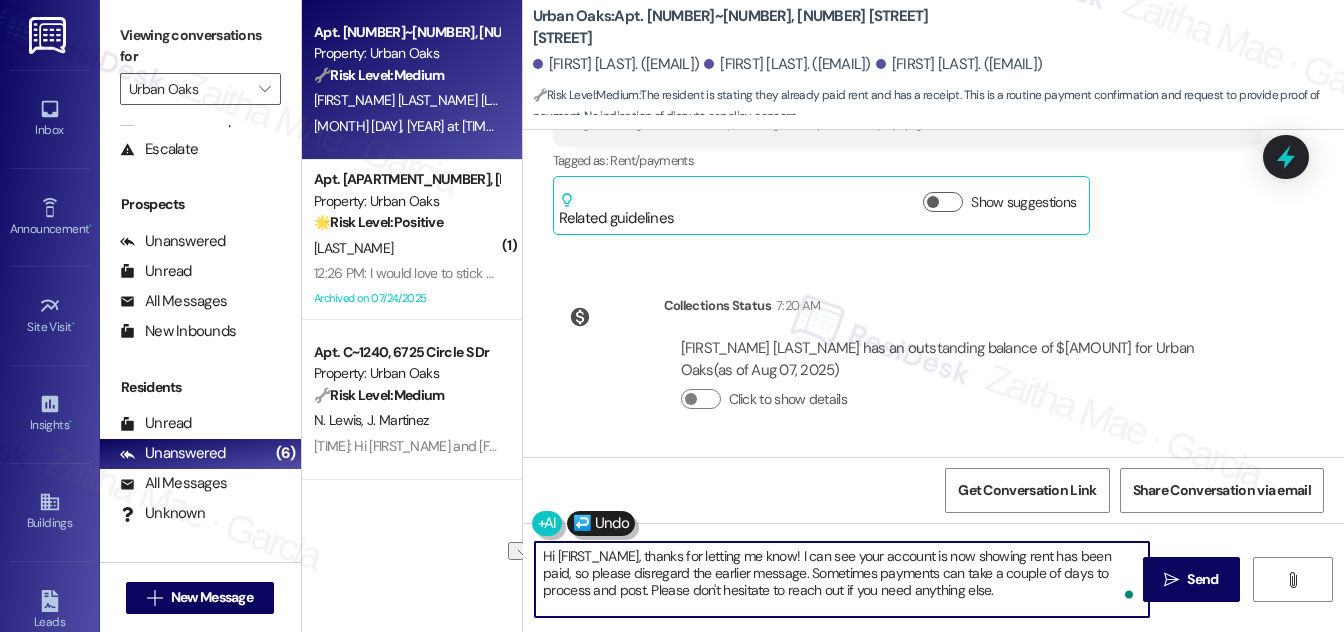 drag, startPoint x: 750, startPoint y: 572, endPoint x: 661, endPoint y: 573, distance: 89.005615 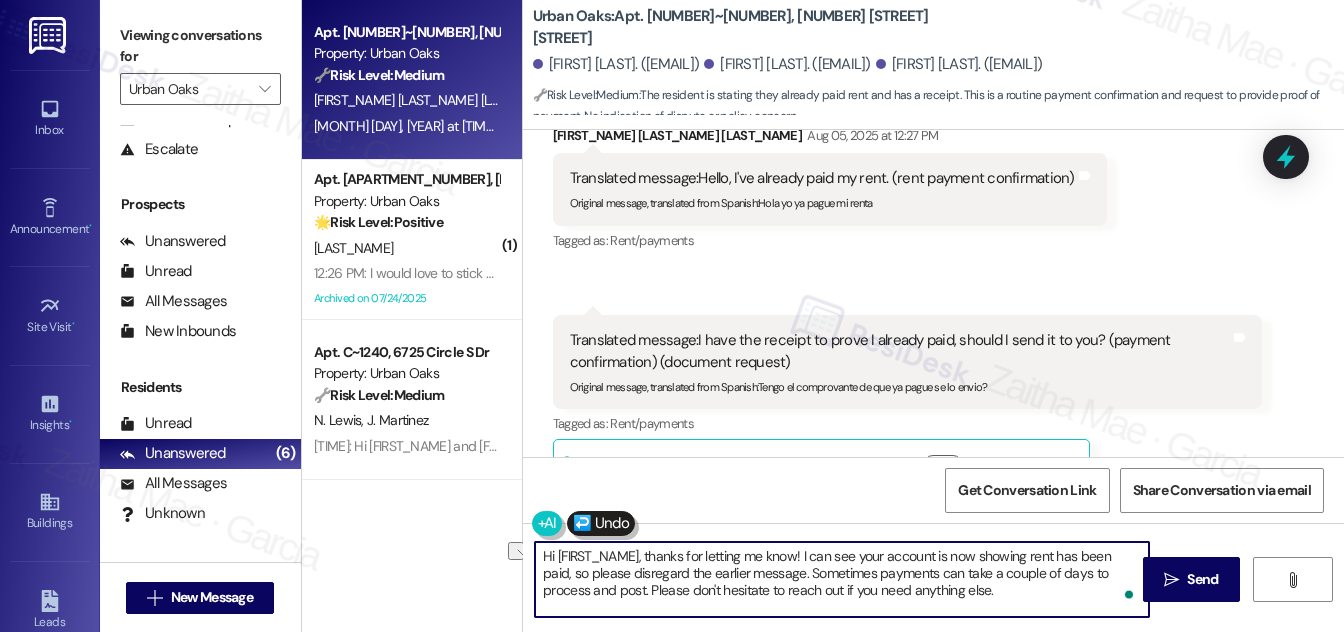scroll, scrollTop: 3461, scrollLeft: 0, axis: vertical 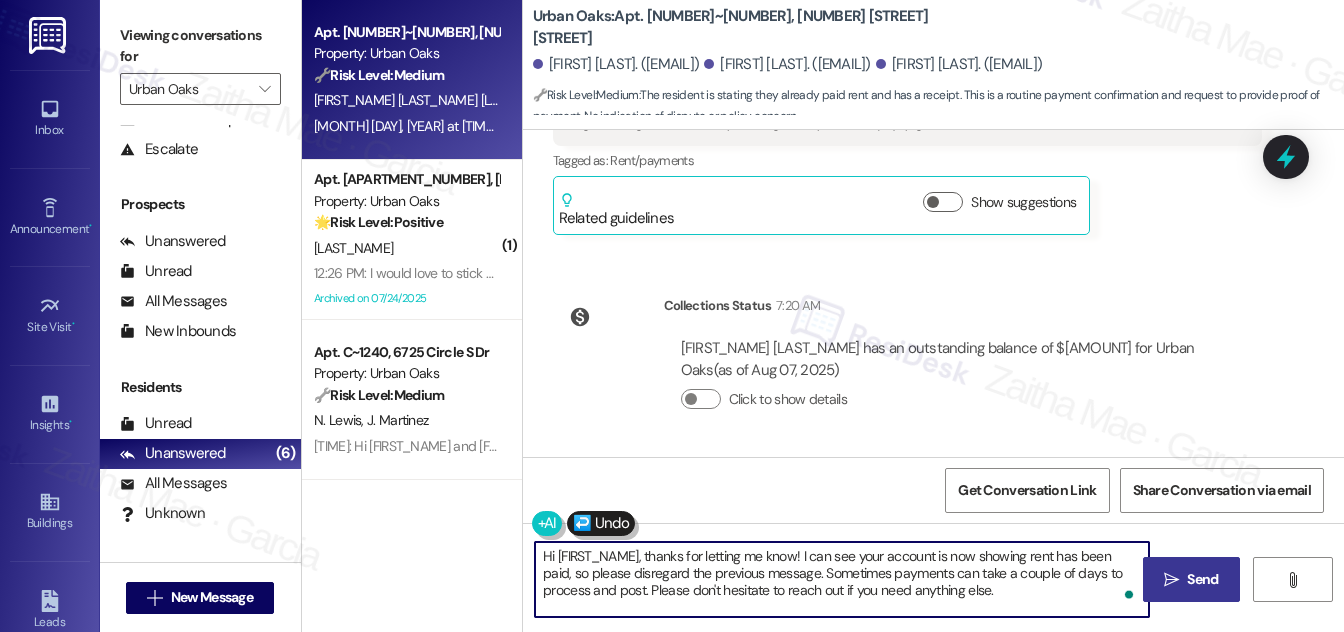 type on "Hi Karla, thanks for letting me know! I can see your account is now showing rent has been paid, so please disregard the previous message. Sometimes payments can take a couple of days to process and post. Please don't hesitate to reach out if you need anything else." 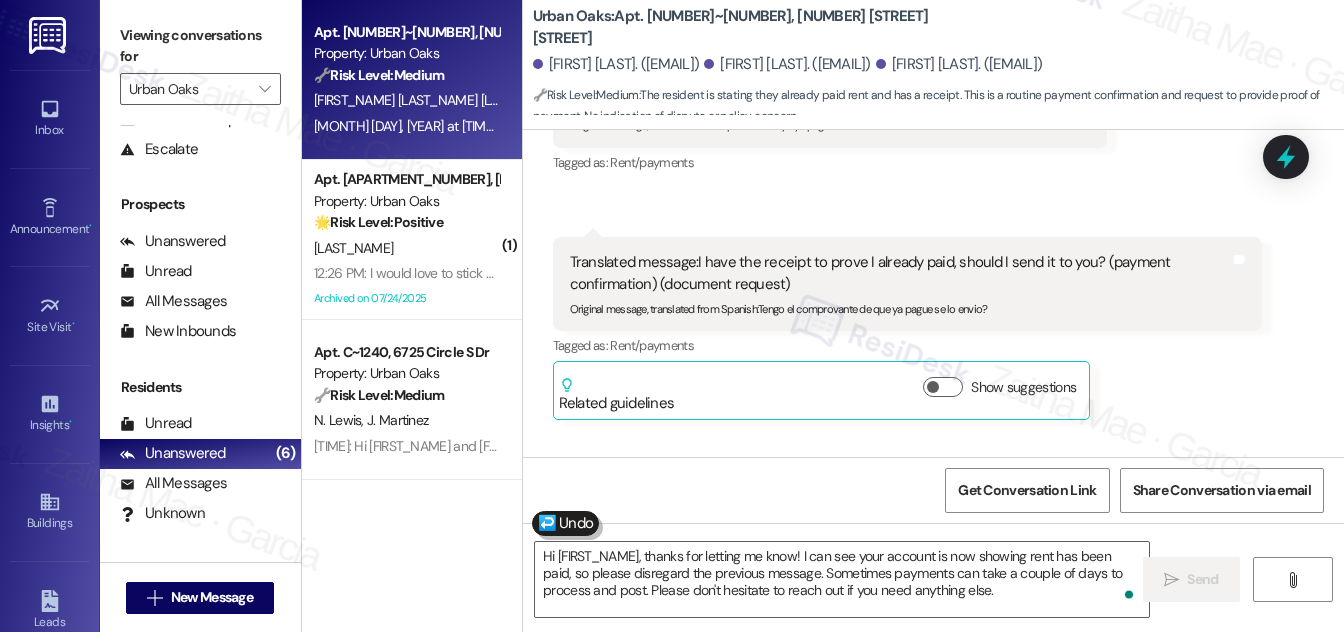 scroll, scrollTop: 3644, scrollLeft: 0, axis: vertical 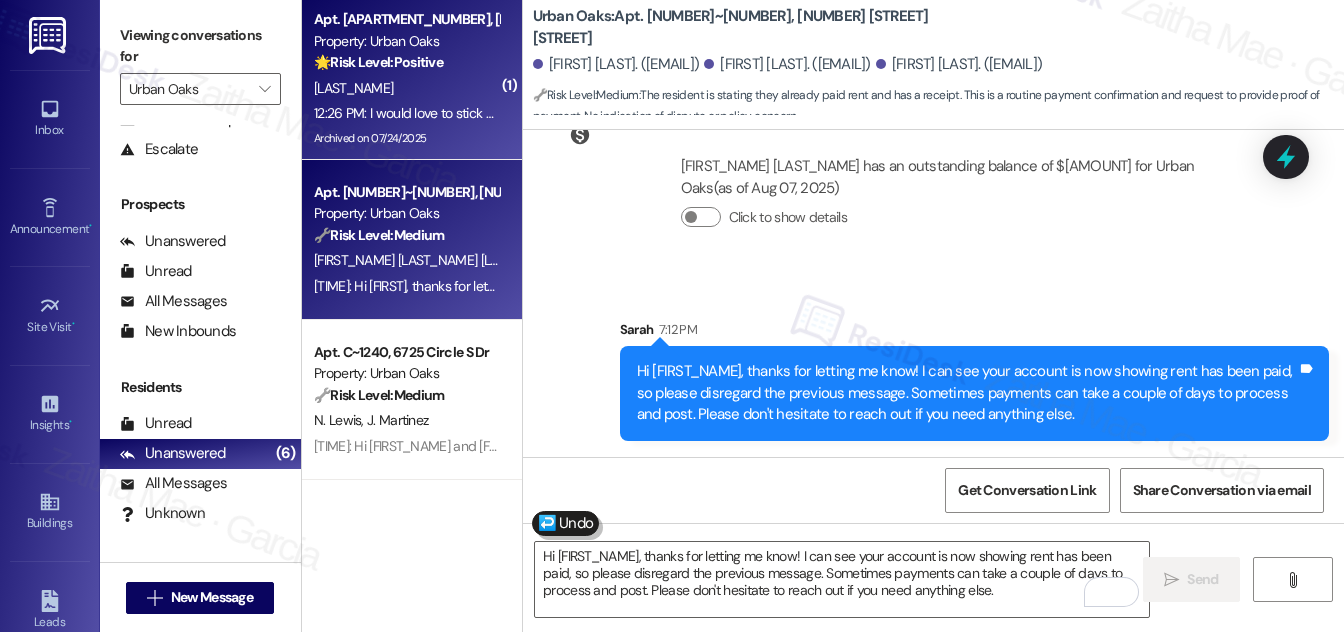 click on "[INITIAL]. [LAST NAME] [INITIAL]." at bounding box center (406, 88) 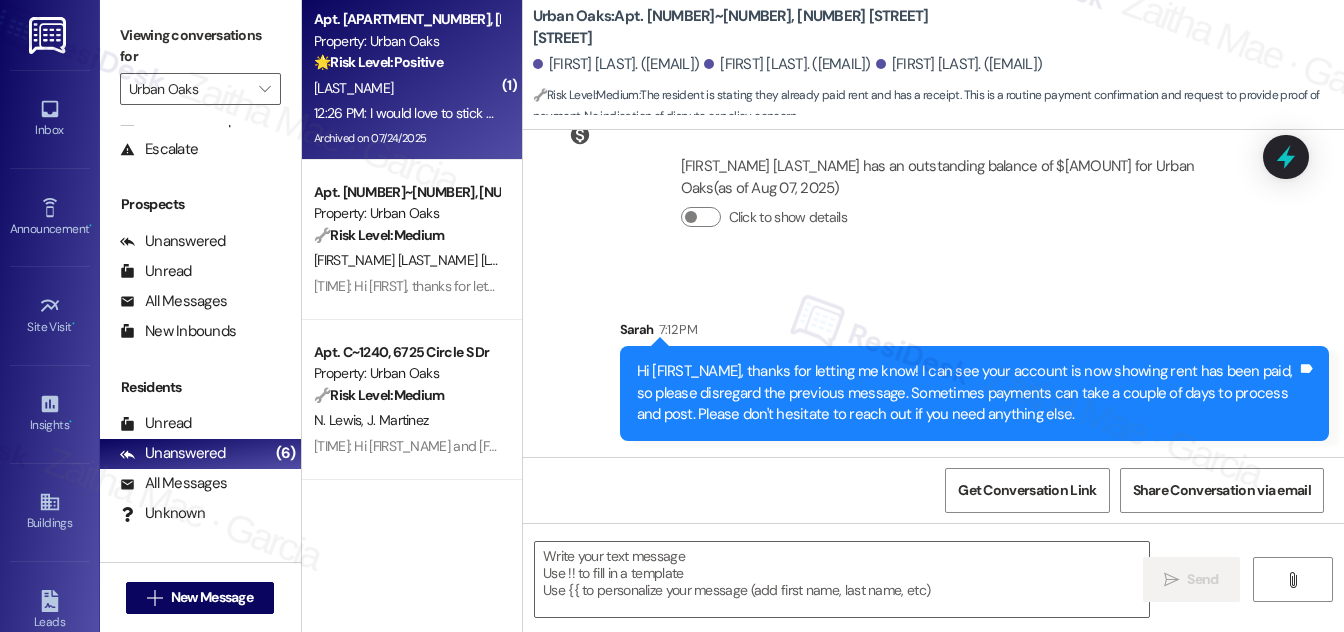 type on "Fetching suggested responses. Please feel free to read through the conversation in the meantime." 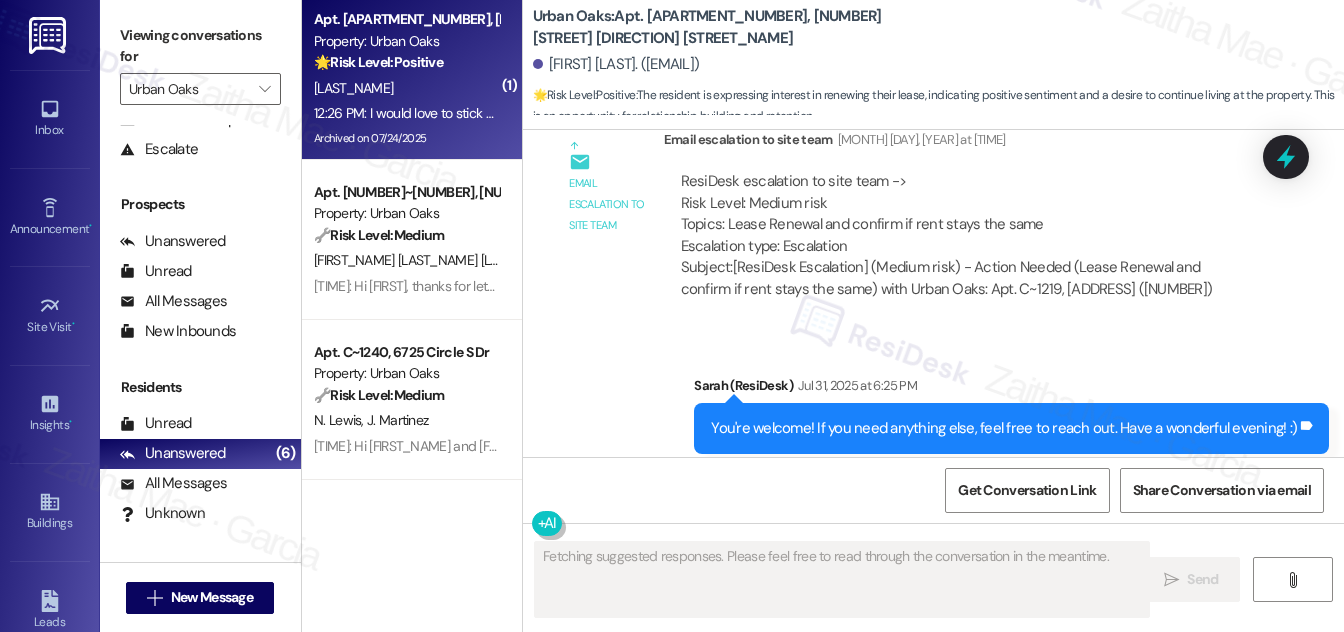 scroll, scrollTop: 5436, scrollLeft: 0, axis: vertical 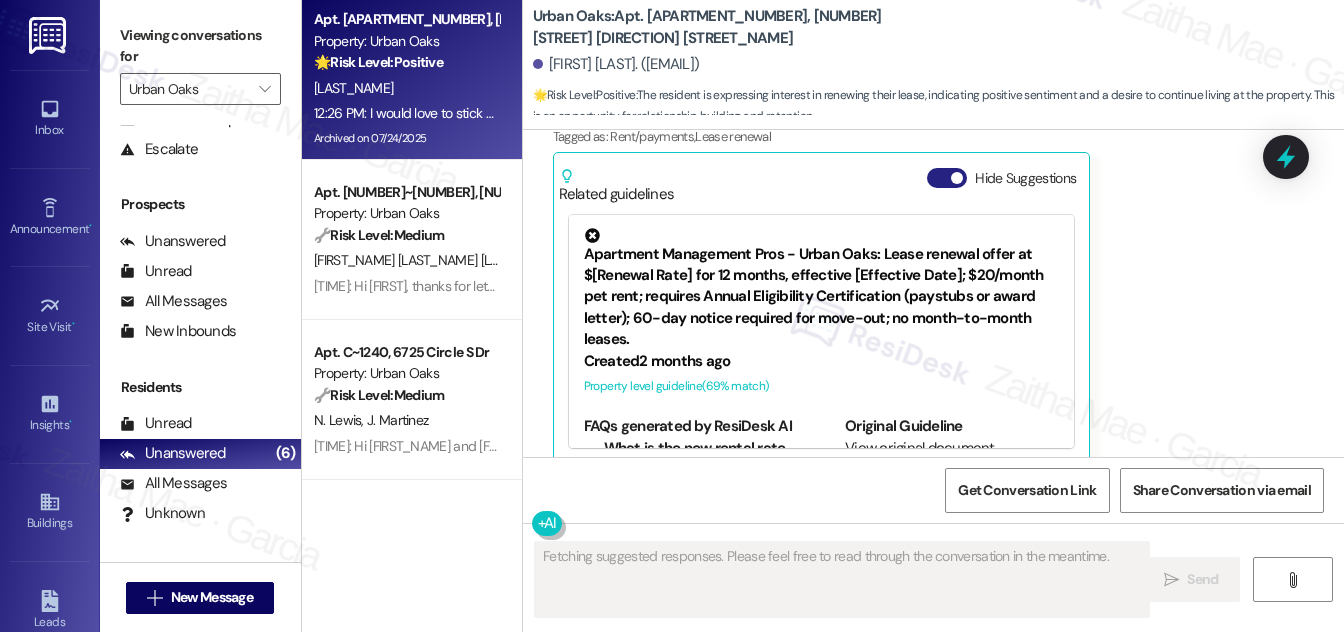 click at bounding box center [957, 178] 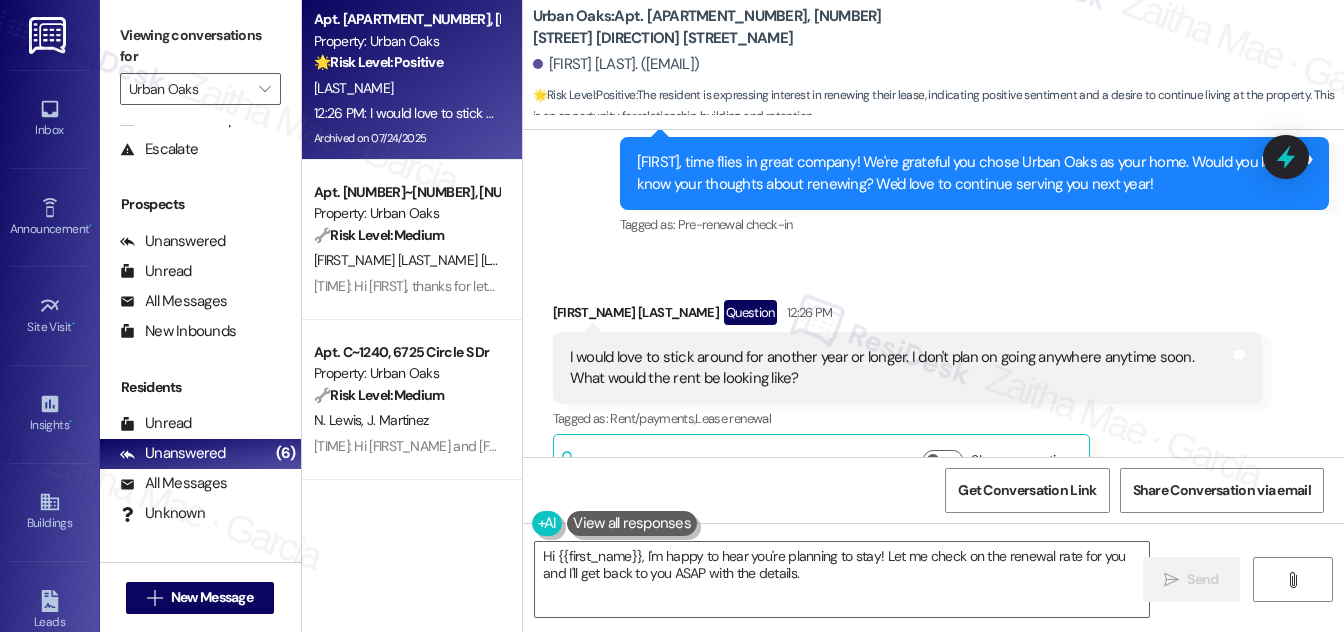 scroll, scrollTop: 5184, scrollLeft: 0, axis: vertical 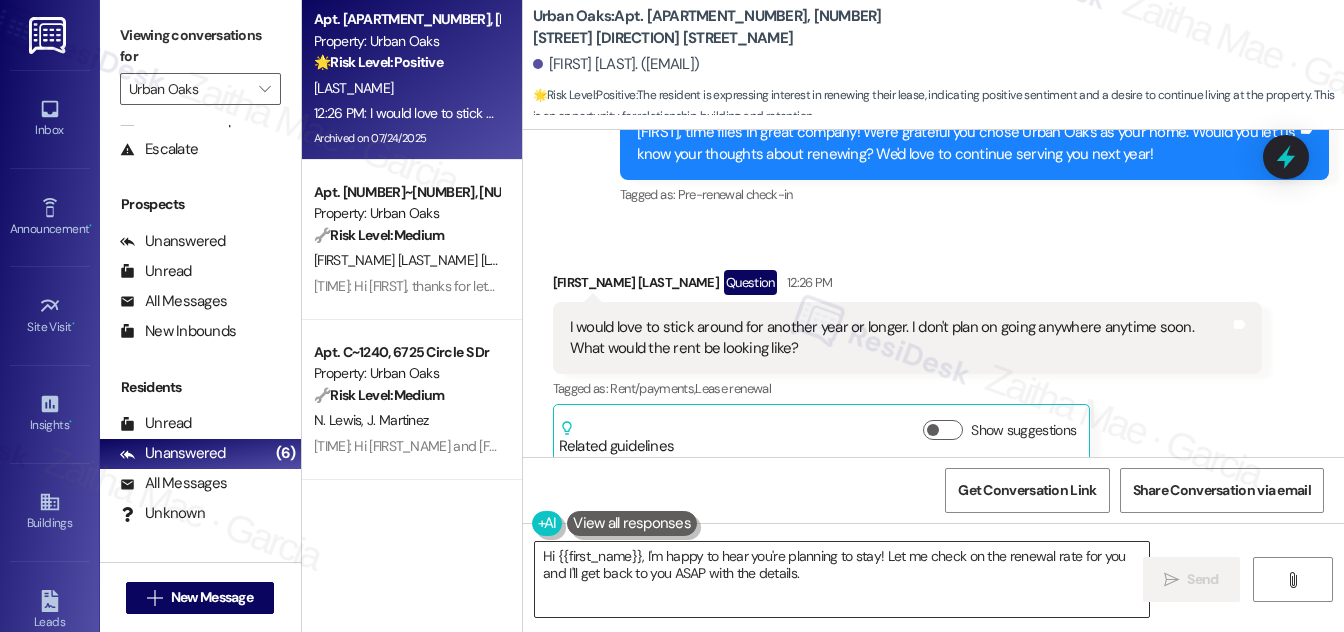 click on "Hi {{first_name}}, I'm happy to hear you're planning to stay! Let me check on the renewal rate for you and I'll get back to you ASAP with the details." at bounding box center (842, 579) 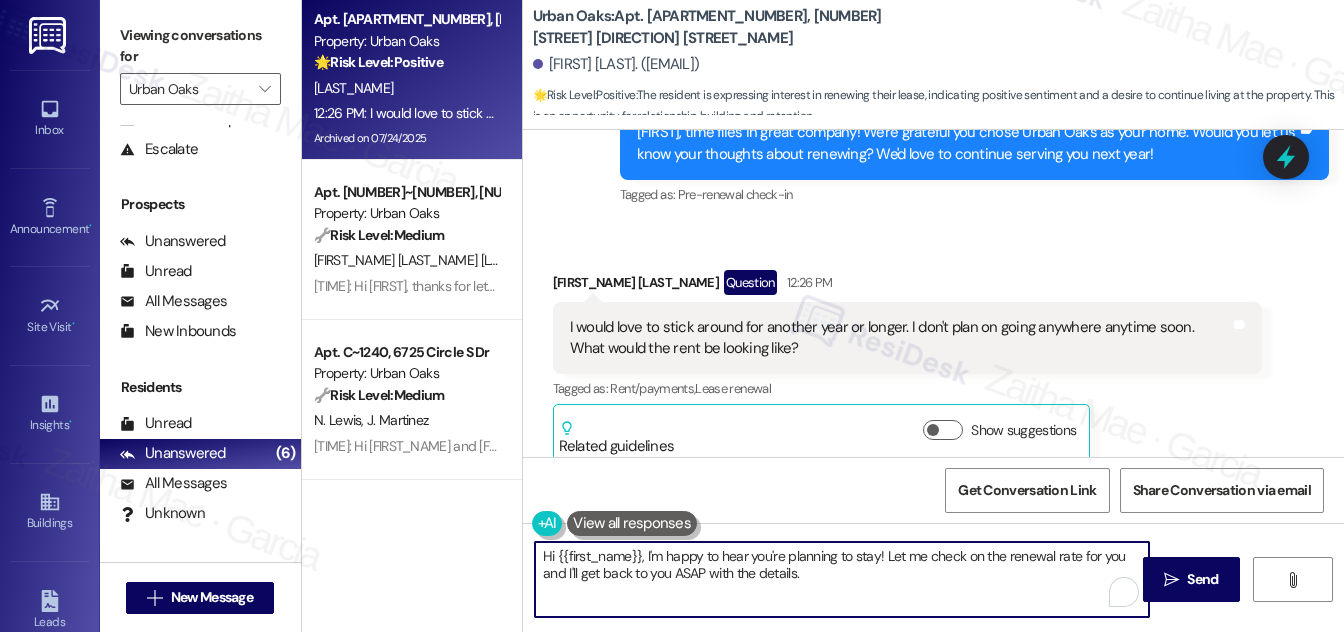 click on "Hi {{first_name}}, I'm happy to hear you're planning to stay! Let me check on the renewal rate for you and I'll get back to you ASAP with the details." at bounding box center [842, 579] 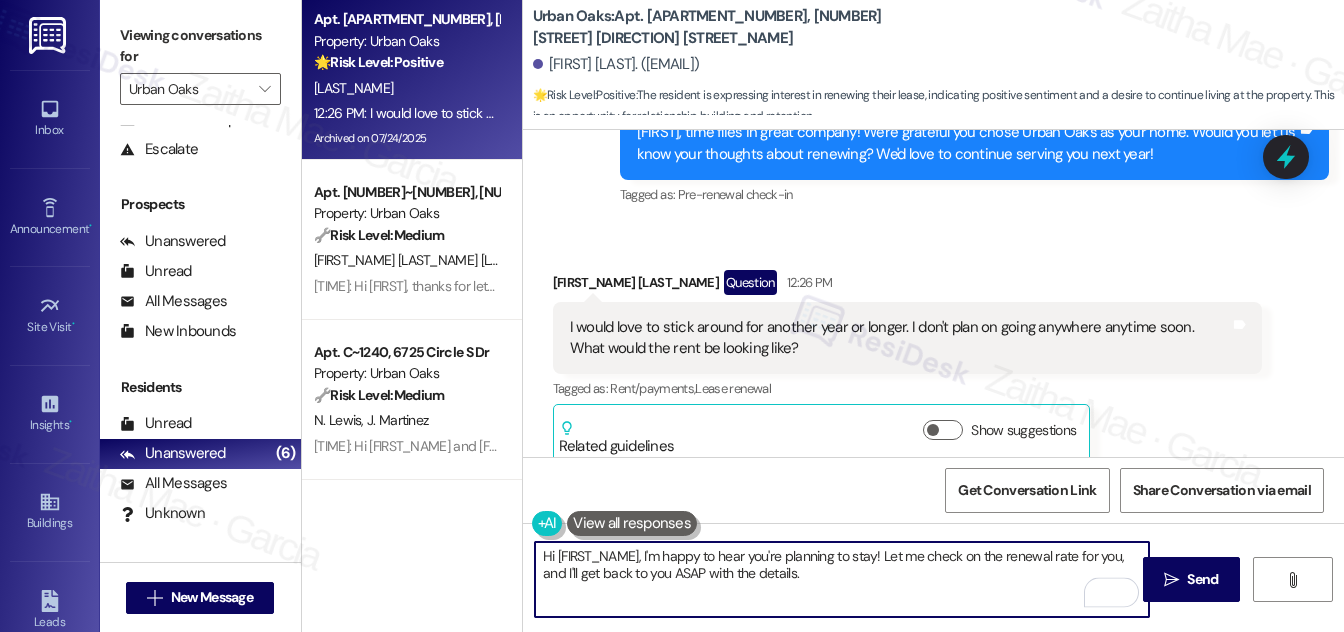 click on "Hi {{first_name}}, I'm happy to hear you're planning to stay! Let me check on the renewal rate for you, and I'll get back to you ASAP with the details." at bounding box center [842, 579] 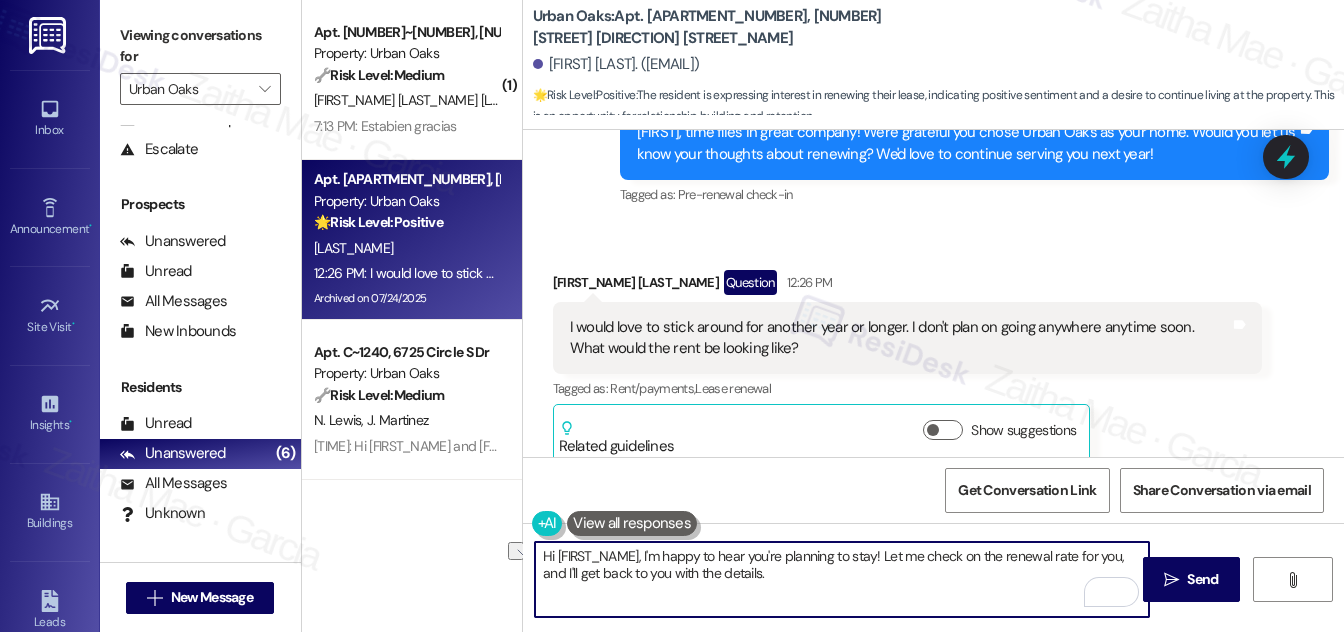 drag, startPoint x: 672, startPoint y: 573, endPoint x: 805, endPoint y: 580, distance: 133.18408 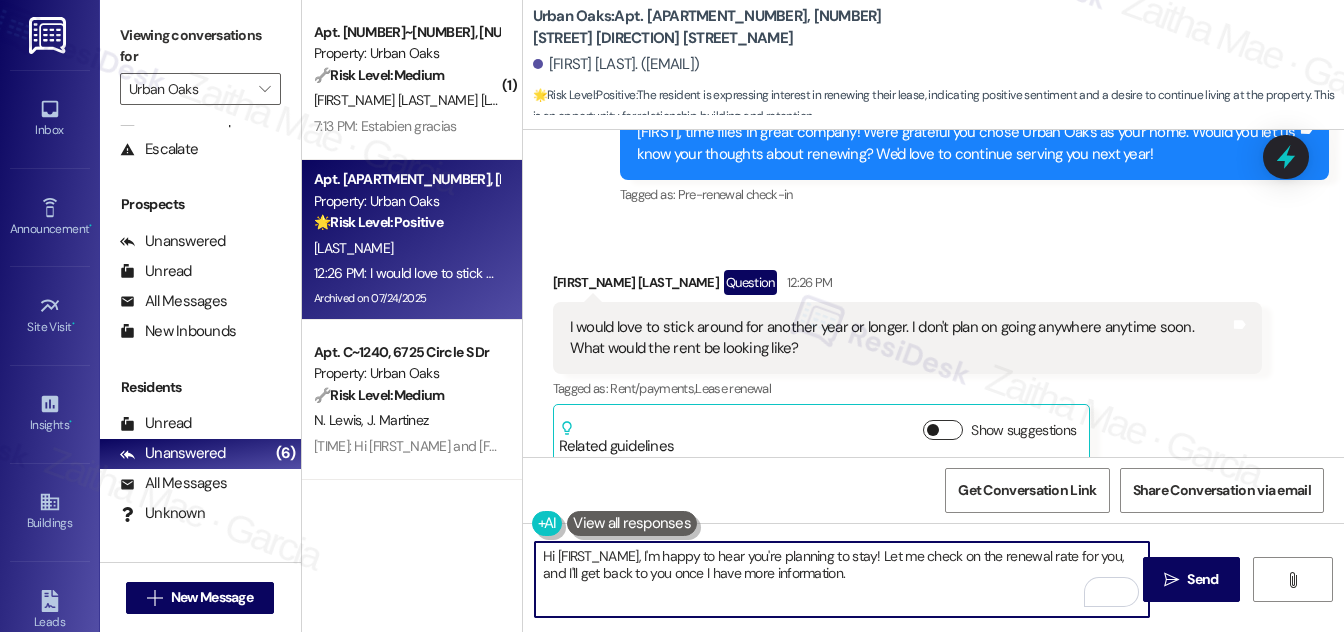 type on "Hi {{first_name}}, I'm happy to hear you're planning to stay! Let me check on the renewal rate for you, and I'll get back to you once I have more information." 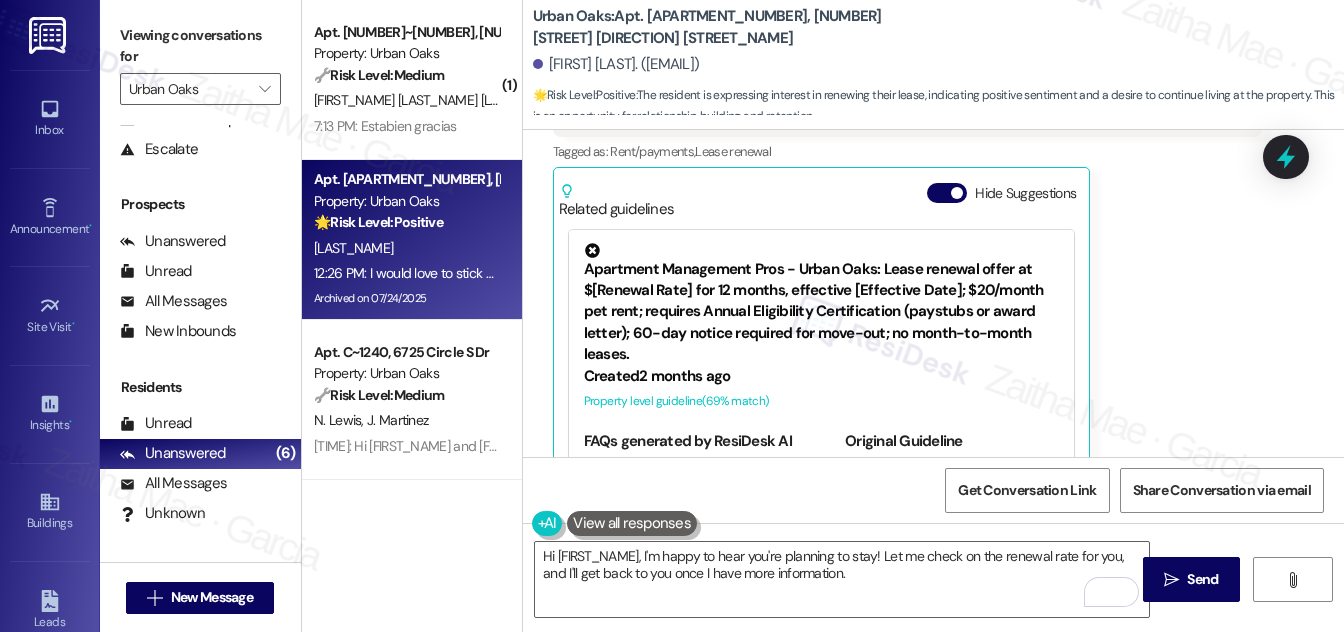 scroll, scrollTop: 5437, scrollLeft: 0, axis: vertical 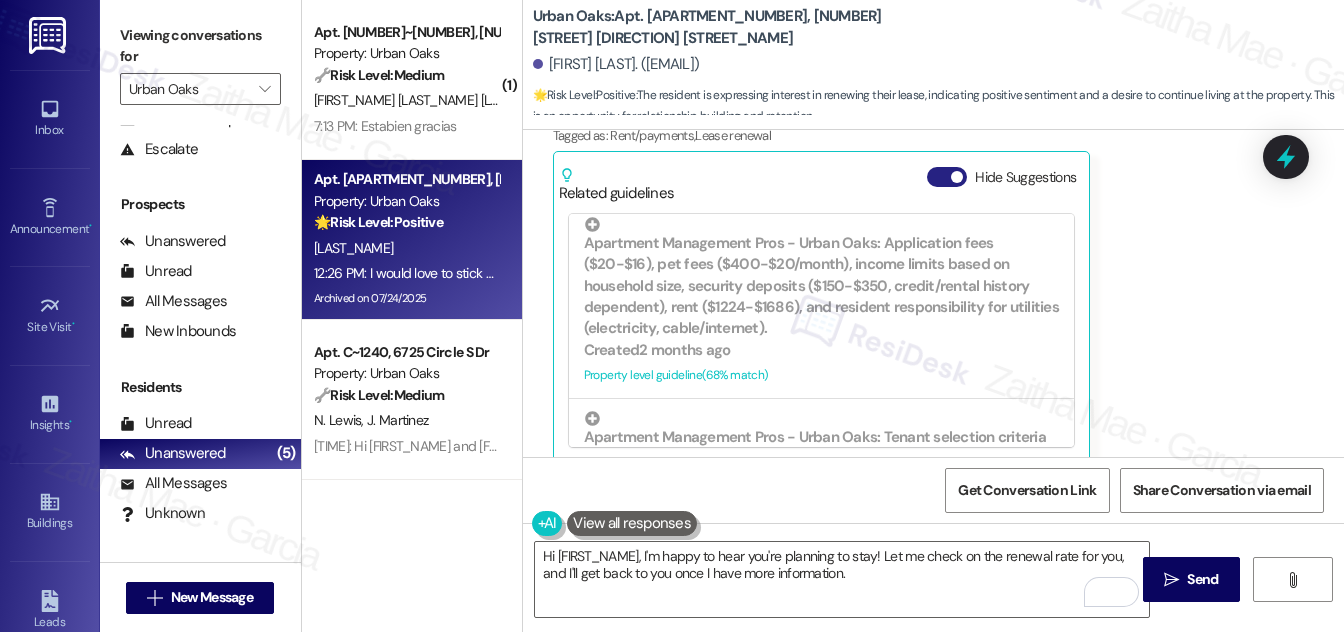 click on "Hide Suggestions" at bounding box center [947, 177] 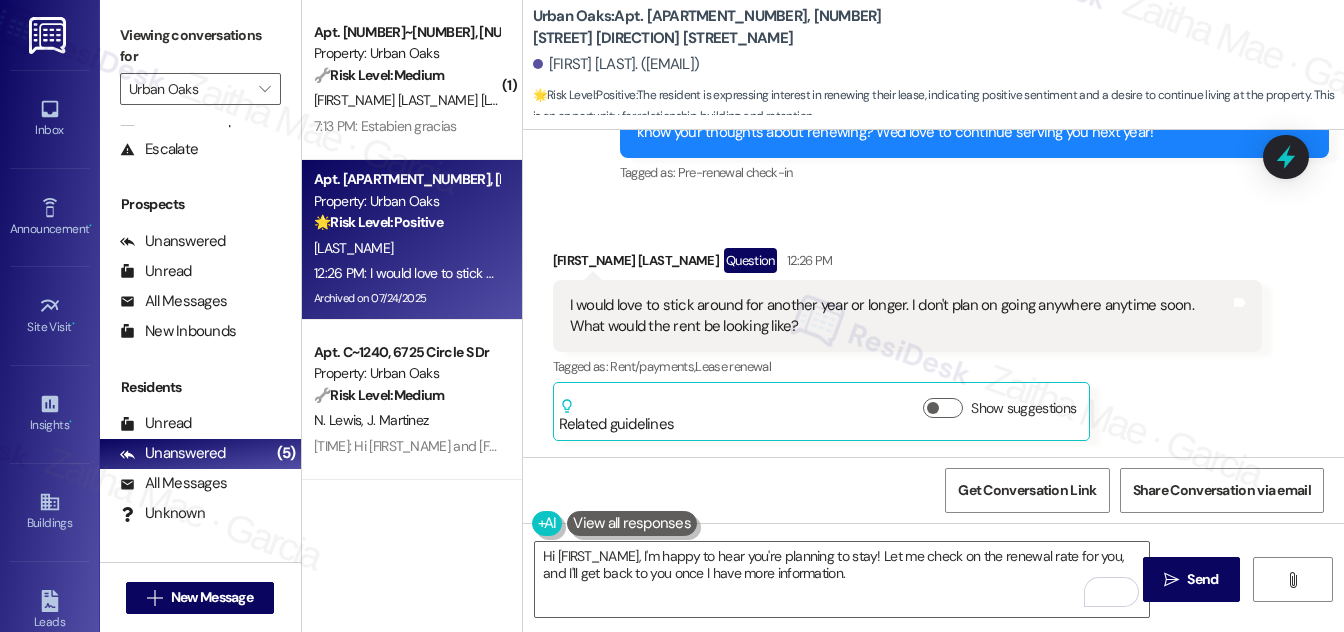 scroll, scrollTop: 5184, scrollLeft: 0, axis: vertical 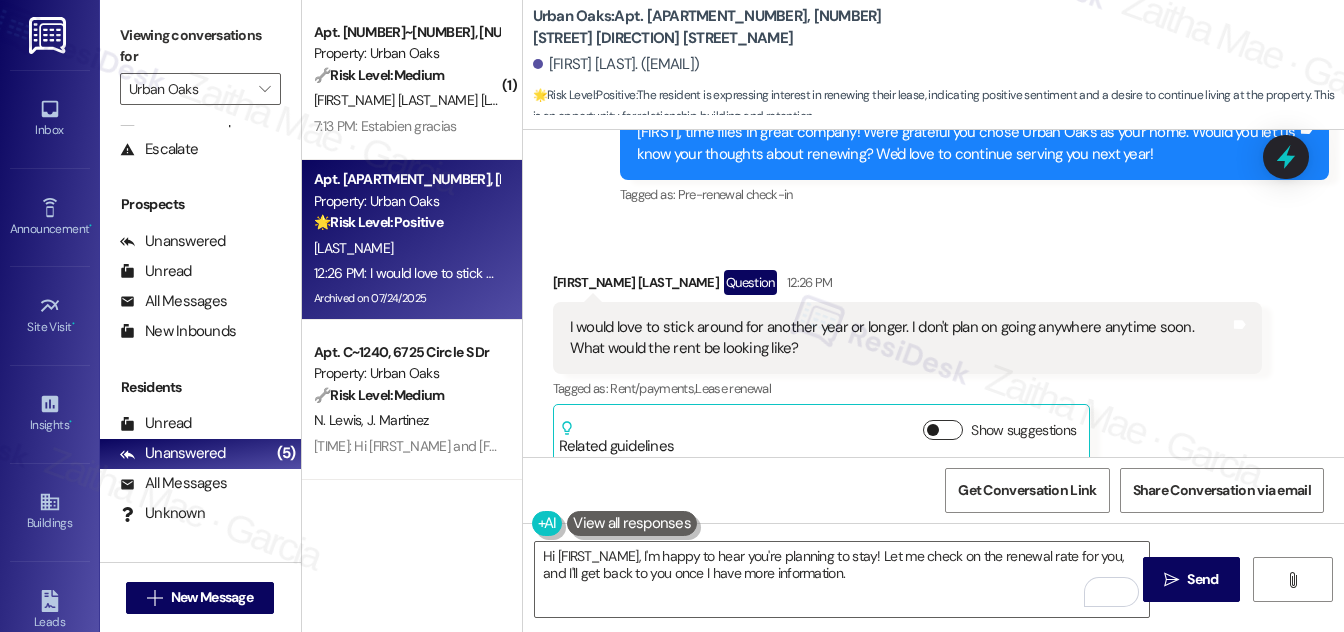 click on "Show suggestions" at bounding box center (943, 430) 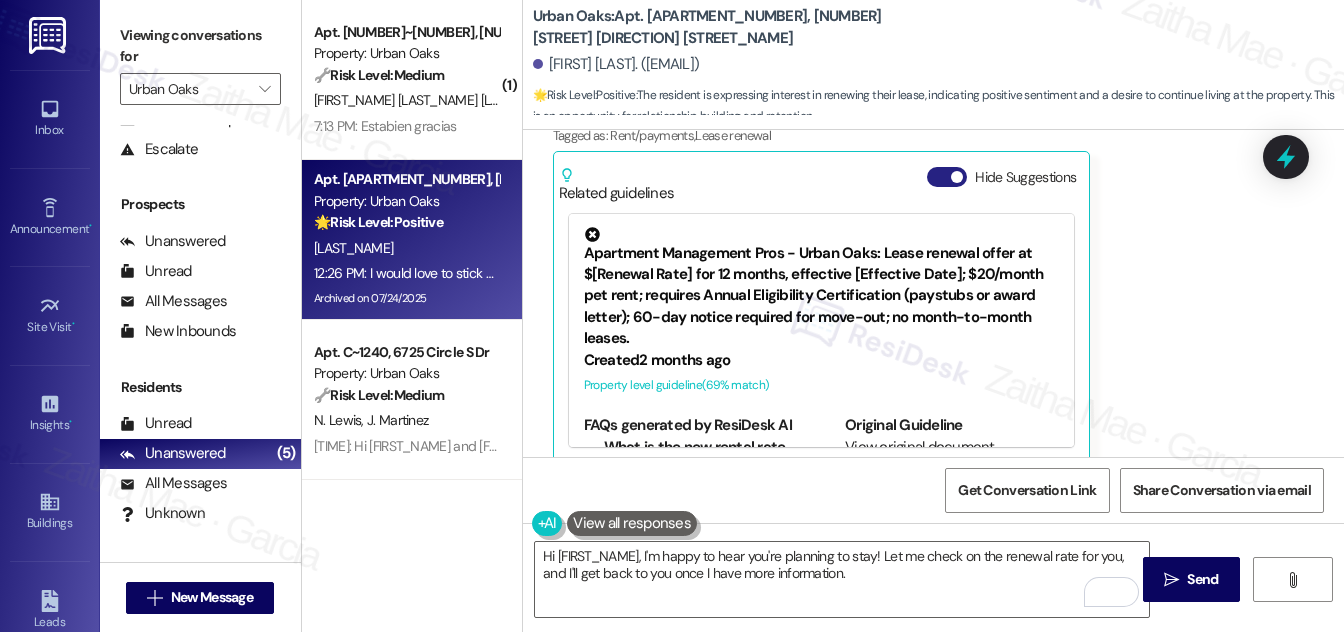 click on "Hide Suggestions" at bounding box center [947, 177] 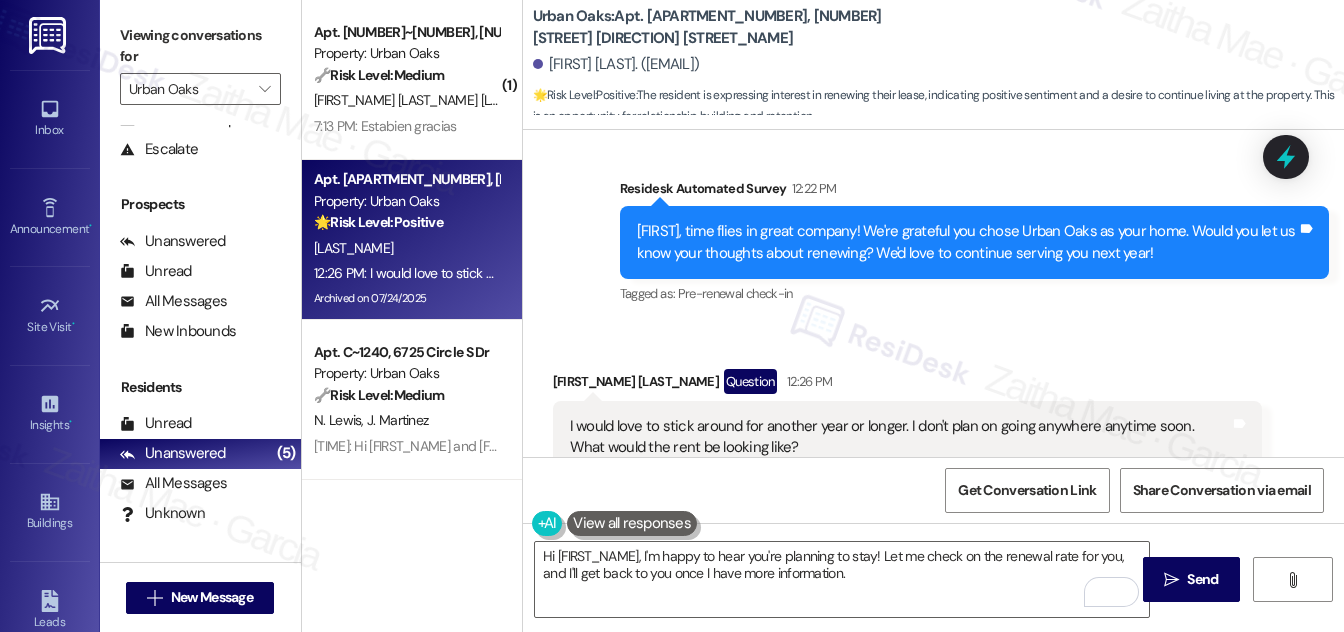 scroll, scrollTop: 5184, scrollLeft: 0, axis: vertical 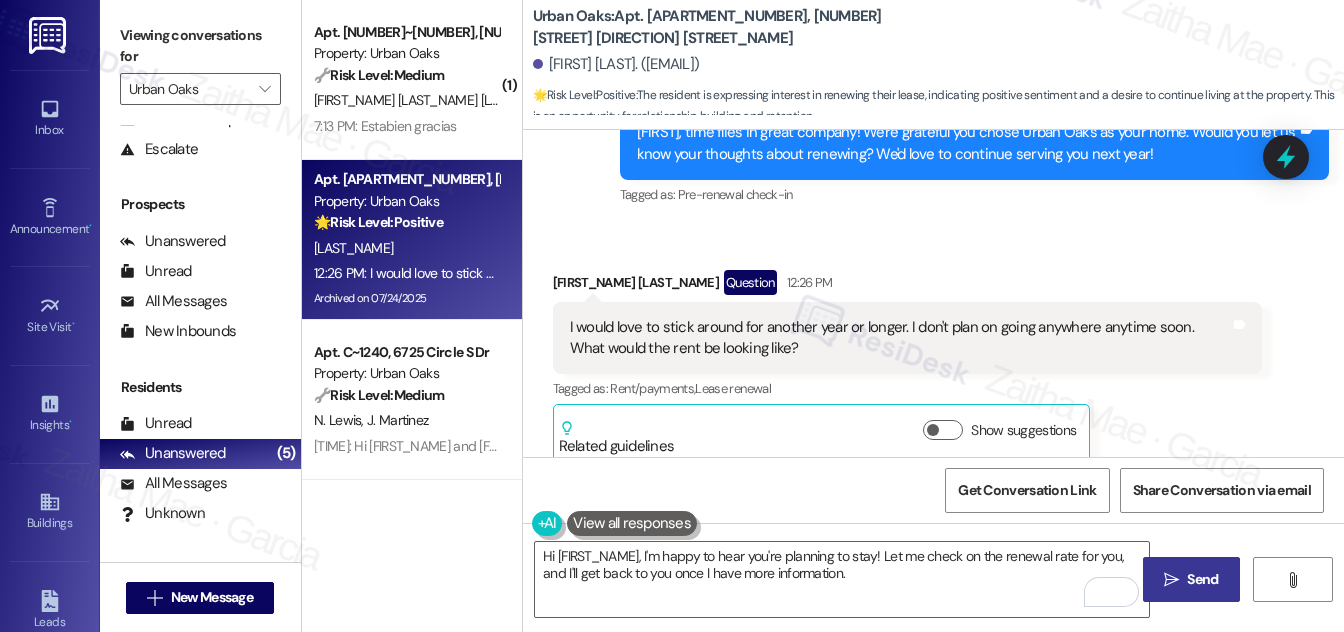 click on "Send" at bounding box center (1202, 579) 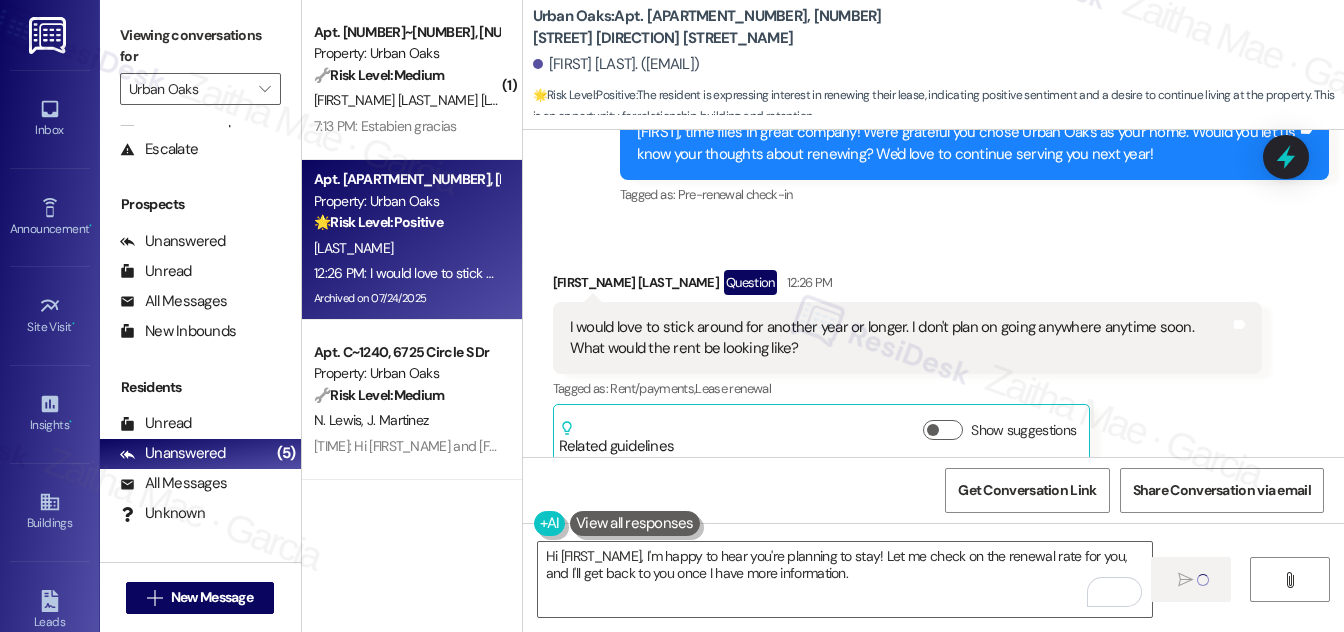 type 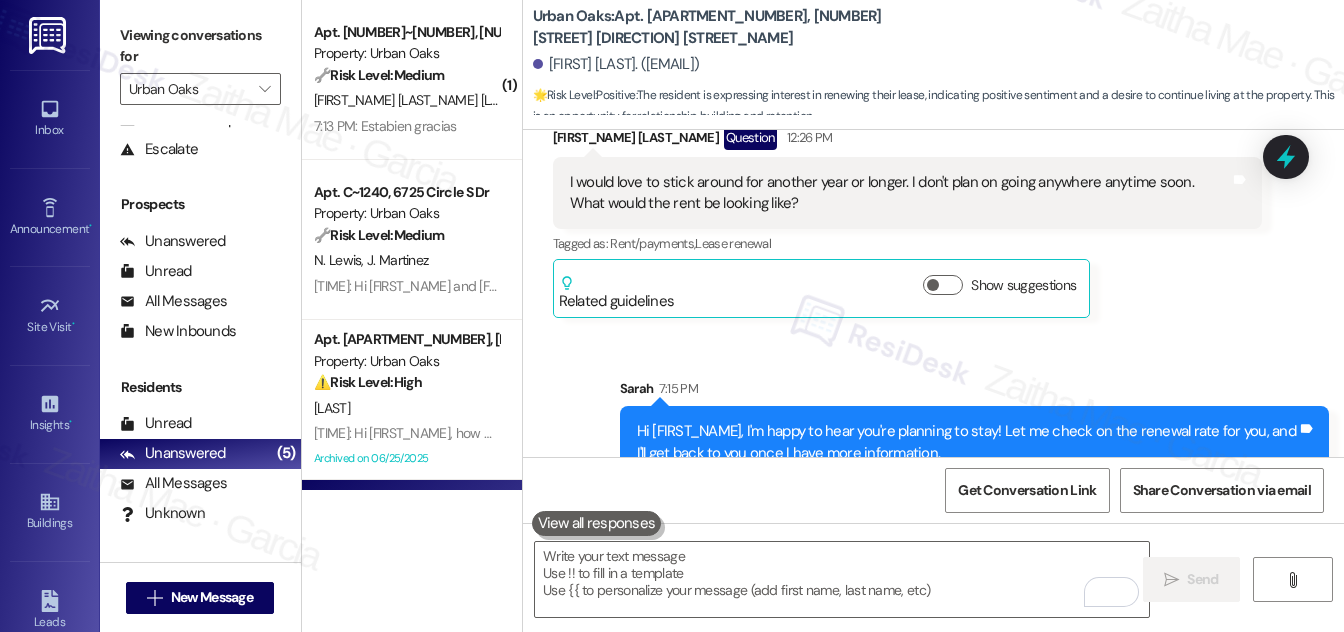 scroll, scrollTop: 5345, scrollLeft: 0, axis: vertical 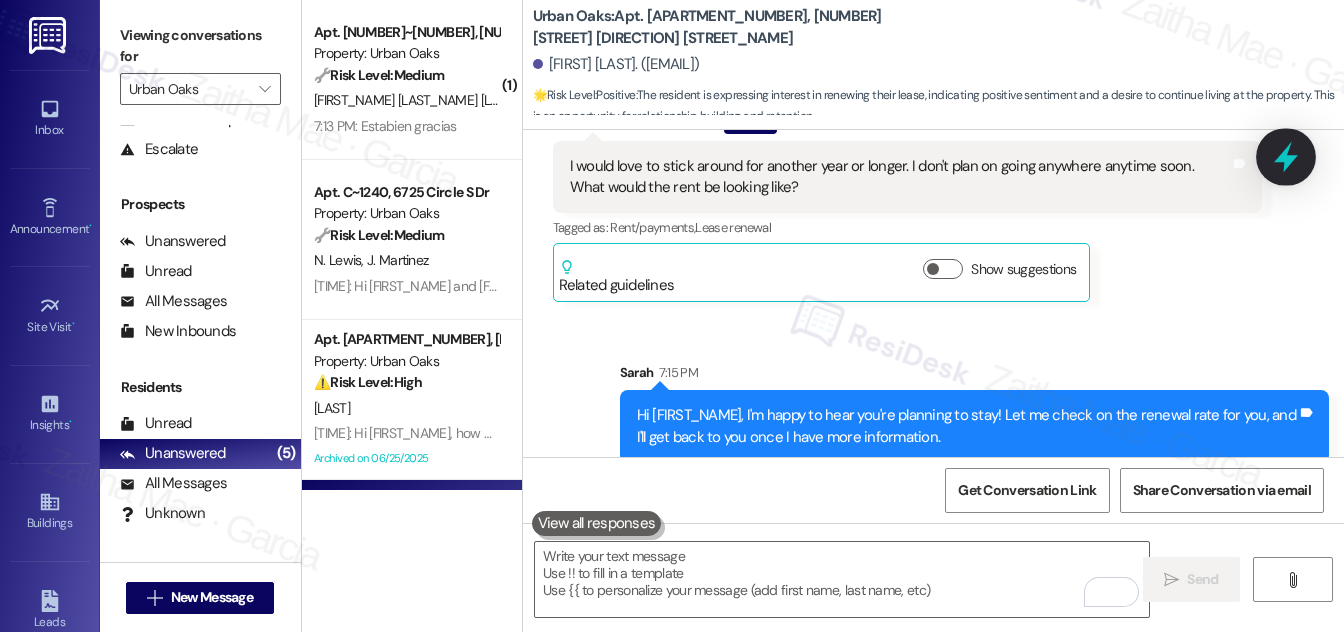 click 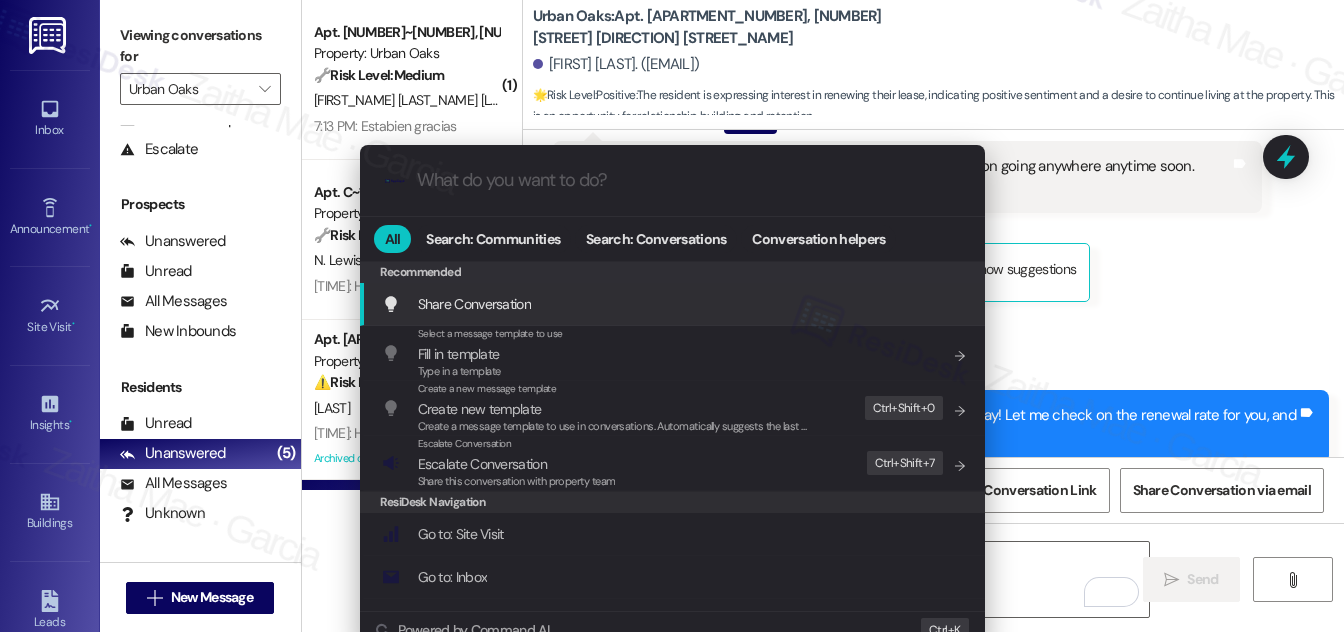 click on ".cls-1{fill:#0a055f;}.cls-2{fill:#0cc4c4;} resideskLogoBlueOrange All Search: Communities Search: Conversations Conversation helpers Recommended Recommended Share Conversation Add shortcut Select a message template to use Fill in template Type in a template Add shortcut Create a new message template Create new template Create a message template to use in conversations. Automatically suggests the last message you sent. Edit Ctrl+ Shift+ 0 Escalate Conversation Escalate Conversation Share this conversation with property team Edit Ctrl+ Shift+ 7 ResiDesk Navigation Go to: Site Visit Add shortcut Go to: Inbox Add shortcut Go to: Settings Add shortcut Go to: Message Templates Add shortcut Go to: Buildings Add shortcut Help Getting Started: What you can do with ResiDesk How to message a tenant
How to send an announcement
How to attach a file on messages and announcements
How to message a prospect
How to message an inbound prospect
How to send an internal message
How to use the ResiDesk Outlook Add-in Settings" at bounding box center [672, 316] 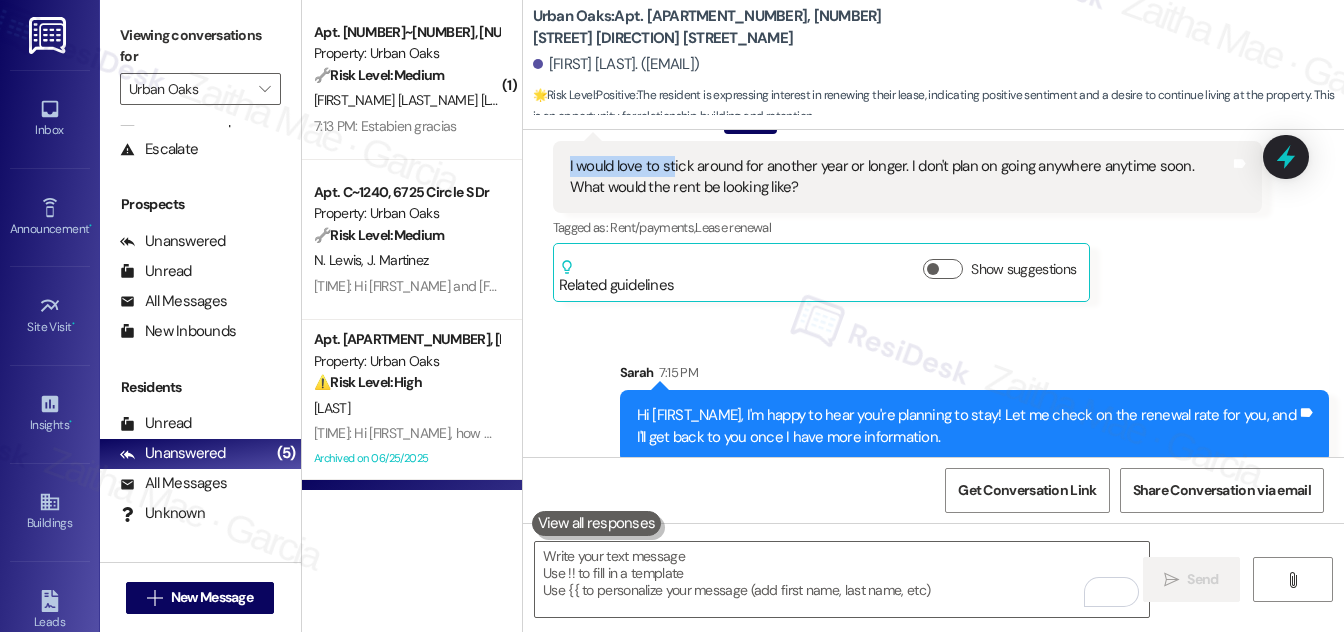 scroll, scrollTop: 5336, scrollLeft: 0, axis: vertical 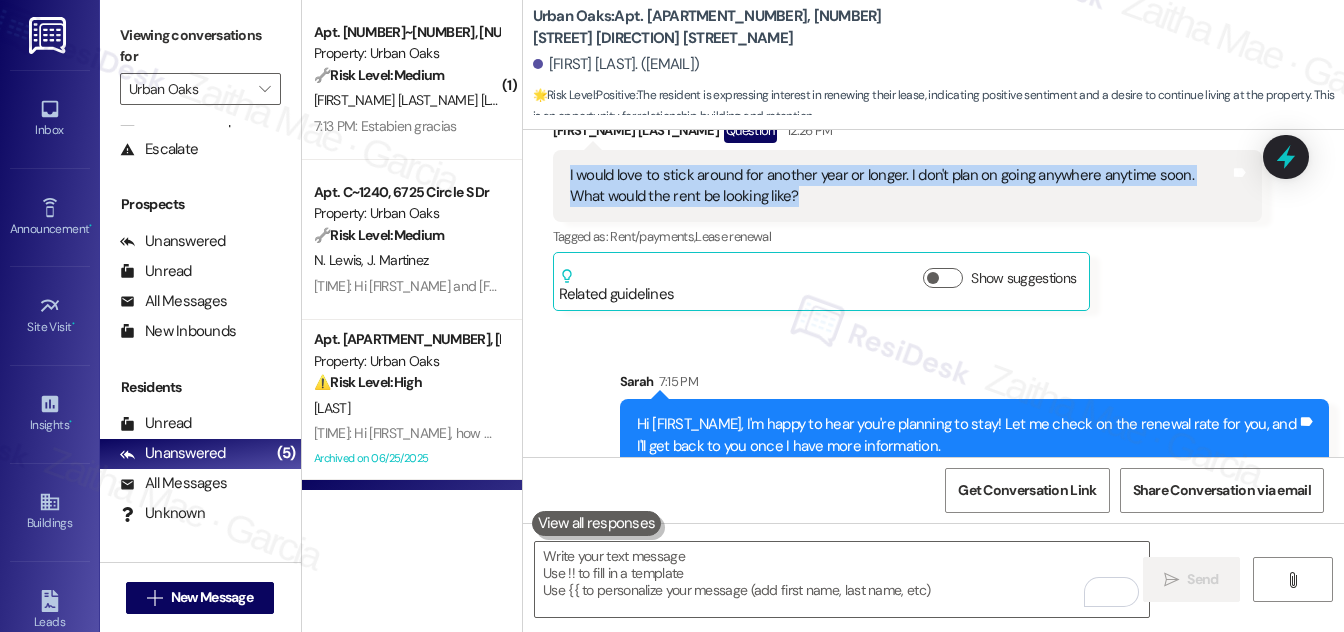drag, startPoint x: 563, startPoint y: 142, endPoint x: 780, endPoint y: 187, distance: 221.61679 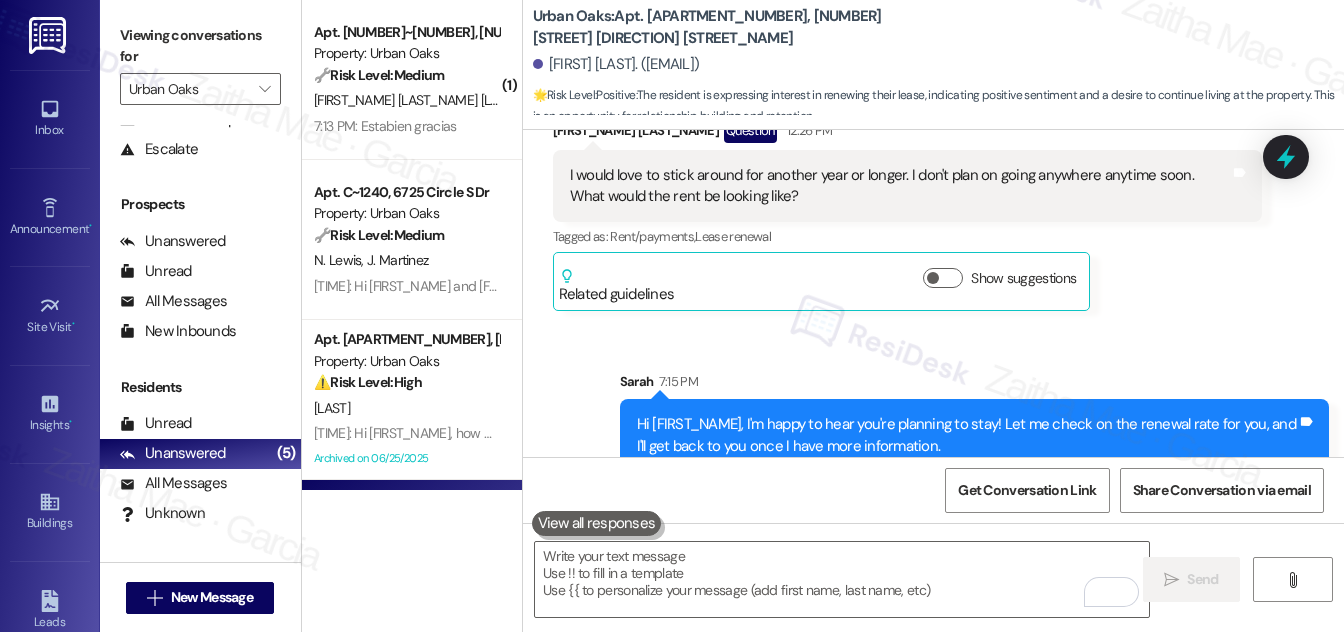 click on "Louis Fernandez Question 12:26 PM I would love to stick around for another year or longer.  I don't plan on going anywhere anytime soon. What would the rent be looking like? Tags and notes Tagged as:   Rent/payments ,  Click to highlight conversations about Rent/payments Lease renewal Click to highlight conversations about Lease renewal  Related guidelines Show suggestions" at bounding box center (907, 215) 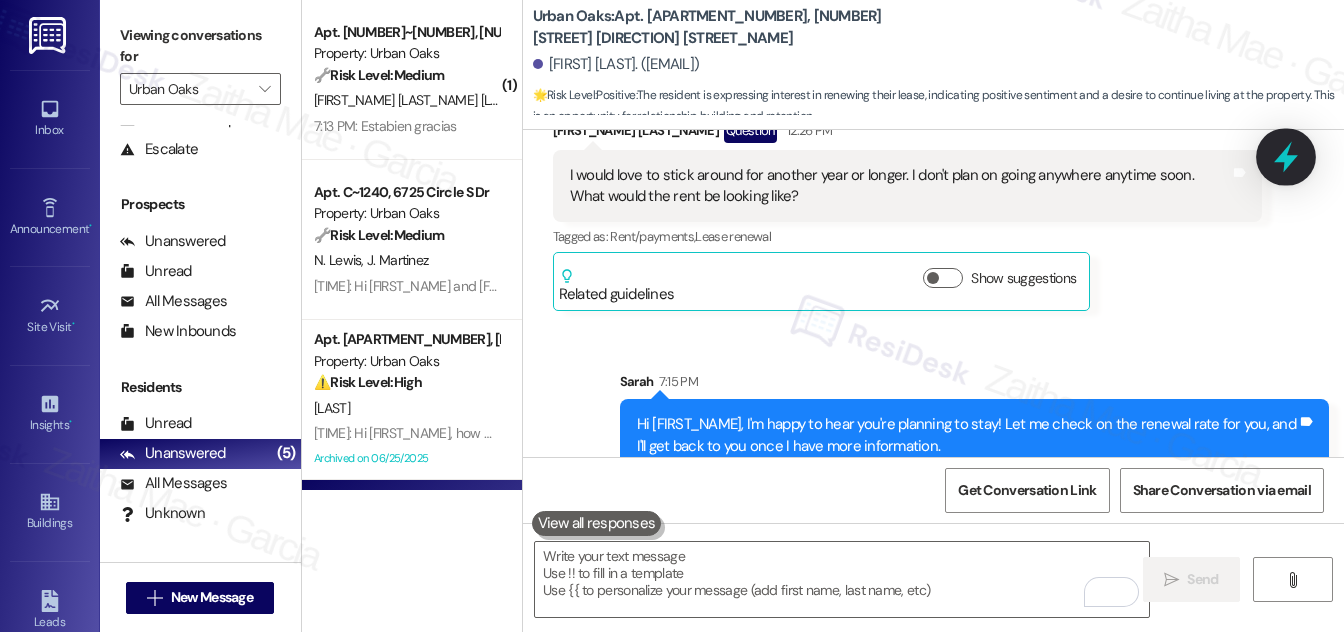 click at bounding box center (1286, 156) 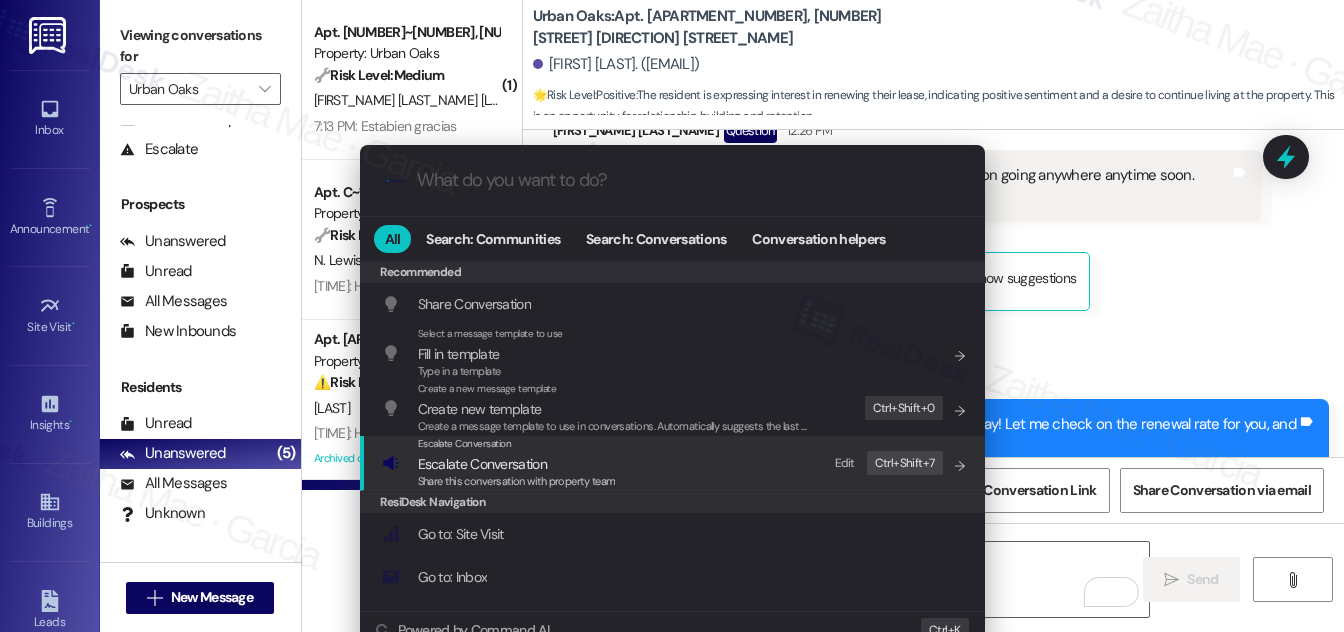 click on "Escalate Conversation" at bounding box center [482, 464] 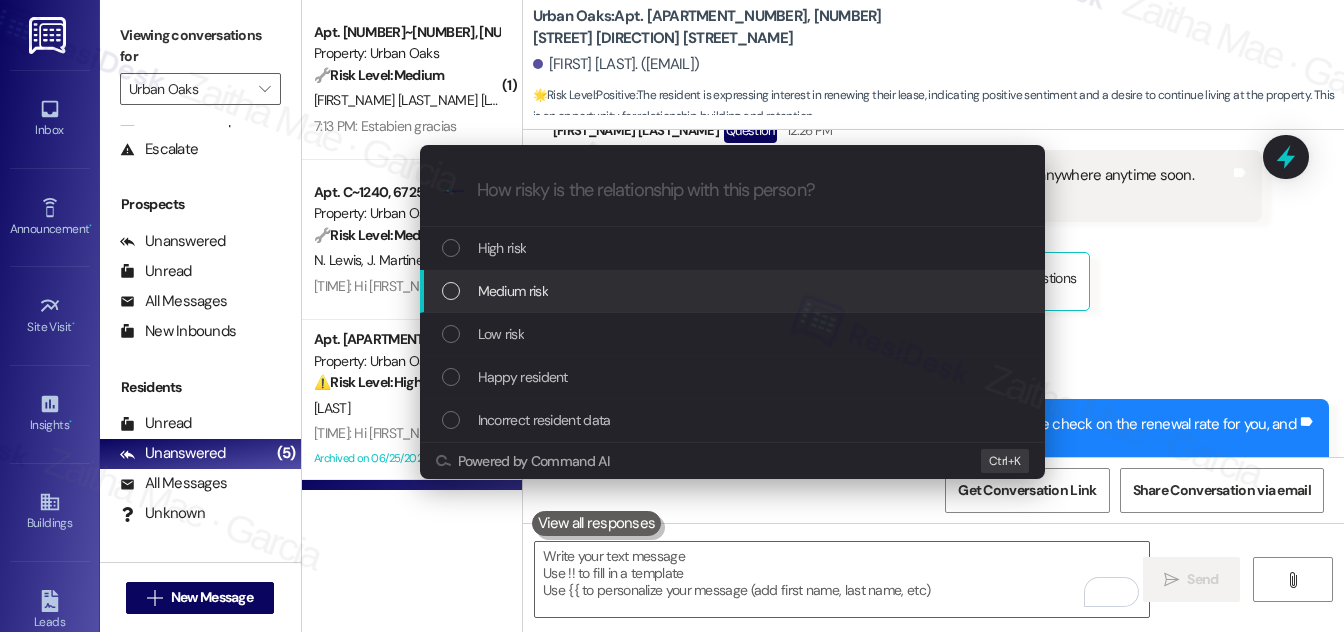 click on "Medium risk" at bounding box center [732, 291] 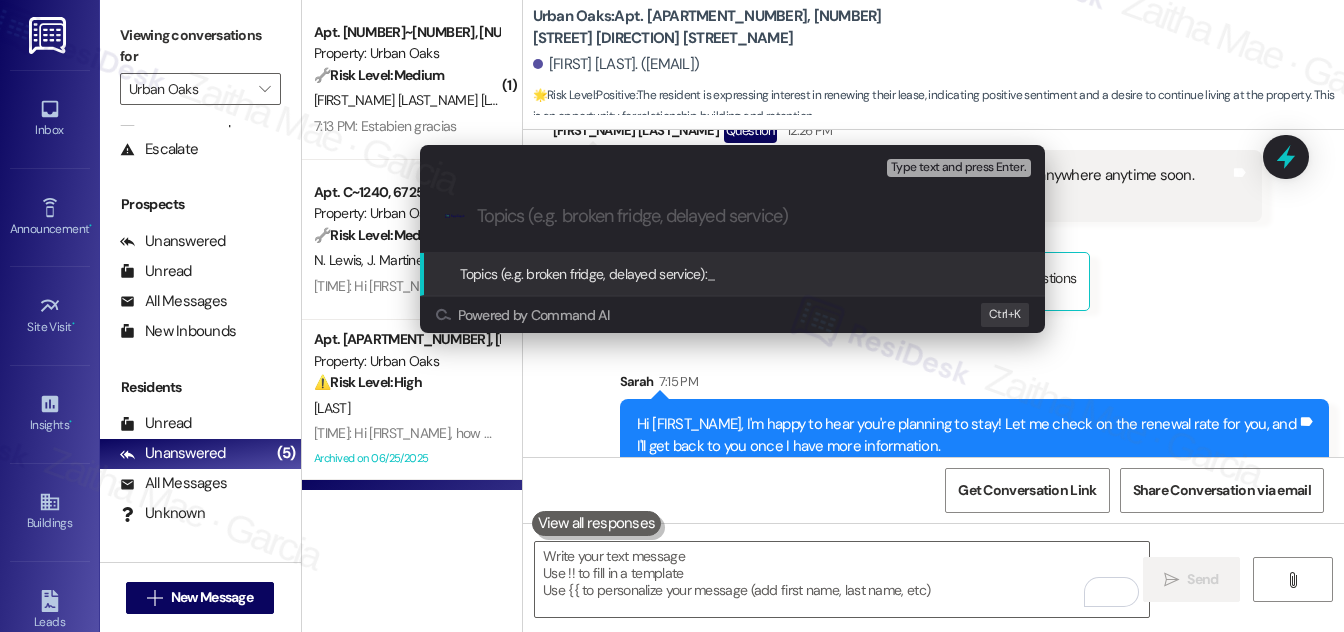 paste on "Lease Renewal Inquiry" 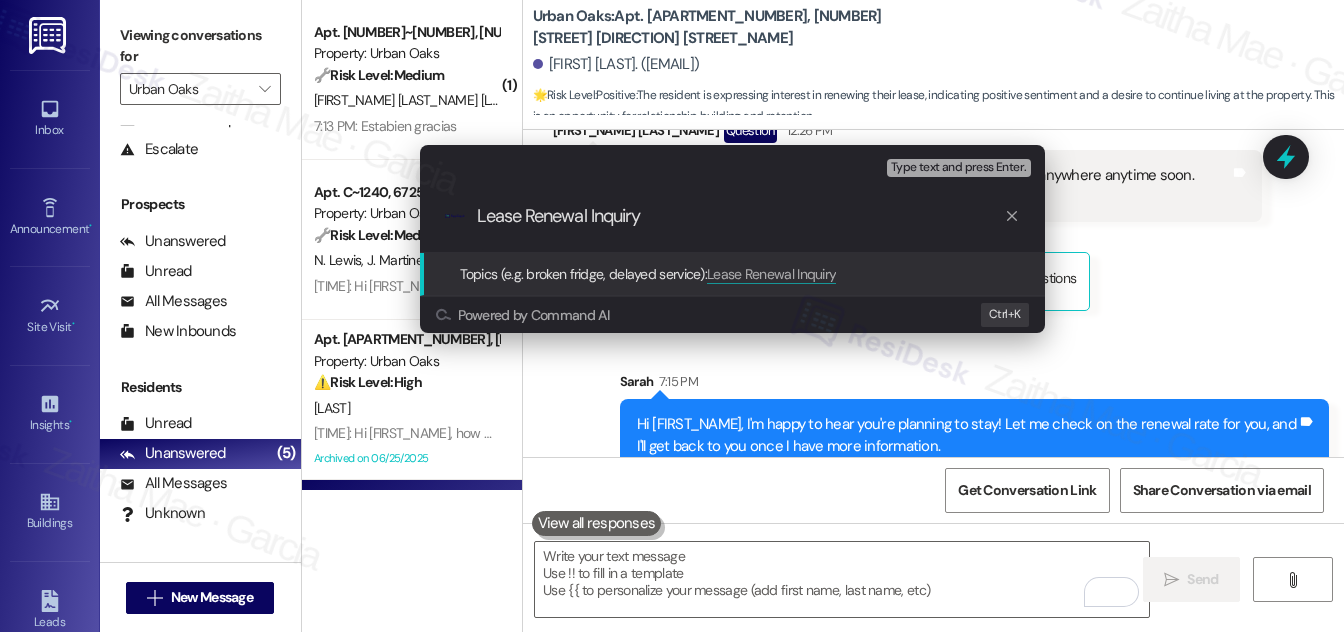 type 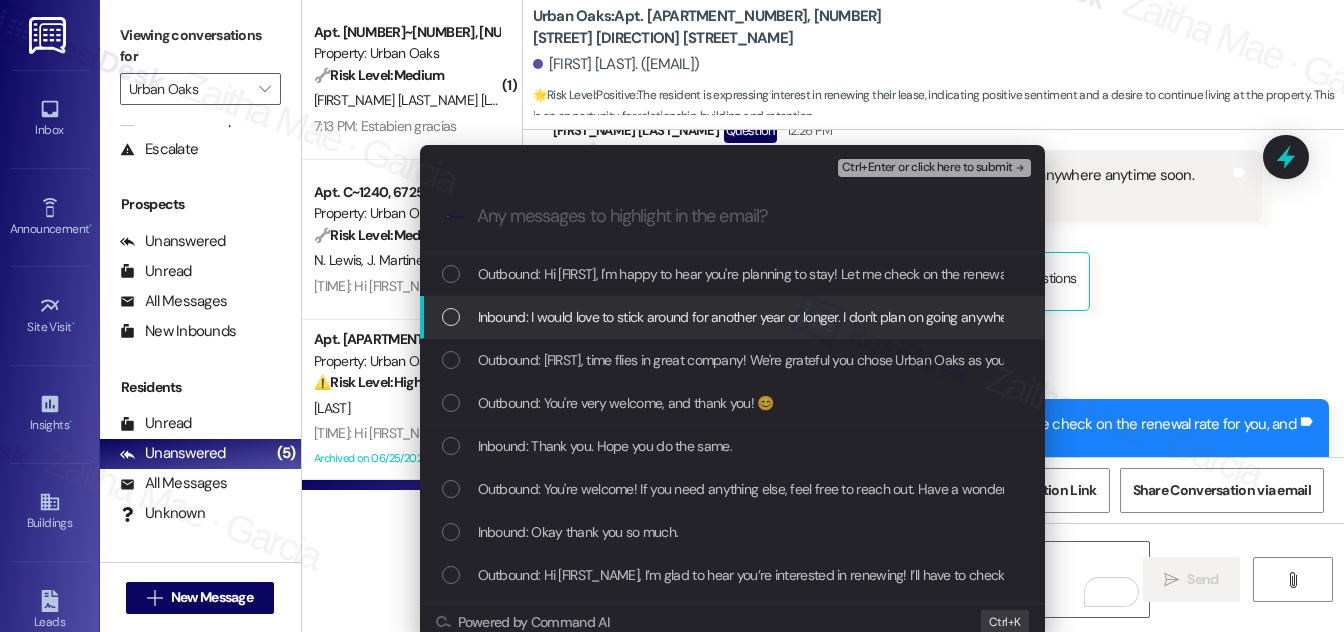 click at bounding box center [451, 317] 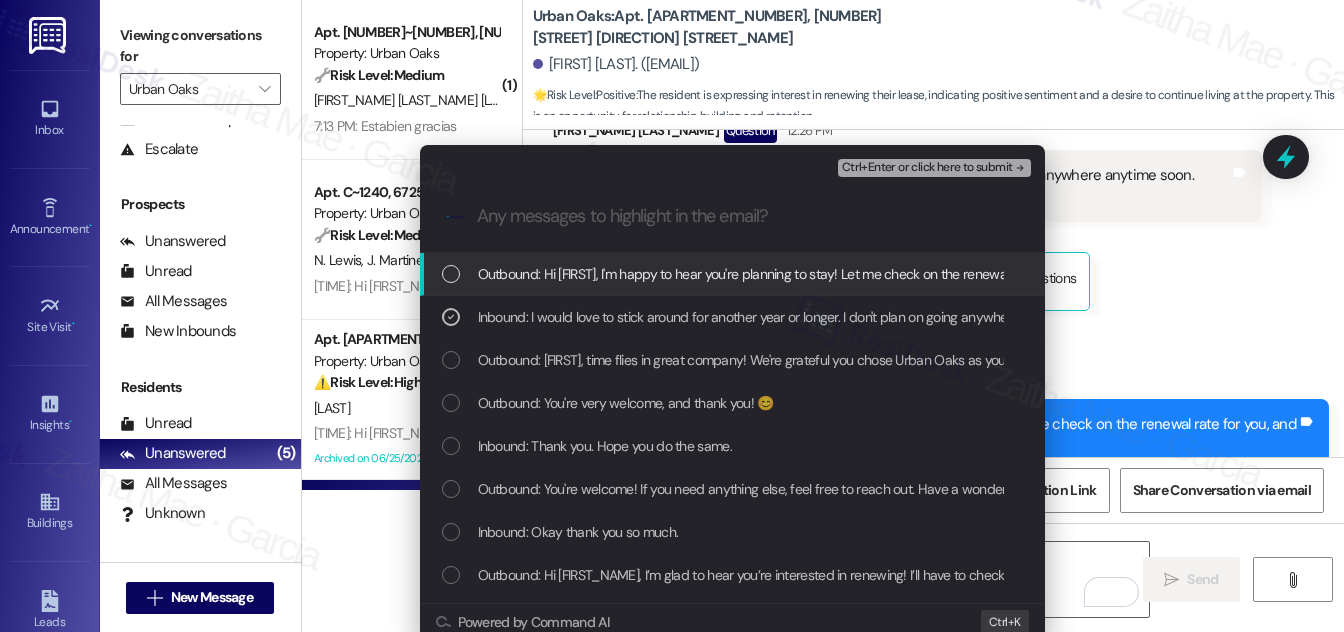 click on "Ctrl+Enter or click here to submit" at bounding box center [927, 168] 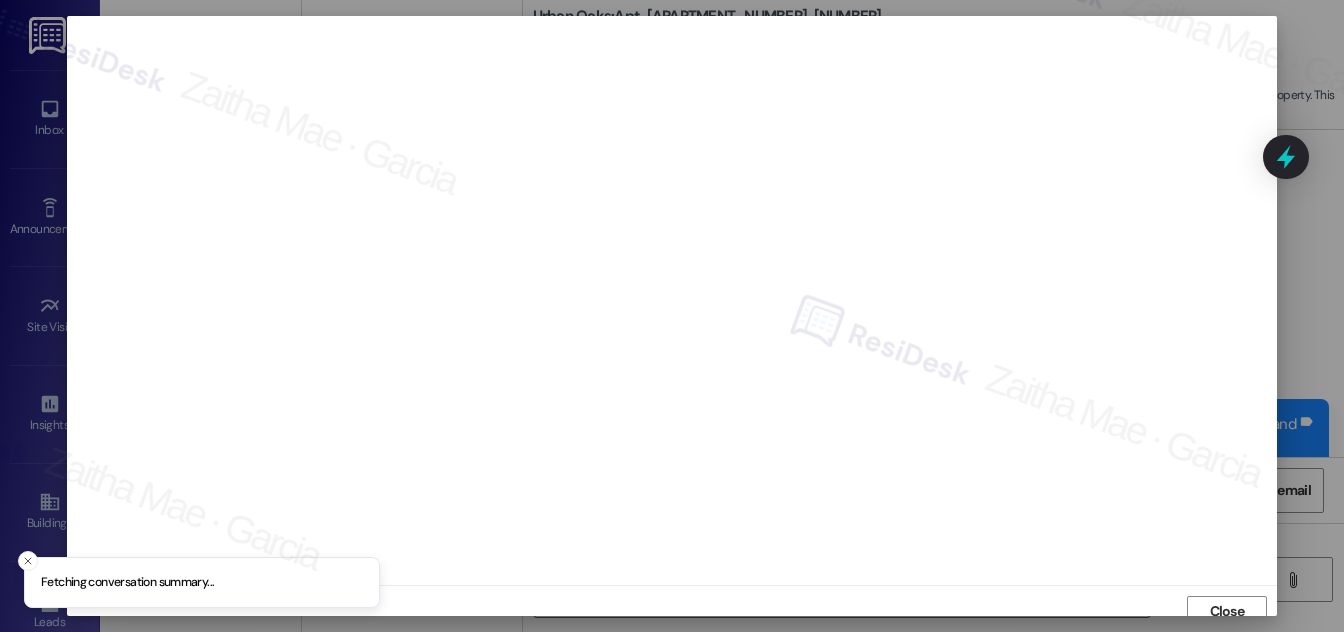 scroll, scrollTop: 11, scrollLeft: 0, axis: vertical 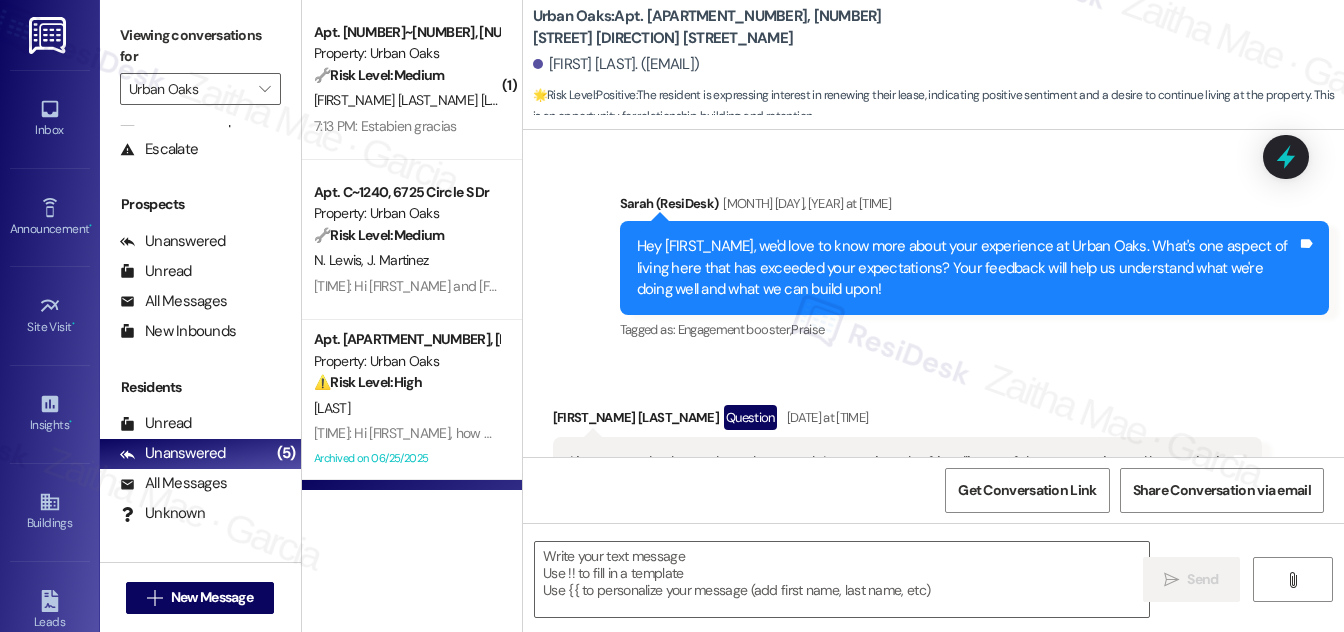 type on "Fetching suggested responses. Please feel free to read through the conversation in the meantime." 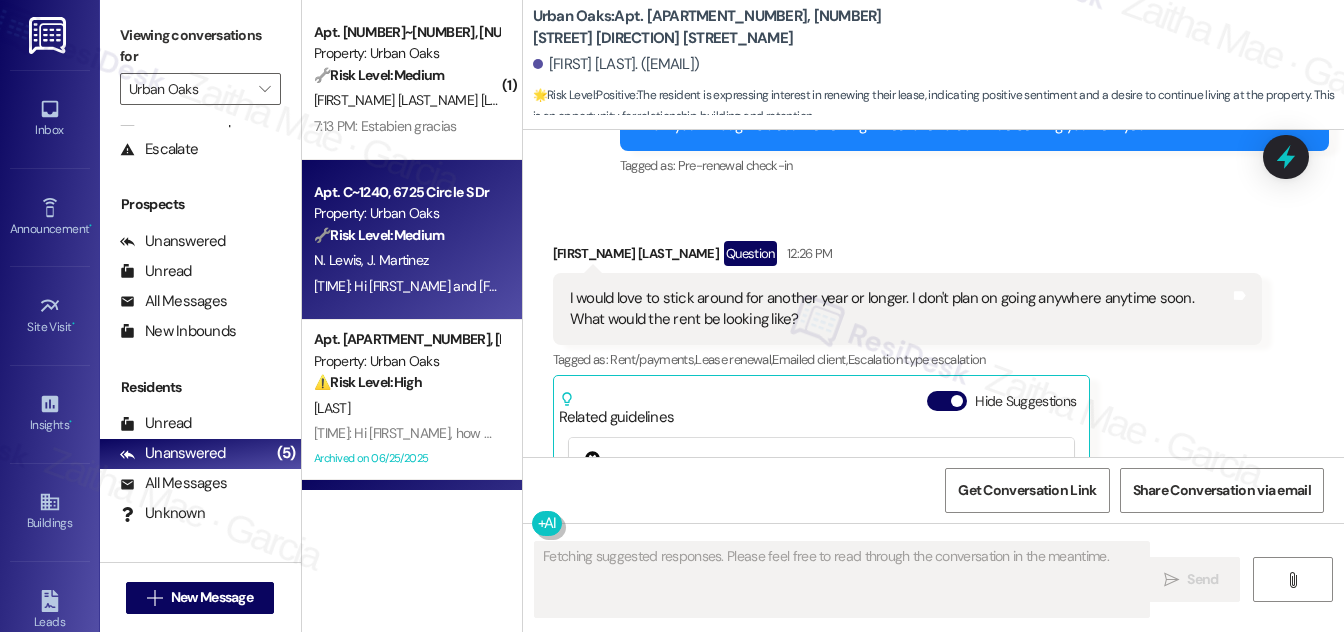 scroll, scrollTop: 5436, scrollLeft: 0, axis: vertical 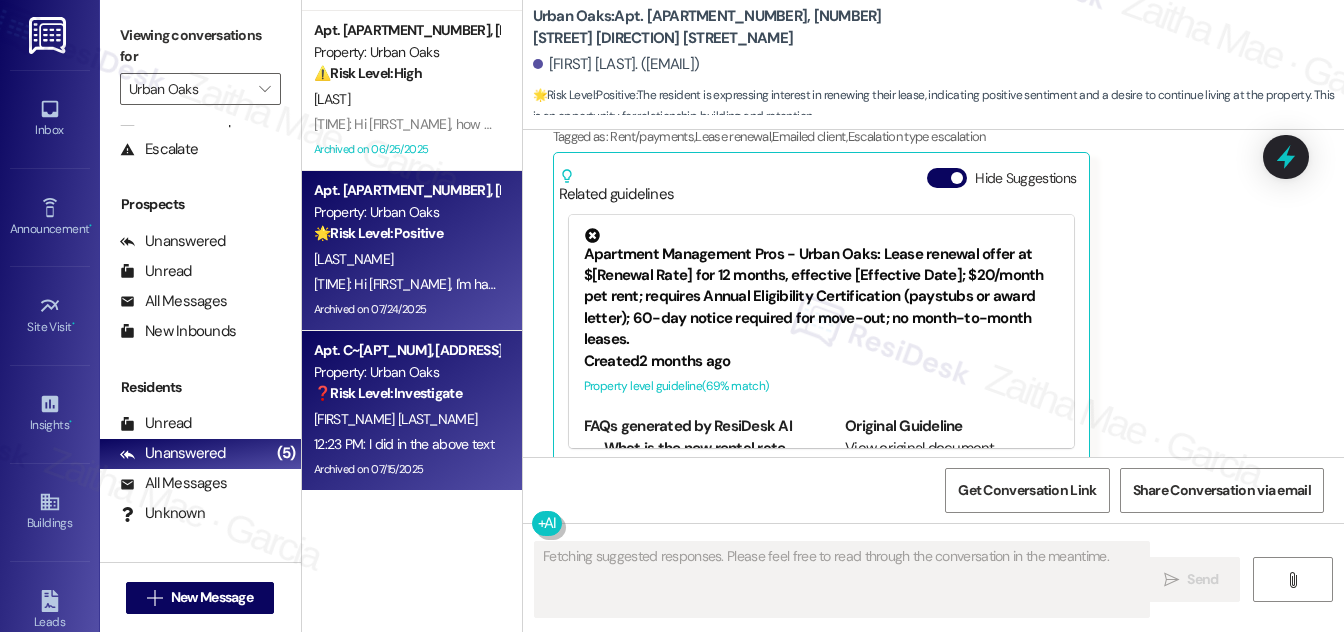 click on "❓  Risk Level:  Investigate" at bounding box center [388, 393] 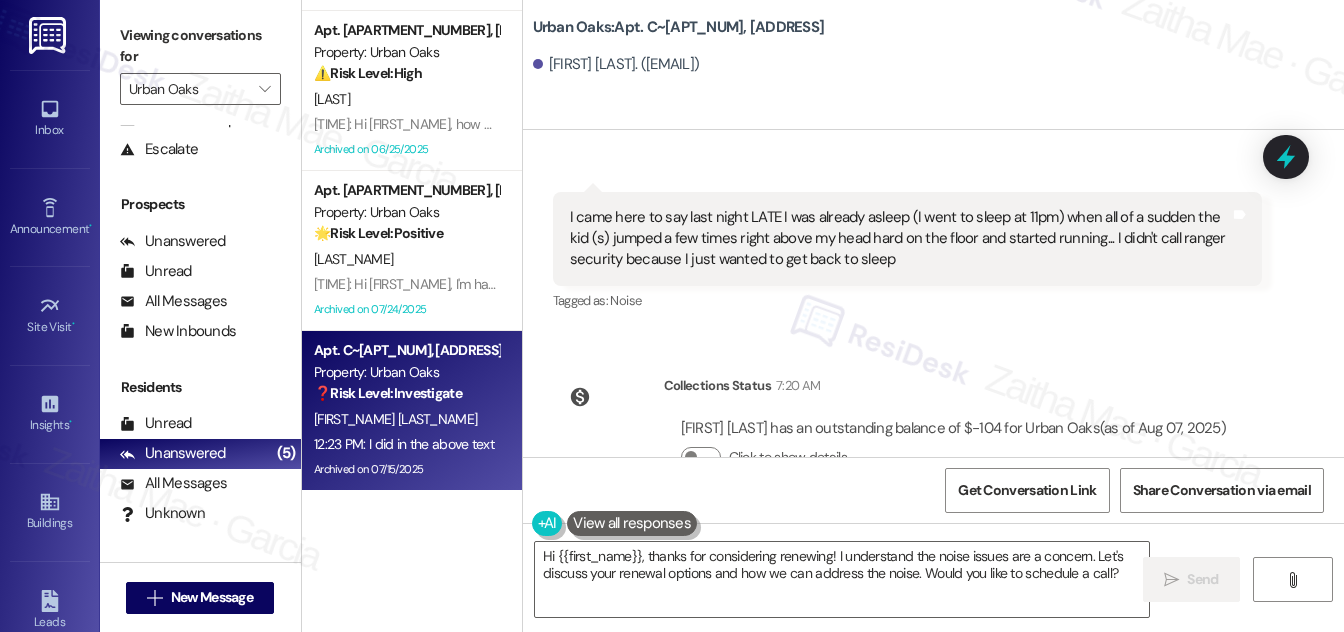 scroll, scrollTop: 23135, scrollLeft: 0, axis: vertical 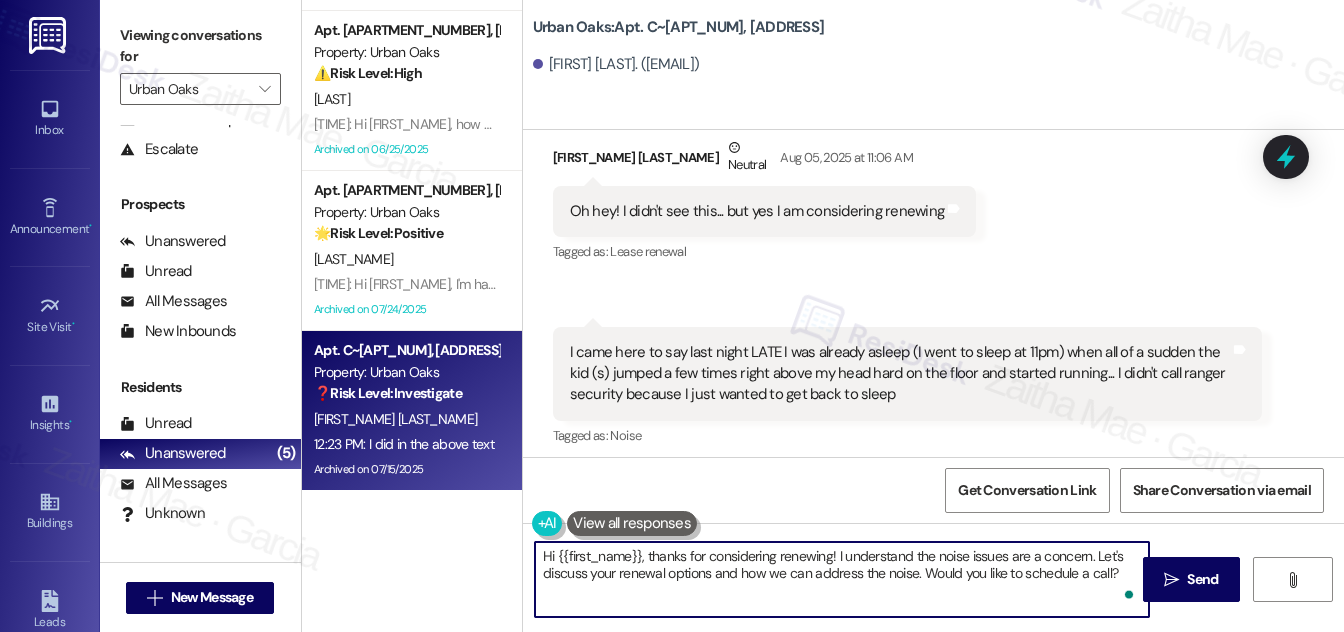 drag, startPoint x: 917, startPoint y: 572, endPoint x: 1112, endPoint y: 569, distance: 195.02307 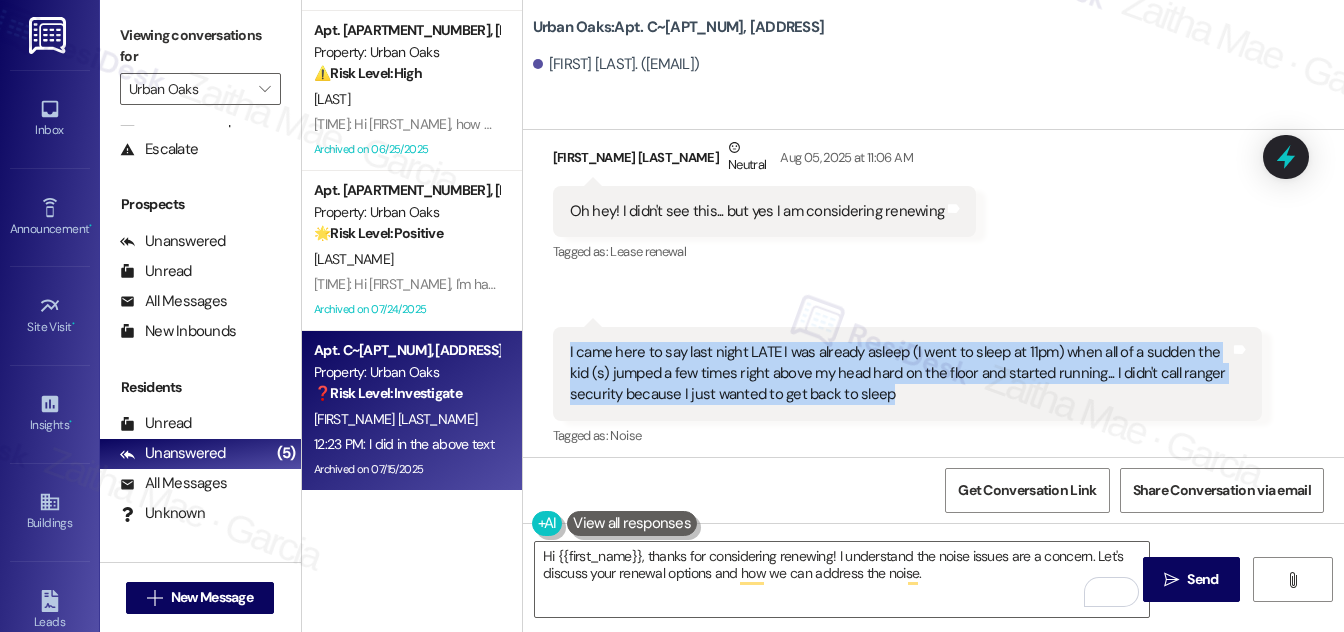 drag, startPoint x: 566, startPoint y: 283, endPoint x: 890, endPoint y: 320, distance: 326.1058 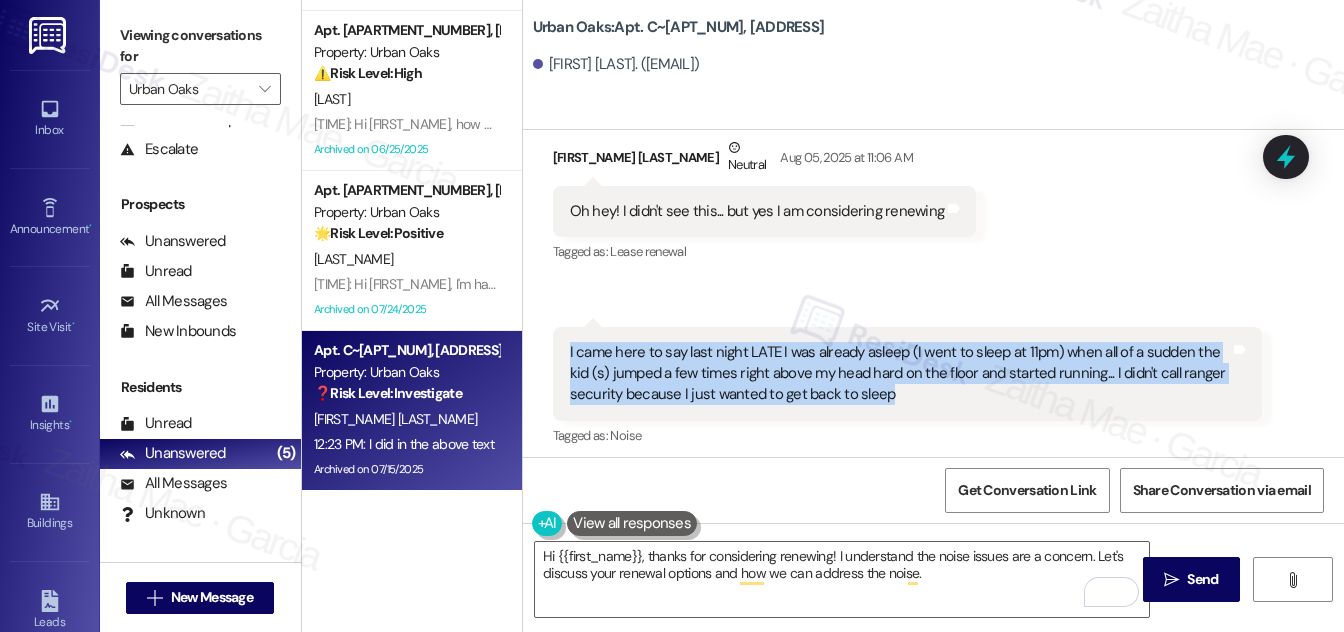 click on "I came here to say last night LATE I was already asleep (I went to sleep at 11pm) when all of a sudden the kid (s) jumped a few times right above my head hard on the floor and started running... I didn't call ranger security because I just wanted to get back to sleep" at bounding box center (900, 374) 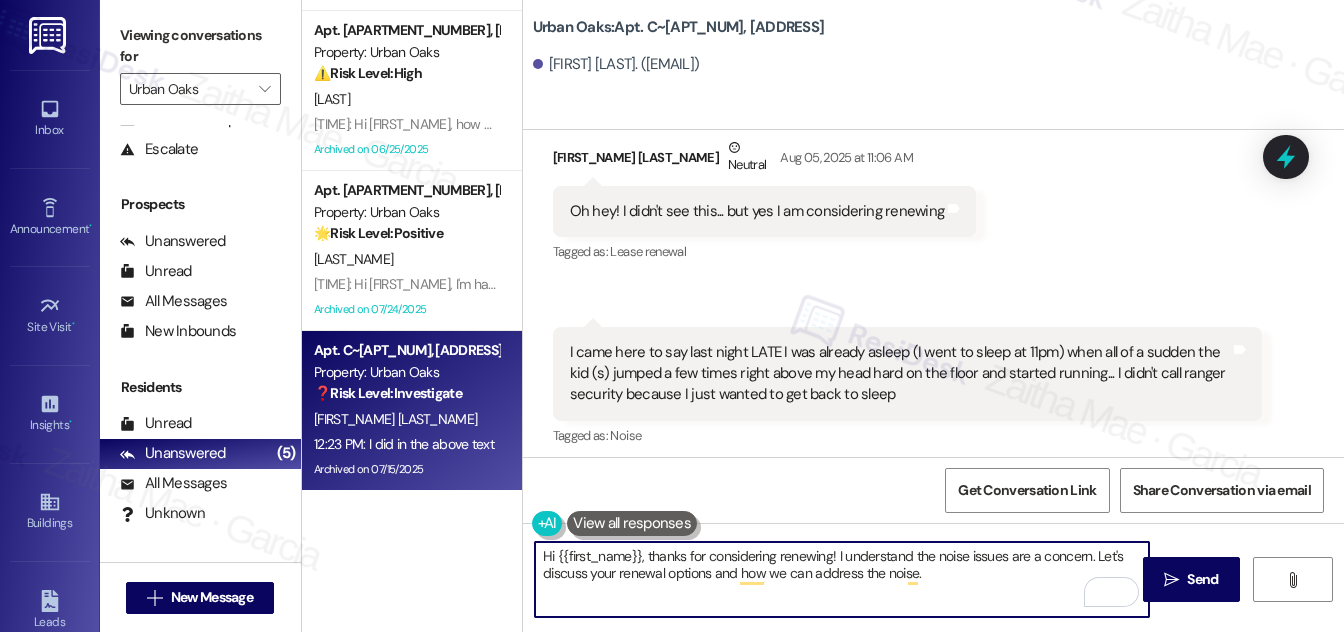 click on "Hi {{first_name}}, thanks for considering renewing! I understand the noise issues are a concern. Let's discuss your renewal options and how we can address the noise." at bounding box center [842, 579] 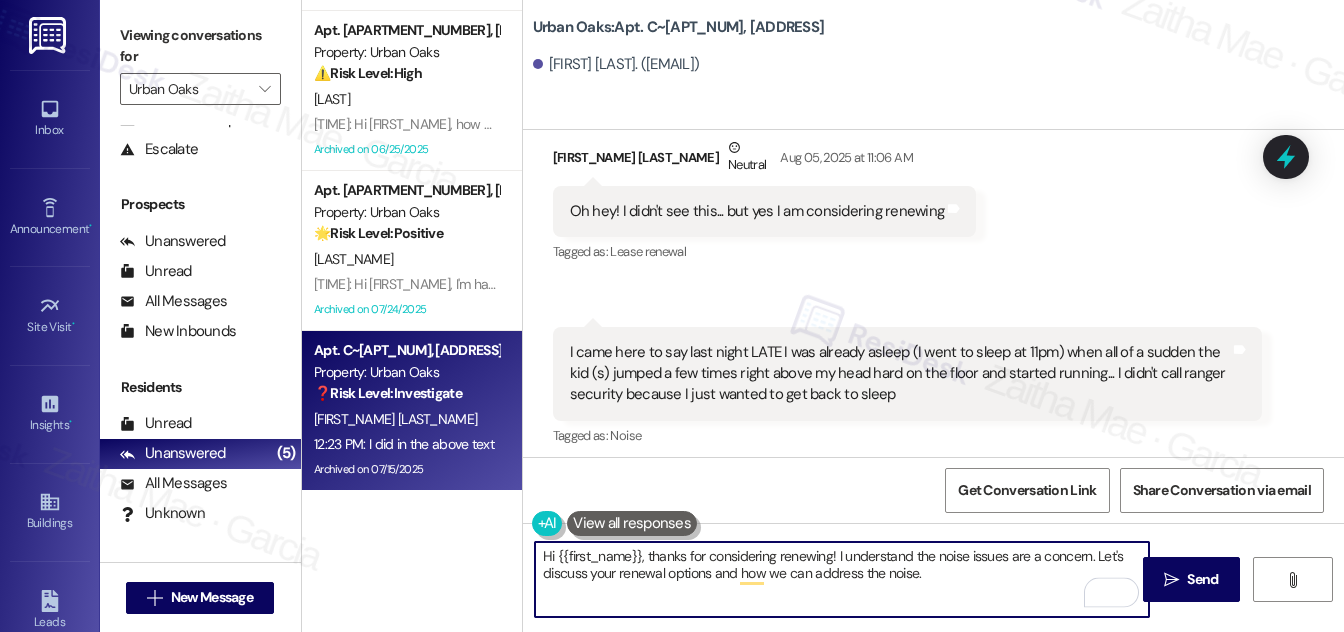 paste on "Can you let me know if this was the first time you’ve experienced this noise or if it’s been happening on other nights as well? This will help us determine the best way to address the situation." 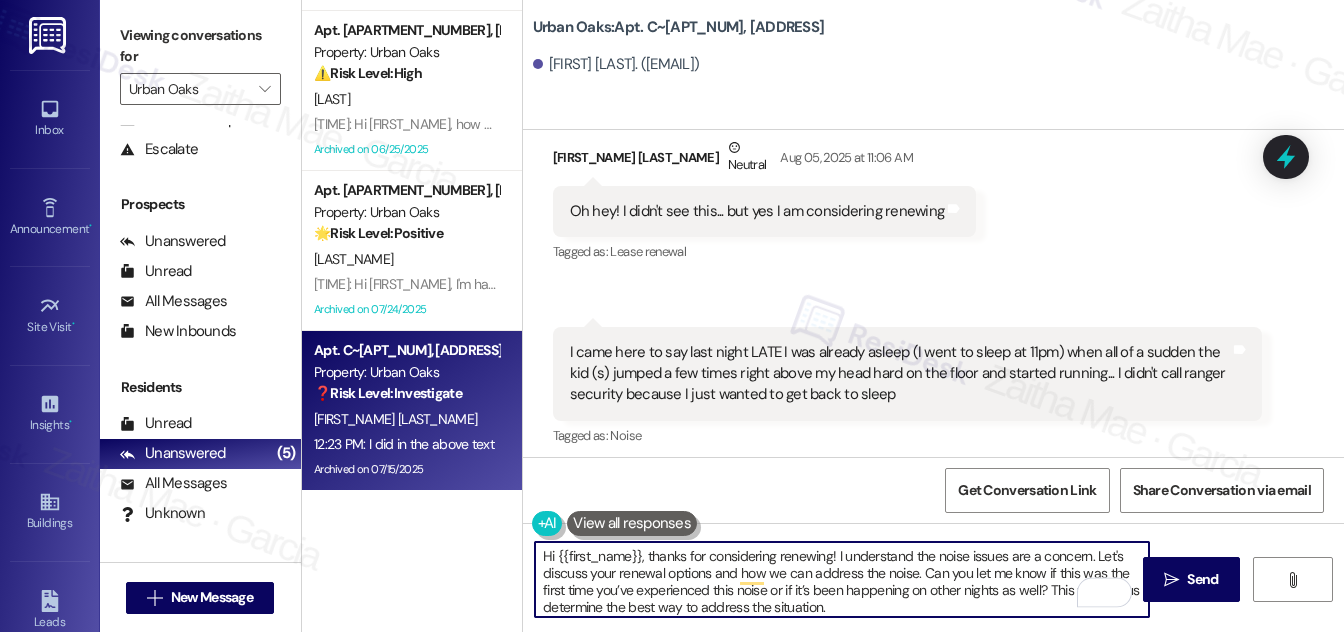 scroll, scrollTop: 34, scrollLeft: 0, axis: vertical 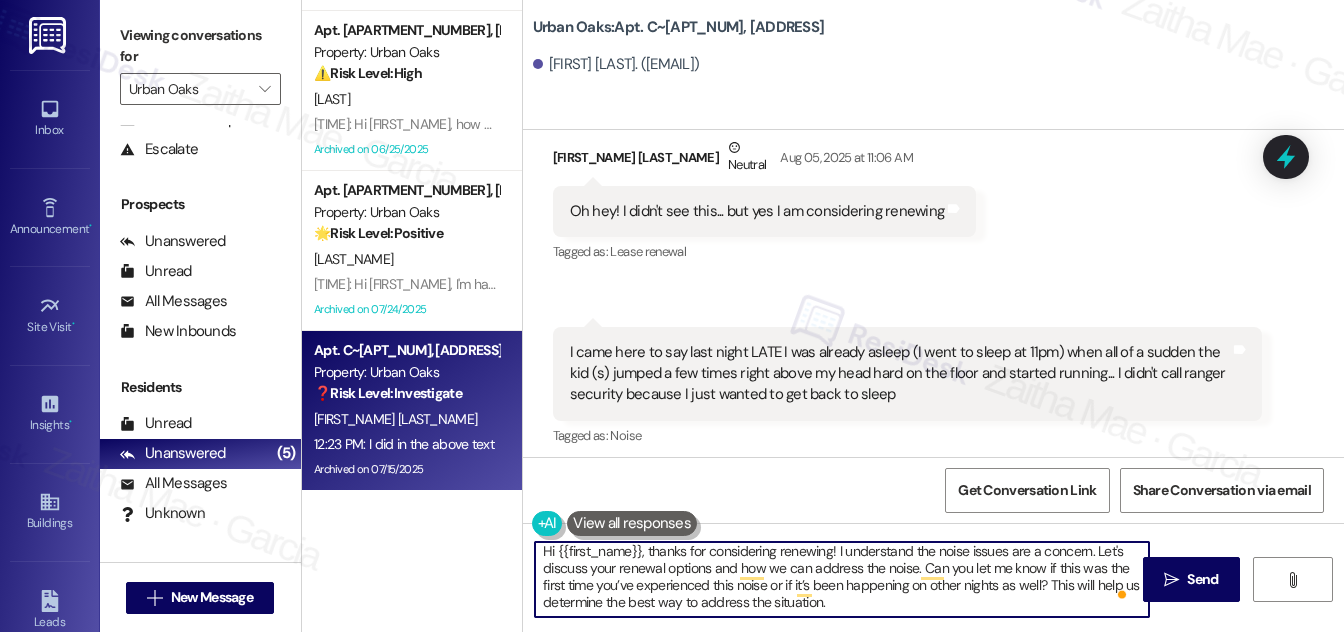 click on "Hi {{first_name}}, thanks for considering renewing! I understand the noise issues are a concern. Let's discuss your renewal options and how we can address the noise. Can you let me know if this was the first time you’ve experienced this noise or if it’s been happening on other nights as well? This will help us determine the best way to address the situation." at bounding box center (842, 579) 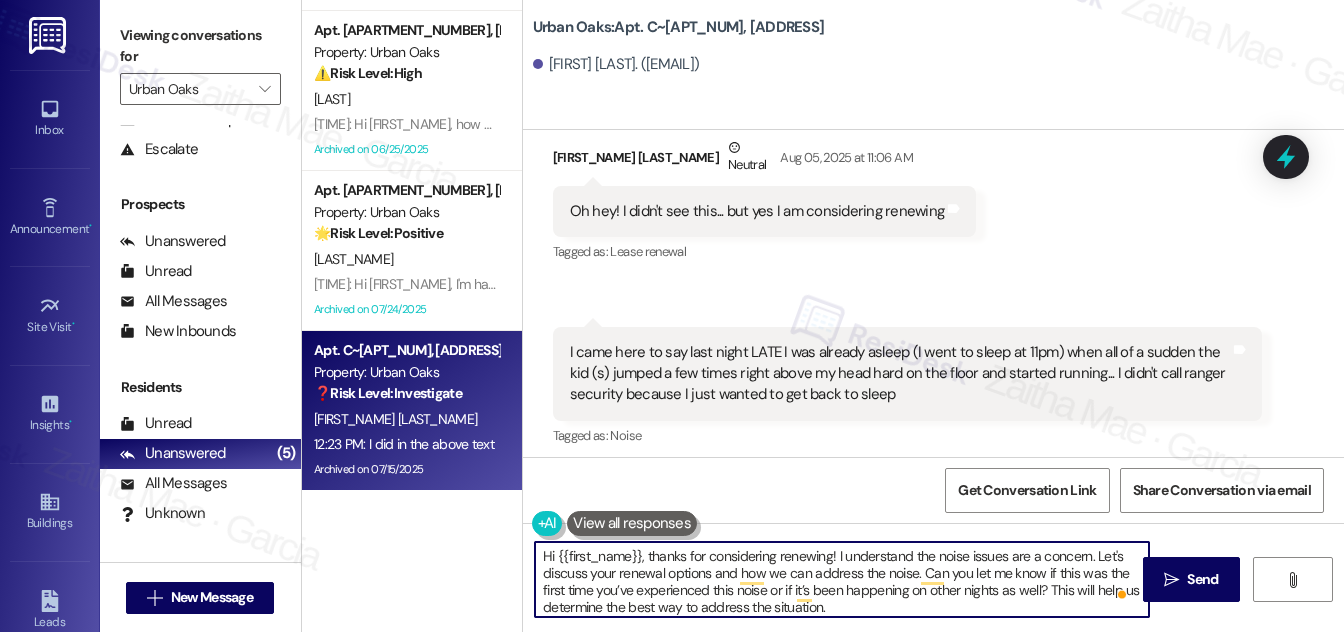 scroll, scrollTop: 5, scrollLeft: 0, axis: vertical 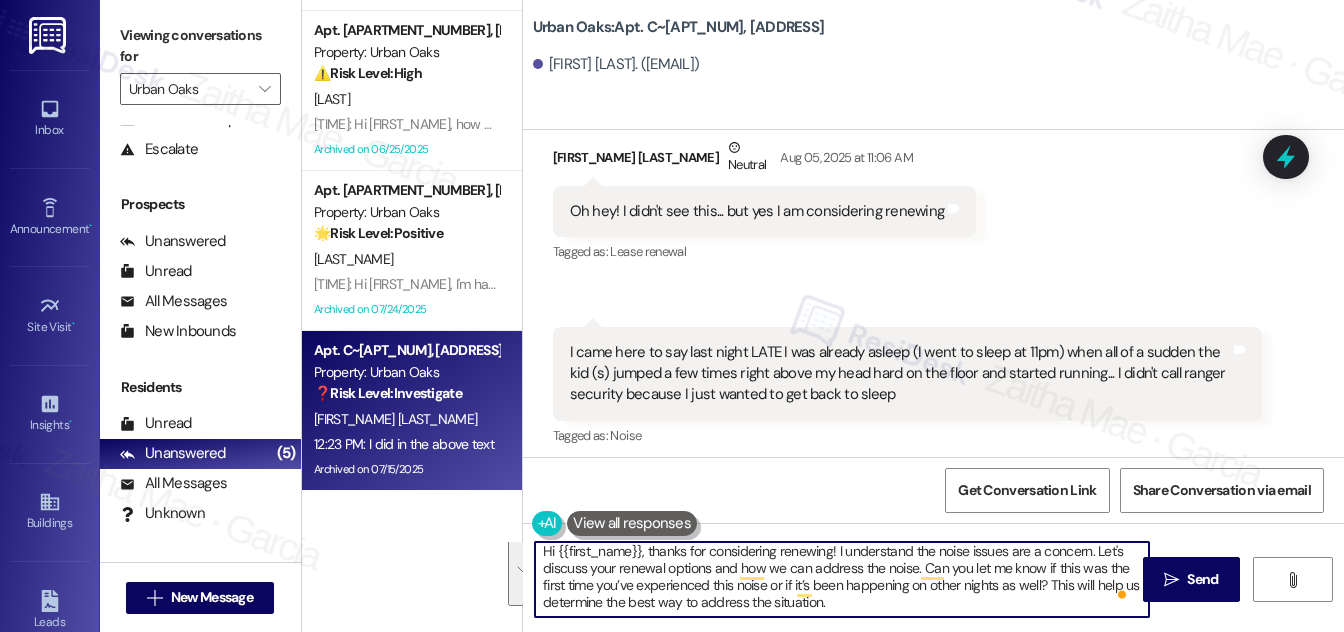 drag, startPoint x: 533, startPoint y: 546, endPoint x: 874, endPoint y: 620, distance: 348.93695 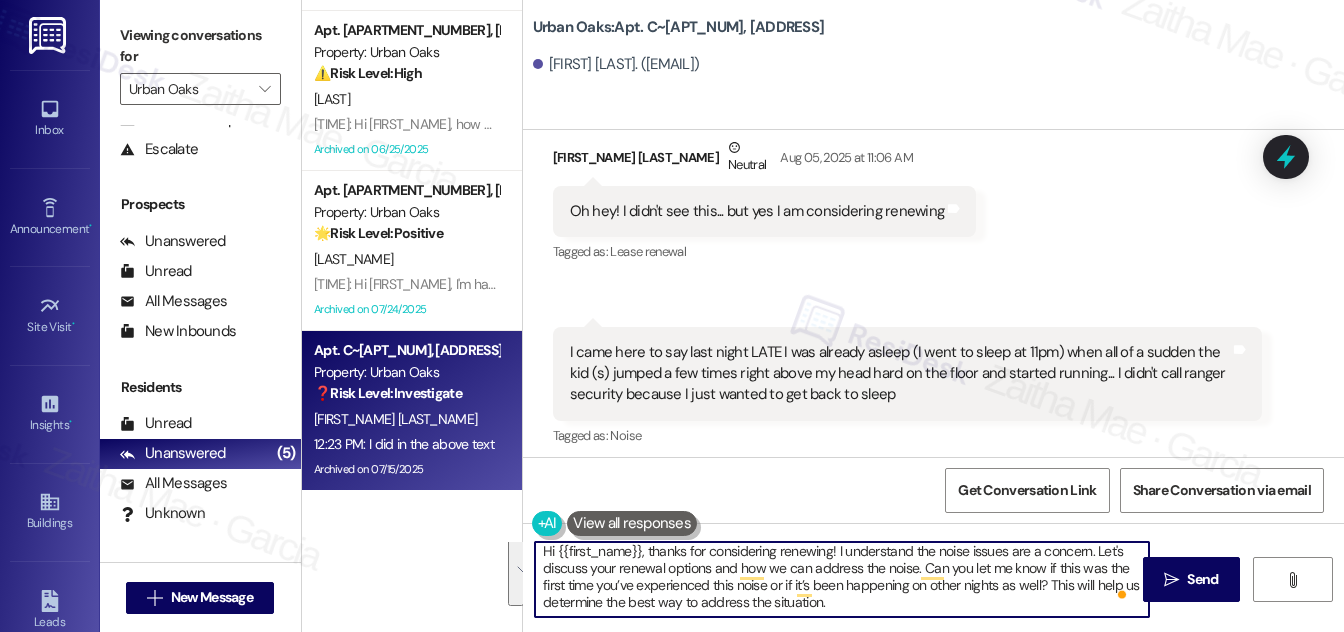 click on "Hi {{first_name}}, thanks for considering renewing! I understand the noise issues are a concern. Let's discuss your renewal options and how we can address the noise. Can you let me know if this was the first time you’ve experienced this noise or if it’s been happening on other nights as well? This will help us determine the best way to address the situation.  Send " at bounding box center (933, 598) 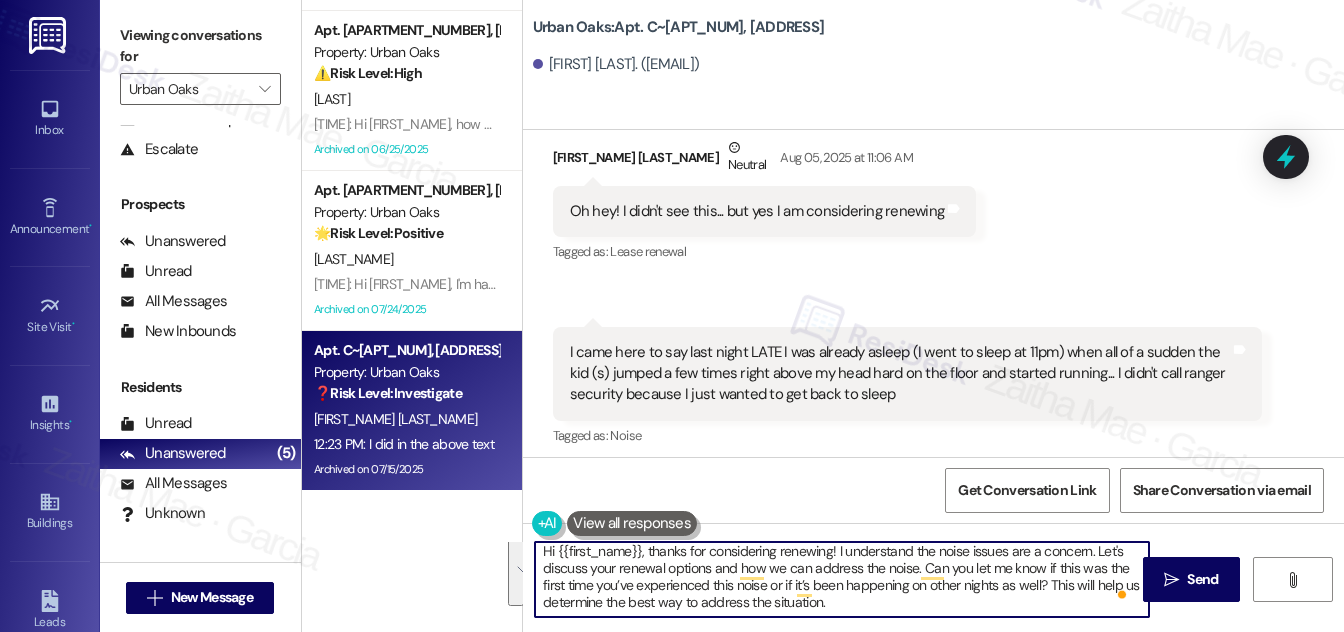 type on "Hi {{first_name}}, thanks for considering renewing! I understand the noise issues are a concern. Let's discuss your renewal options and how we can address the noise. Can you let me know if this was the first time you’ve experienced this noise or if it’s been happening on other nights as well? This will help us determine the best way to address the situation." 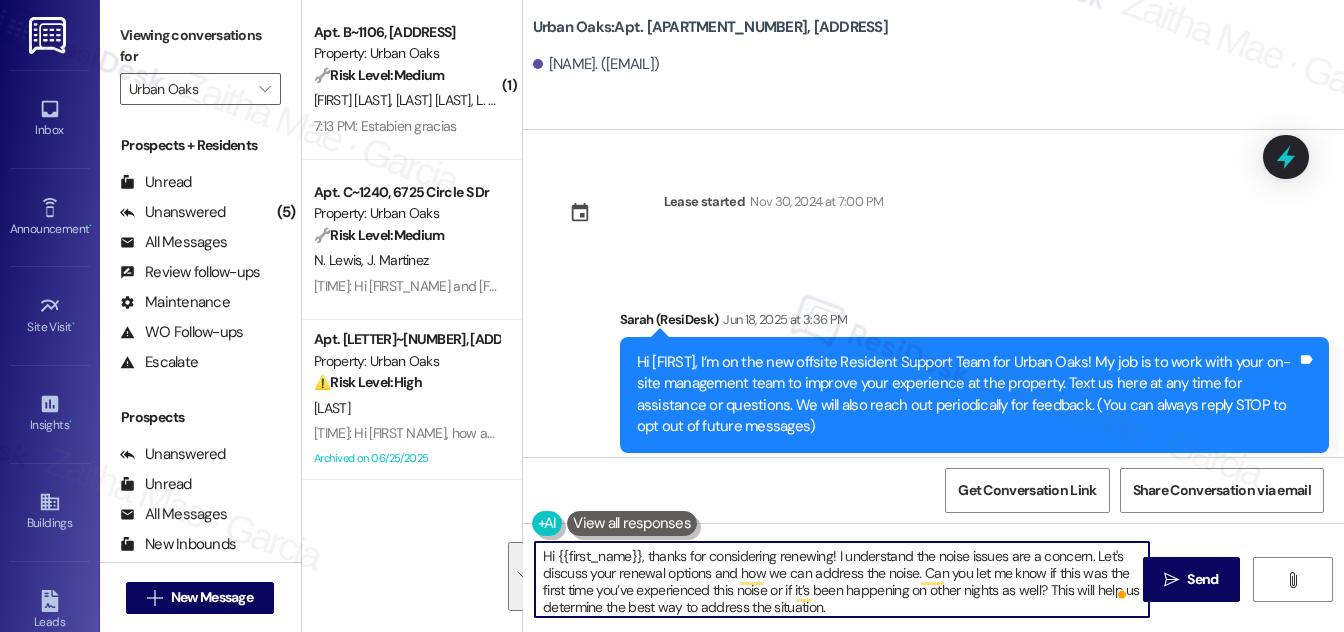 scroll, scrollTop: 0, scrollLeft: 0, axis: both 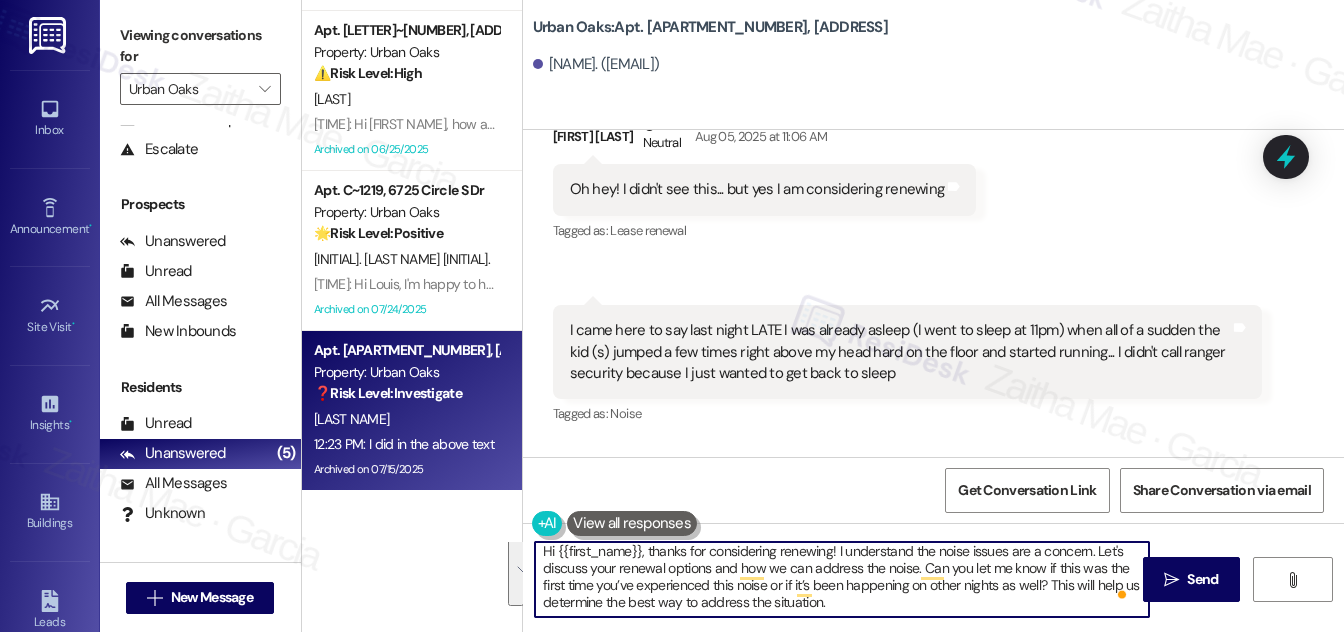 click on "Hi {{first_name}}, thanks for considering renewing! I understand the noise issues are a concern. Let's discuss your renewal options and how we can address the noise. Can you let me know if this was the first time you’ve experienced this noise or if it’s been happening on other nights as well? This will help us determine the best way to address the situation." at bounding box center [842, 579] 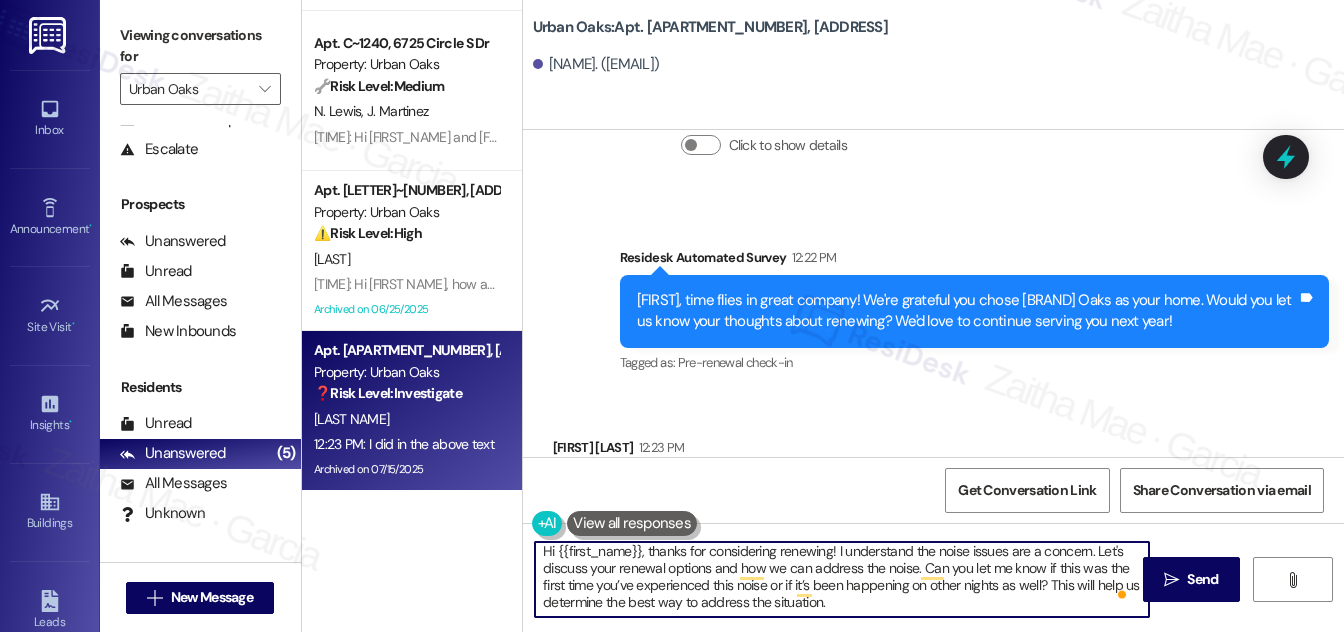 scroll, scrollTop: 23589, scrollLeft: 0, axis: vertical 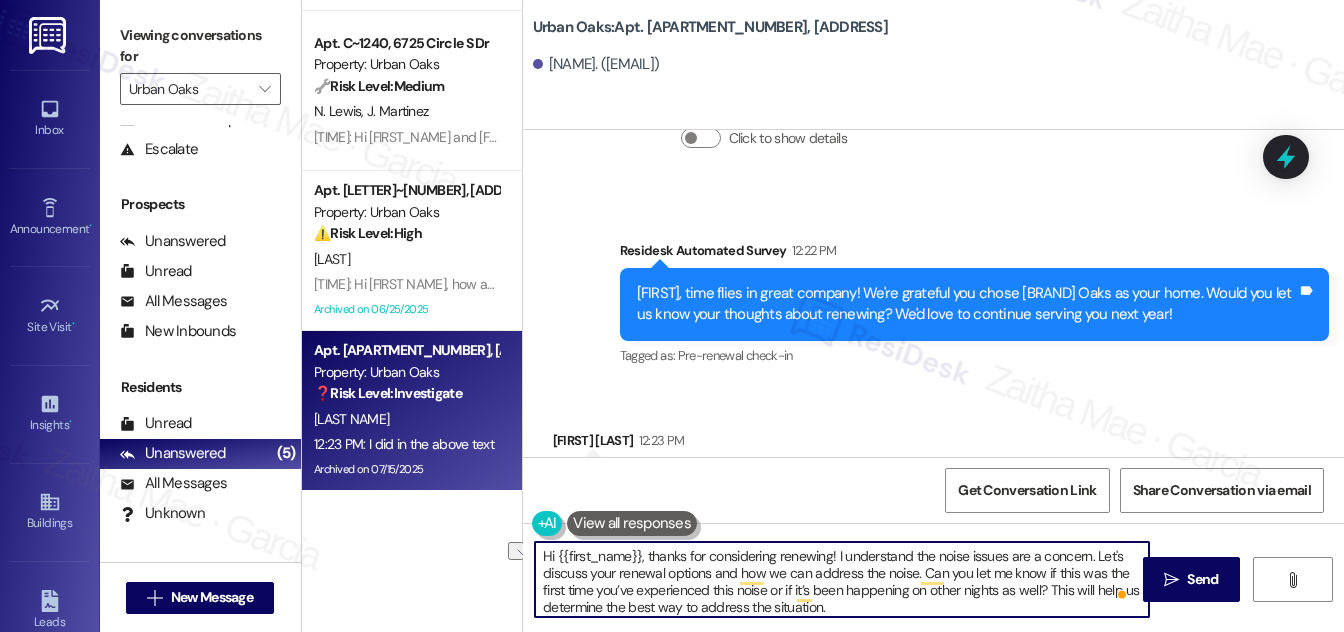 drag, startPoint x: 651, startPoint y: 551, endPoint x: 538, endPoint y: 557, distance: 113.15918 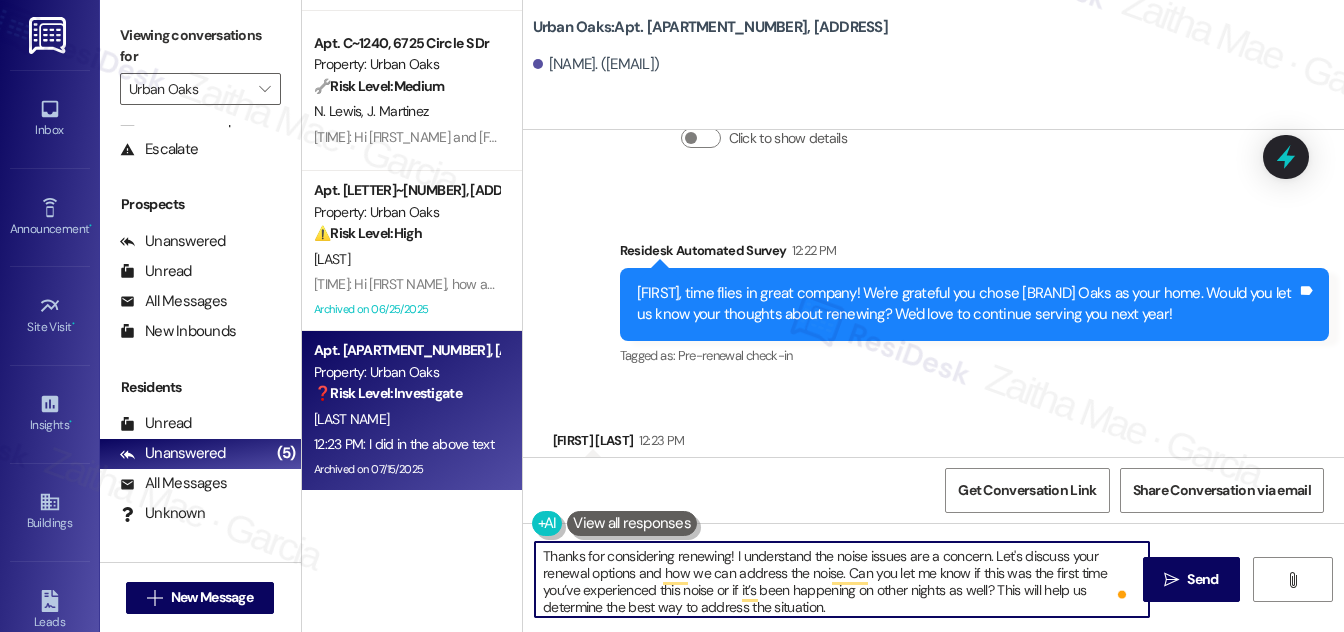 click on "[FIRST] [TIME]" at bounding box center (646, 444) 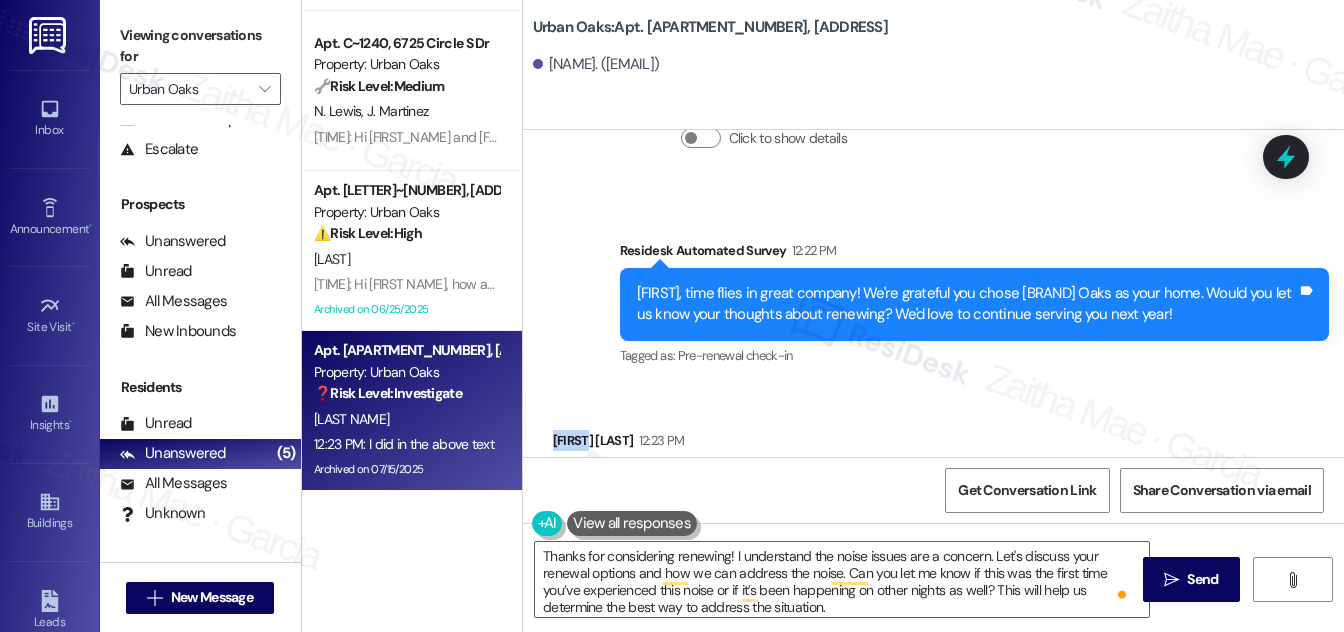 click on "[FIRST] [TIME]" at bounding box center (646, 444) 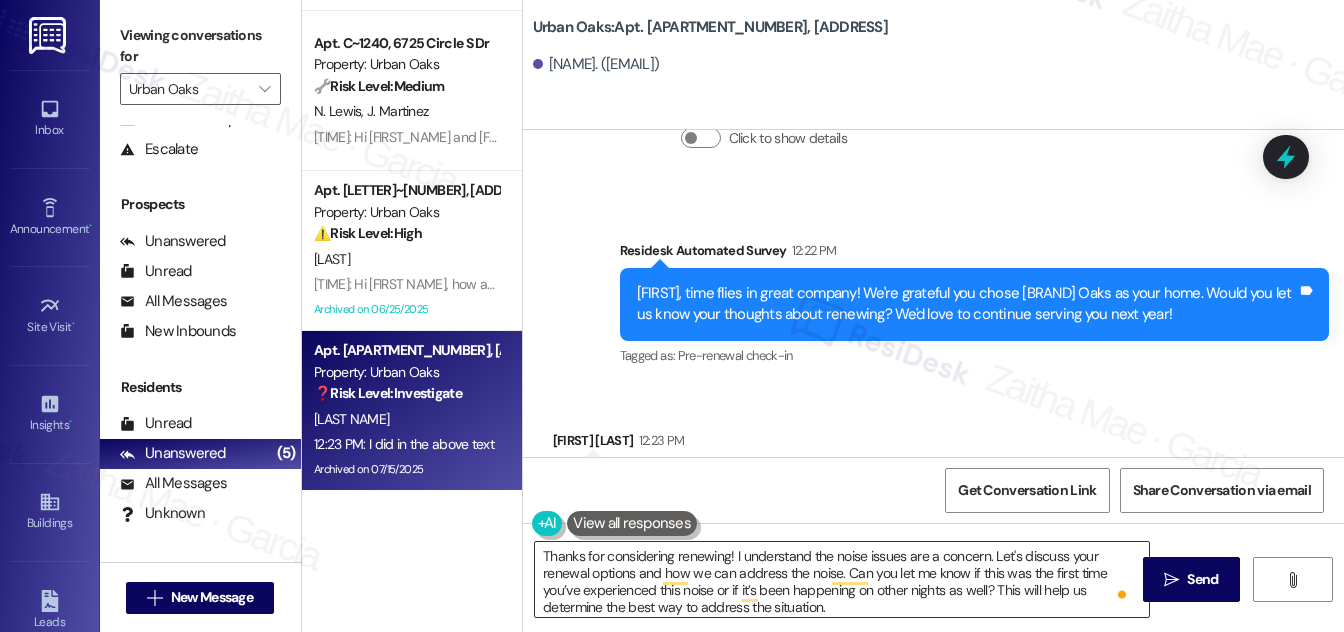 click on "Thanks for considering renewing! I understand the noise issues are a concern. Let's discuss your renewal options and how we can address the noise. Can you let me know if this was the first time you’ve experienced this noise or if it’s been happening on other nights as well? This will help us determine the best way to address the situation." at bounding box center (842, 579) 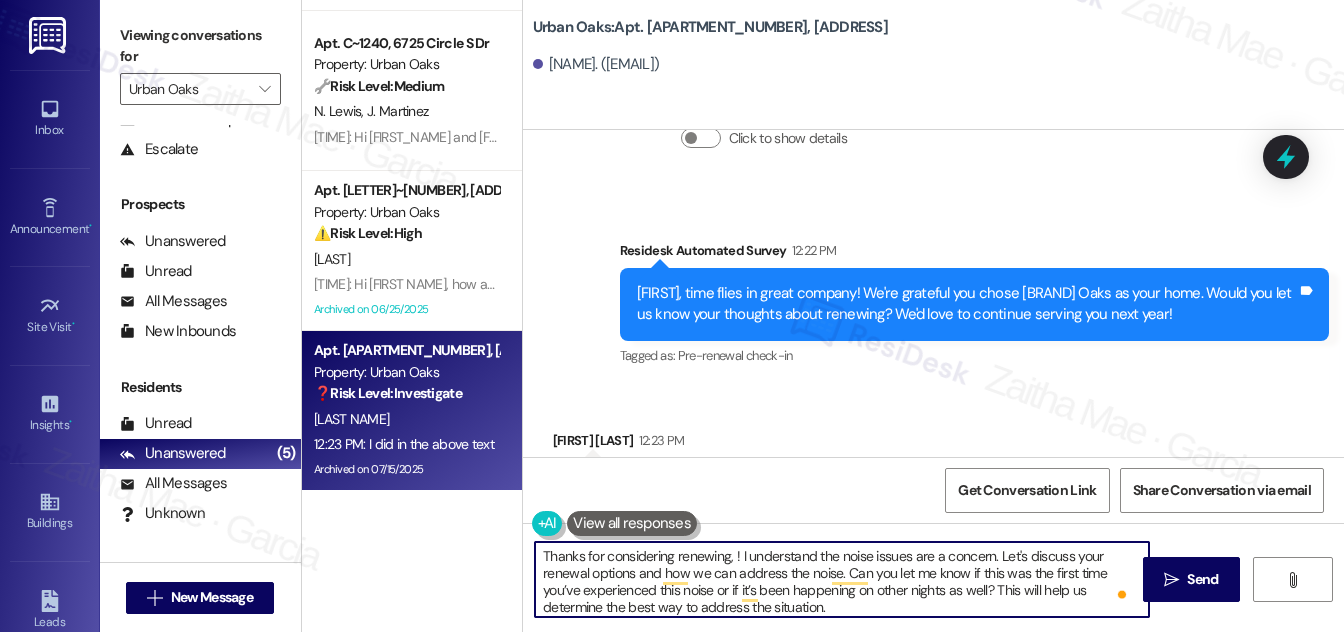 paste on "April" 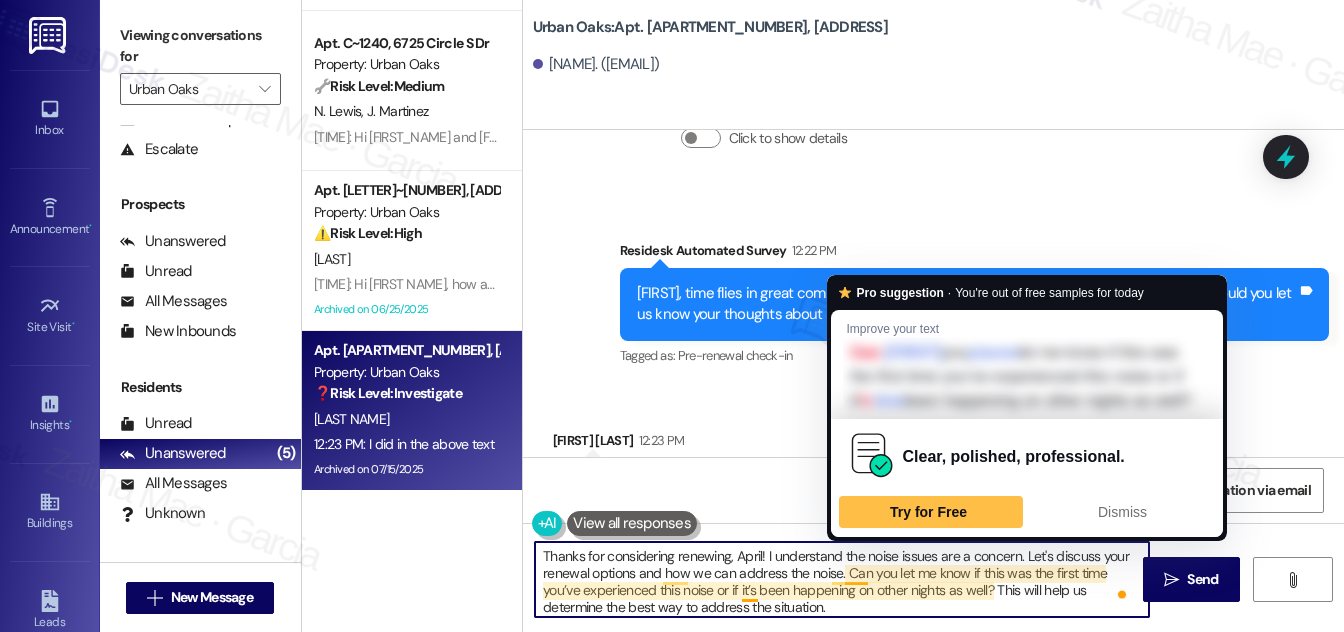 click on "Thanks for considering renewing, April! I understand the noise issues are a concern. Let's discuss your renewal options and how we can address the noise. Can you let me know if this was the first time you’ve experienced this noise or if it’s been happening on other nights as well? This will help us determine the best way to address the situation." at bounding box center (842, 579) 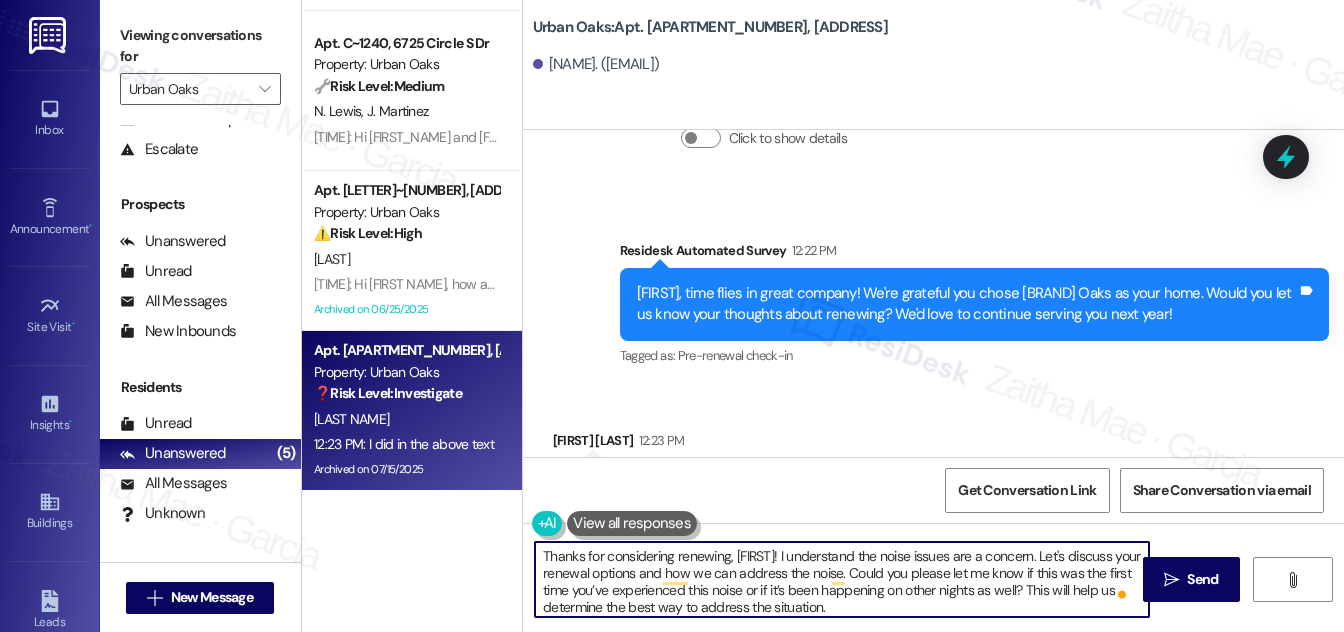 click on "Thanks for considering renewing, [FIRST]! I understand the noise issues are a concern. Let's discuss your renewal options and how we can address the noise. Could you please let me know if this was the first time you’ve experienced this noise or if it’s been happening on other nights as well? This will help us determine the best way to address the situation." at bounding box center (842, 579) 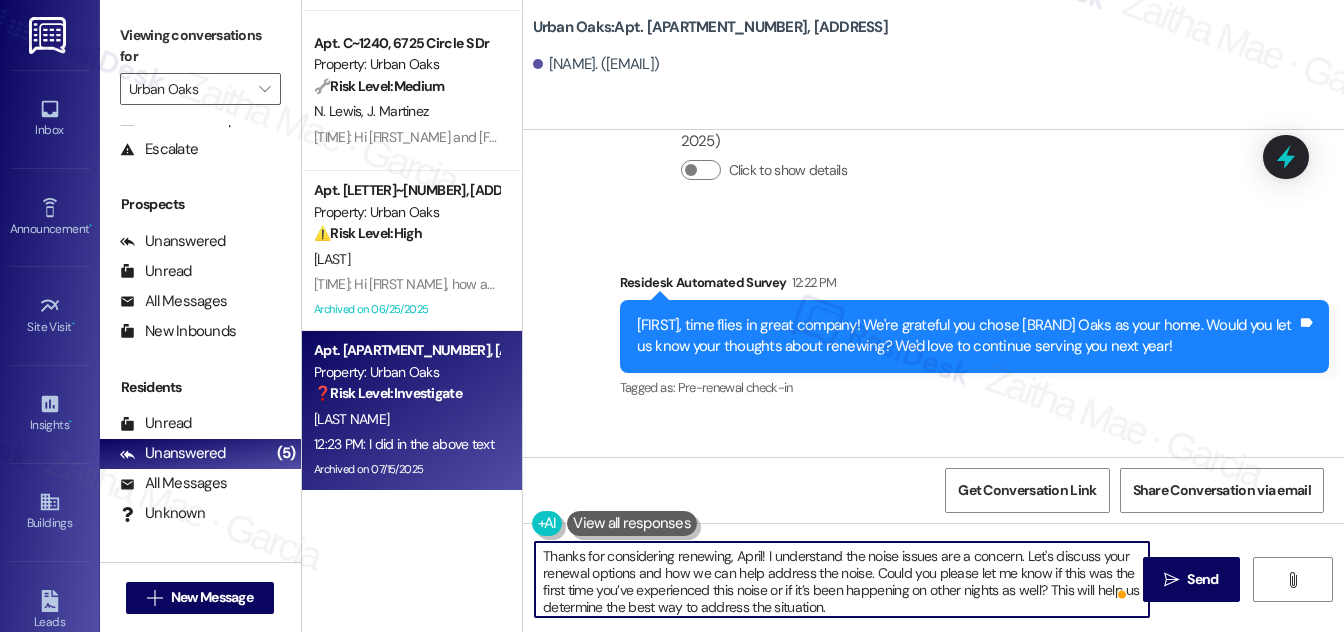 scroll, scrollTop: 23589, scrollLeft: 0, axis: vertical 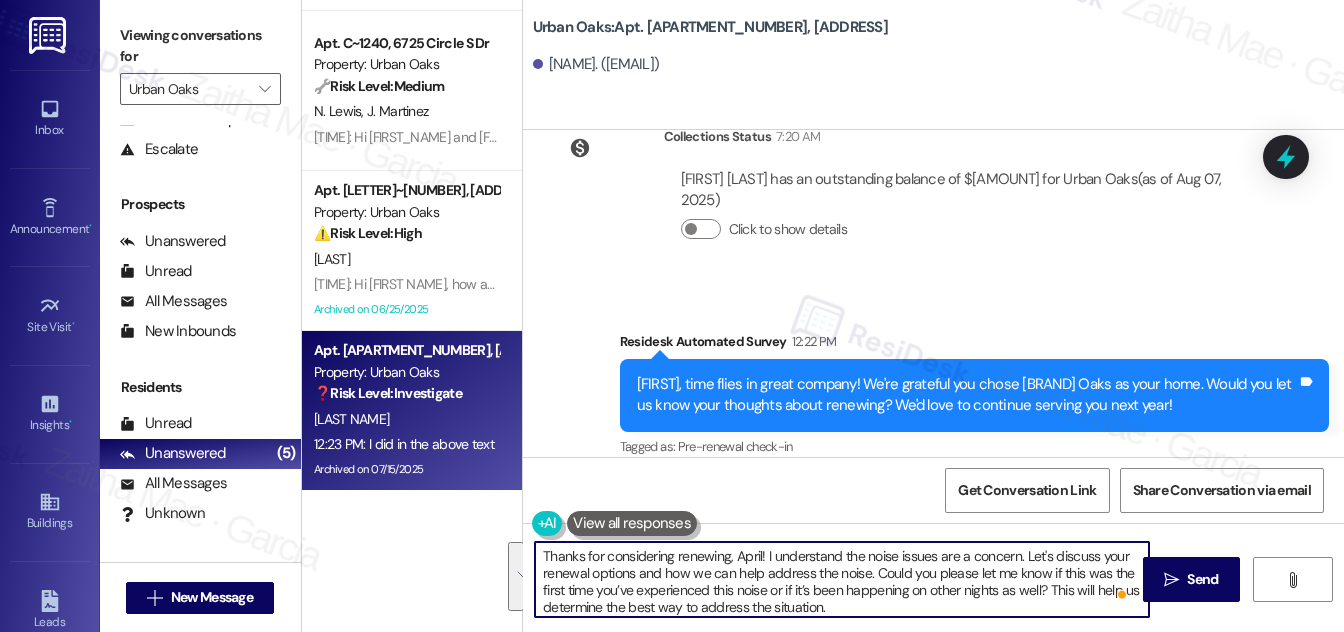 drag, startPoint x: 762, startPoint y: 555, endPoint x: 872, endPoint y: 601, distance: 119.230865 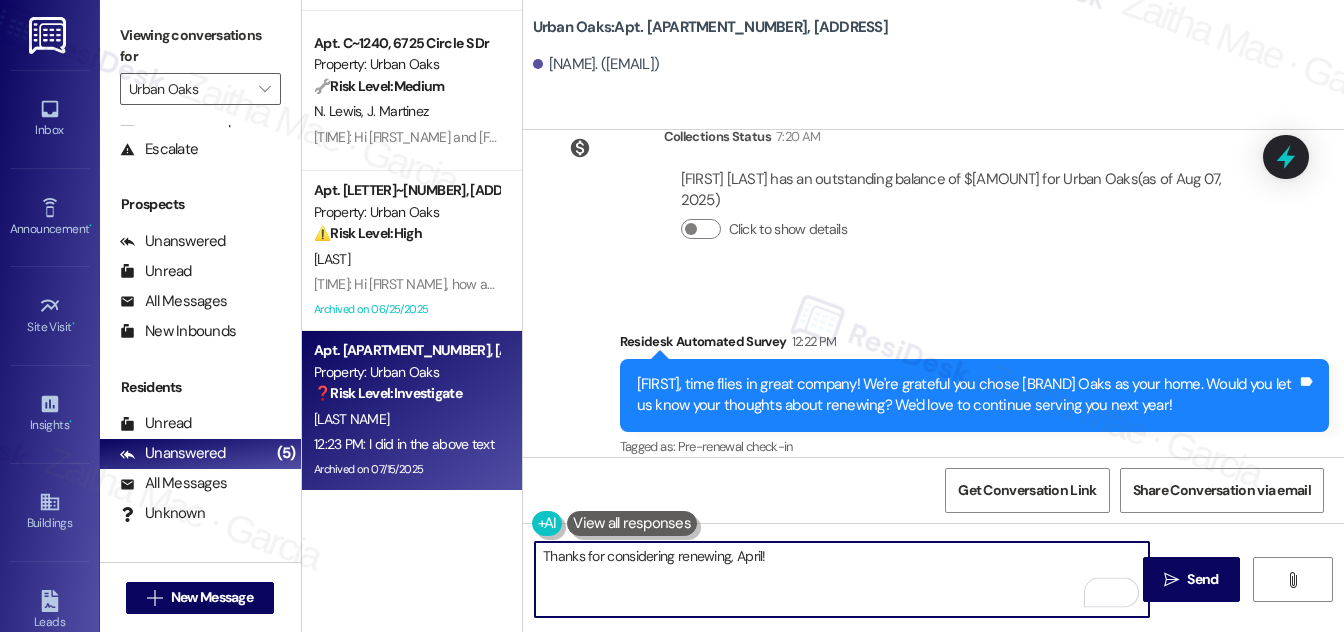 paste on "I understand the noise issues are a concern. Since you’ve mentioned this isn’t the first time, I’ll share the details with the team so they can look into it, and I’ll also let them know about your interest in renewing. We’ll work on addressing the noise while also reviewing your renewal options." 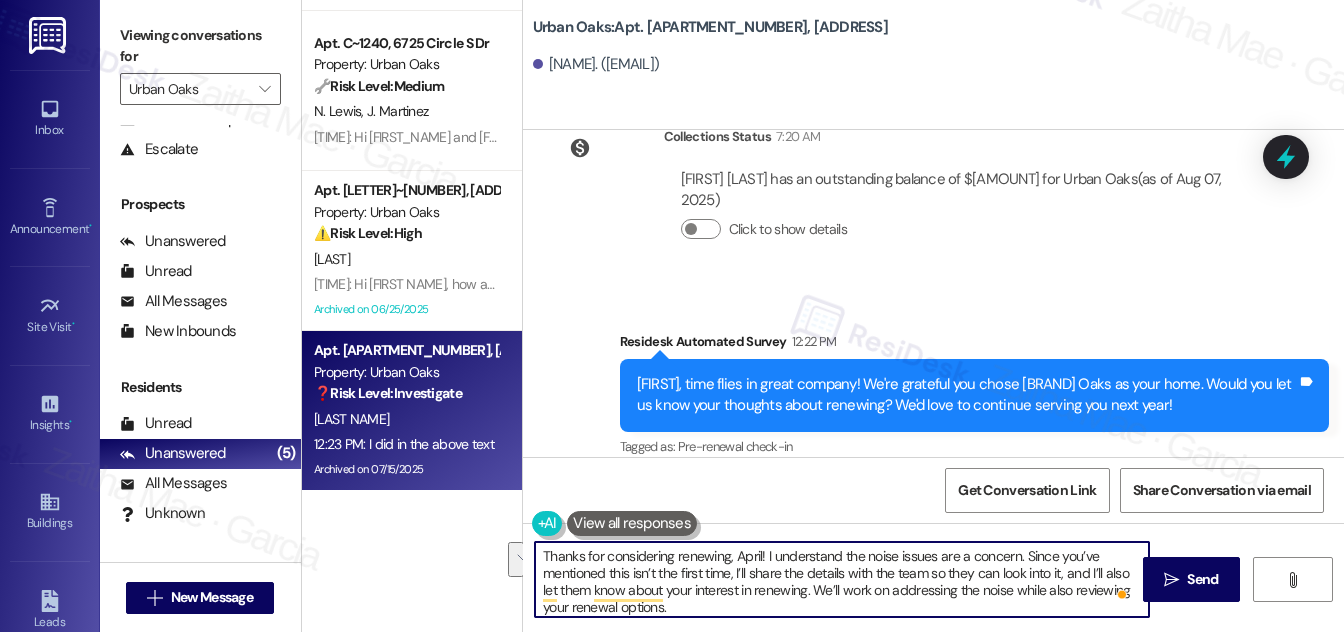drag, startPoint x: 1024, startPoint y: 556, endPoint x: 736, endPoint y: 571, distance: 288.39035 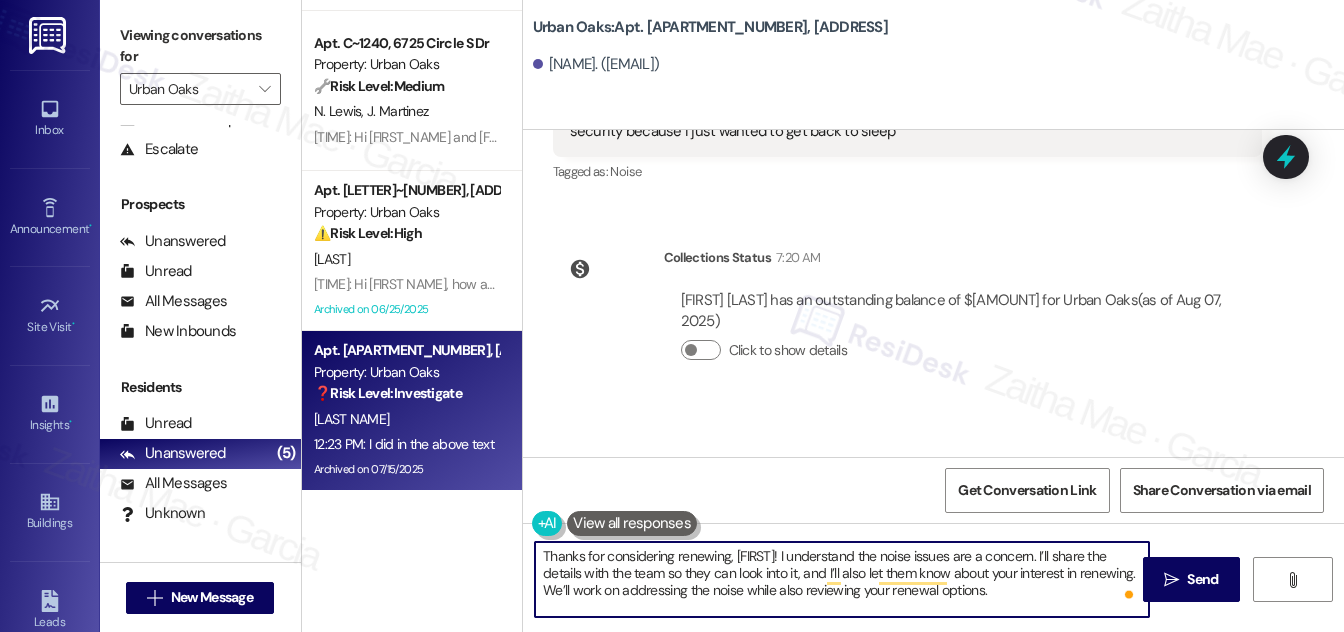 scroll, scrollTop: 23589, scrollLeft: 0, axis: vertical 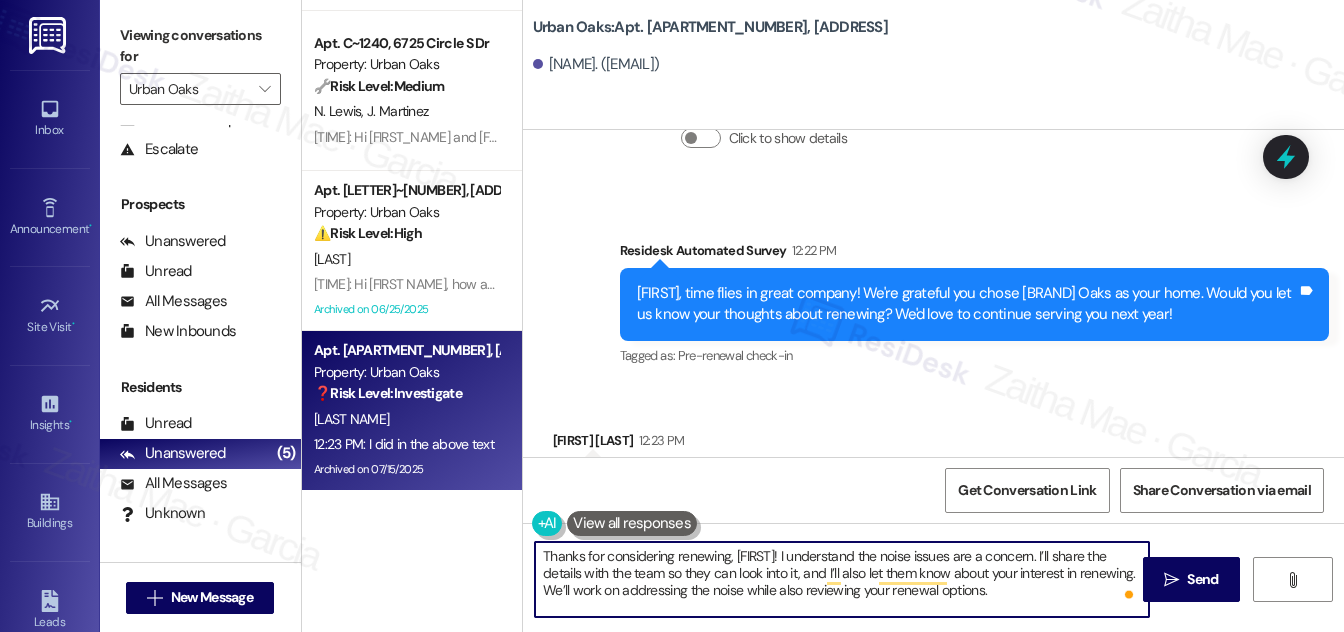 click on "Thanks for considering renewing, [FIRST]! I understand the noise issues are a concern. I’ll share the details with the team so they can look into it, and I’ll also let them know about your interest in renewing. We’ll work on addressing the noise while also reviewing your renewal options." at bounding box center [842, 579] 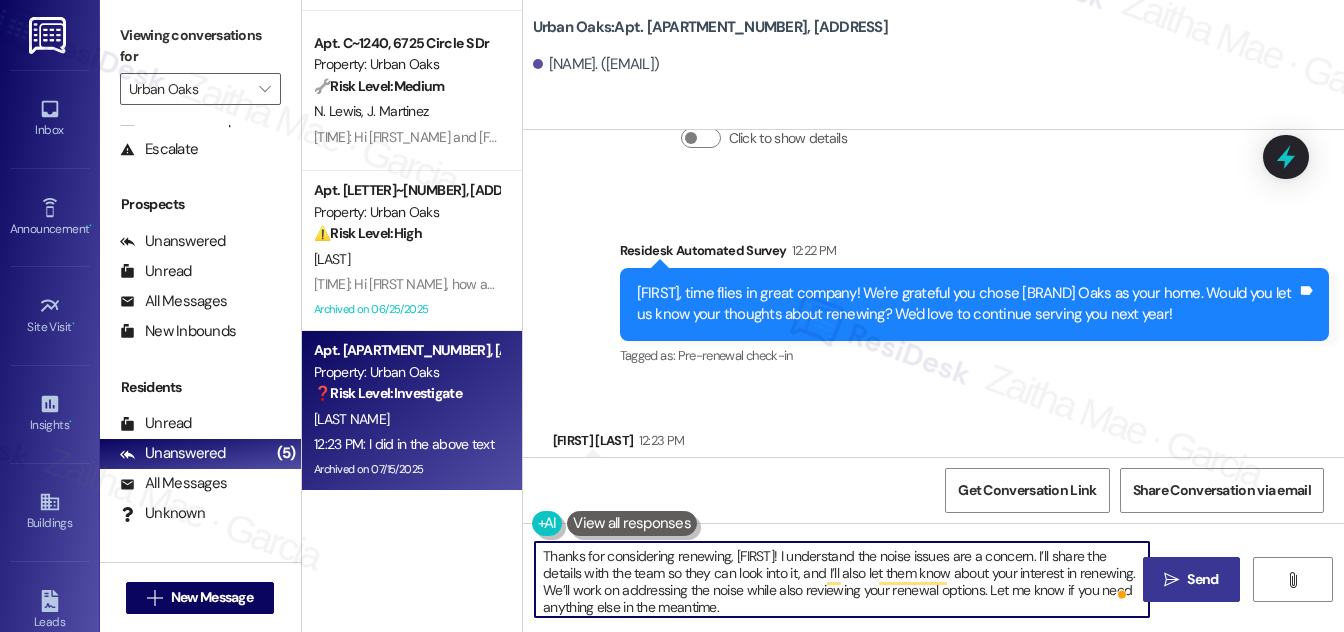 type on "Thanks for considering renewing, [FIRST]! I understand the noise issues are a concern. I’ll share the details with the team so they can look into it, and I’ll also let them know about your interest in renewing. We’ll work on addressing the noise while also reviewing your renewal options. Let me know if you need anything else in the meantime." 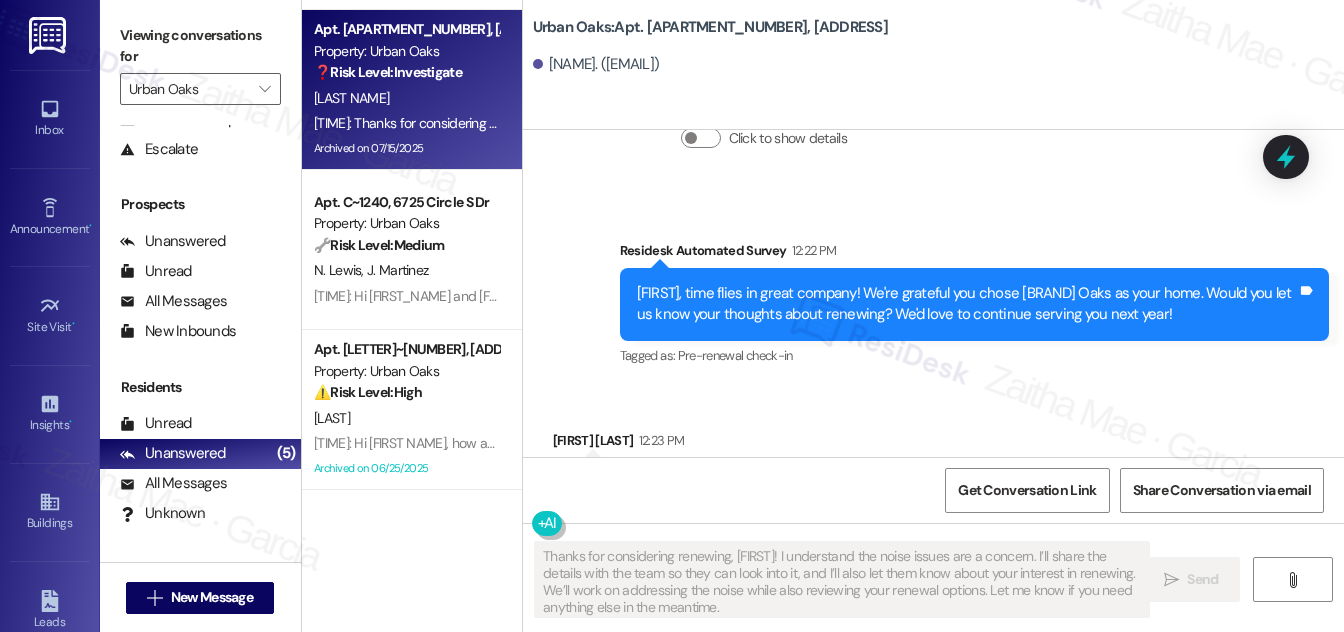 scroll, scrollTop: 149, scrollLeft: 0, axis: vertical 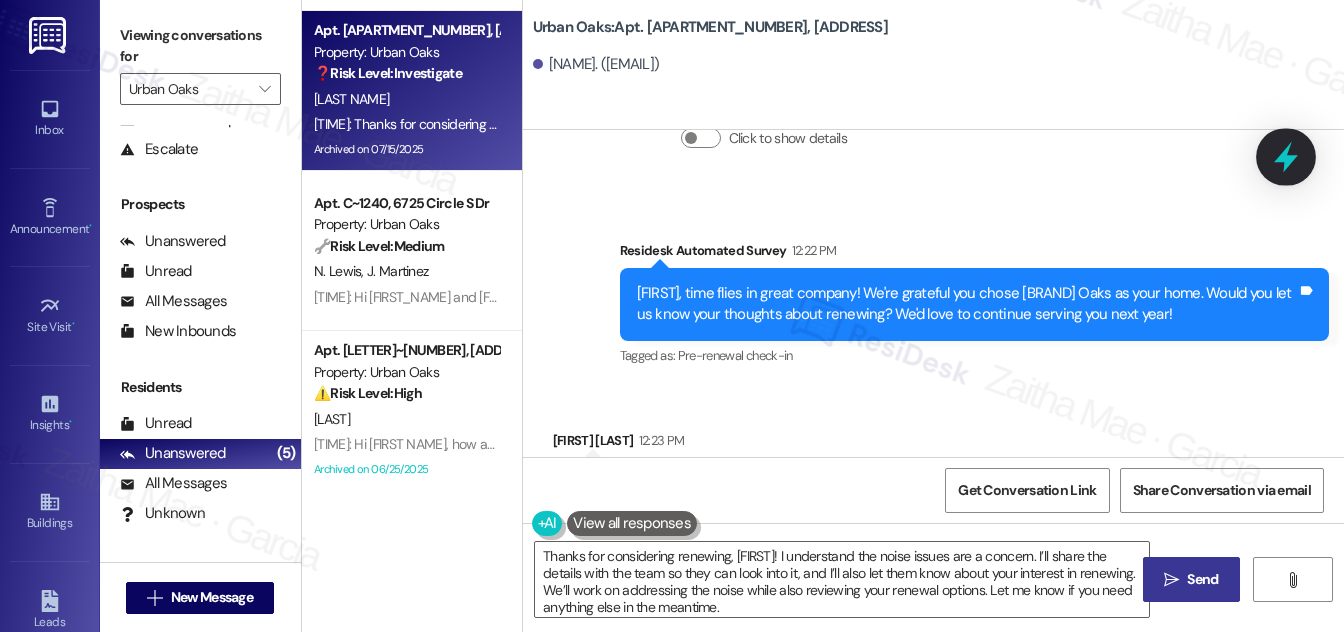 click 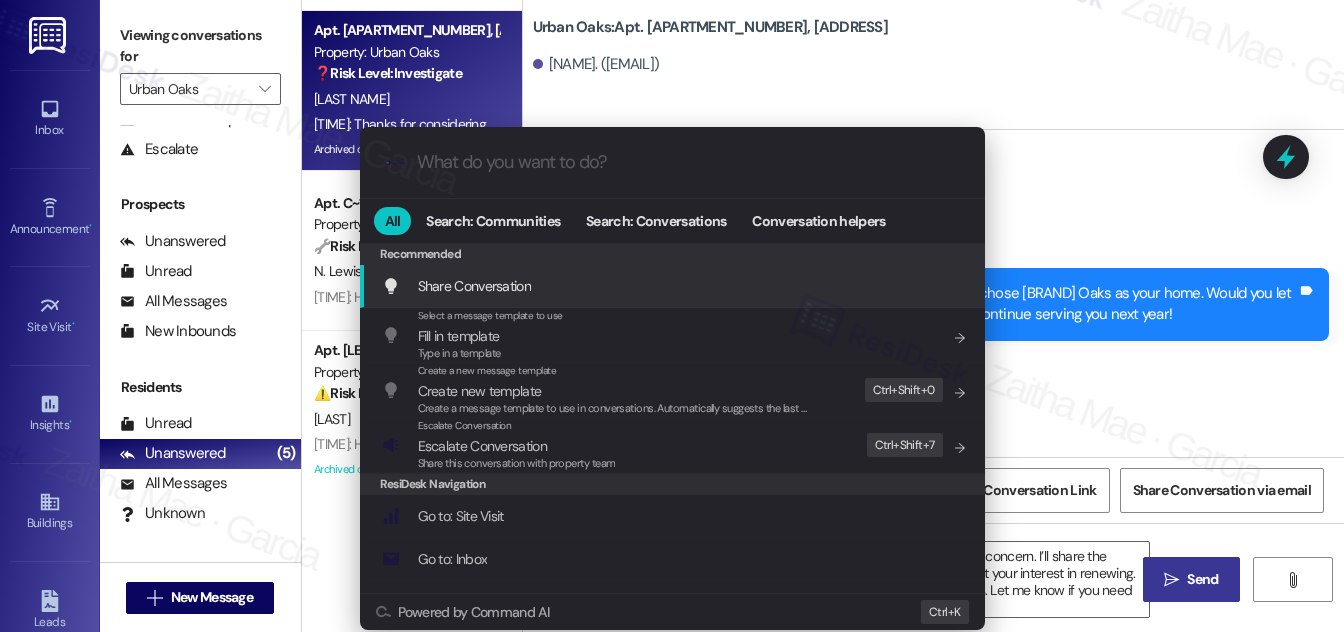 scroll, scrollTop: 34, scrollLeft: 0, axis: vertical 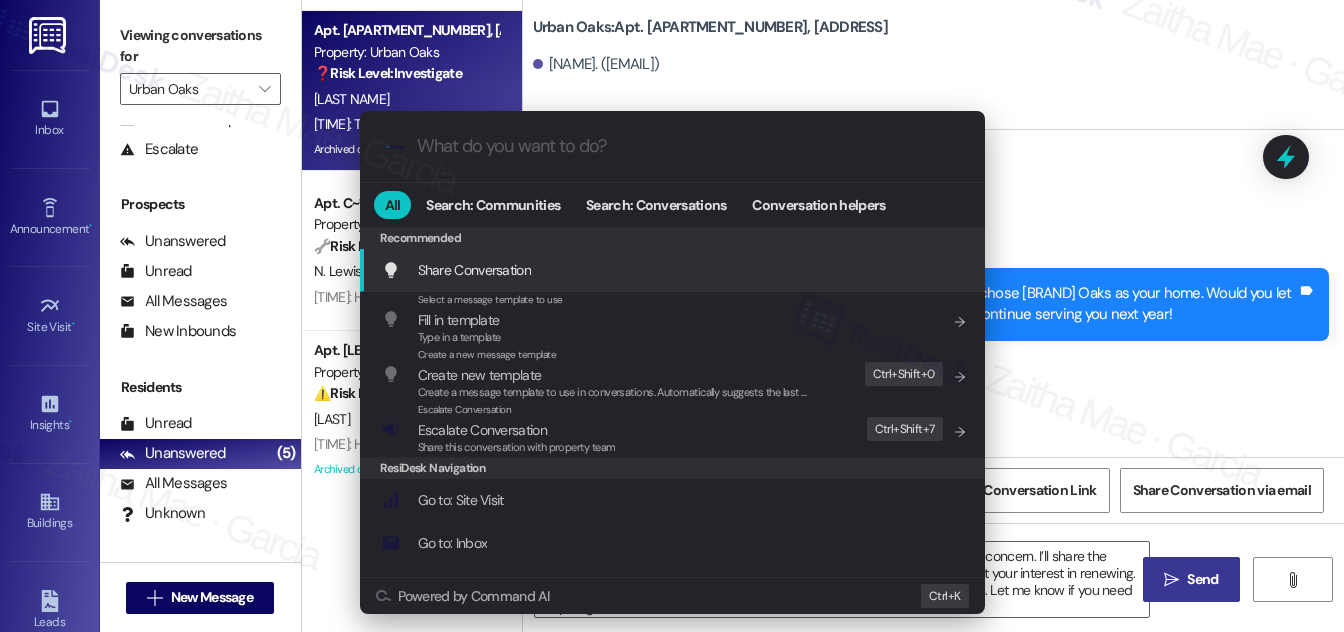 click on ".cls-1{fill:#0a055f;}.cls-2{fill:#0cc4c4;} resideskLogoBlueOrange All Search: Communities Search: Conversations Conversation helpers Recommended Recommended Share Conversation Add shortcut Select a message template to use Fill in template Type in a template Add shortcut Create a new message template Create new template Create a message template to use in conversations. Automatically suggests the last message you sent. Edit Ctrl+ Shift+ 0 Escalate Conversation Escalate Conversation Share this conversation with property team Edit Ctrl+ Shift+ 7 ResiDesk Navigation Go to: Site Visit Add shortcut Go to: Inbox Add shortcut Go to: Settings Add shortcut Go to: Message Templates Add shortcut Go to: Buildings Add shortcut Help Getting Started: What you can do with ResiDesk How to message a tenant
How to send an announcement
How to attach a file on messages and announcements
How to message a prospect
How to message an inbound prospect
How to send an internal message
How to use the ResiDesk Outlook Add-in Settings" at bounding box center (672, 316) 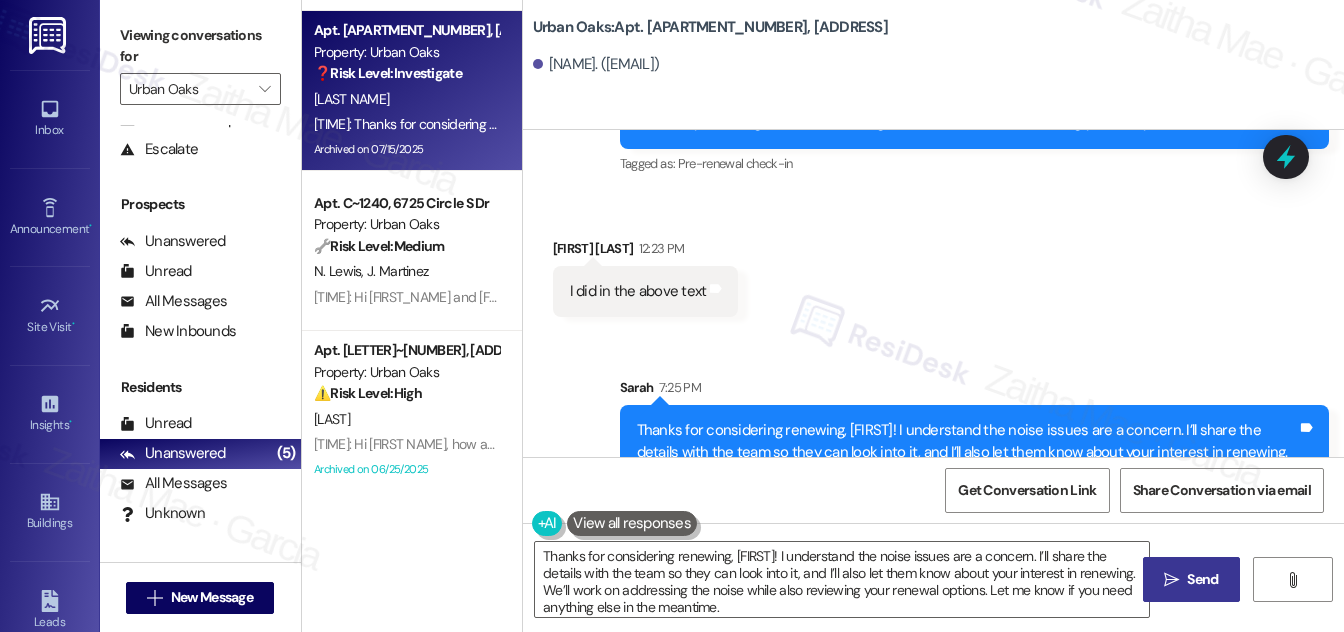 scroll, scrollTop: 23793, scrollLeft: 0, axis: vertical 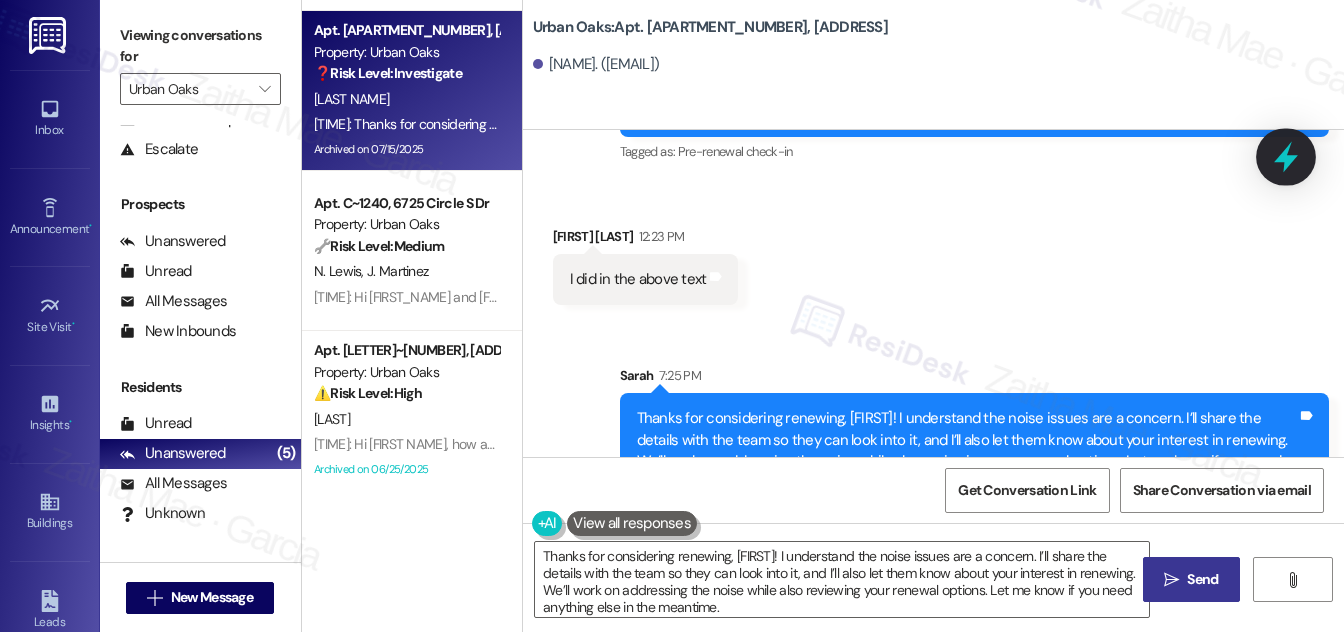 click 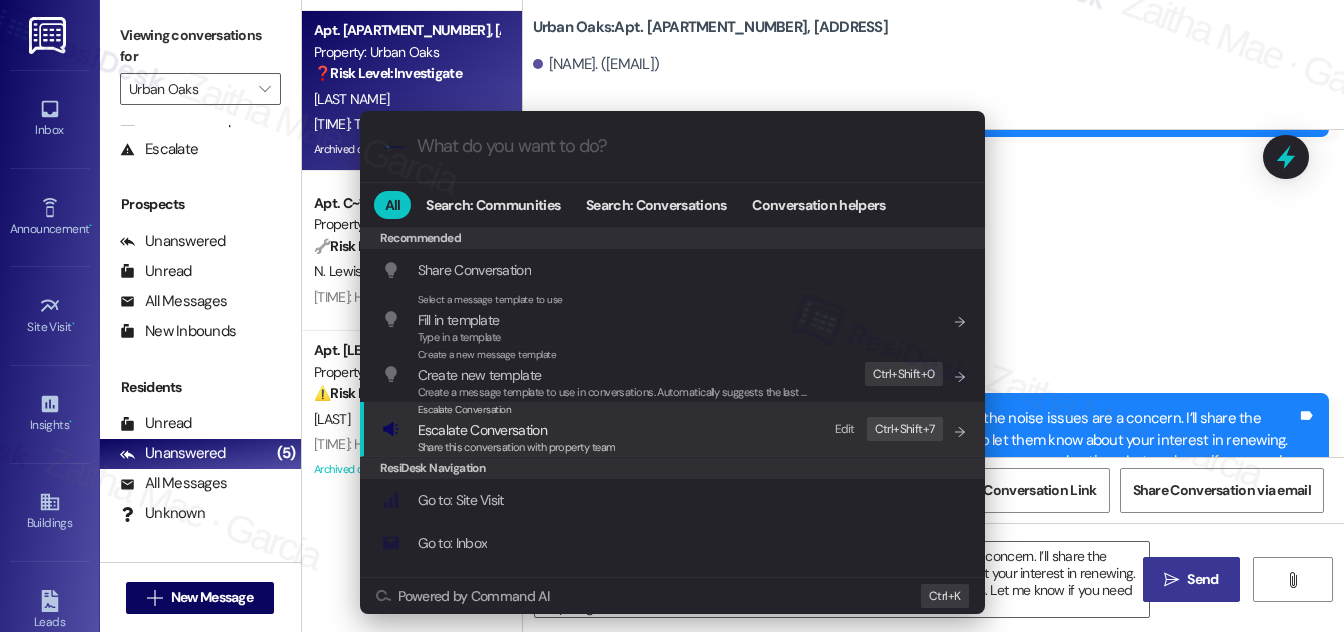 click on "Escalate Conversation" at bounding box center [482, 430] 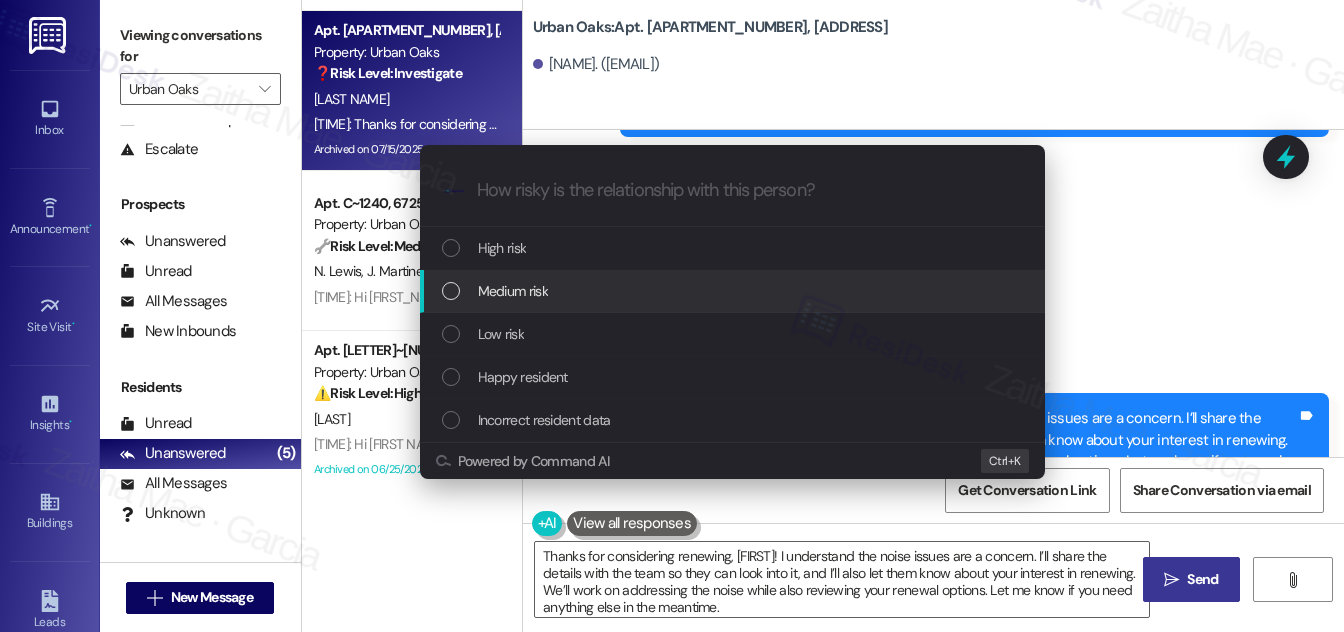 click on "Medium risk" at bounding box center (513, 291) 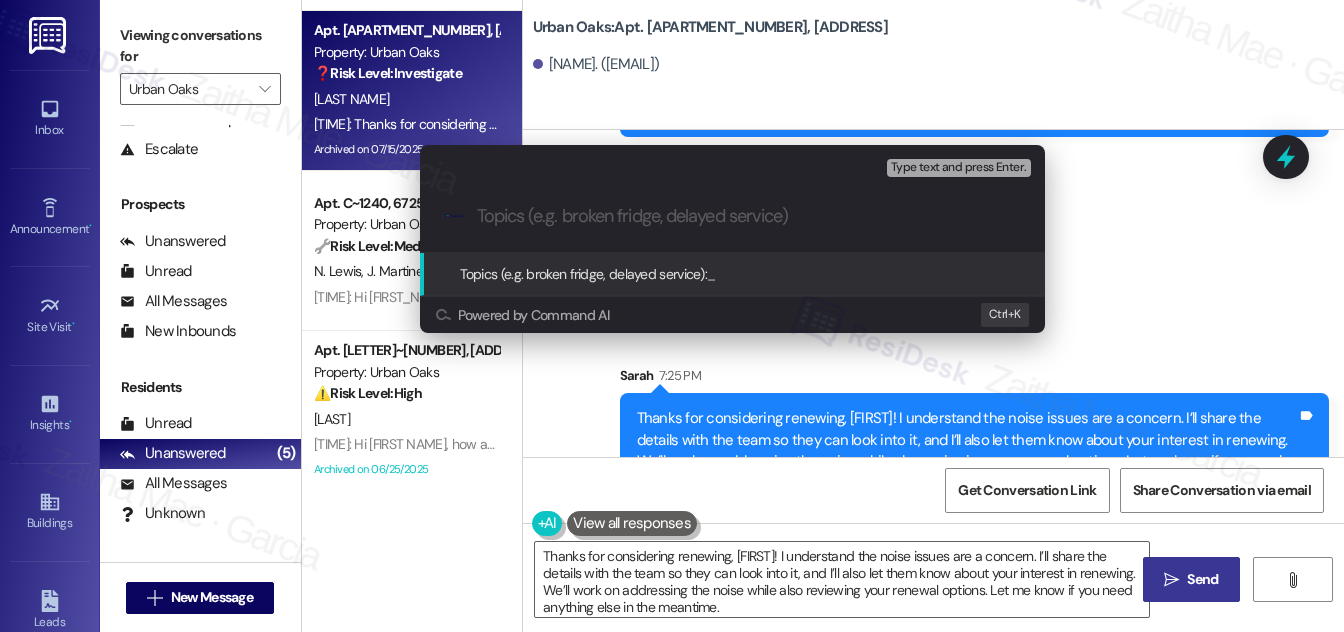 paste on "Renewal Interest and Noise Concern" 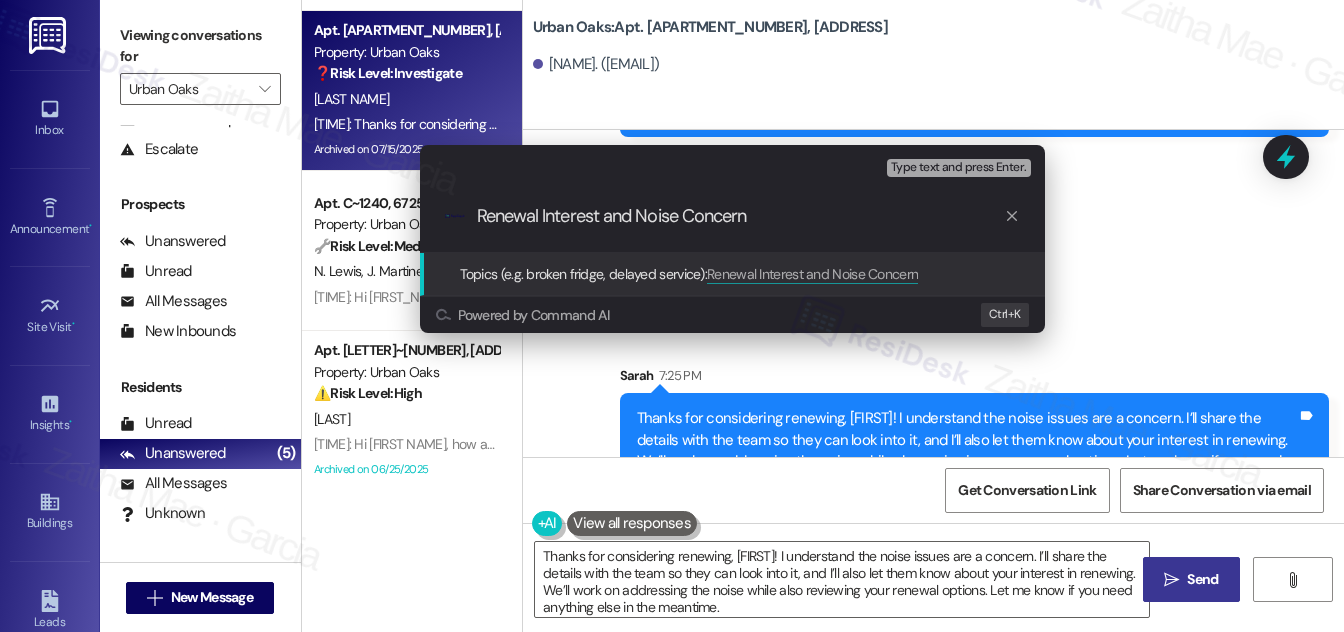 type 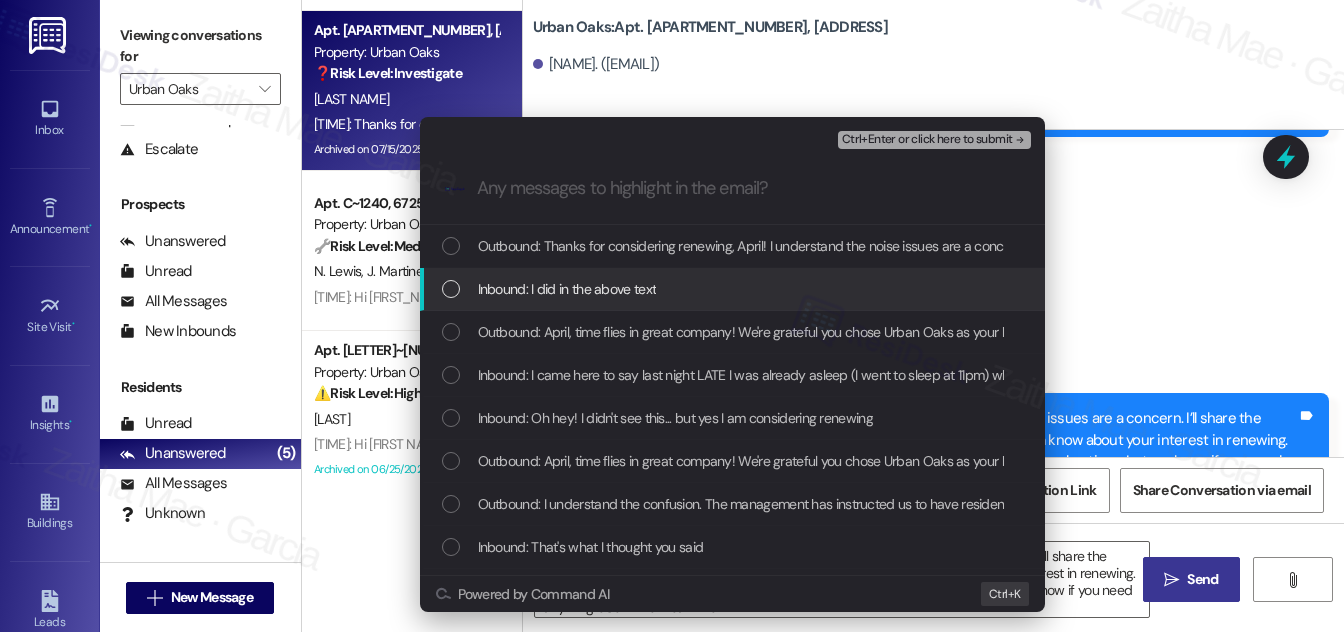 click at bounding box center (451, 289) 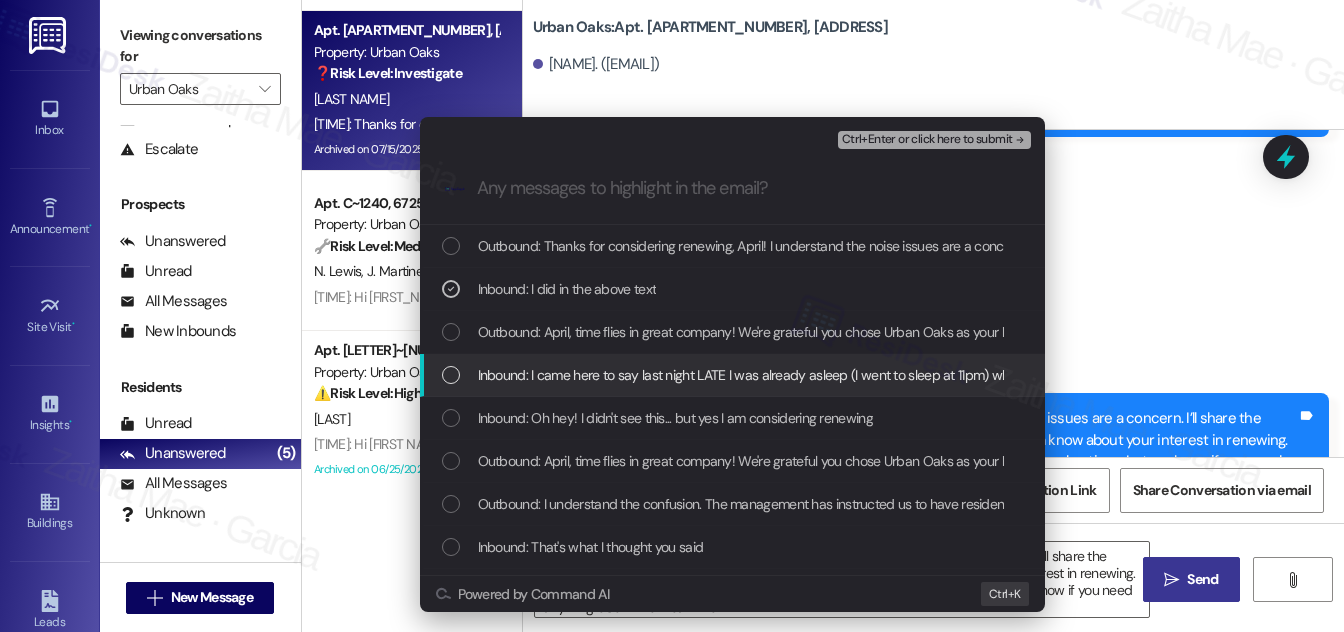 click at bounding box center [451, 375] 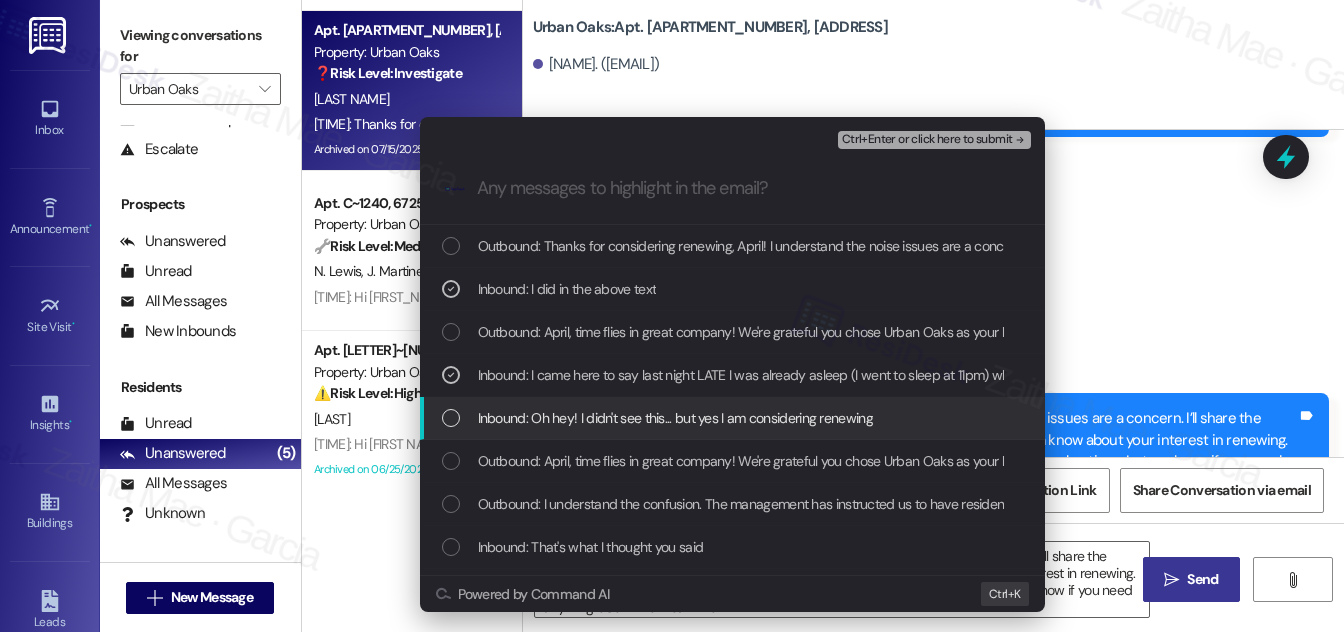 click at bounding box center [451, 418] 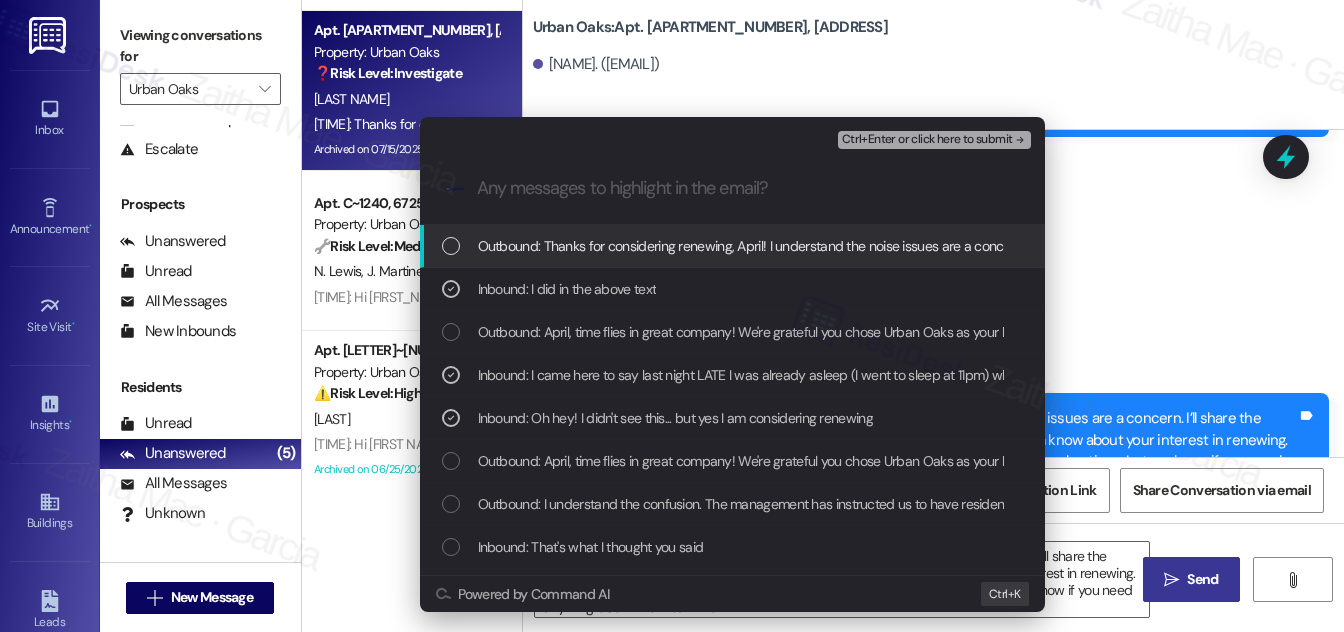 click on "Ctrl+Enter or click here to submit" at bounding box center [927, 140] 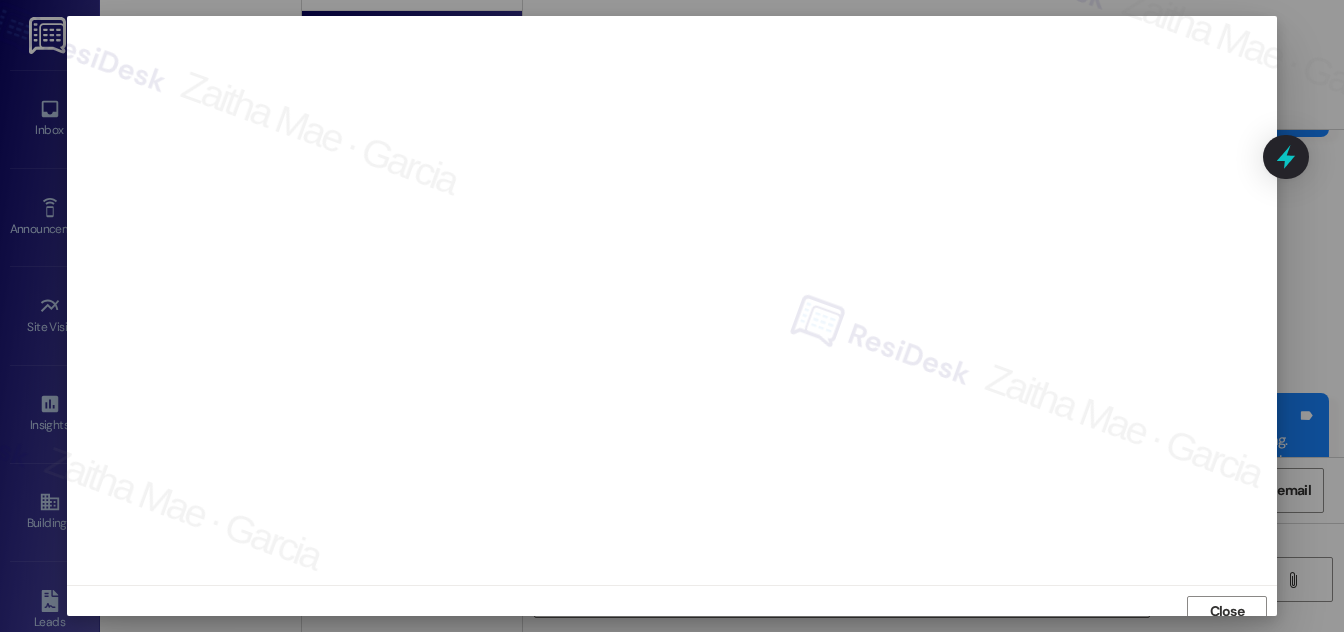 scroll, scrollTop: 11, scrollLeft: 0, axis: vertical 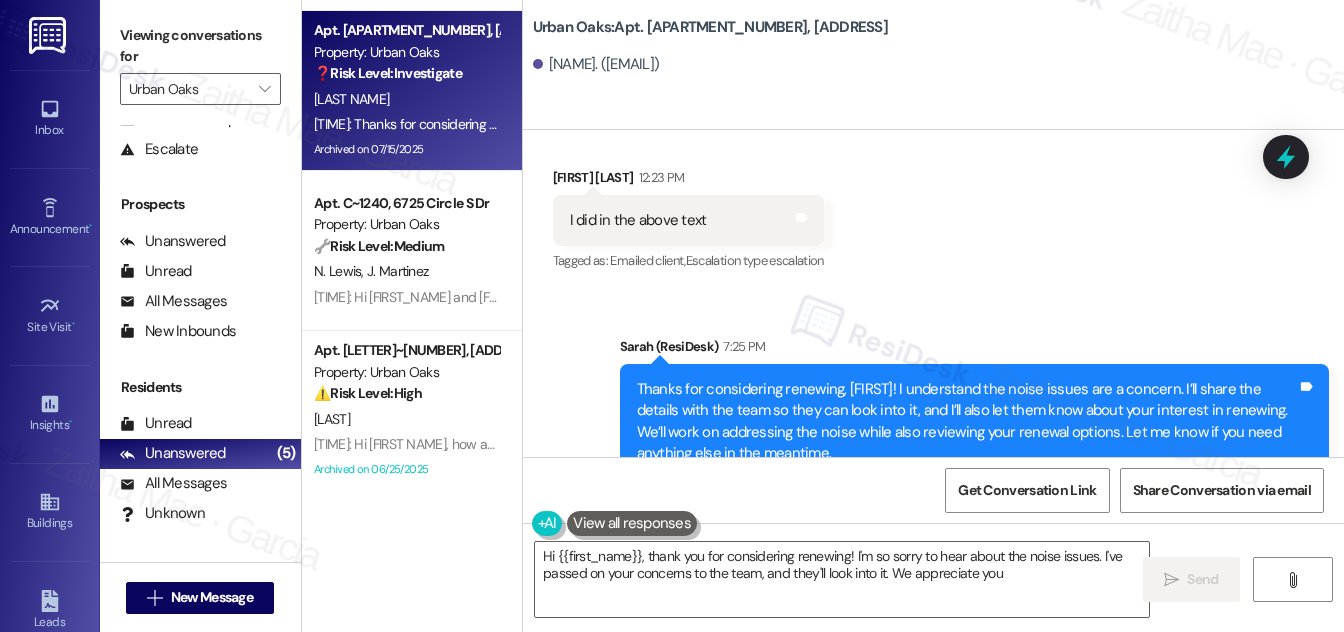 type on "Hi {{first_name}}, thank you for considering renewing! I'm so sorry to hear about the noise issues. I've passed on your concerns to the team, and they'll look into it. We appreciate you!" 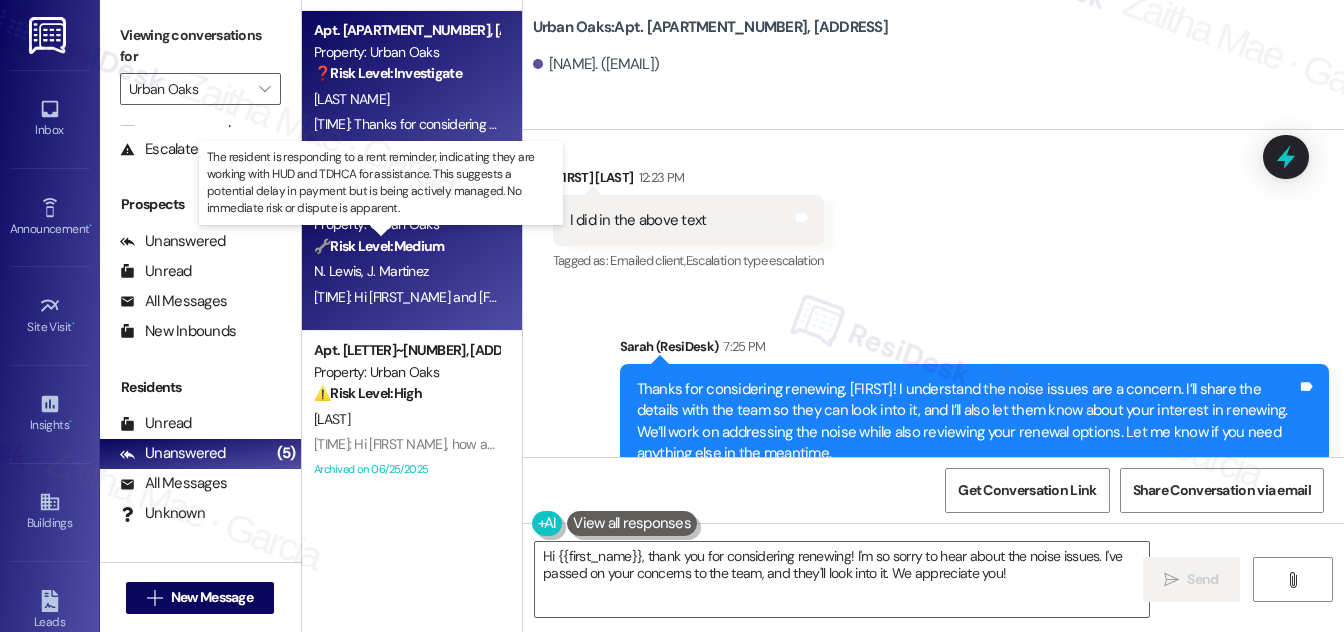 click on "🔧  Risk Level:  Medium" at bounding box center [379, 246] 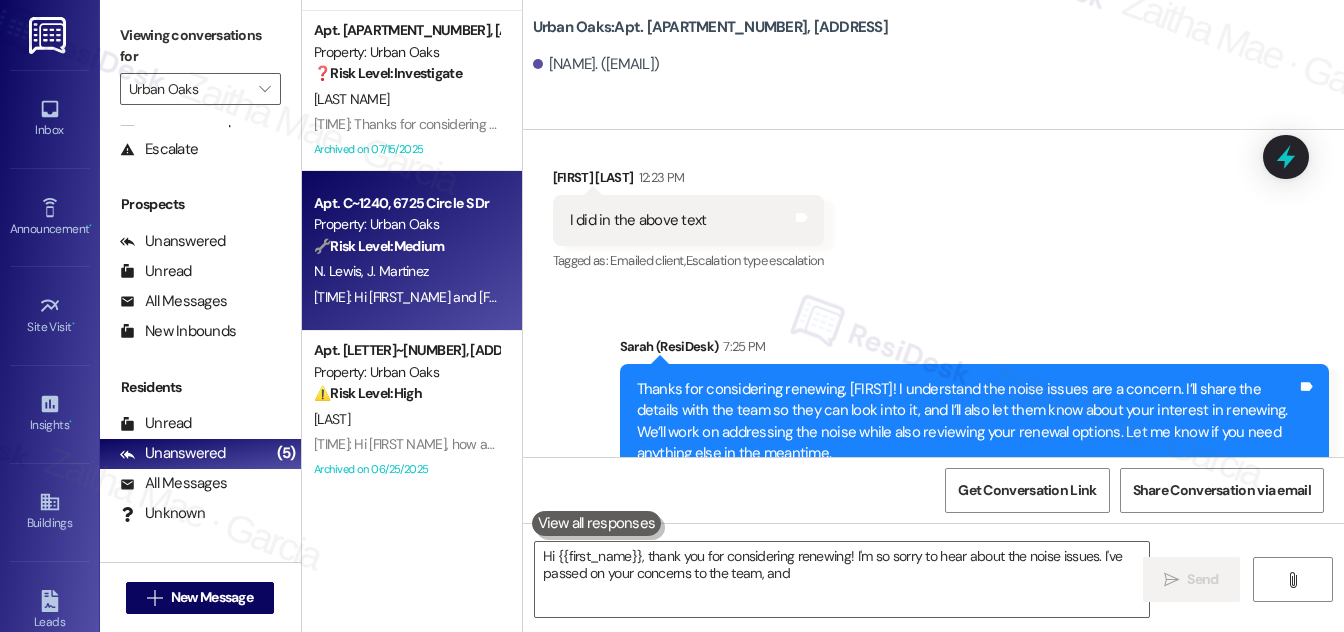 type on "Hi {{first_name}}, thank you for considering renewing! I'm so sorry to hear about the noise issues. I've passed on your concerns to the team, and they'll" 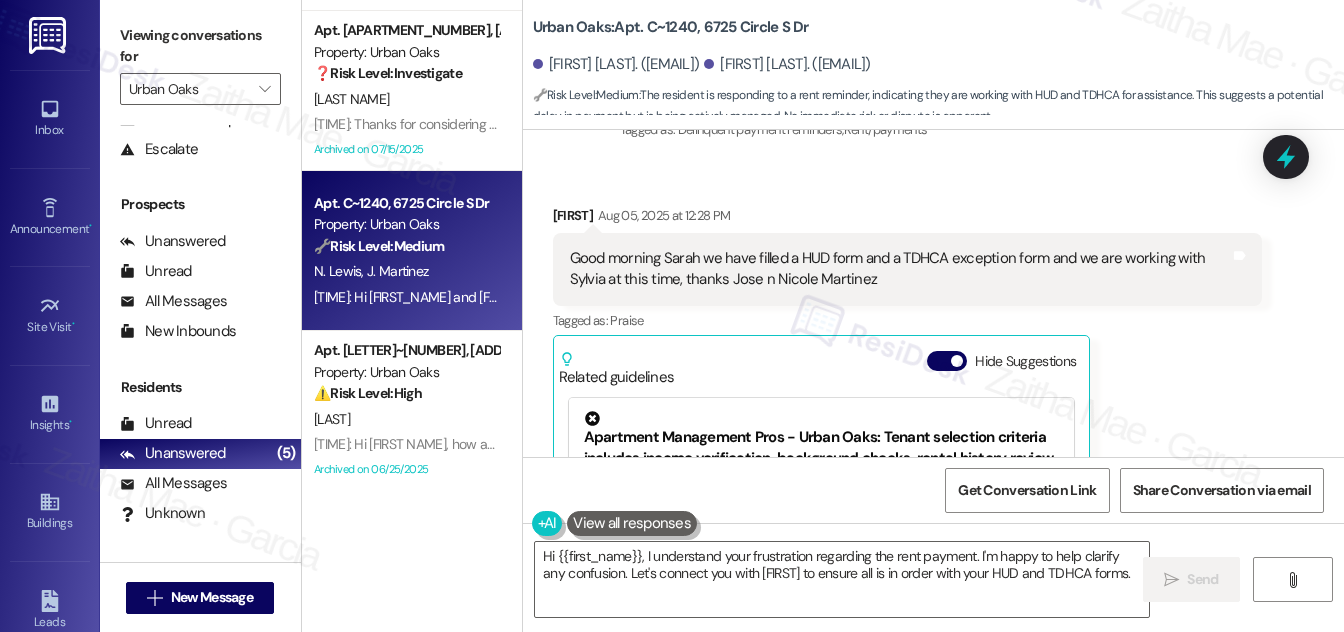 scroll, scrollTop: 7433, scrollLeft: 0, axis: vertical 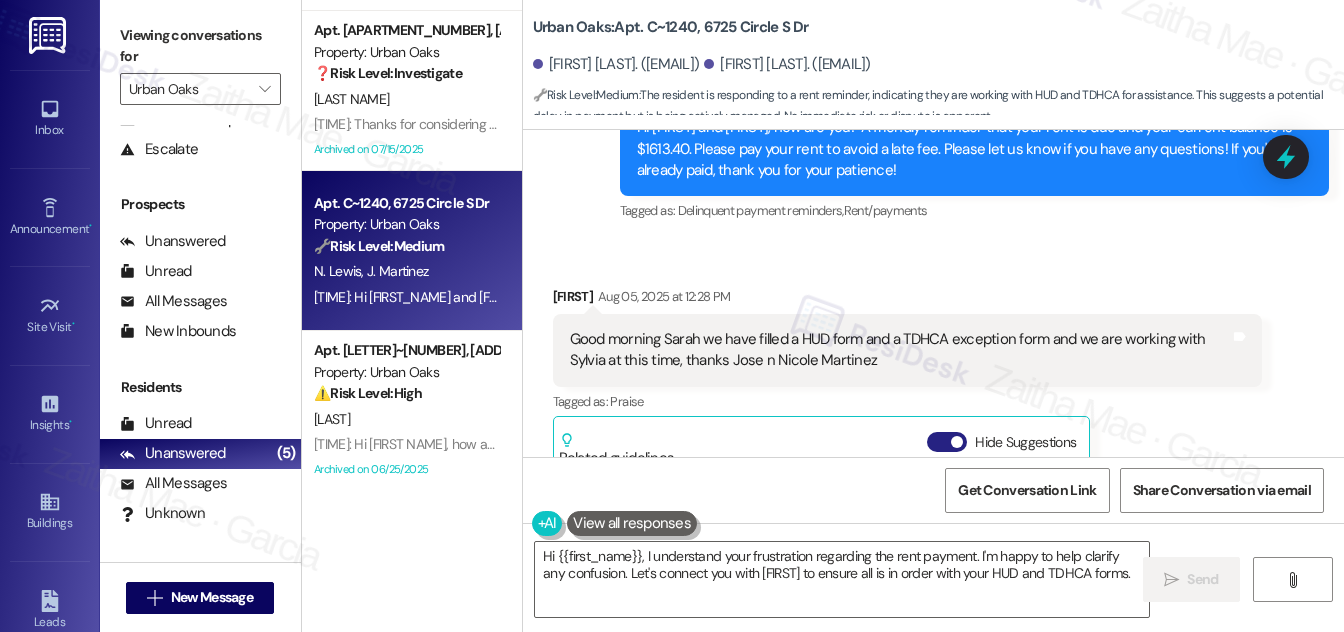 click on "Hide Suggestions" at bounding box center (947, 442) 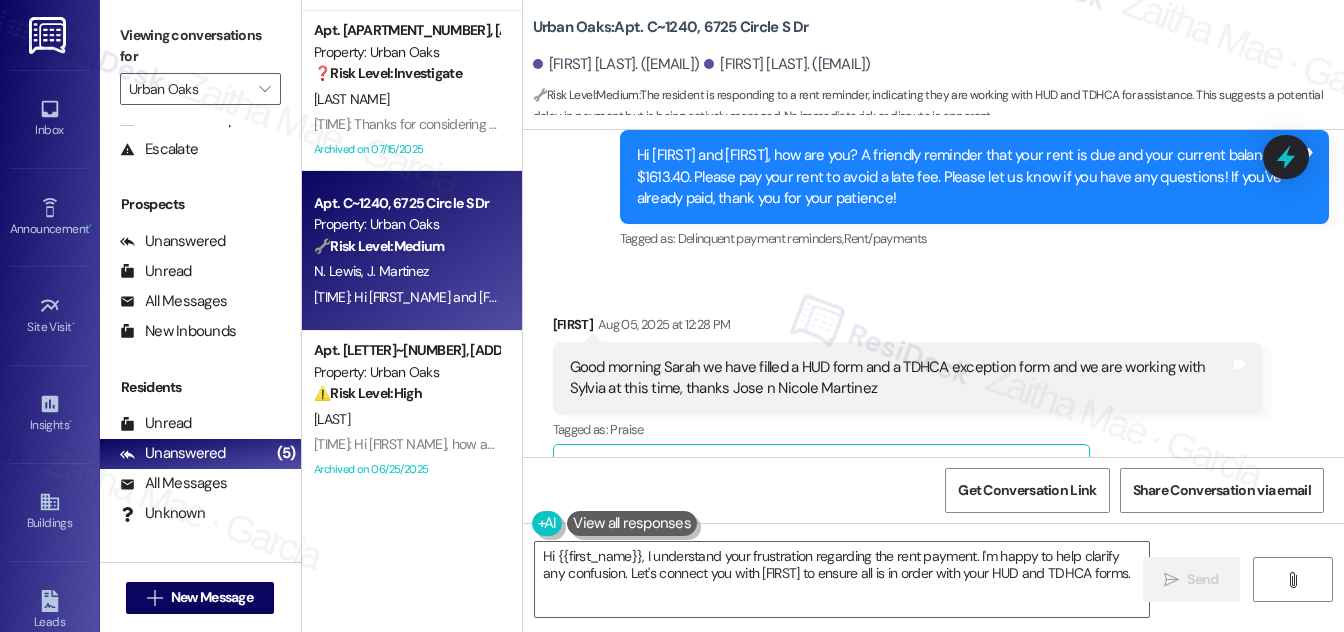 scroll, scrollTop: 7433, scrollLeft: 0, axis: vertical 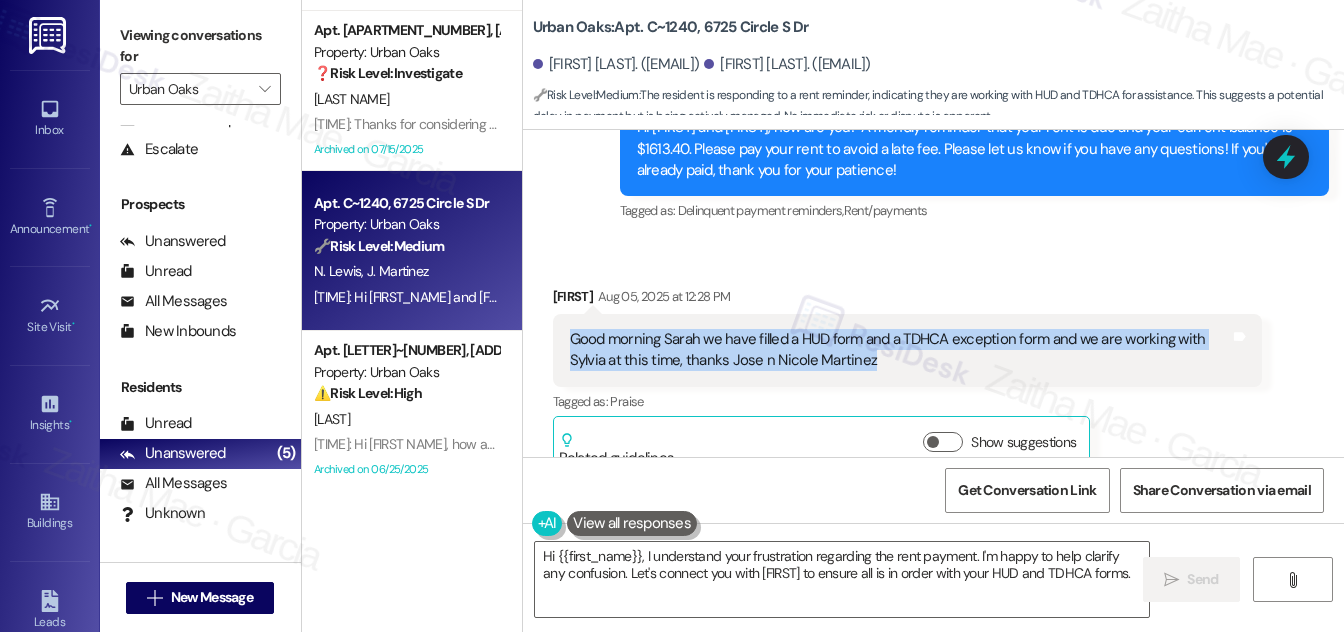 drag, startPoint x: 562, startPoint y: 292, endPoint x: 904, endPoint y: 323, distance: 343.4021 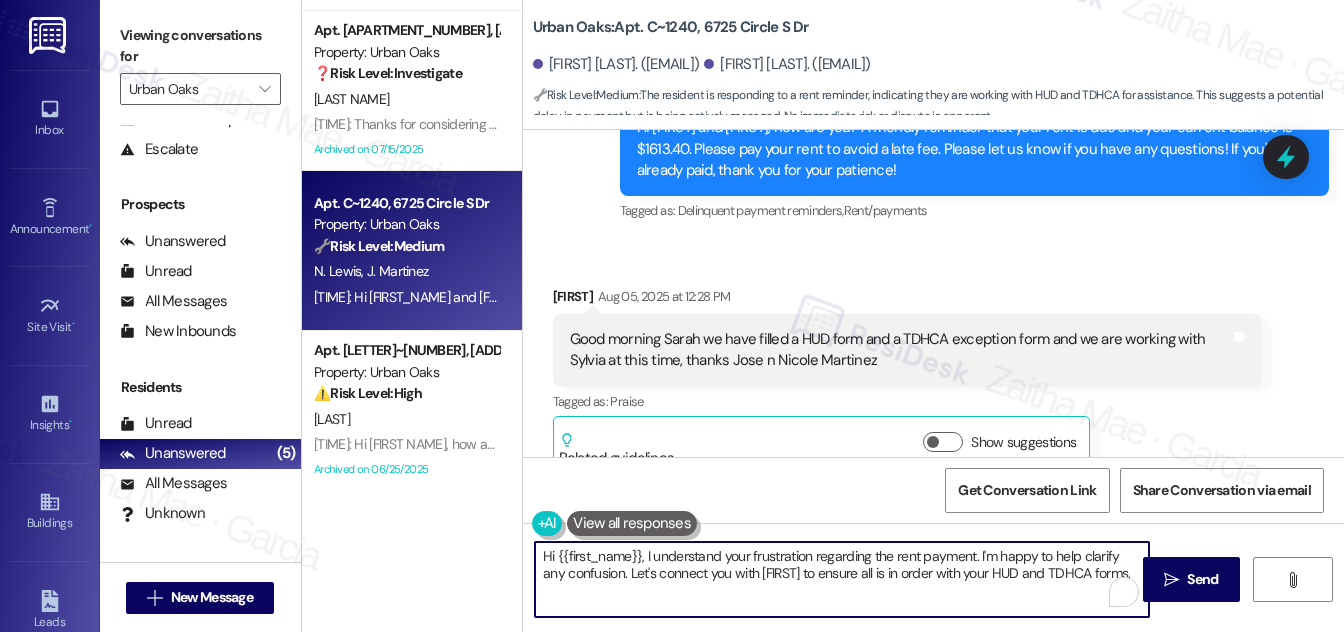 click on "Hi {{first_name}}, I understand your frustration regarding the rent payment. I'm happy to help clarify any confusion. Let's connect you with [FIRST] to ensure all is in order with your HUD and TDHCA forms." at bounding box center [842, 579] 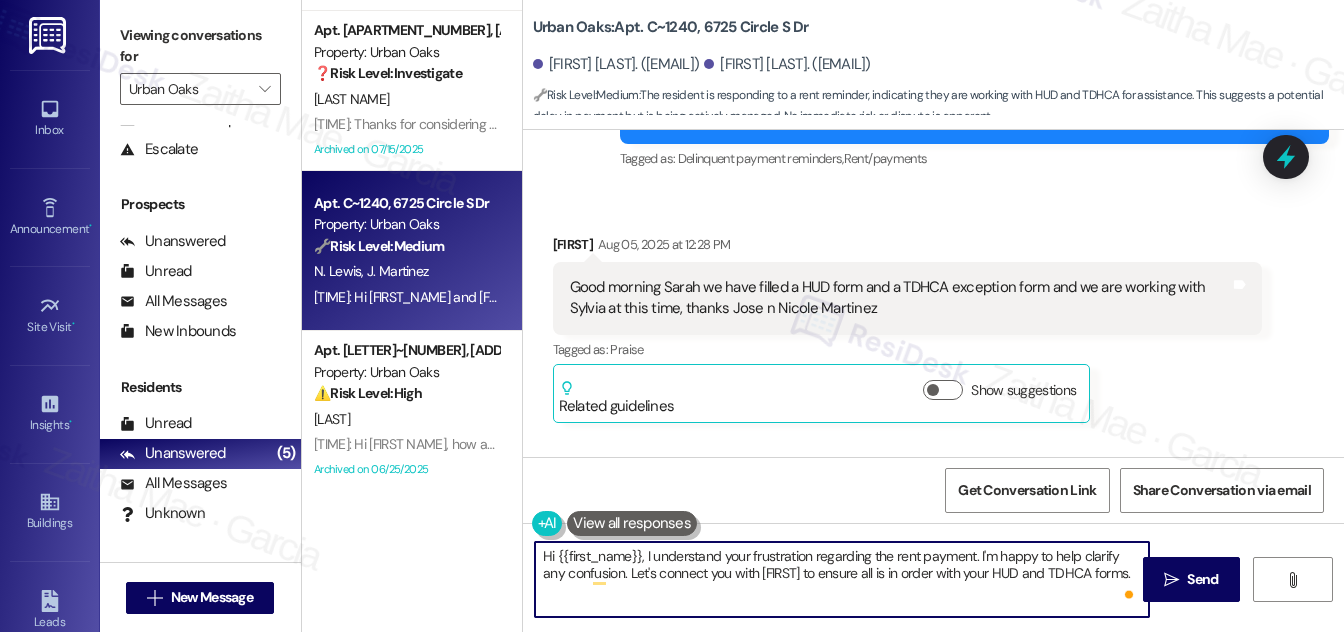 scroll, scrollTop: 7453, scrollLeft: 0, axis: vertical 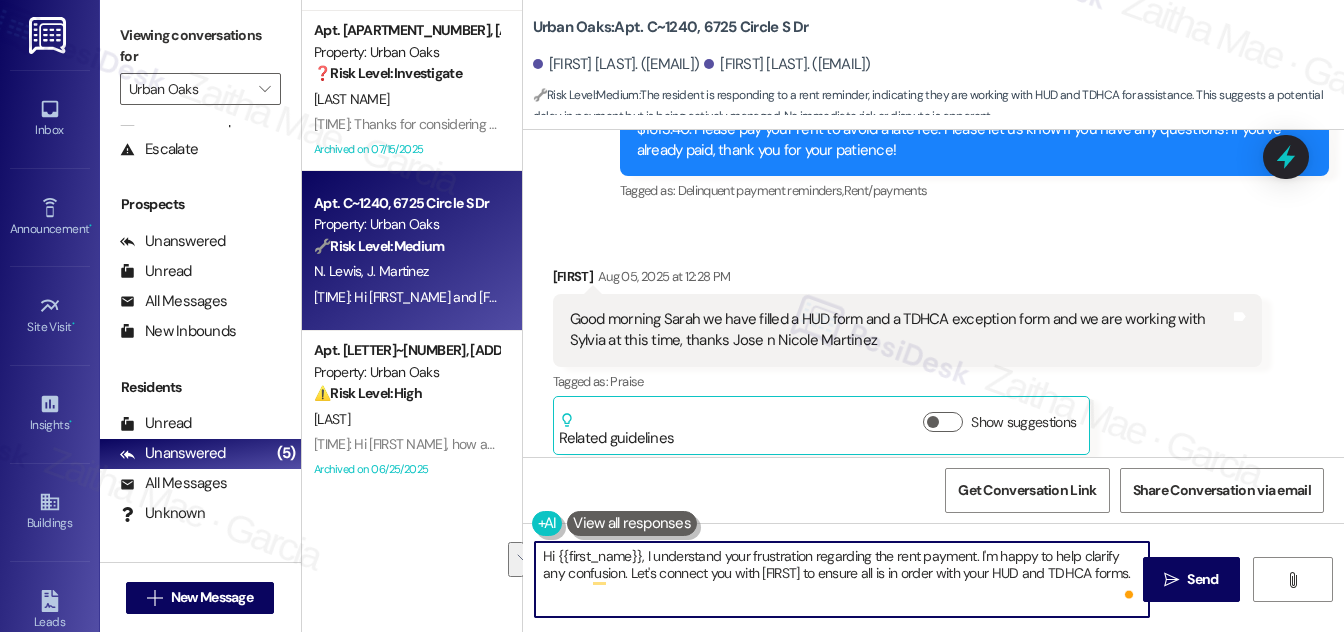 drag, startPoint x: 645, startPoint y: 553, endPoint x: 1096, endPoint y: 589, distance: 452.43454 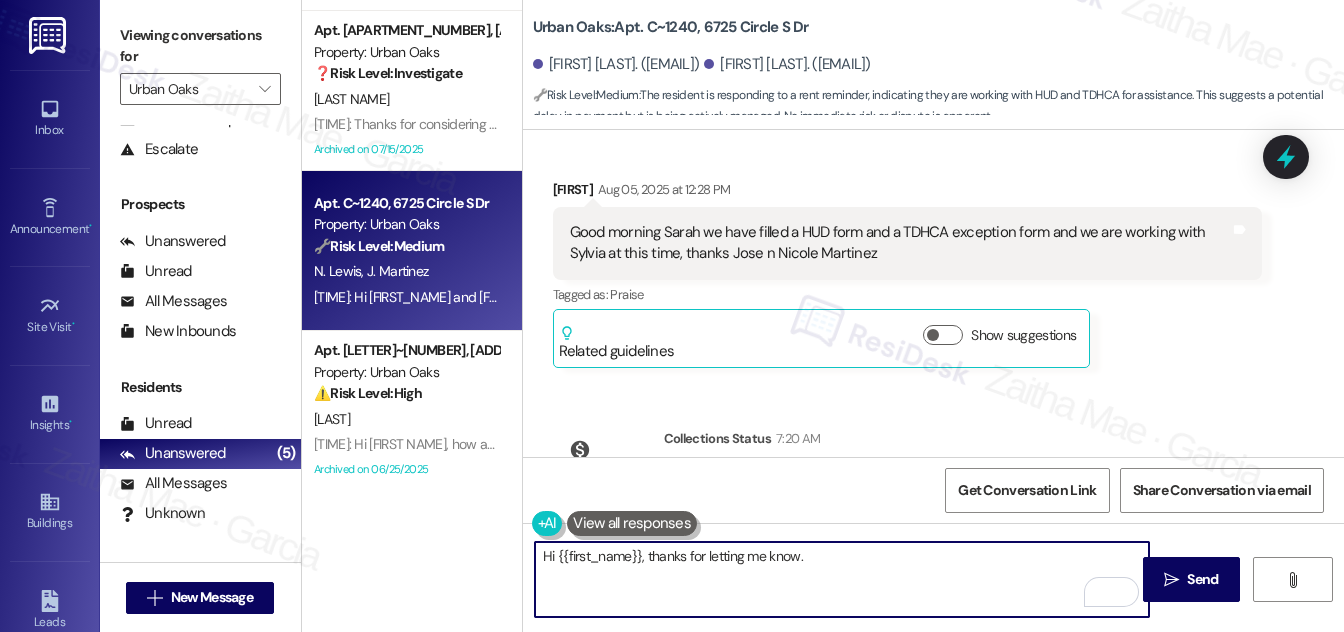 scroll, scrollTop: 7816, scrollLeft: 0, axis: vertical 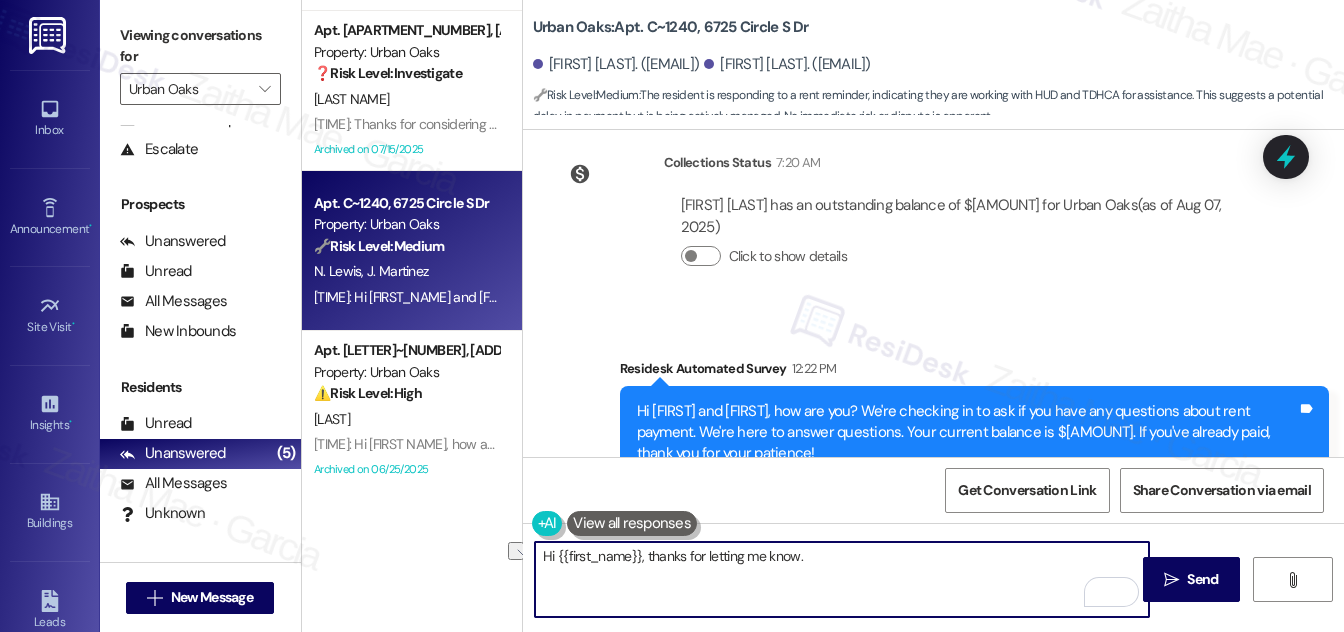 drag, startPoint x: 647, startPoint y: 555, endPoint x: 828, endPoint y: 566, distance: 181.33394 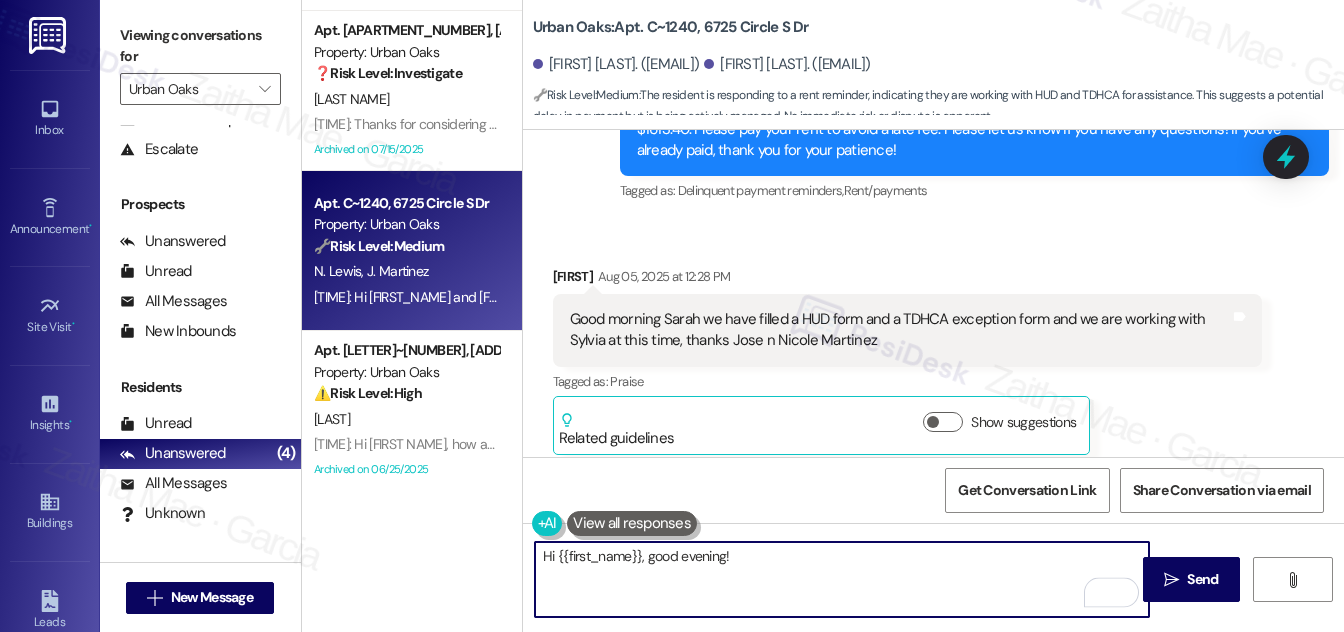 scroll, scrollTop: 7816, scrollLeft: 0, axis: vertical 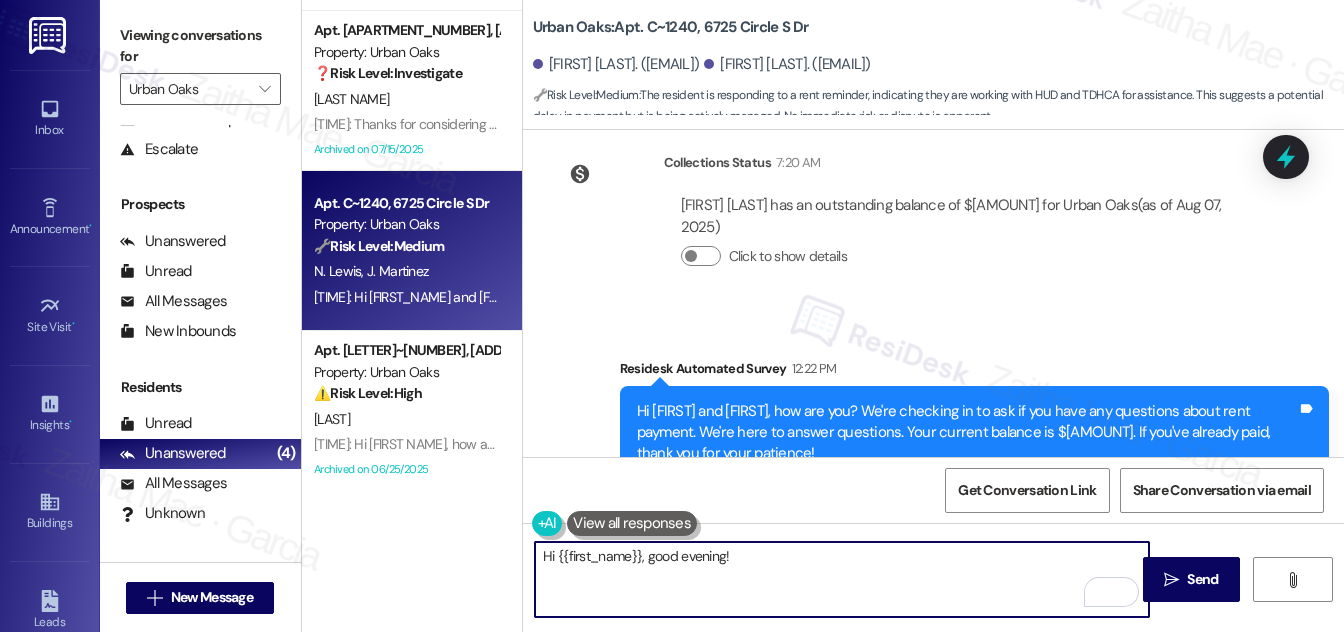 paste on "I appreciate you letting me know that you’ve completed the HUD form and the TDHCA exception form, and that you’re working with Sylvia. Please don’t hesitate to reach out if there’s anything else I can assist with during the process." 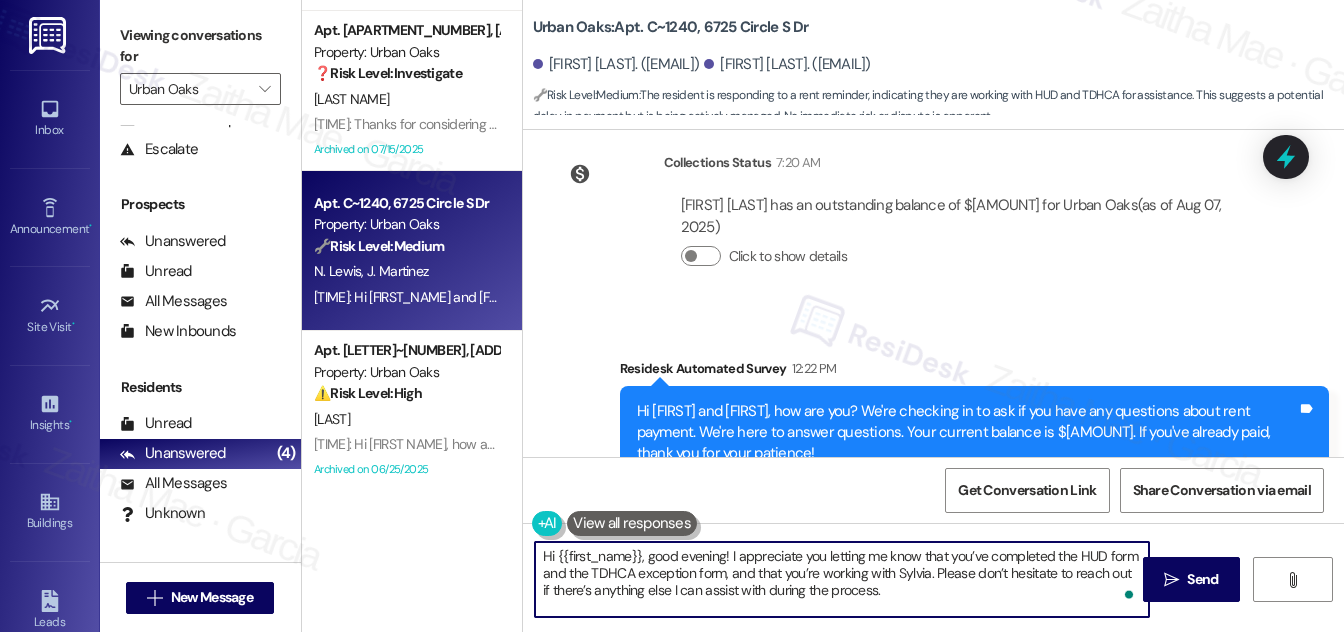 type on "Hi {{first_name}}, good evening! I appreciate you letting me know that you’ve completed the HUD form and the TDHCA exception form, and that you’re working with Sylvia. Please don’t hesitate to reach out if there’s anything else I can assist with during the process." 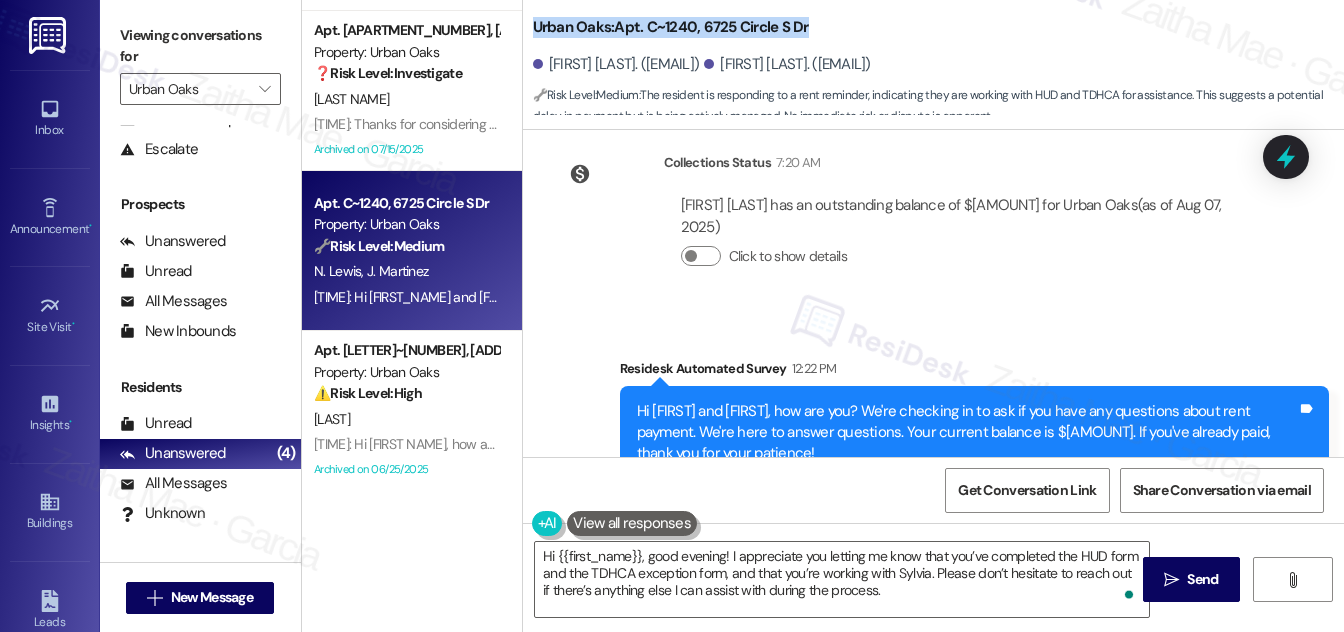 drag, startPoint x: 522, startPoint y: 23, endPoint x: 828, endPoint y: 37, distance: 306.3201 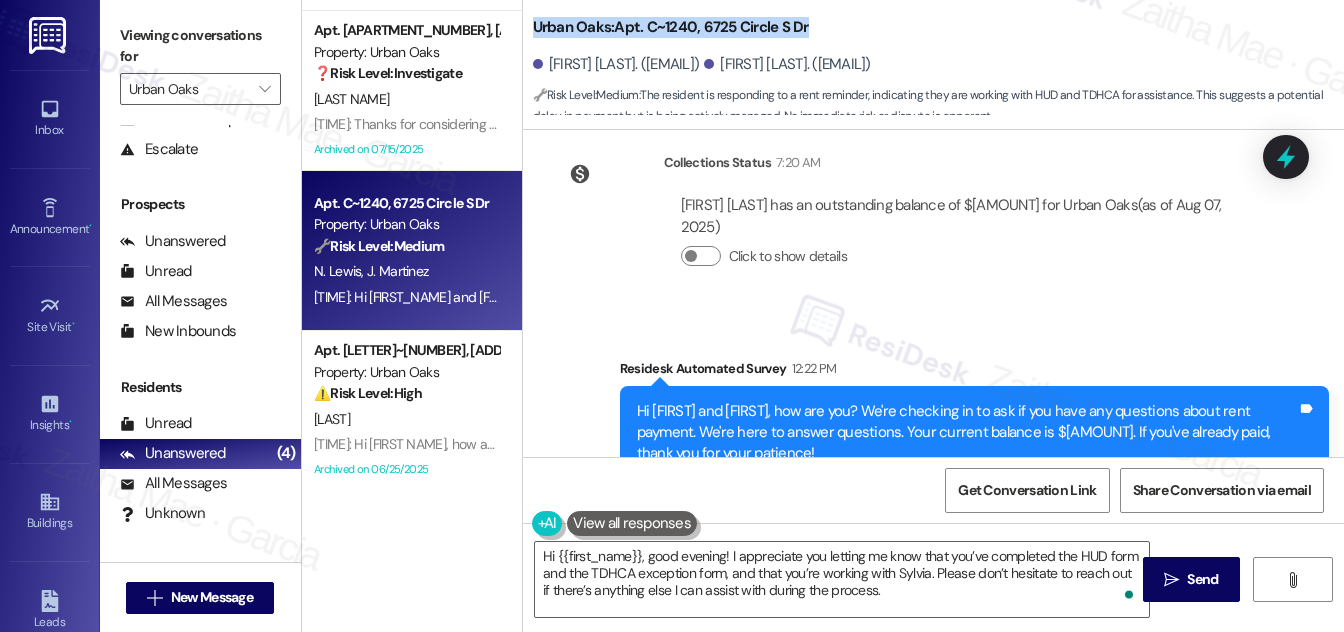 click on "Urban Oaks:  Apt. C~1240, 6725 Circle S Dr       Jose Martinez. ([EMAIL])   Nicole Lewis. ([EMAIL])   🔧  Risk Level:  Medium :  The resident is responding to a rent reminder, indicating they are working with HUD and TDHCA for assistance. This suggests a potential delay in payment but is being actively managed. No immediate risk or dispute is apparent." at bounding box center (933, 60) 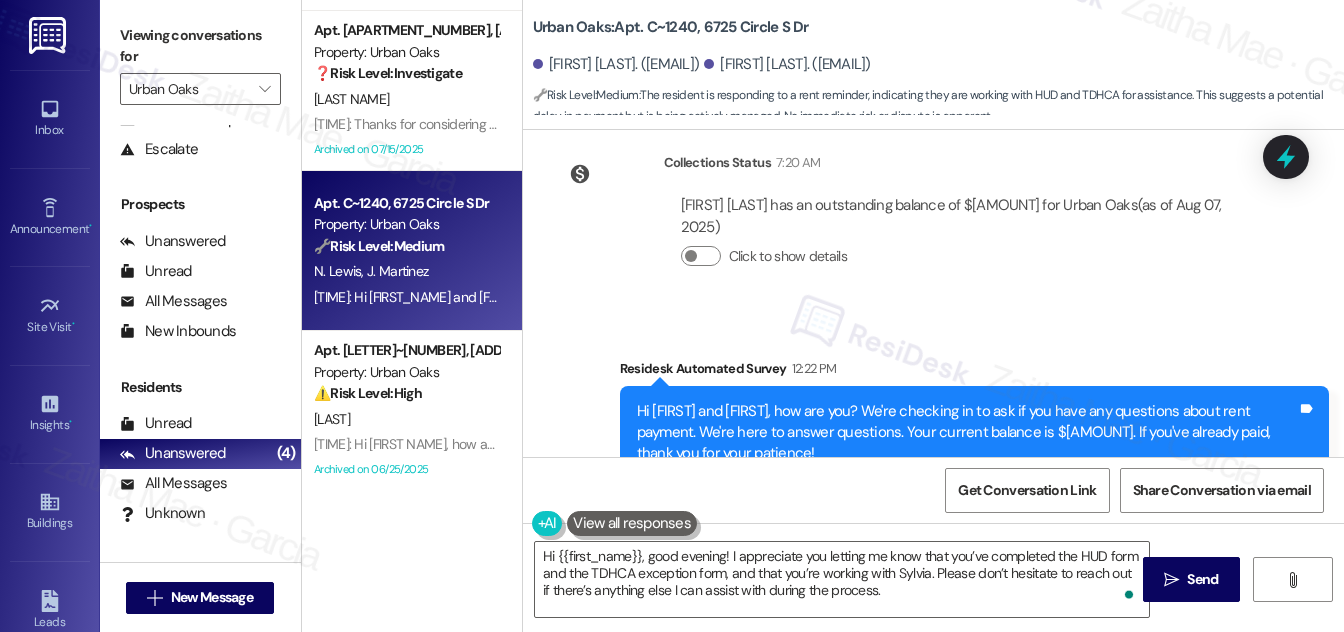 click on "[FIRST] [LAST] has an outstanding balance of $1613.4 for Urban Oaks (as of [DATE]) Click to show details" at bounding box center (963, 238) 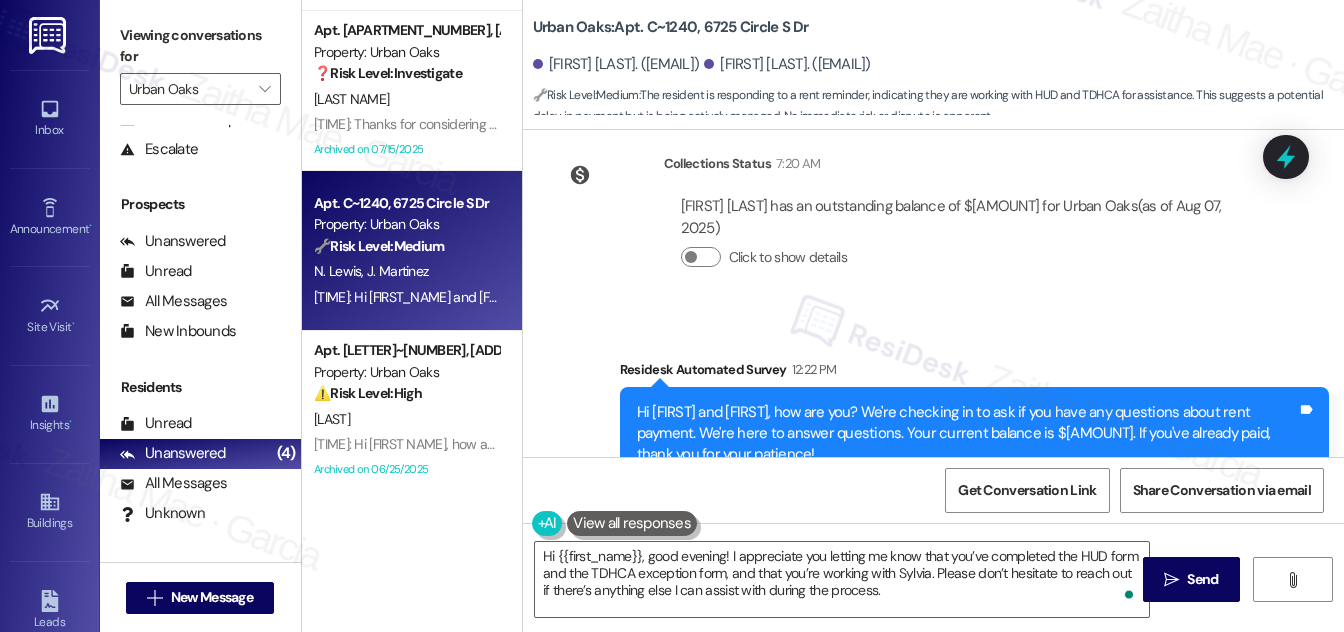 scroll, scrollTop: 7816, scrollLeft: 0, axis: vertical 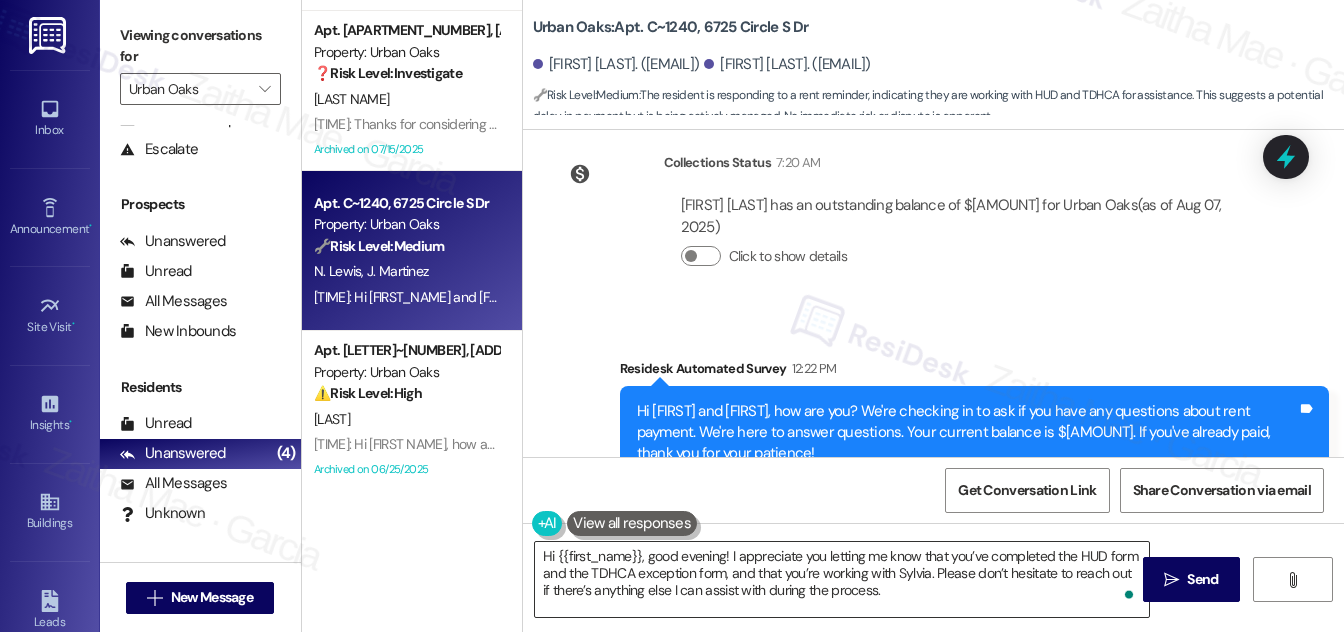 click on "Hi {{first_name}}, good evening! I appreciate you letting me know that you’ve completed the HUD form and the TDHCA exception form, and that you’re working with Sylvia. Please don’t hesitate to reach out if there’s anything else I can assist with during the process." at bounding box center (842, 579) 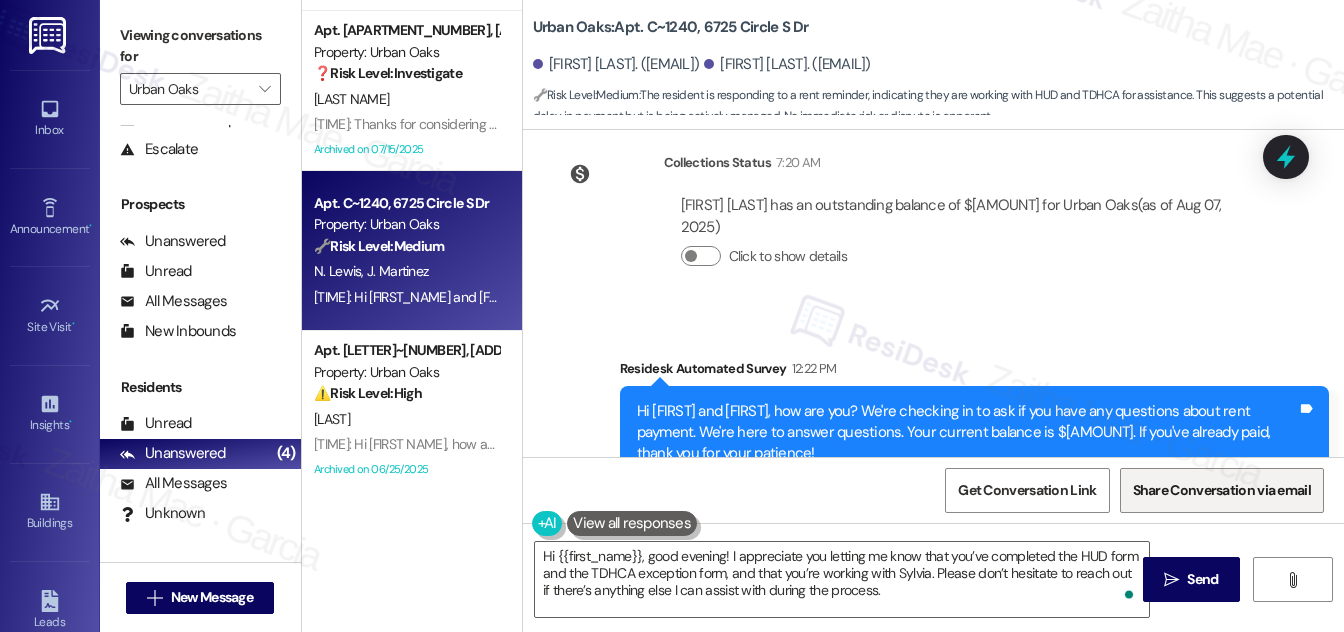drag, startPoint x: 1184, startPoint y: 578, endPoint x: 1132, endPoint y: 504, distance: 90.44335 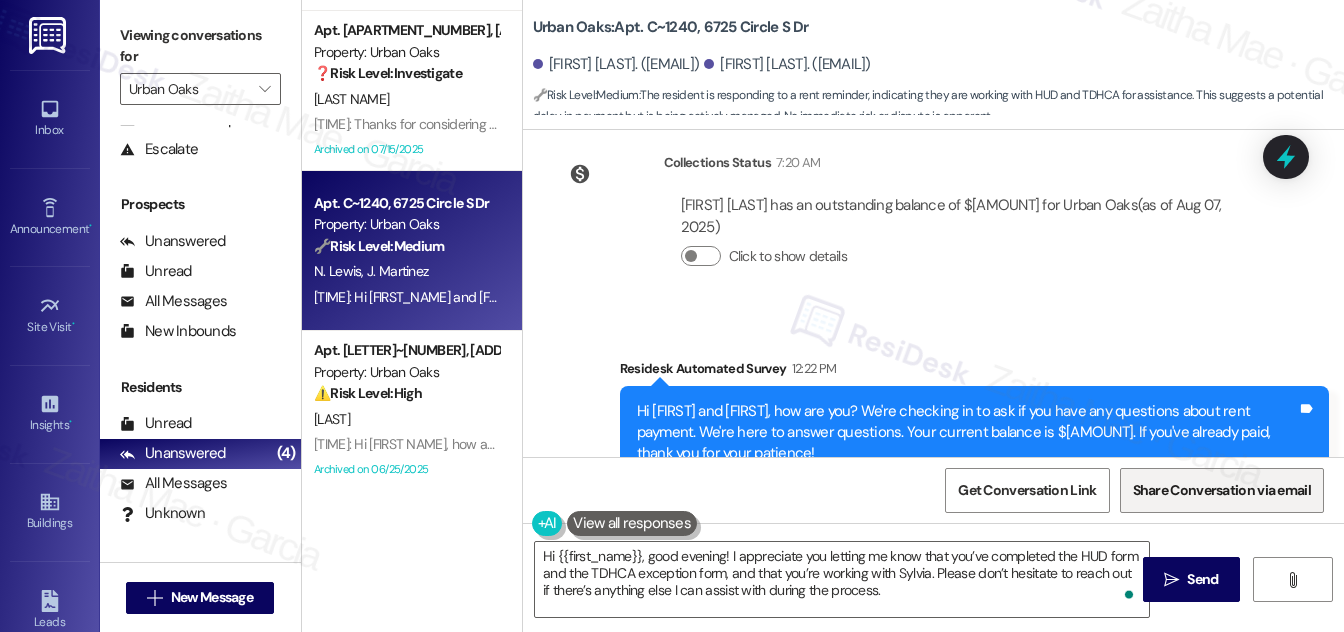 click on "Send" at bounding box center [1202, 579] 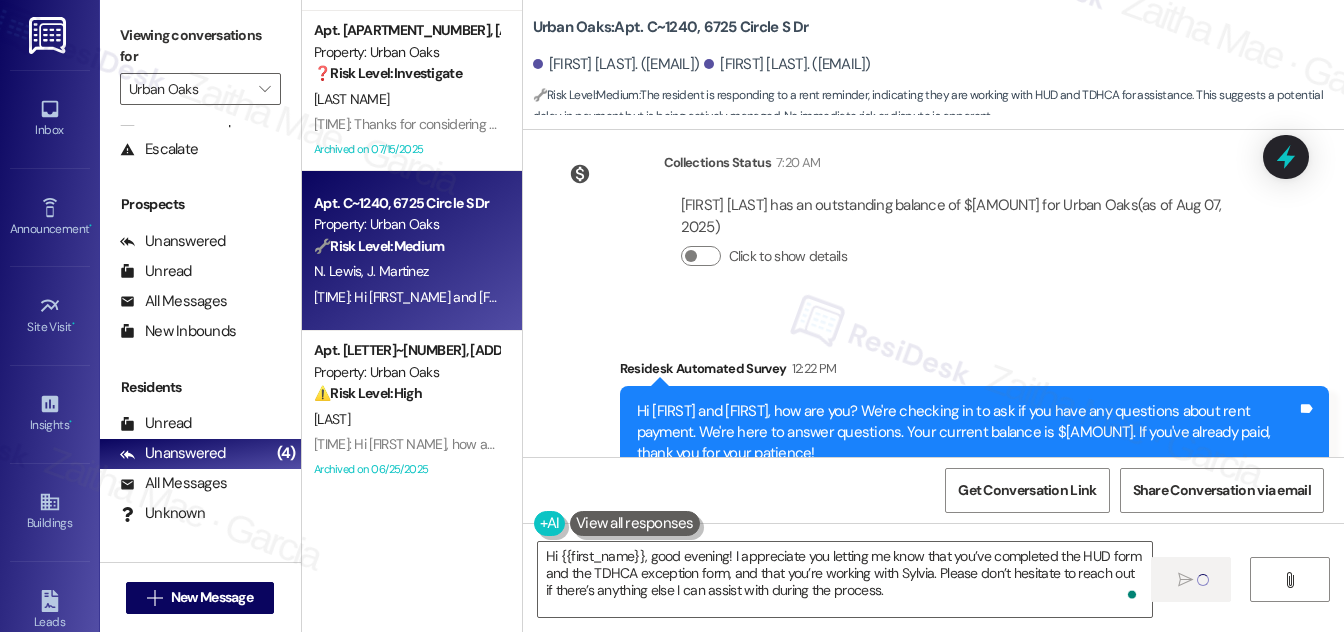 type 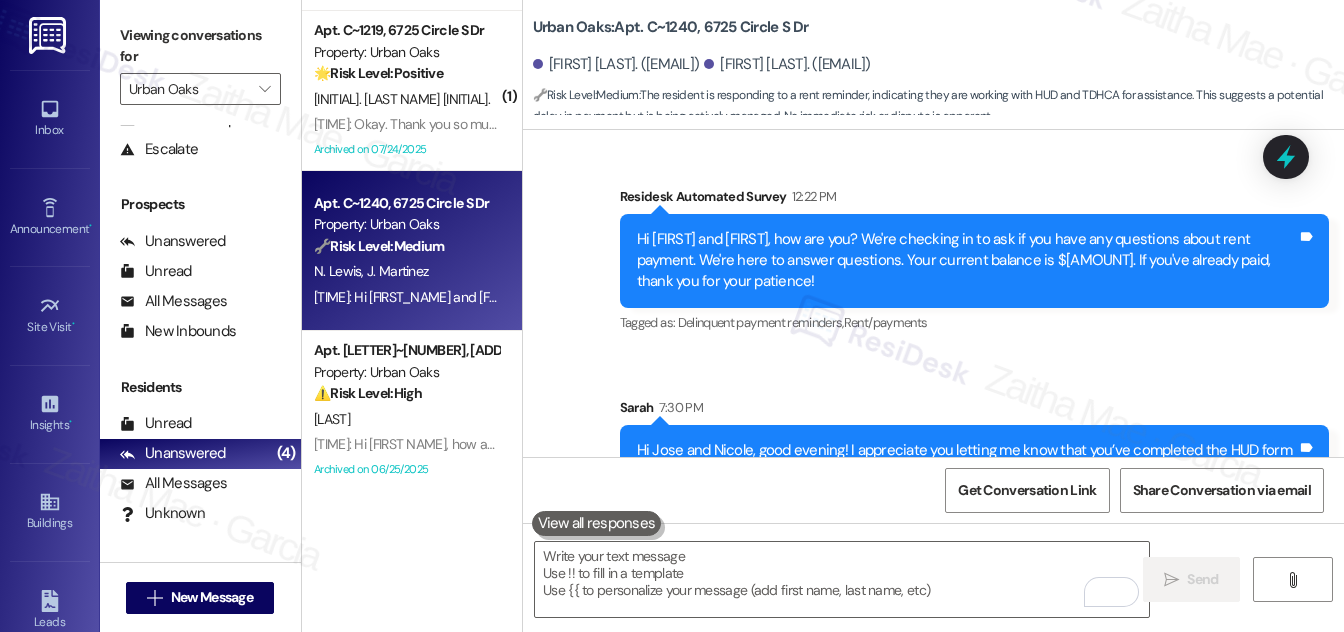 scroll, scrollTop: 7999, scrollLeft: 0, axis: vertical 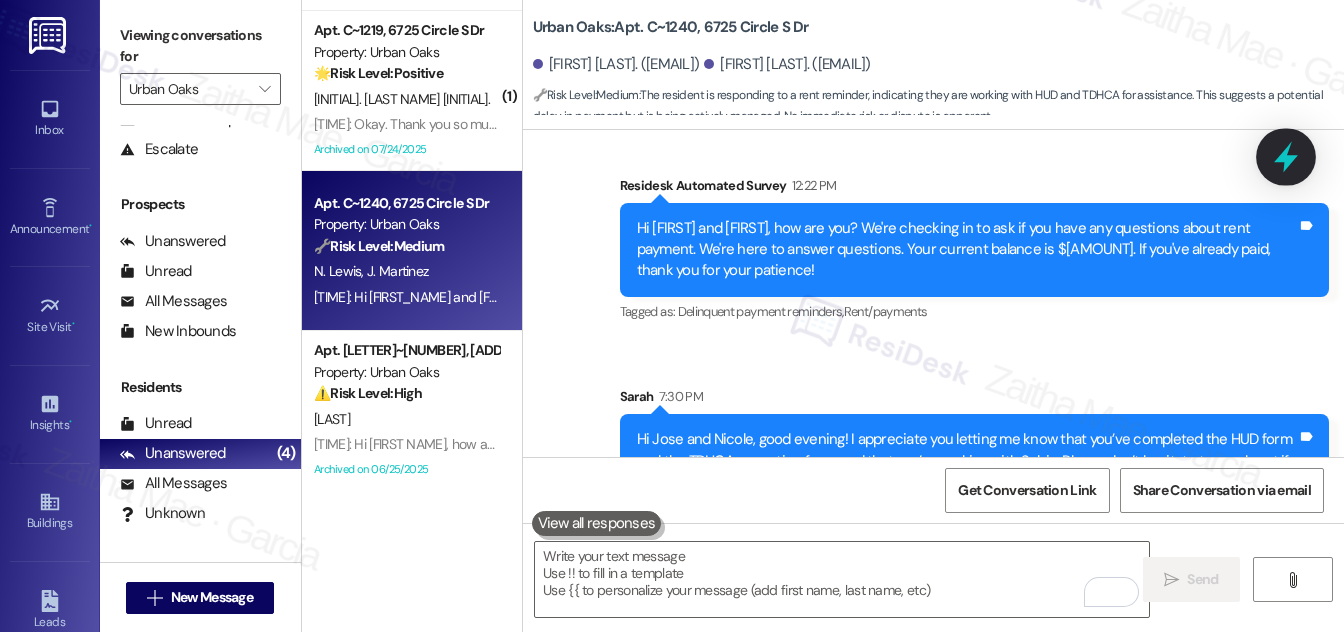 click 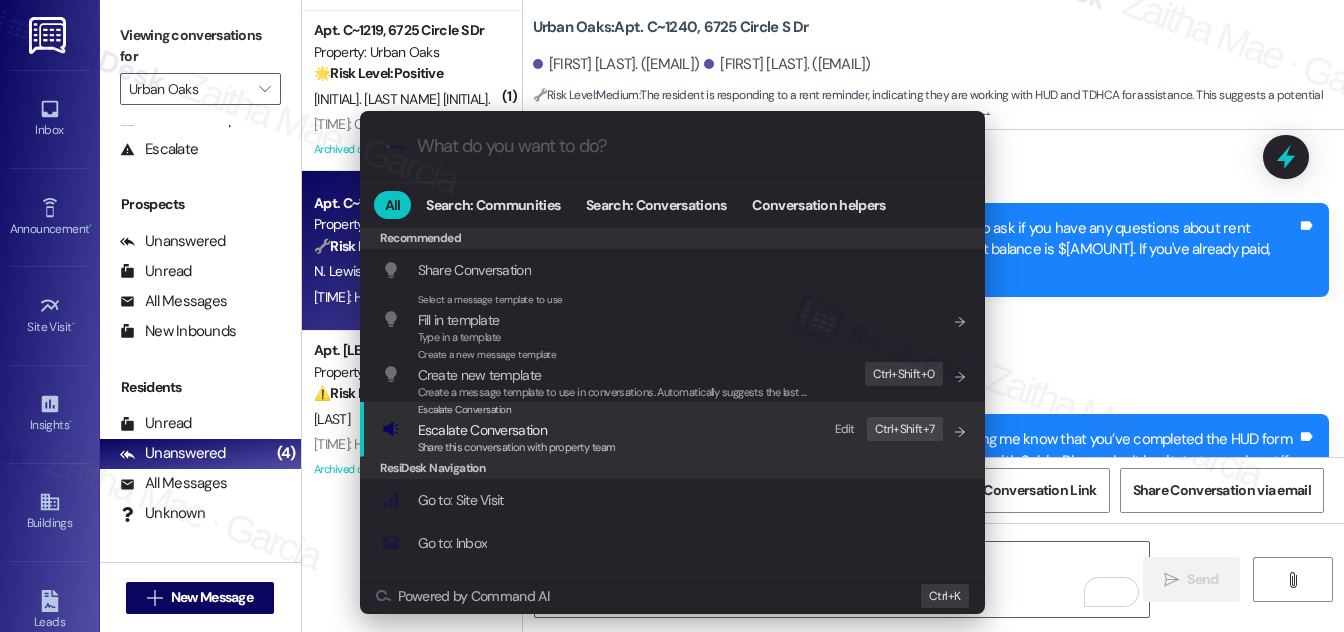 click on "Escalate Conversation" at bounding box center (482, 430) 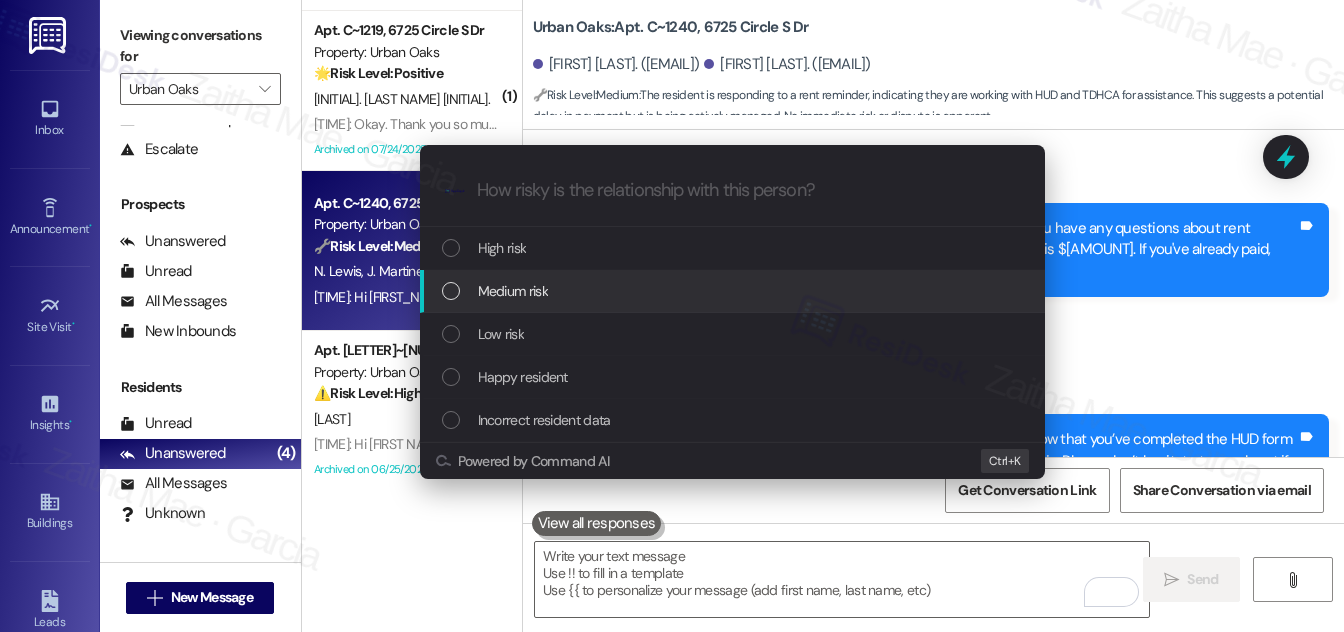 click on "Medium risk" at bounding box center [734, 291] 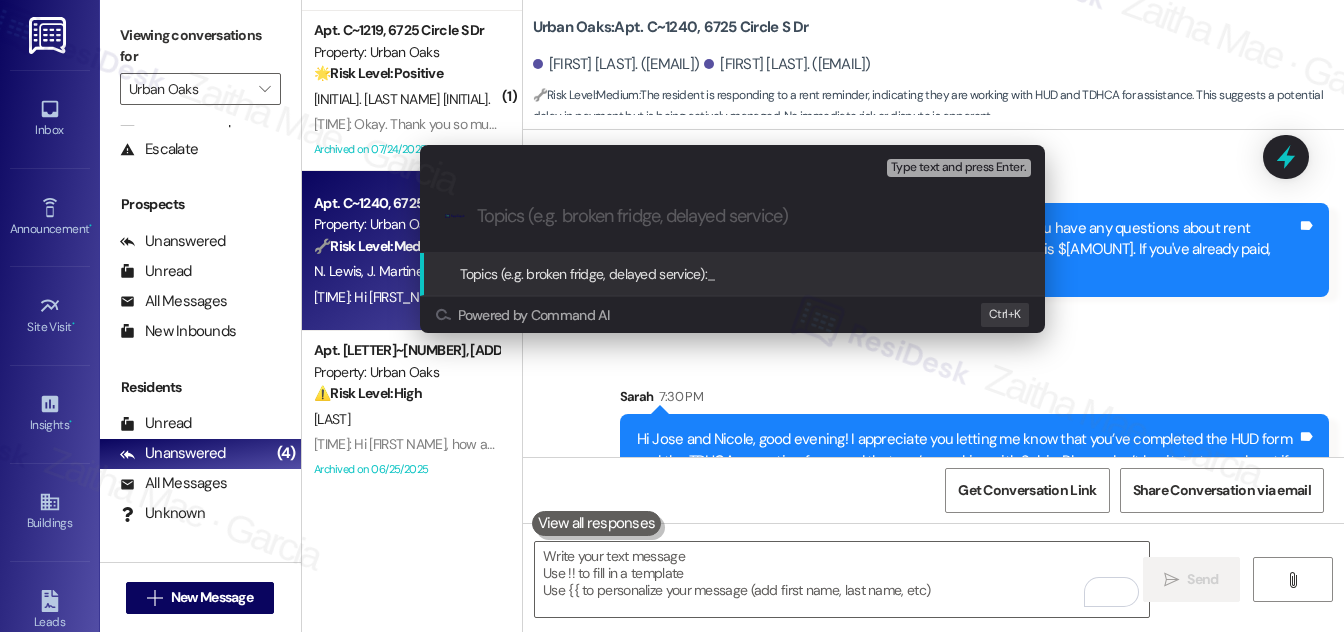 click on "Escalate Conversation Medium risk Topics (e.g. broken fridge, delayed service) Any messages to highlight in the email? Type text and press Enter. .cls-1{fill:#0a055f;}.cls-2{fill:#0cc4c4;} resideskLogoBlueOrange Topics (e.g. broken fridge, delayed service):  _ Powered by Command AI Ctrl+ K" at bounding box center (672, 316) 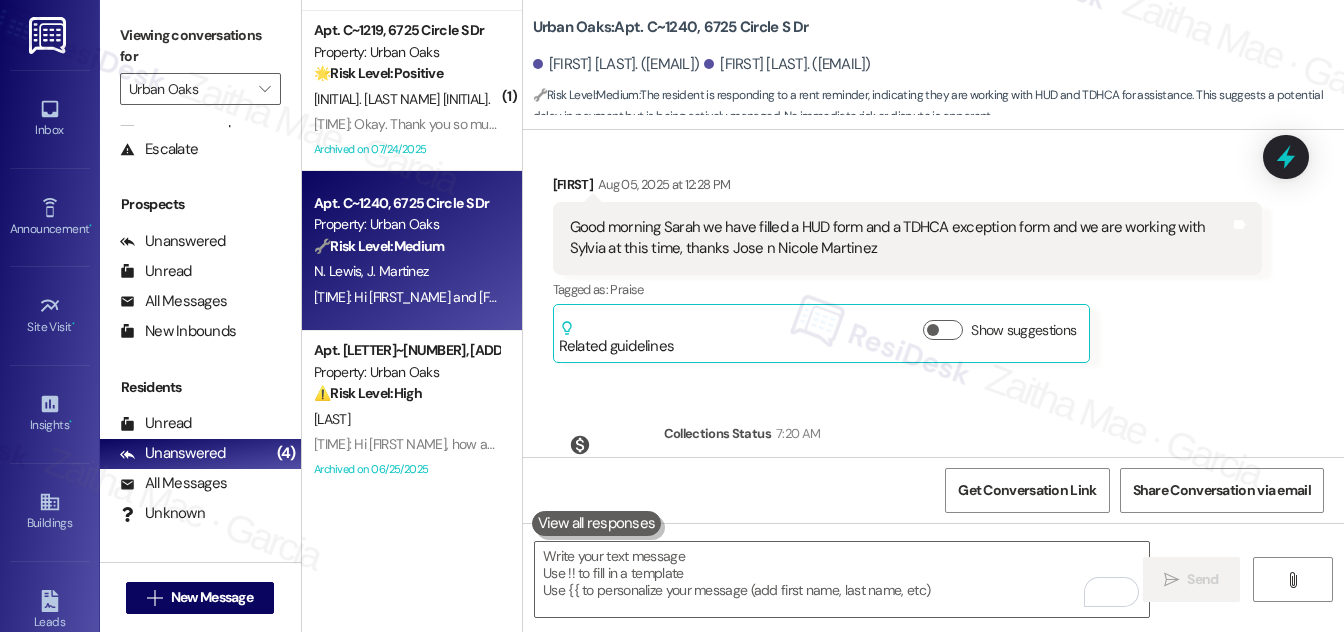 scroll, scrollTop: 7544, scrollLeft: 0, axis: vertical 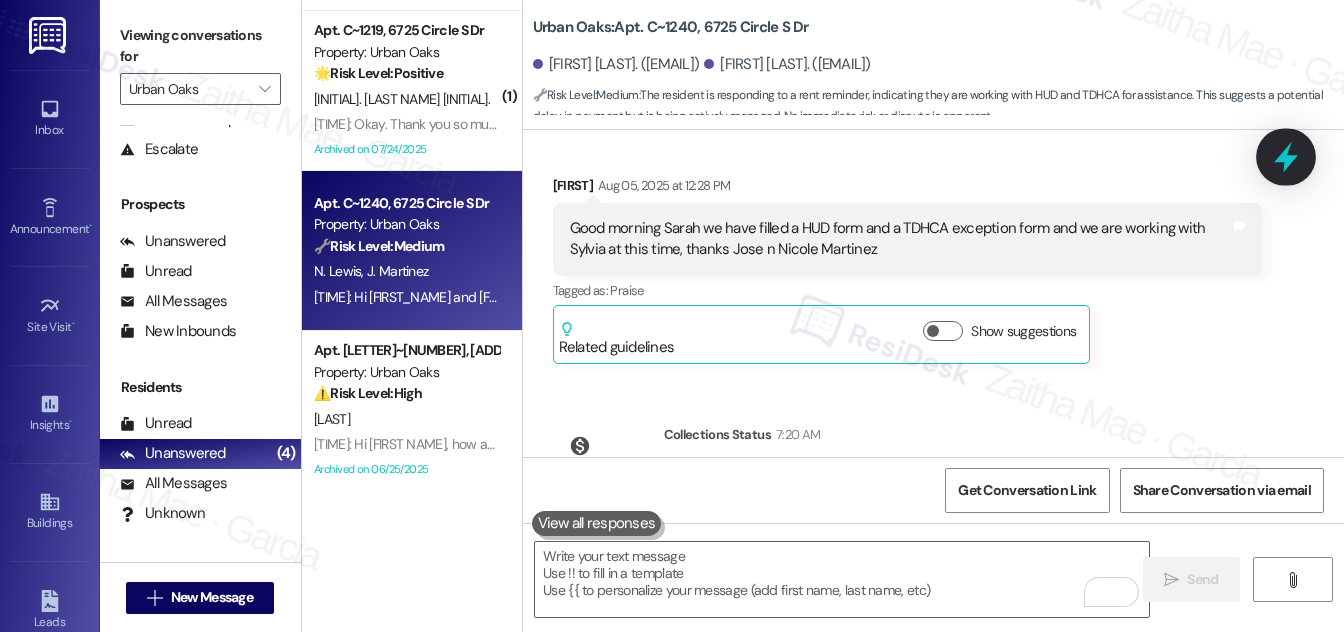 click 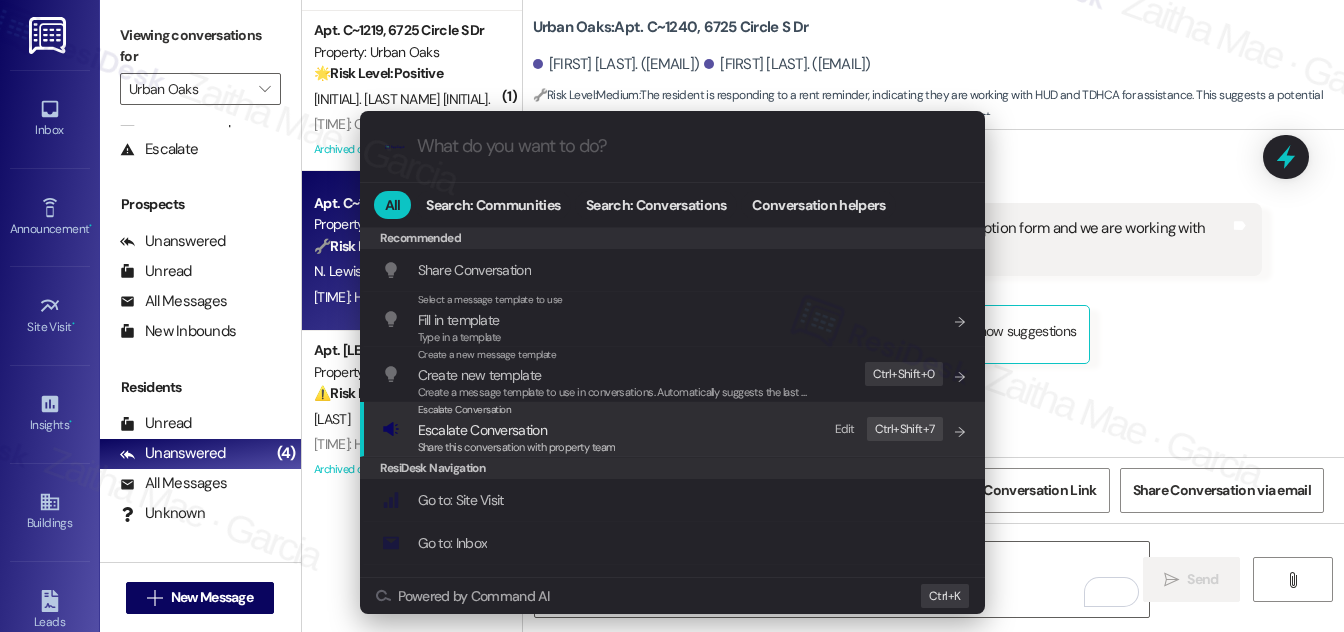 click on "Escalate Conversation" at bounding box center (482, 430) 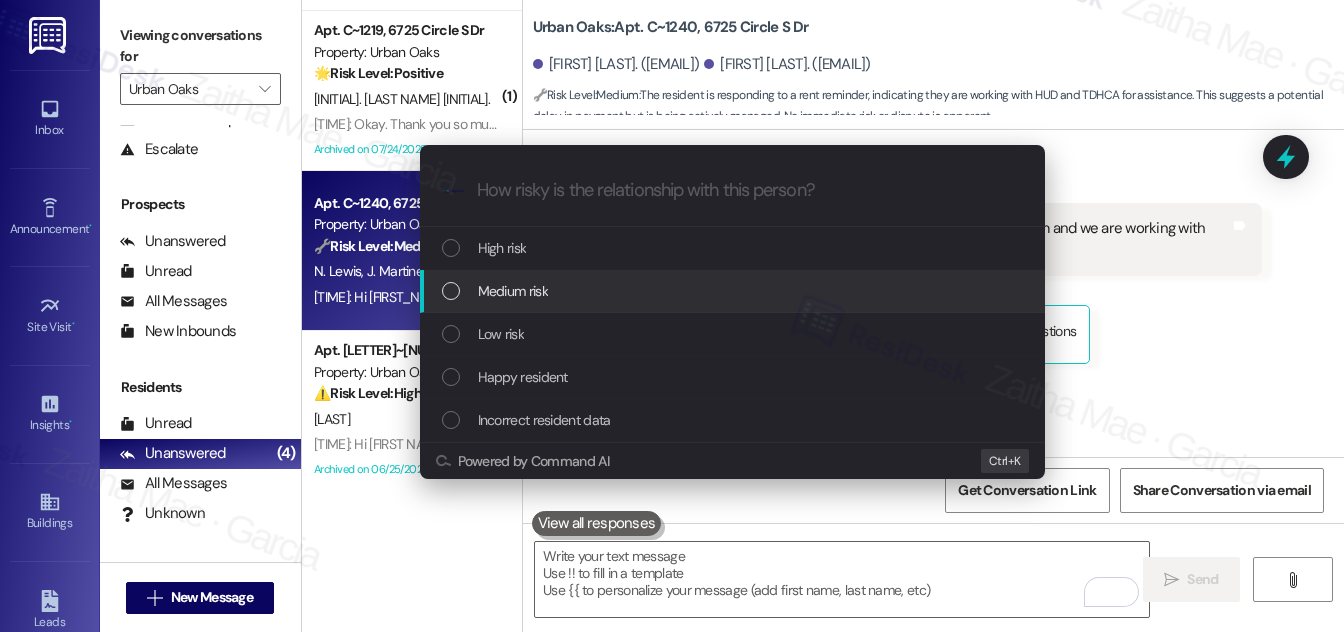 click on "Medium risk" at bounding box center (734, 291) 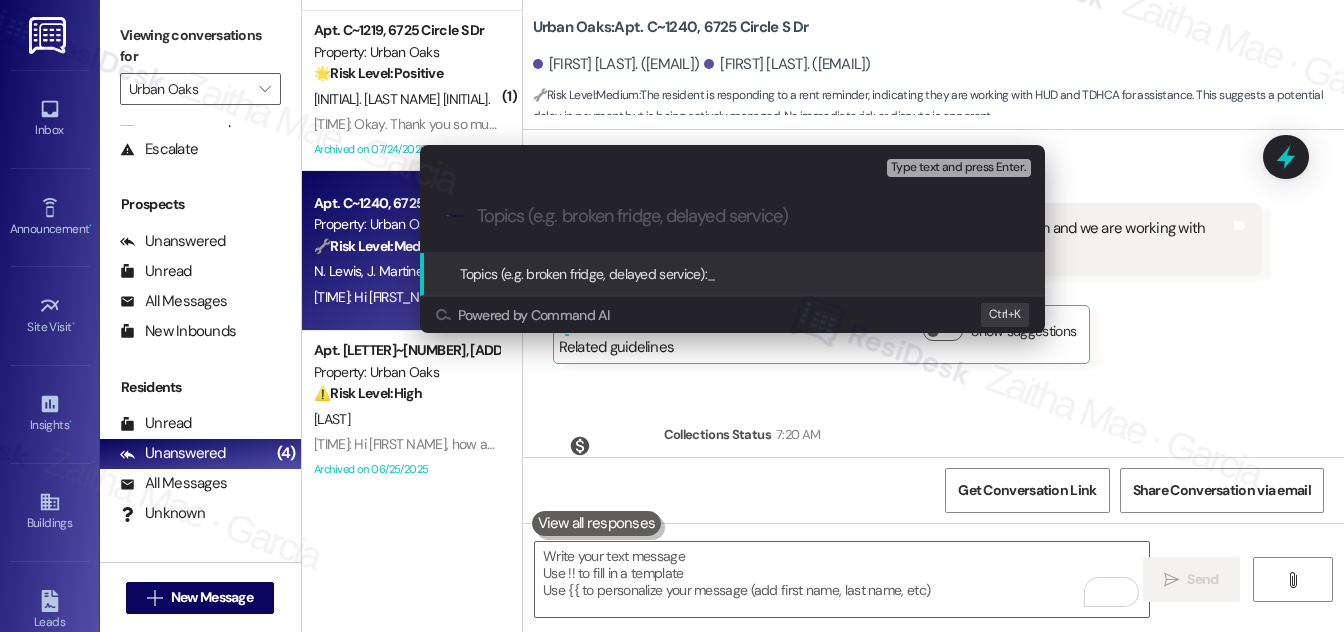 paste on "HUD and TDHCA Forms Completed" 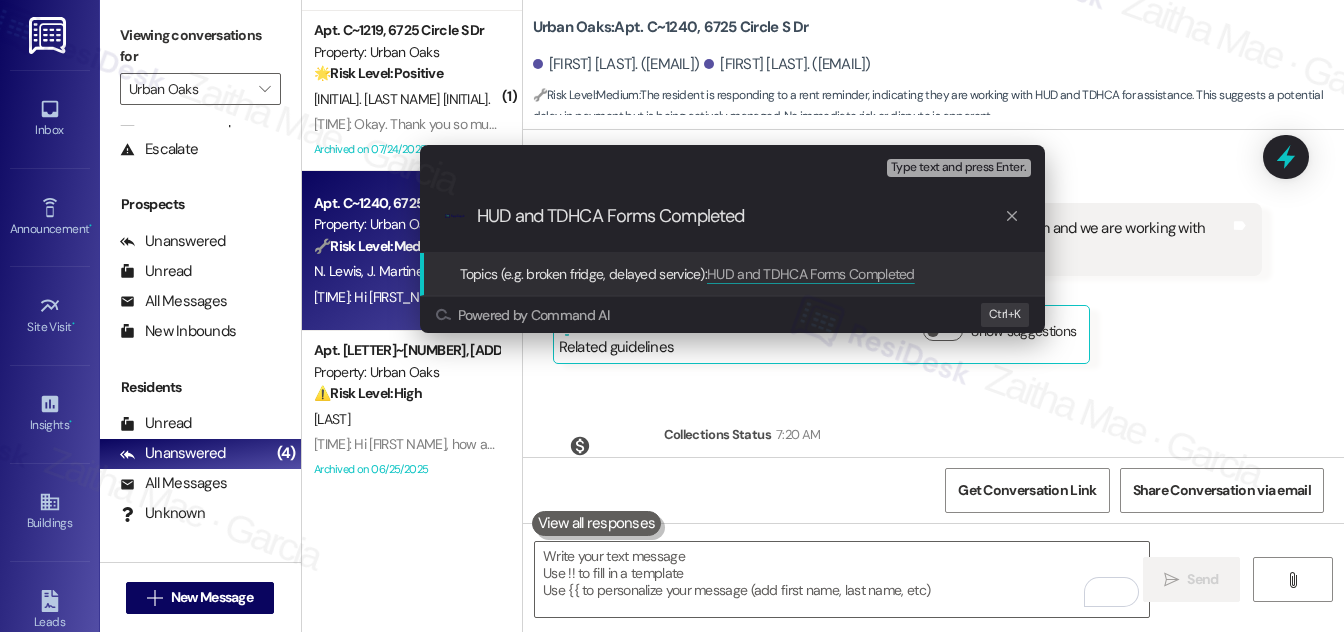 type 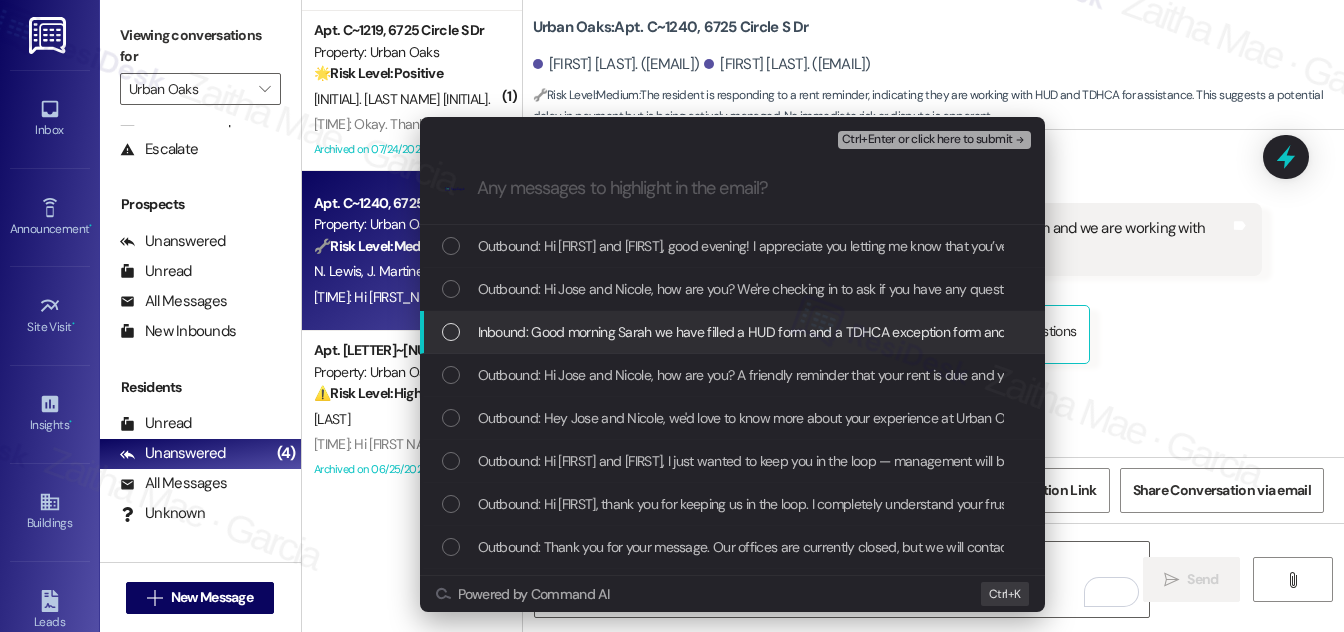 click at bounding box center [451, 332] 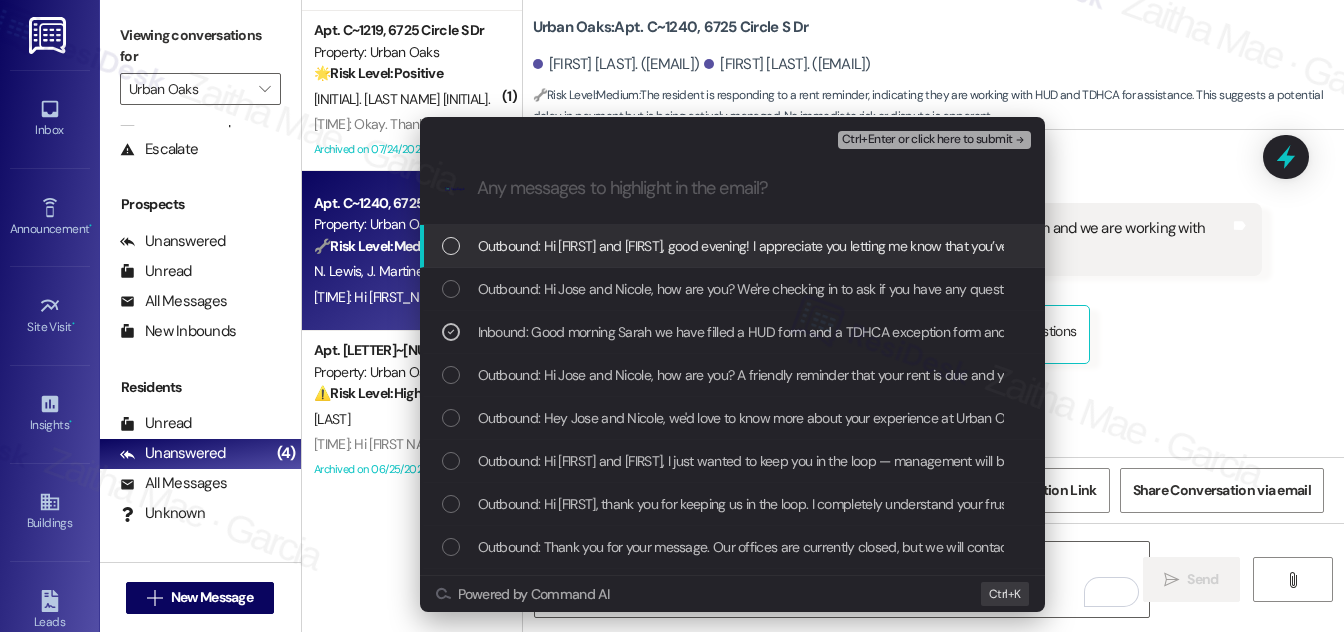 click on "Ctrl+Enter or click here to submit" at bounding box center (927, 140) 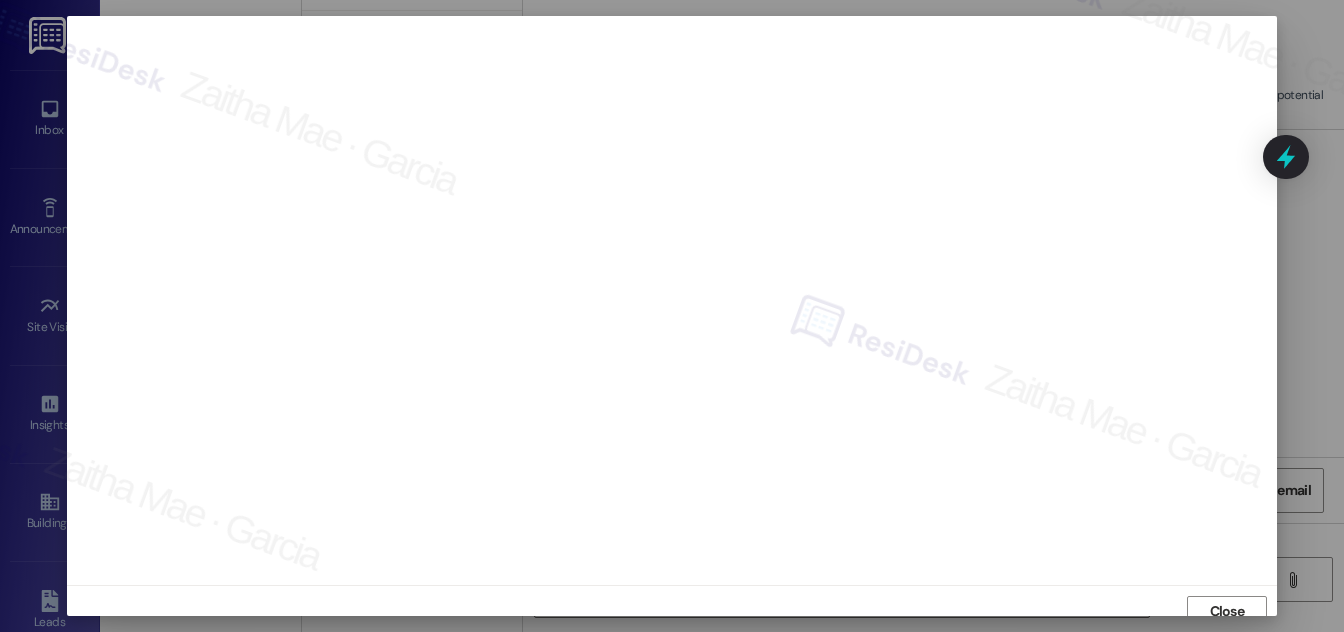 scroll, scrollTop: 11, scrollLeft: 0, axis: vertical 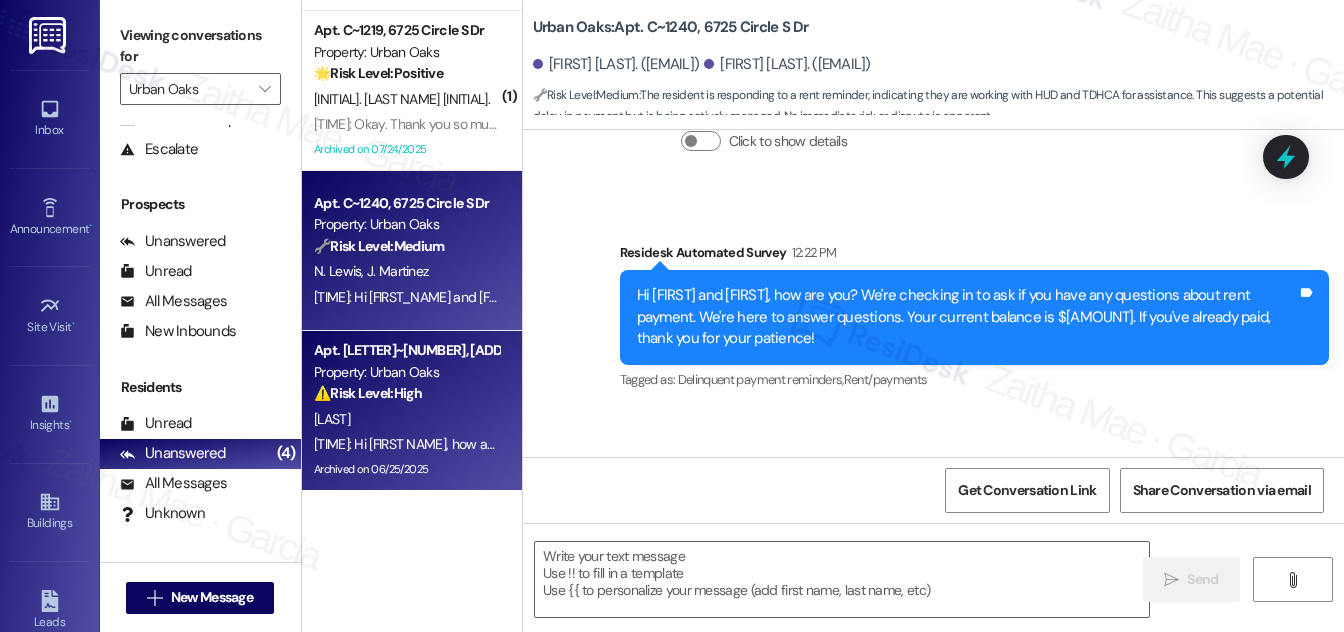 type on "Fetching suggested responses. Please feel free to read through the conversation in the meantime." 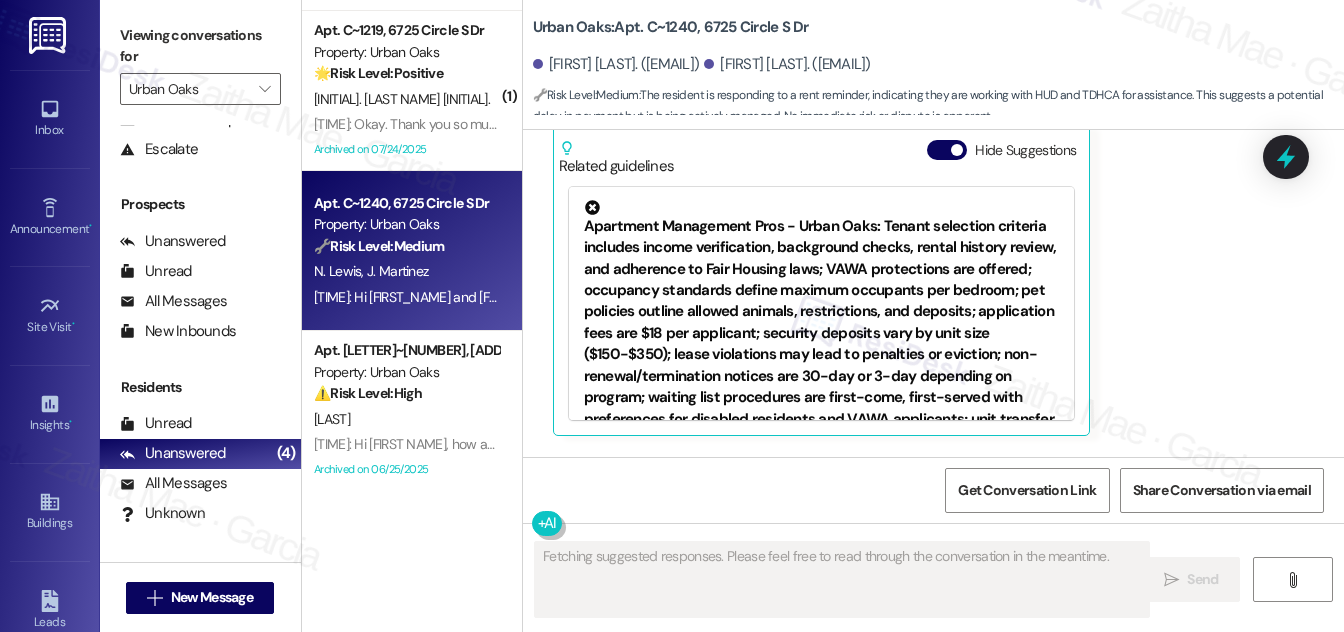scroll, scrollTop: 7673, scrollLeft: 0, axis: vertical 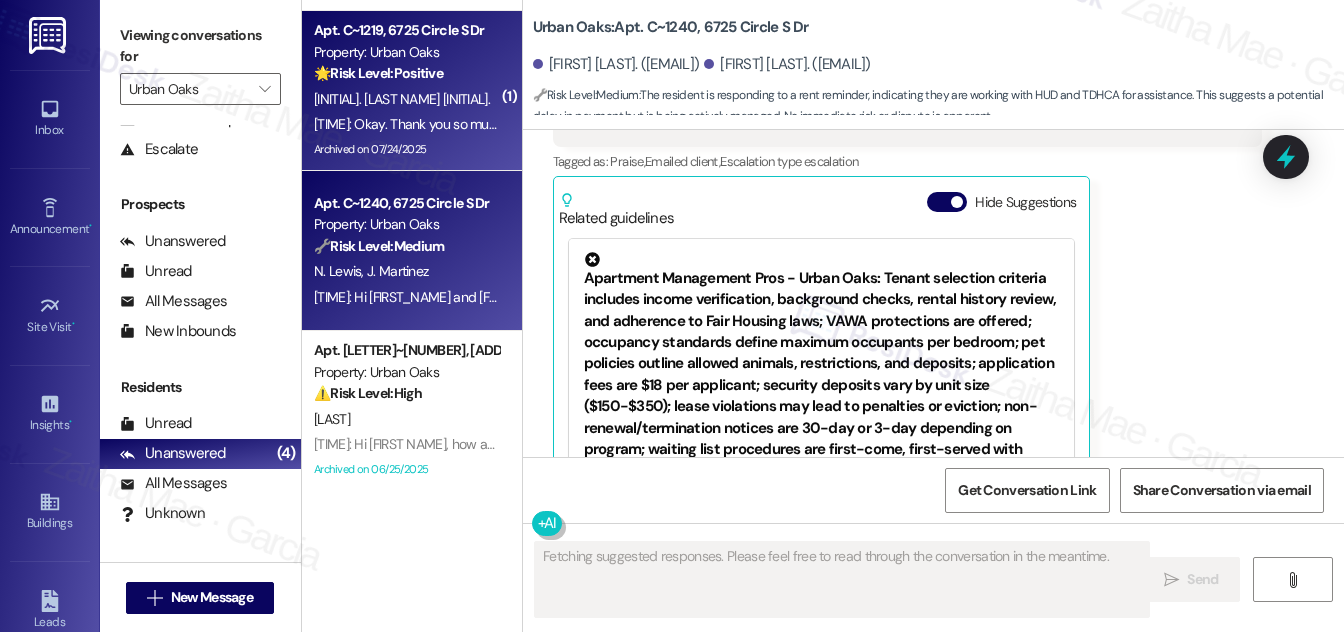 click on "[INITIAL]. [LAST NAME] [INITIAL]." at bounding box center (406, 99) 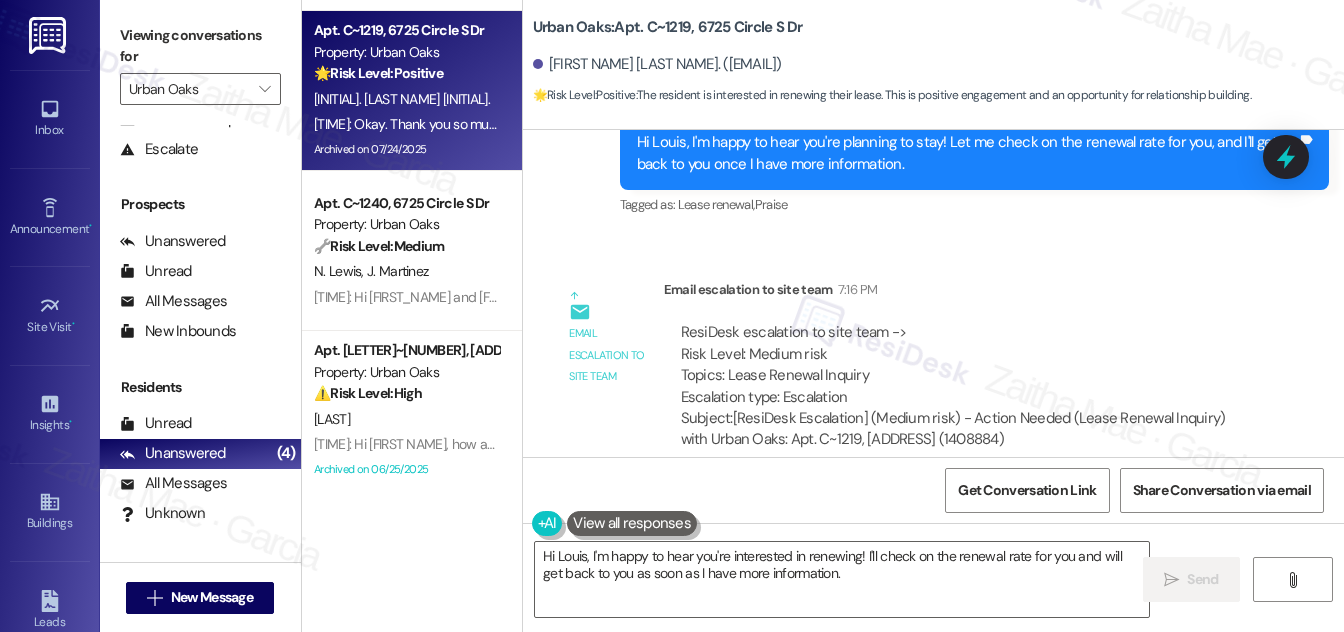 scroll, scrollTop: 5789, scrollLeft: 0, axis: vertical 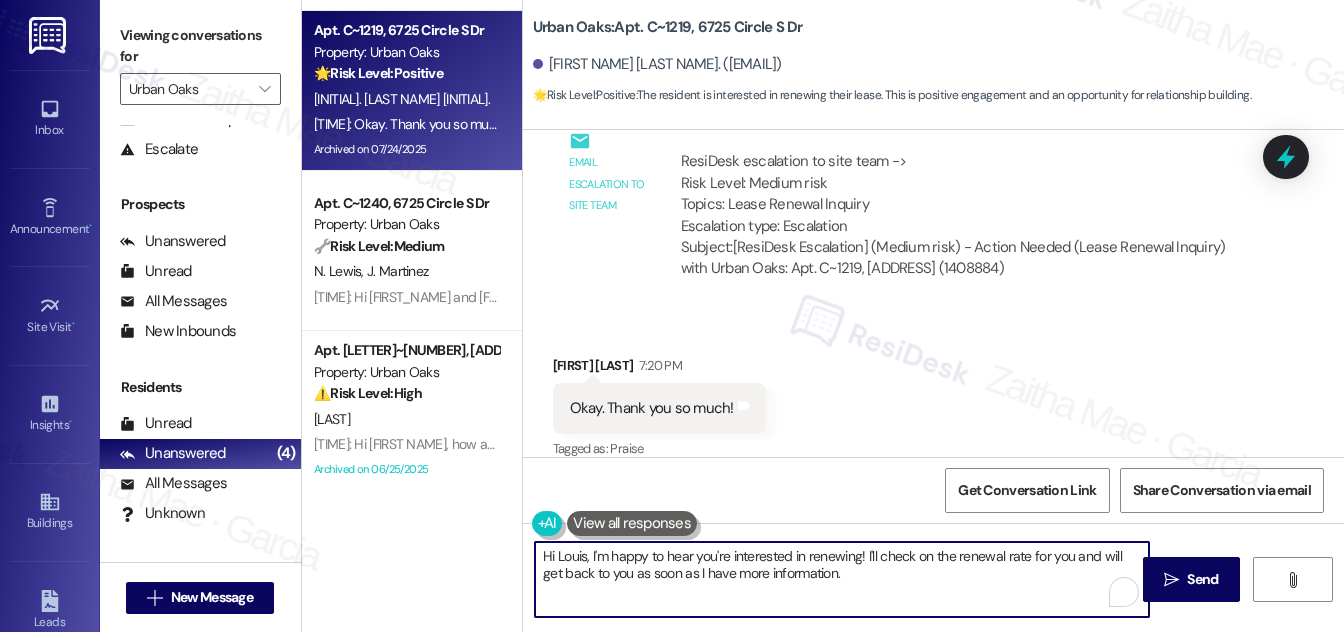 drag, startPoint x: 542, startPoint y: 555, endPoint x: 854, endPoint y: 599, distance: 315.08728 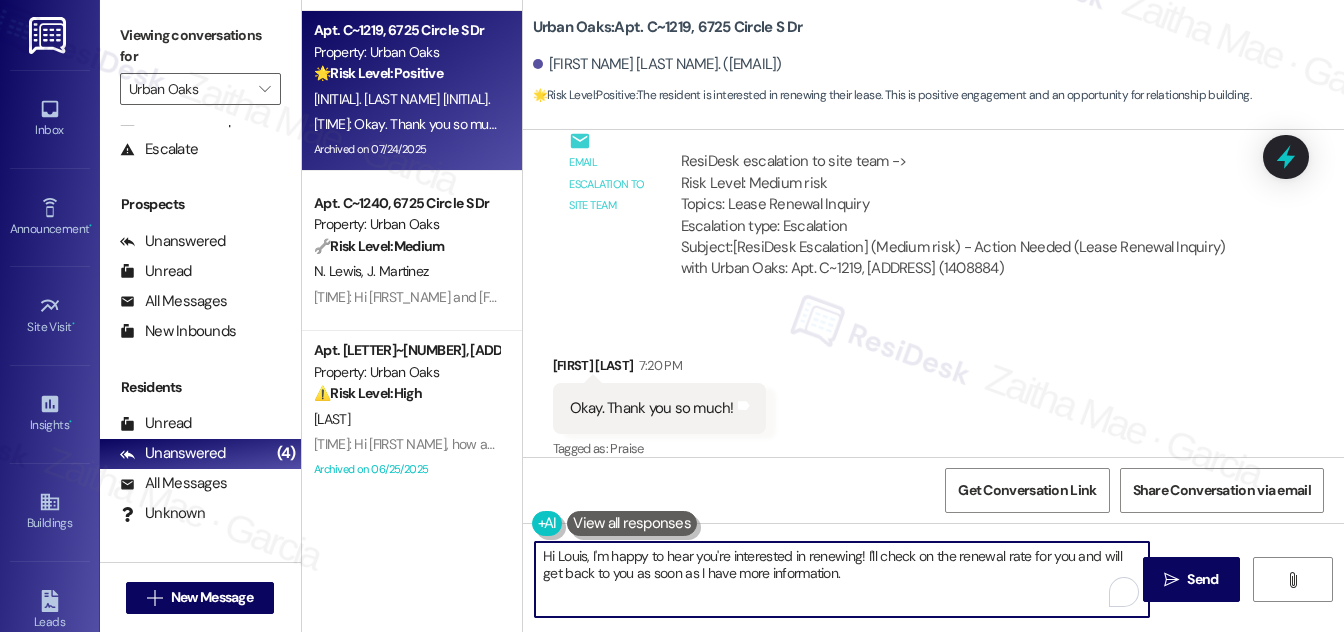 click on "Hi Louis, I'm happy to hear you're interested in renewing! I'll check on the renewal rate for you and will get back to you as soon as I have more information." at bounding box center (842, 579) 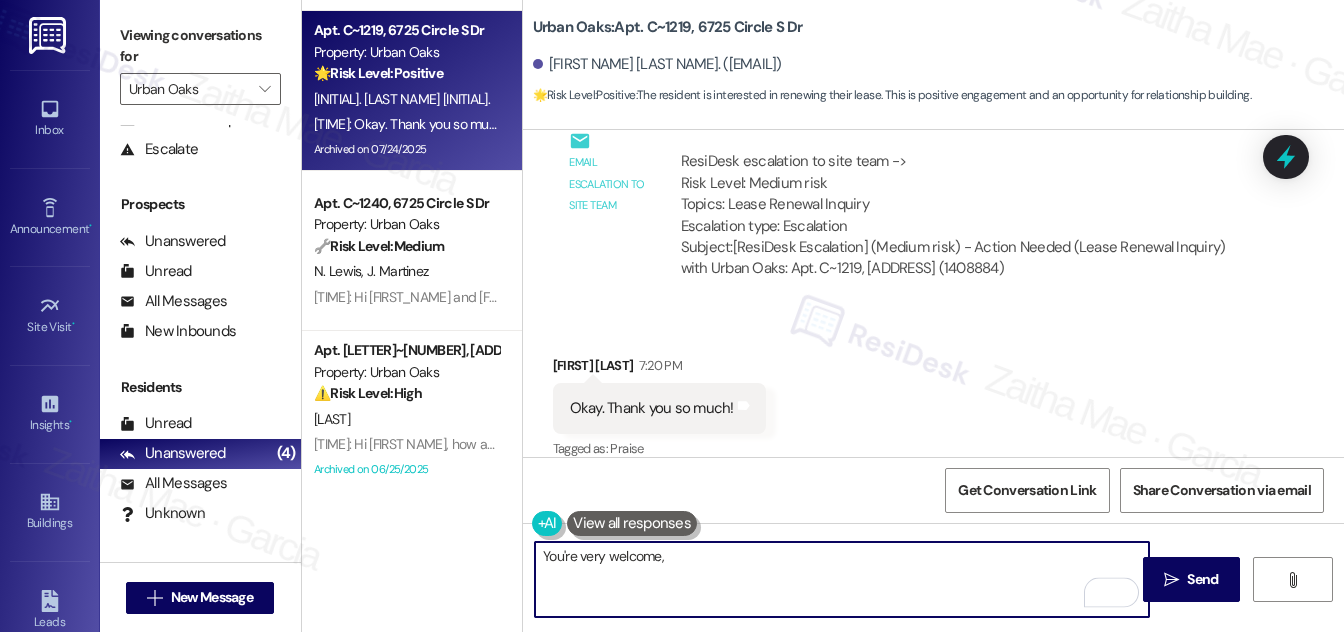 click on "[FIRST] [LAST] [TIME]" at bounding box center (659, 369) 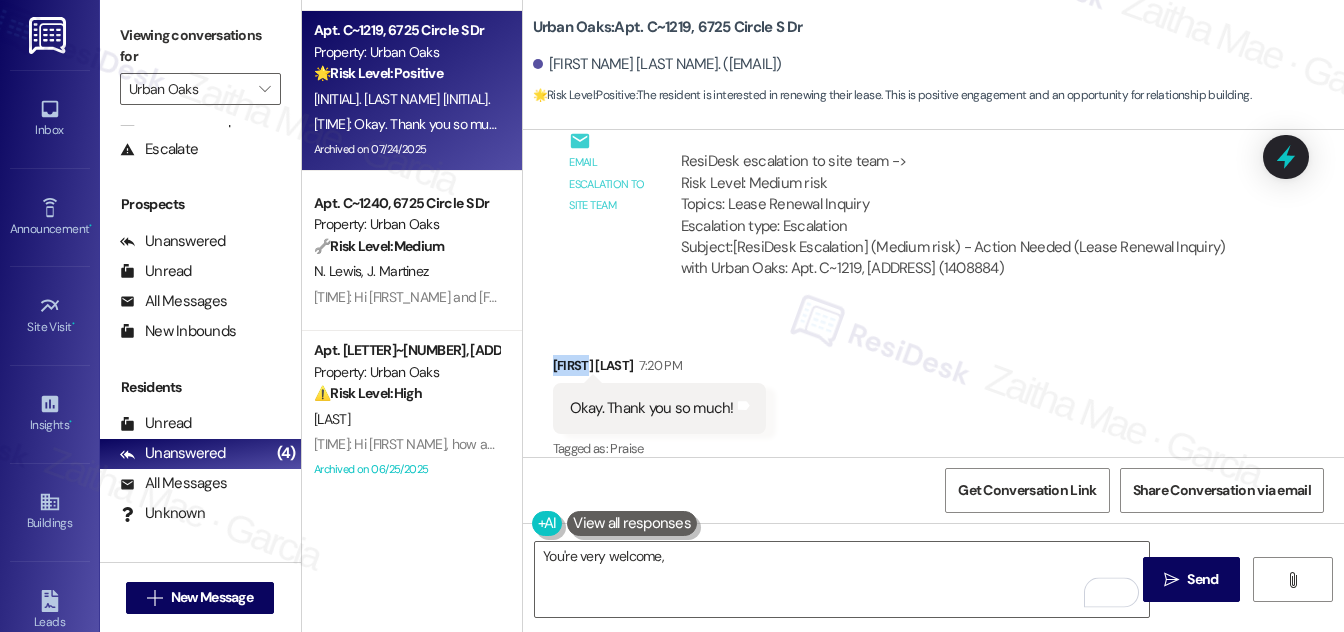 click on "[FIRST] [LAST] [TIME]" at bounding box center (659, 369) 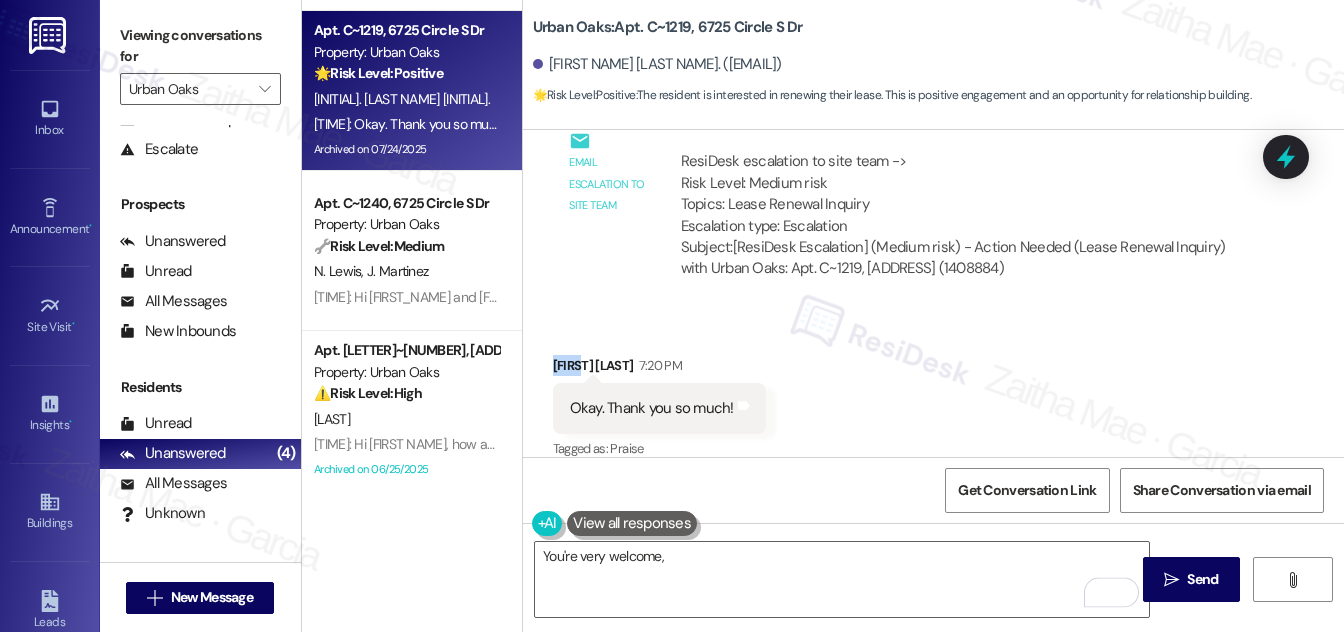copy on "[FIRST]" 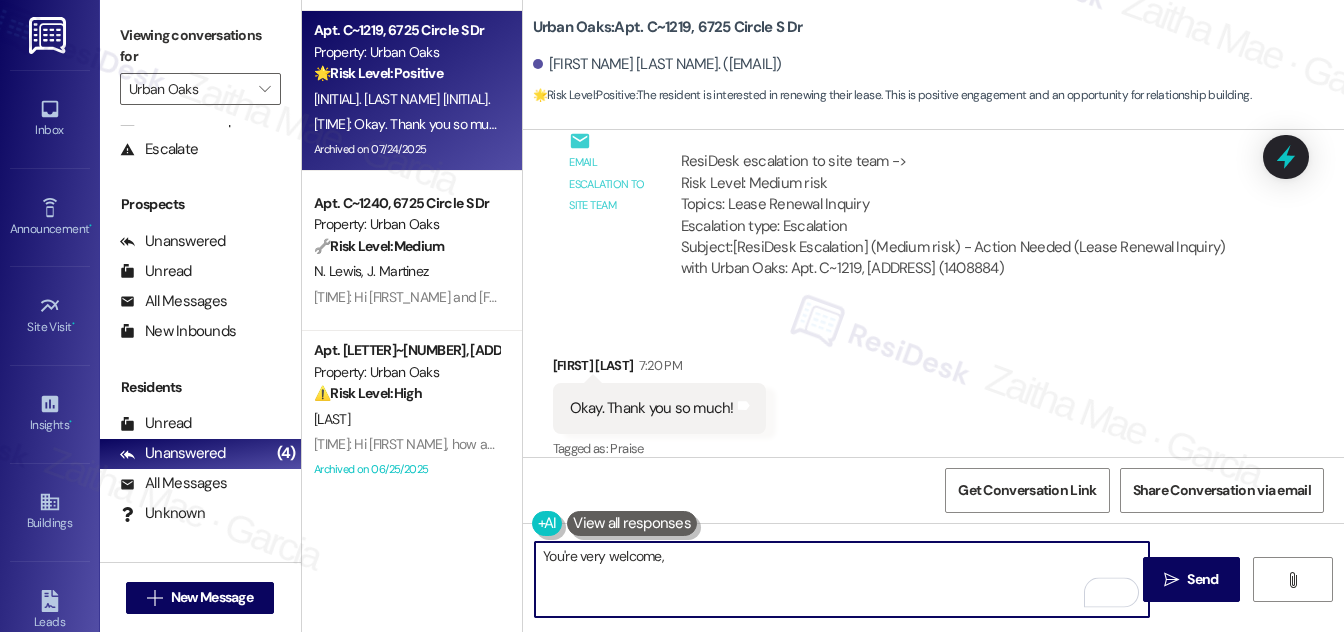 click on "You're very welcome," at bounding box center [842, 579] 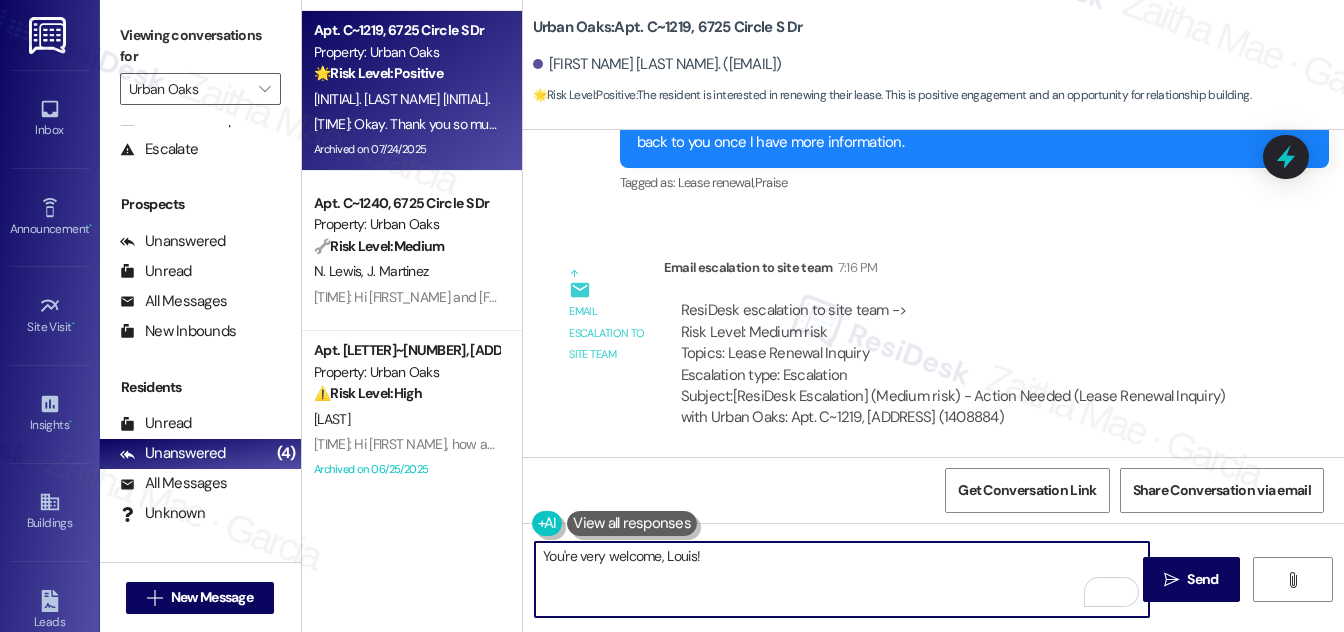 scroll, scrollTop: 5789, scrollLeft: 0, axis: vertical 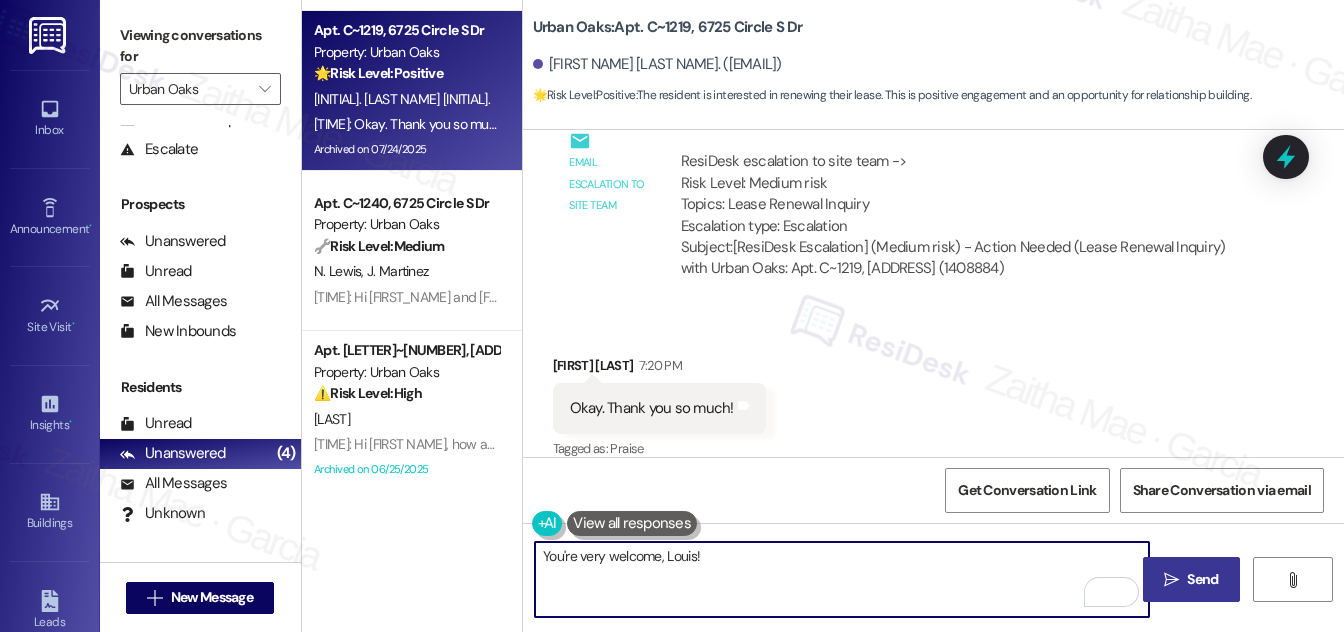 type on "You're very welcome, Louis!" 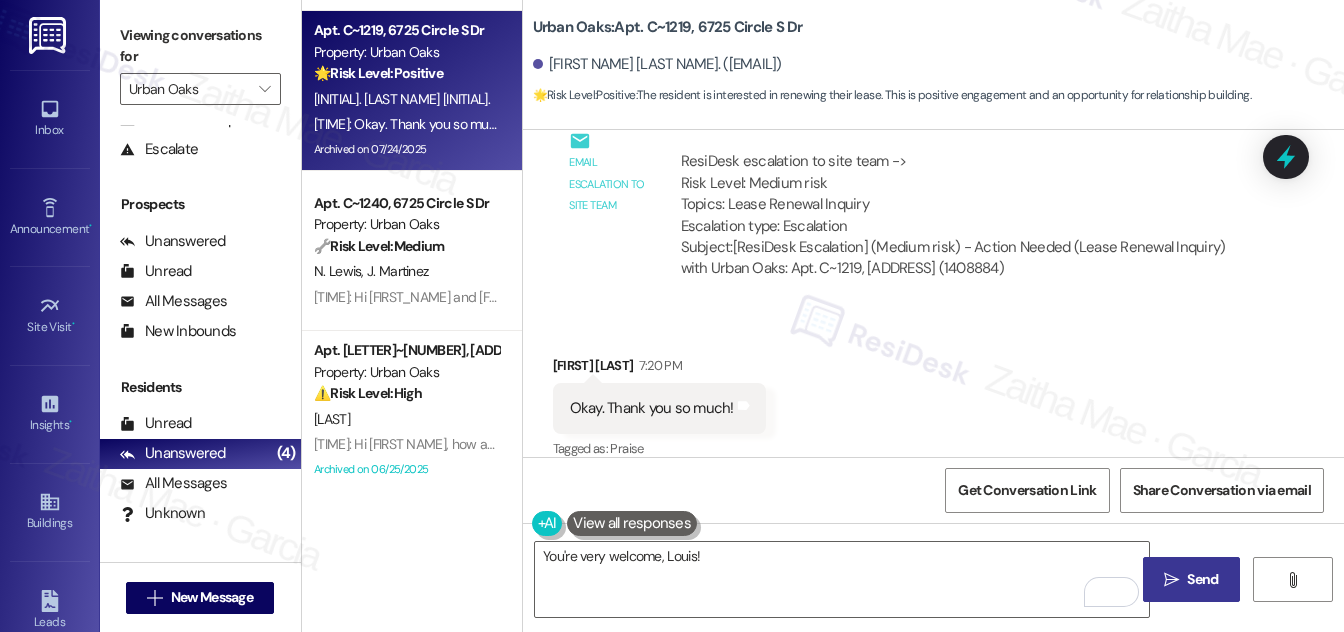 click on "Send" at bounding box center [1202, 579] 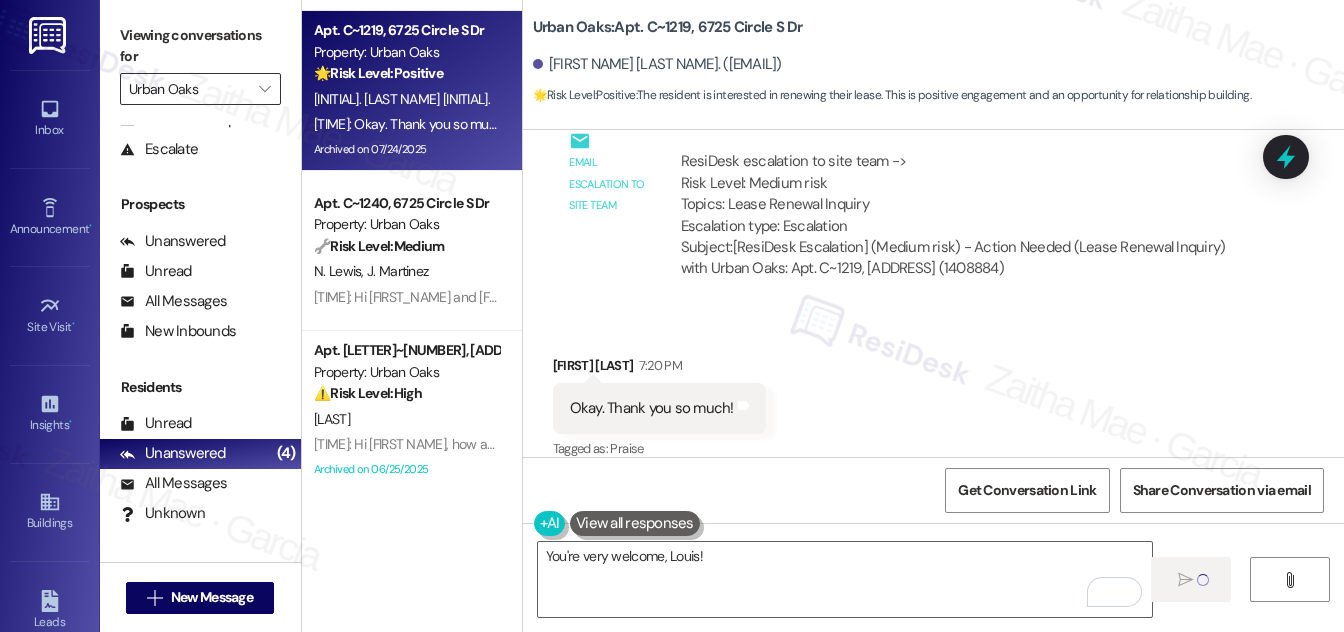 type 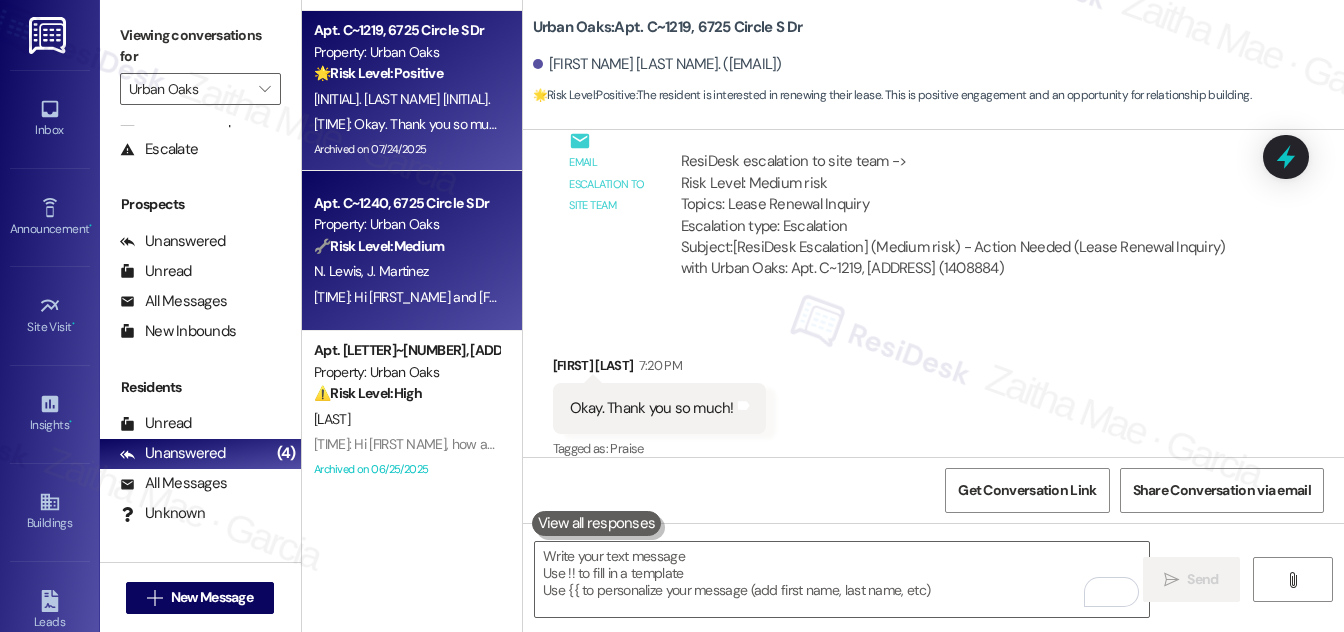 scroll, scrollTop: 5789, scrollLeft: 0, axis: vertical 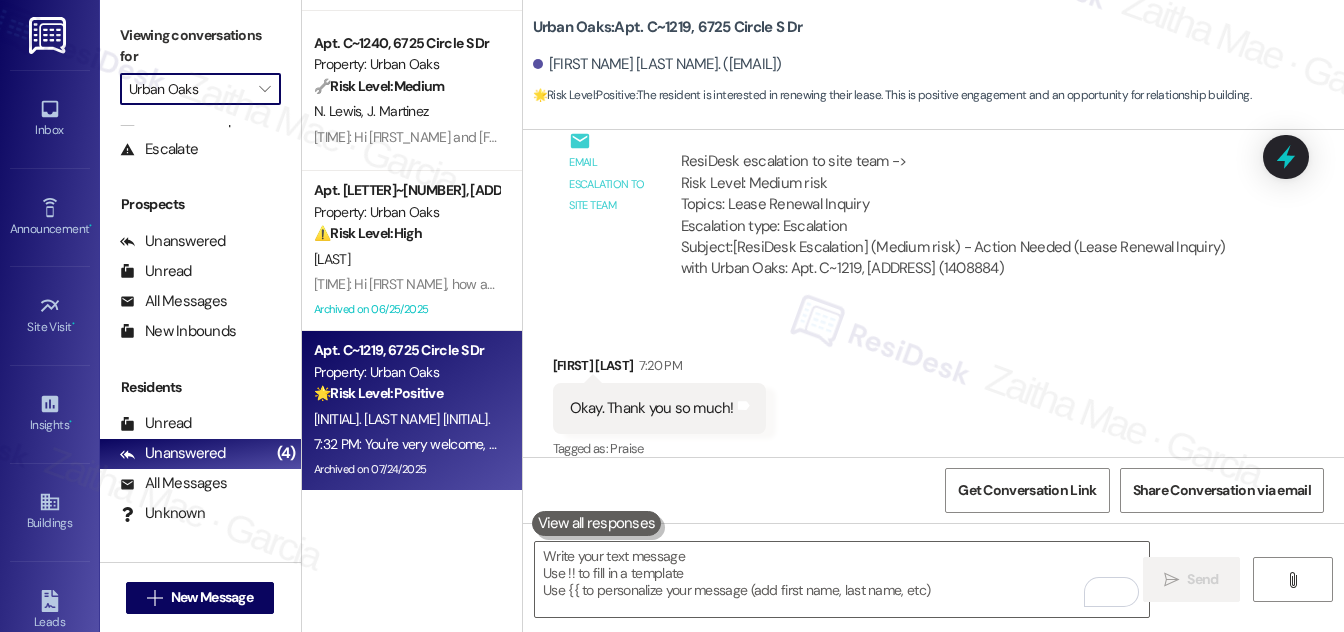 click on "Urban Oaks" at bounding box center [189, 89] 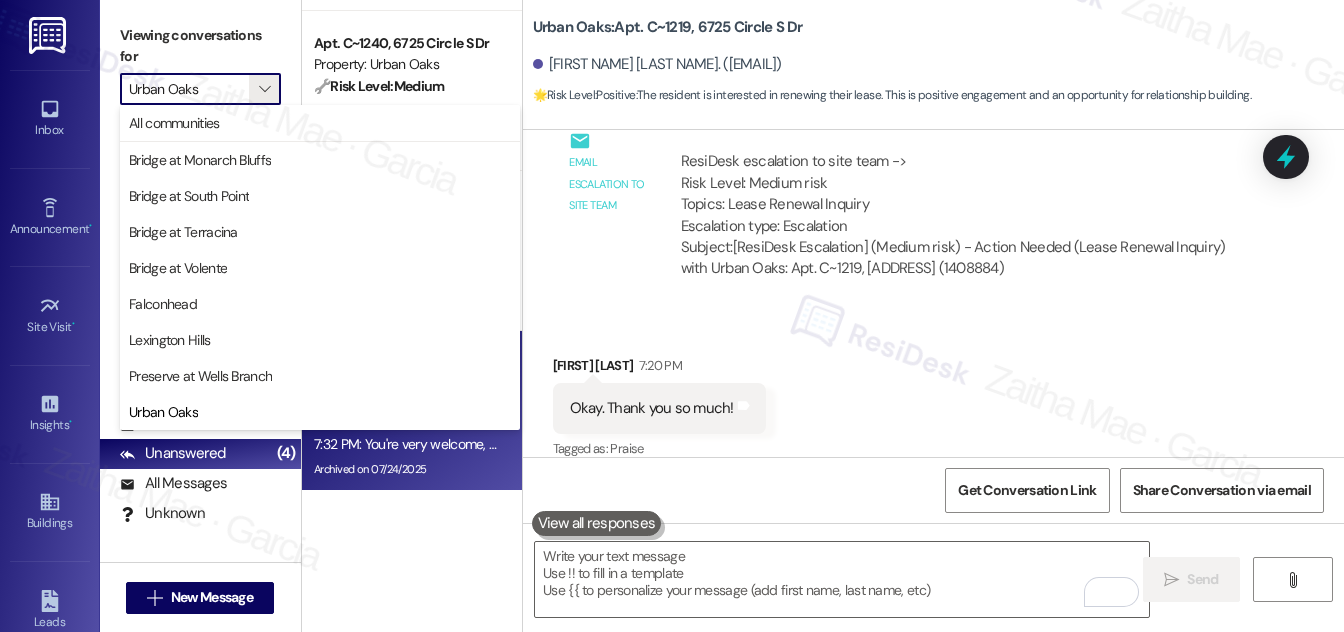 click on "Preserve at Wells Branch" at bounding box center (200, 376) 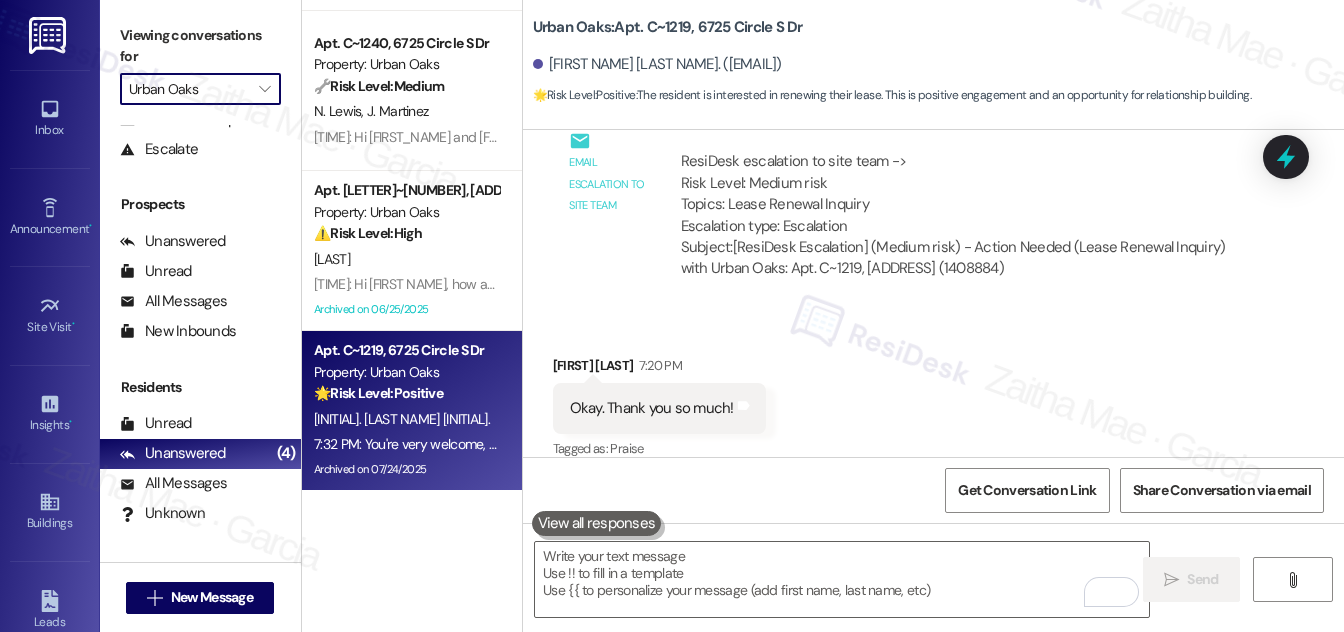 type on "Preserve at Wells Branch" 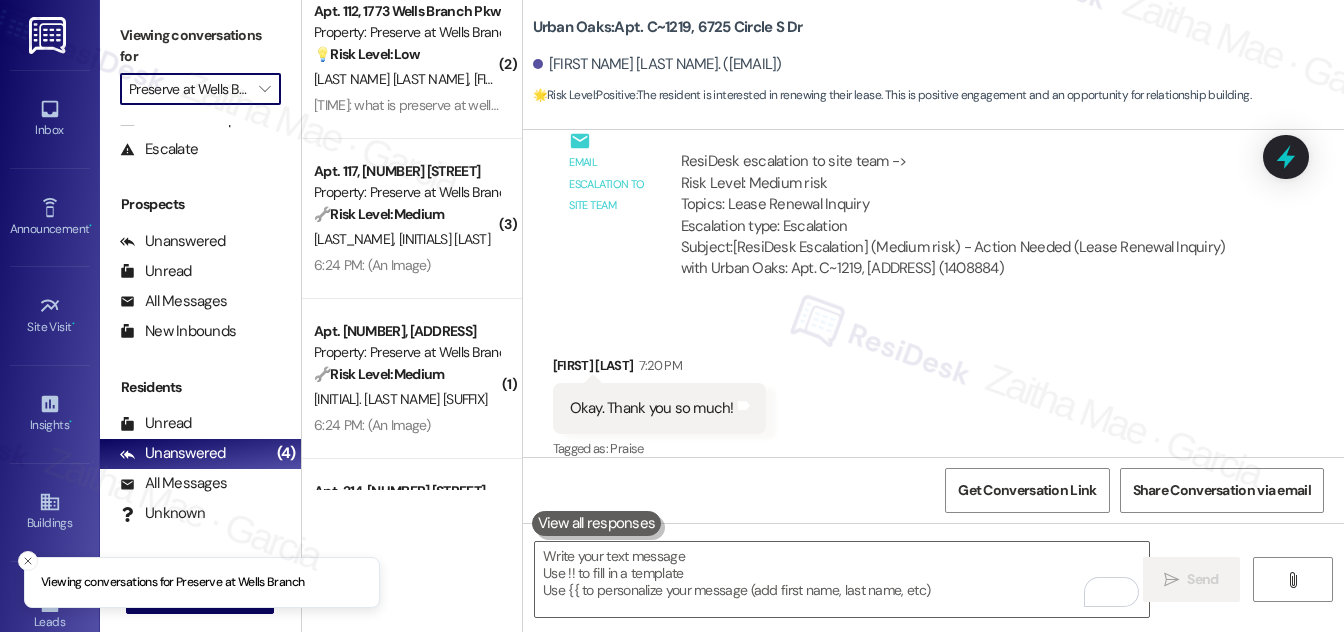 scroll, scrollTop: 0, scrollLeft: 0, axis: both 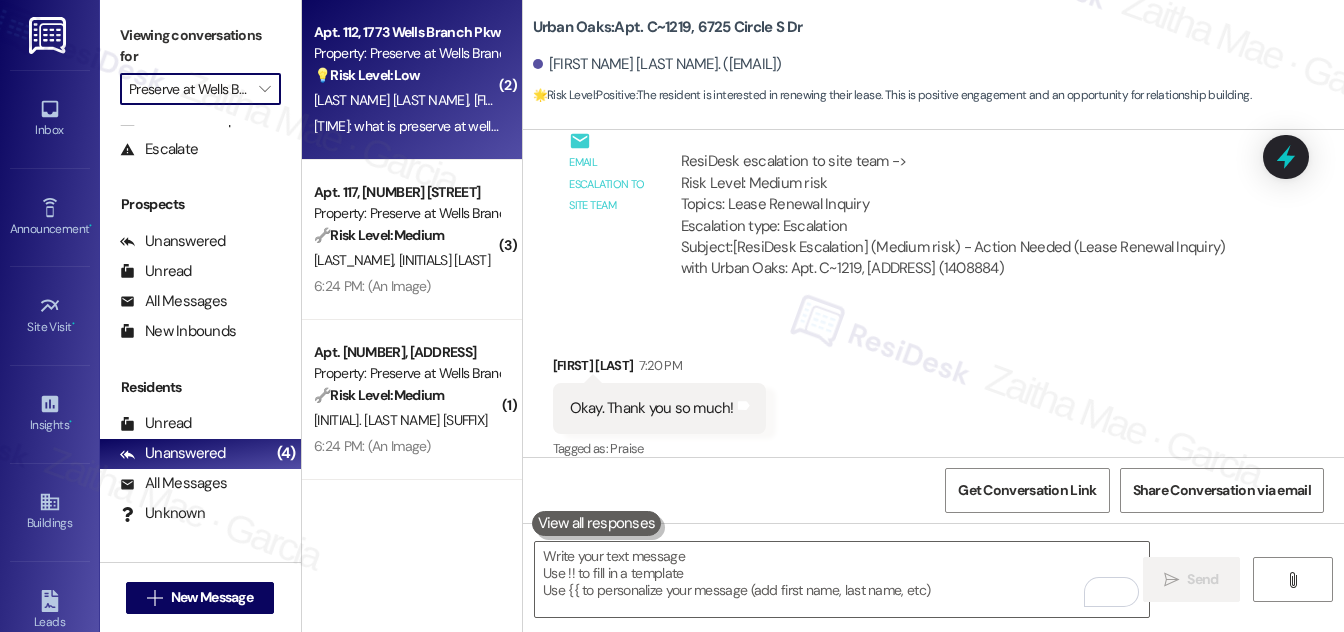 click on "💡  Risk Level:  Low The resident is asking a basic question about the property name, likely in response to a mass announcement. This is a non-essential request for information." at bounding box center [406, 75] 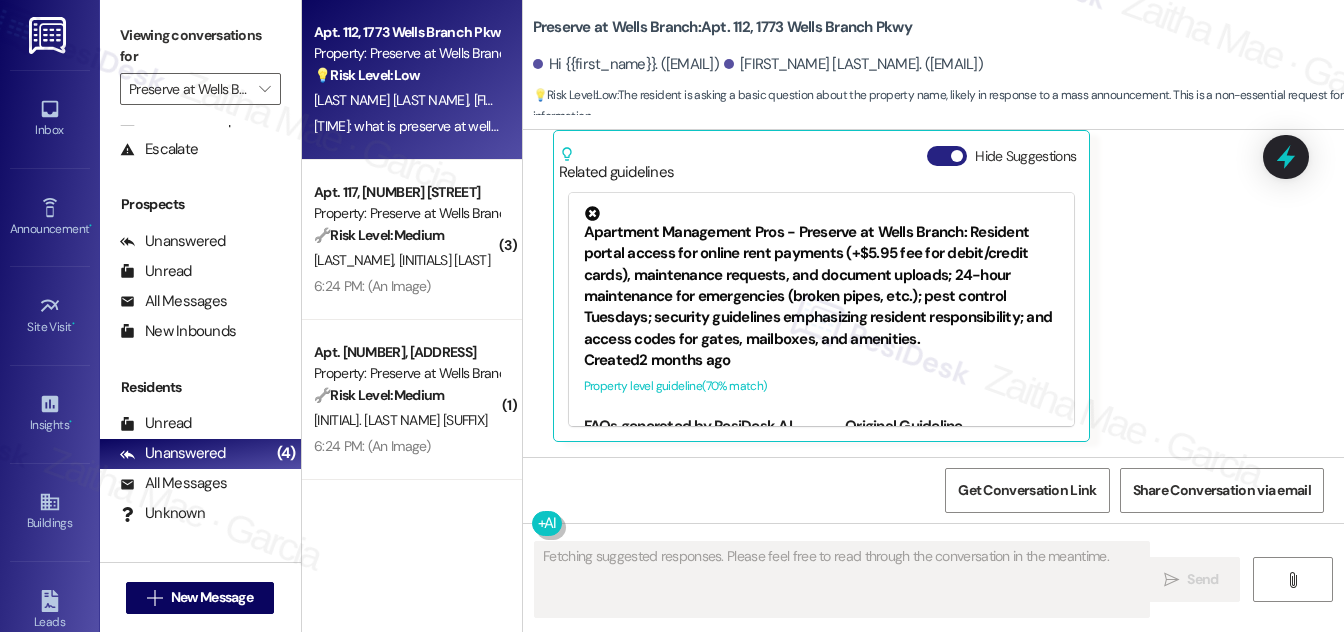 click on "Hide Suggestions" at bounding box center (947, 156) 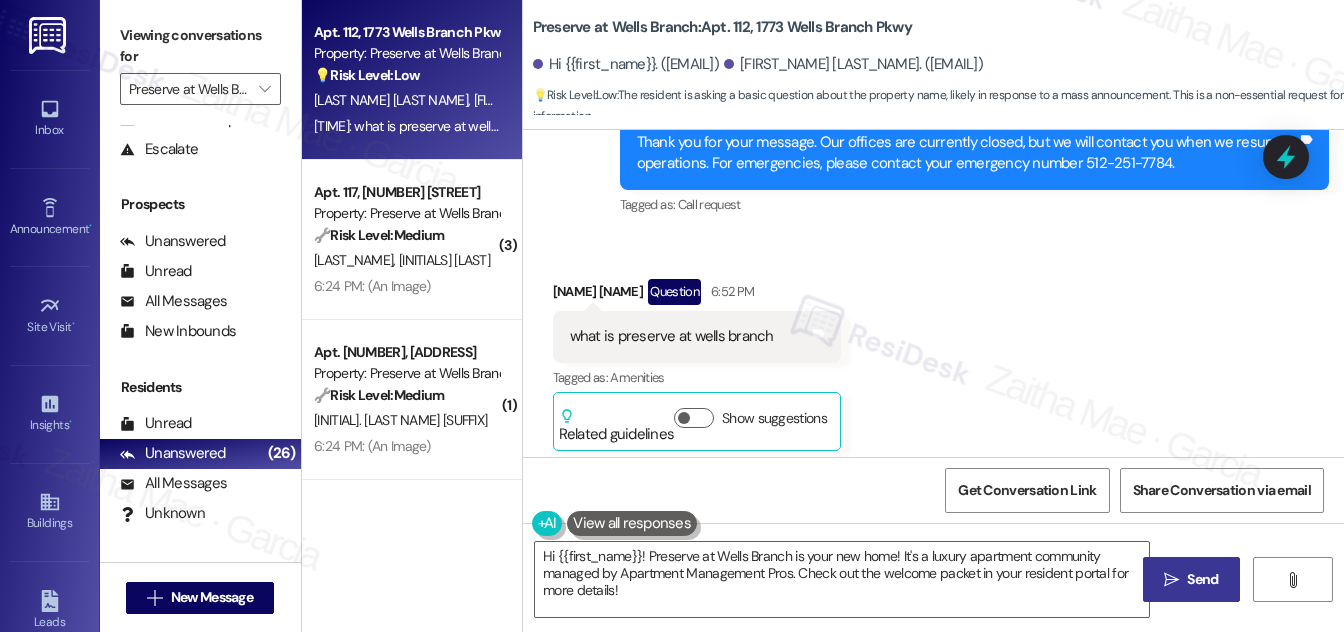 scroll, scrollTop: 2343, scrollLeft: 0, axis: vertical 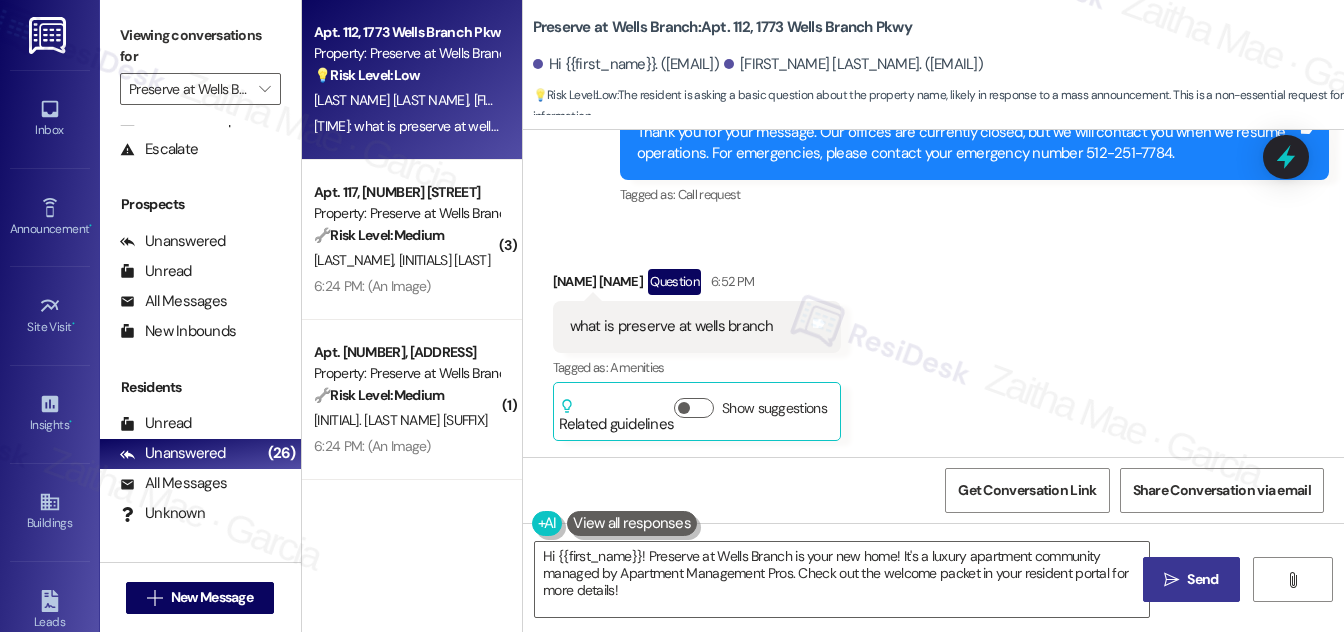 click on "[FIRST] [LAST] [TIME]" at bounding box center [697, 285] 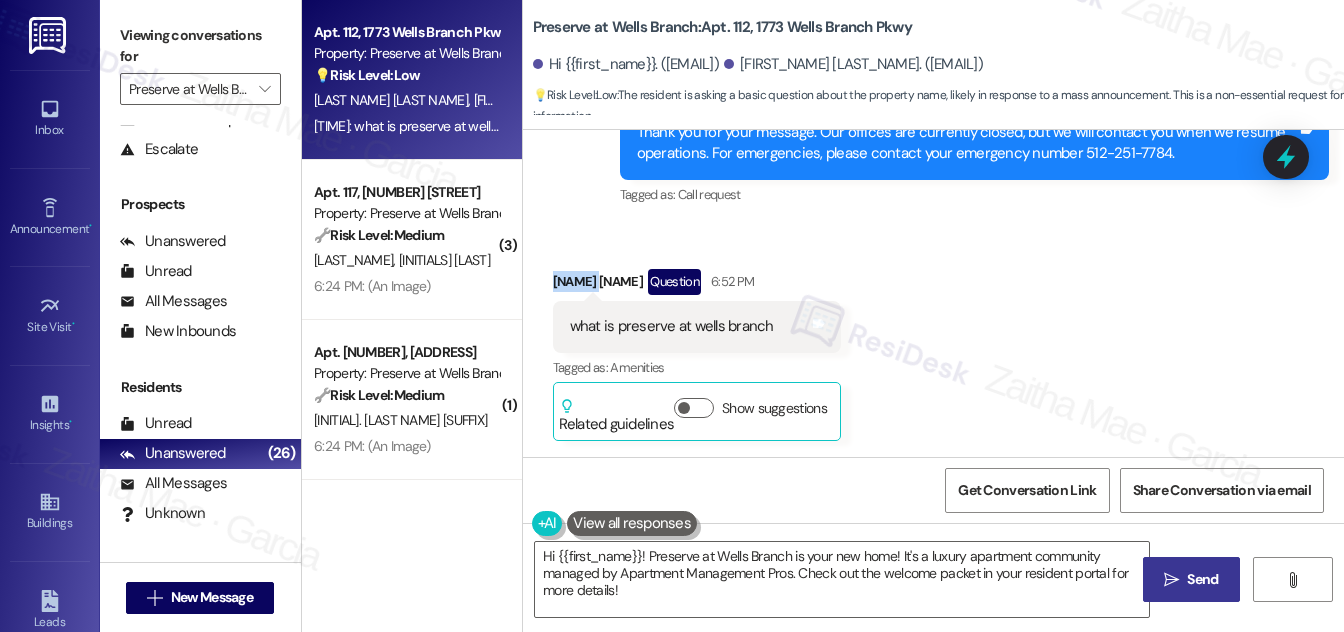 click on "[FIRST] [LAST] [TIME]" at bounding box center (697, 285) 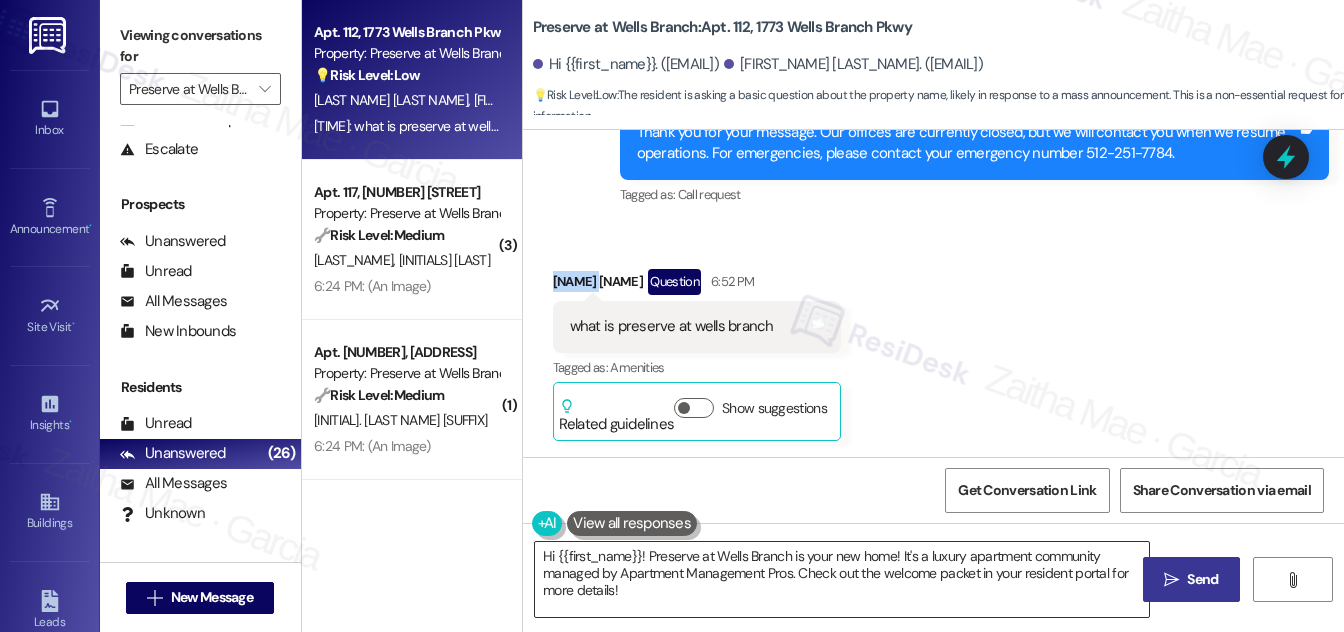 click on "Hi {{first_name}}! Preserve at Wells Branch is your new home! It's a luxury apartment community managed by Apartment Management Pros. Check out the welcome packet in your resident portal for more details!" at bounding box center [842, 579] 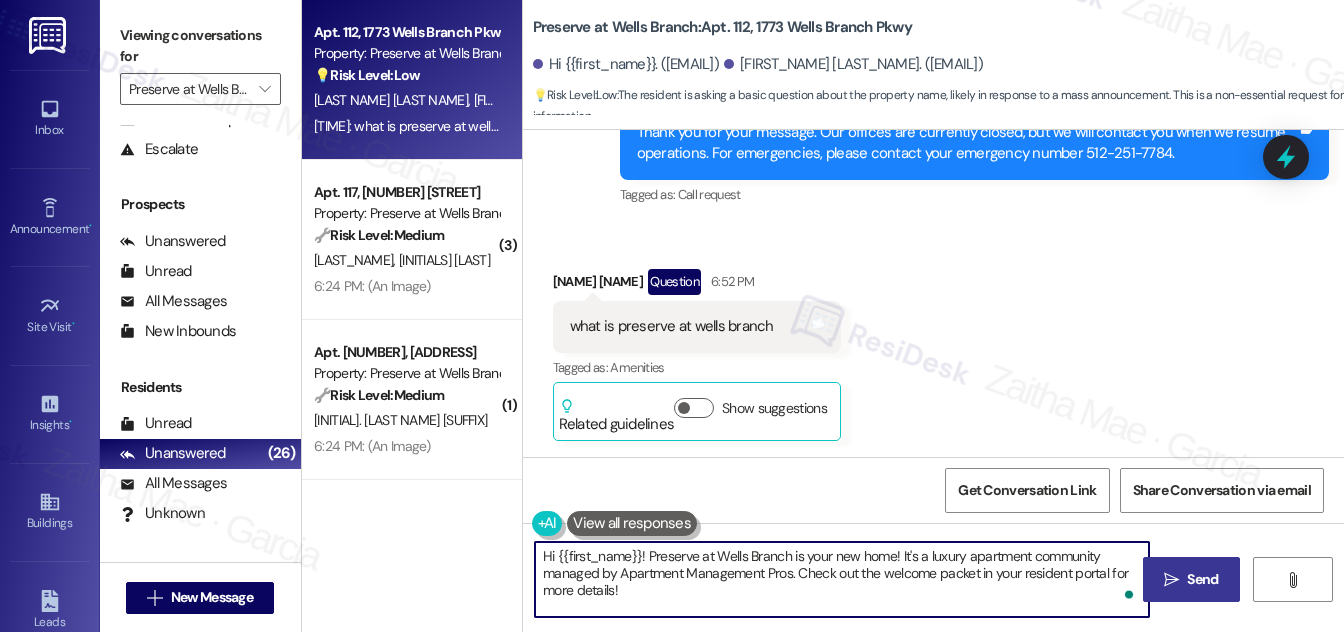 click on "Hi {{first_name}}! Preserve at Wells Branch is your new home! It's a luxury apartment community managed by Apartment Management Pros. Check out the welcome packet in your resident portal for more details!" at bounding box center [842, 579] 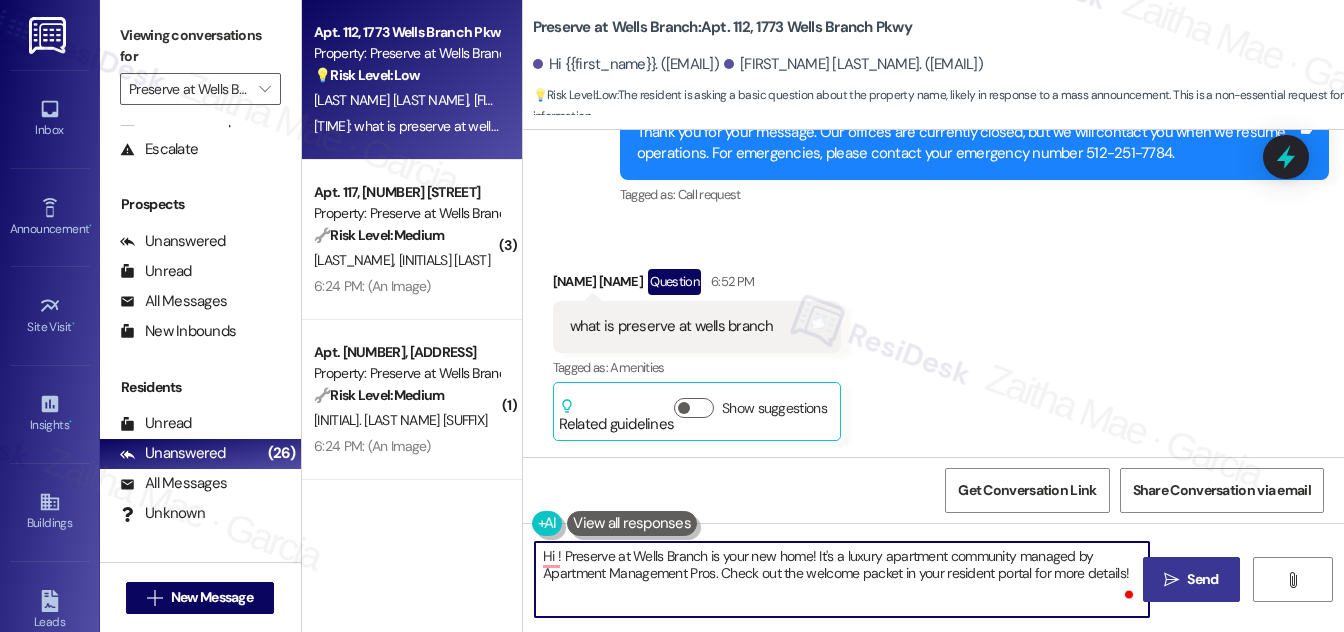 paste on "[FIRST]" 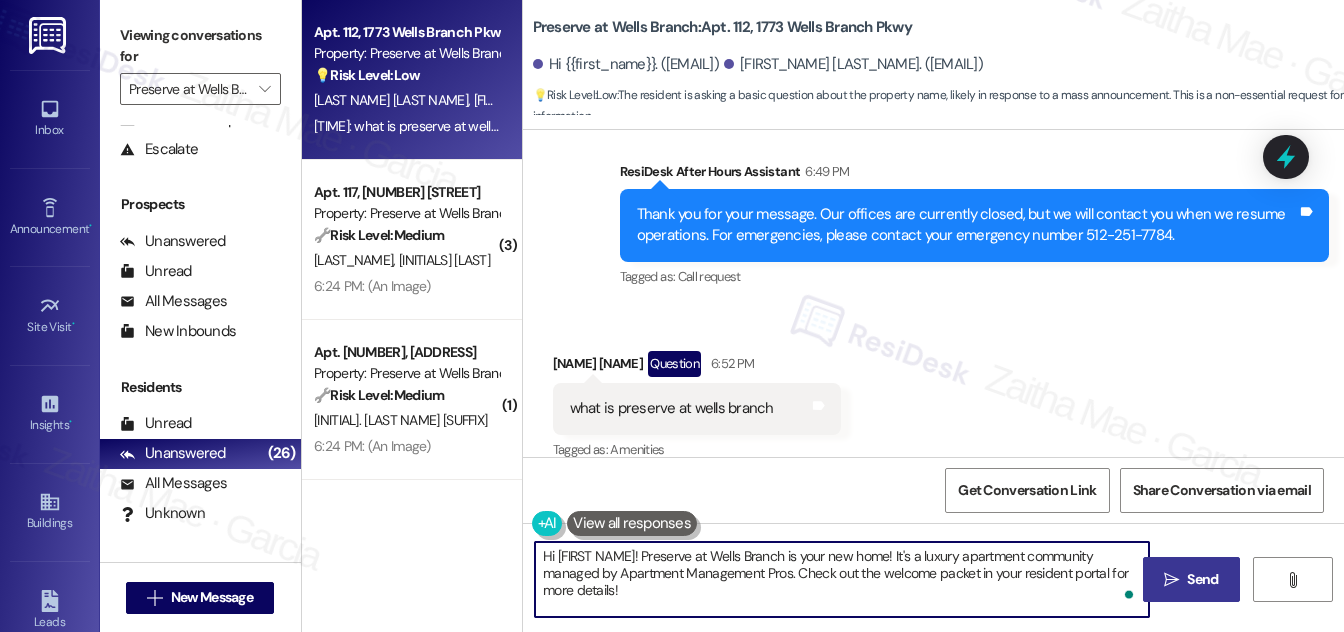 scroll, scrollTop: 2343, scrollLeft: 0, axis: vertical 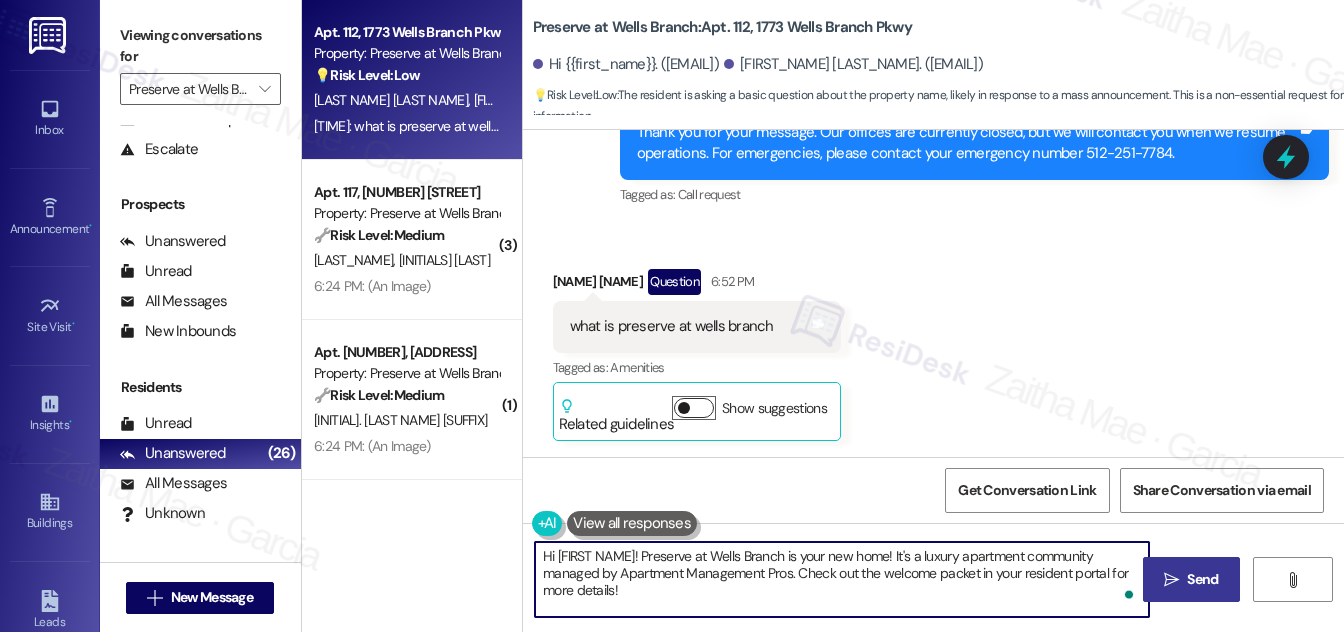 click on "Show suggestions" at bounding box center [694, 408] 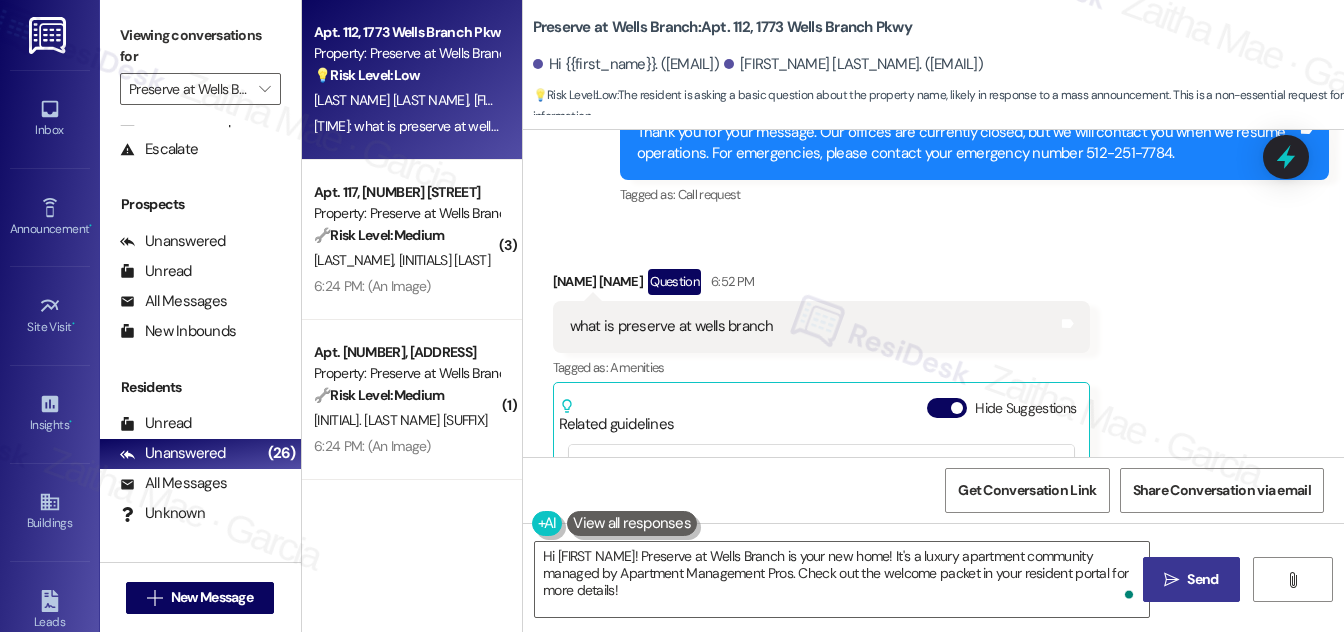 scroll, scrollTop: 2525, scrollLeft: 0, axis: vertical 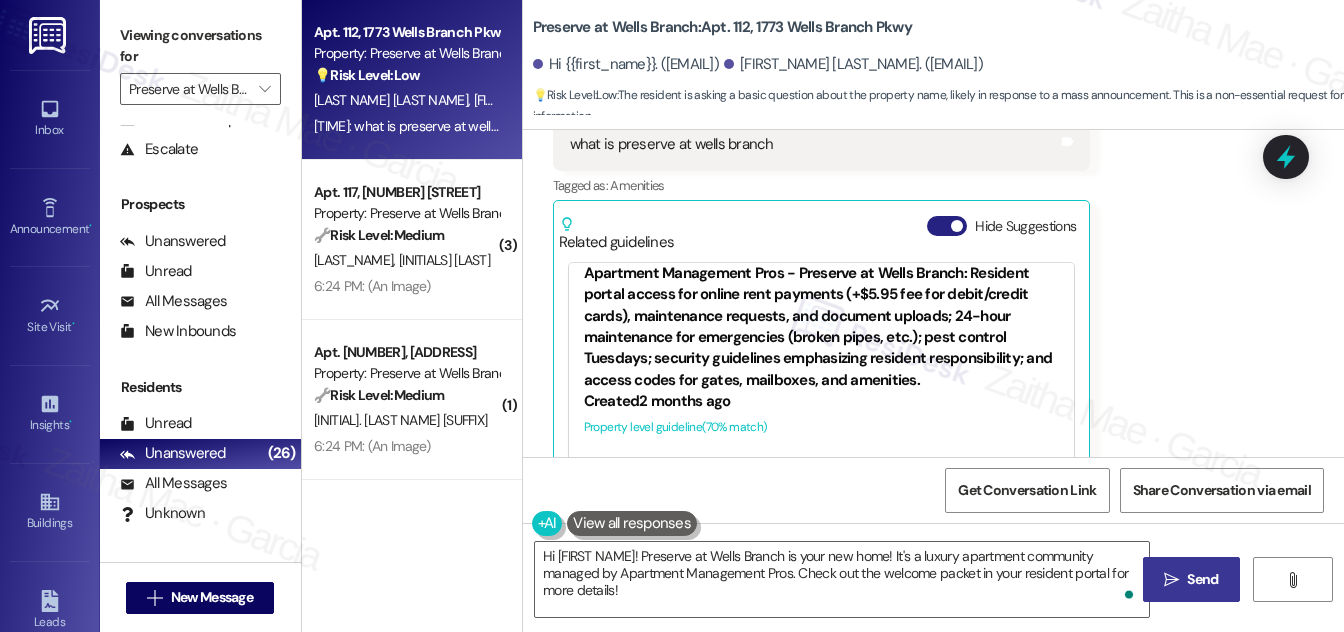 click on "Hide Suggestions" at bounding box center [947, 226] 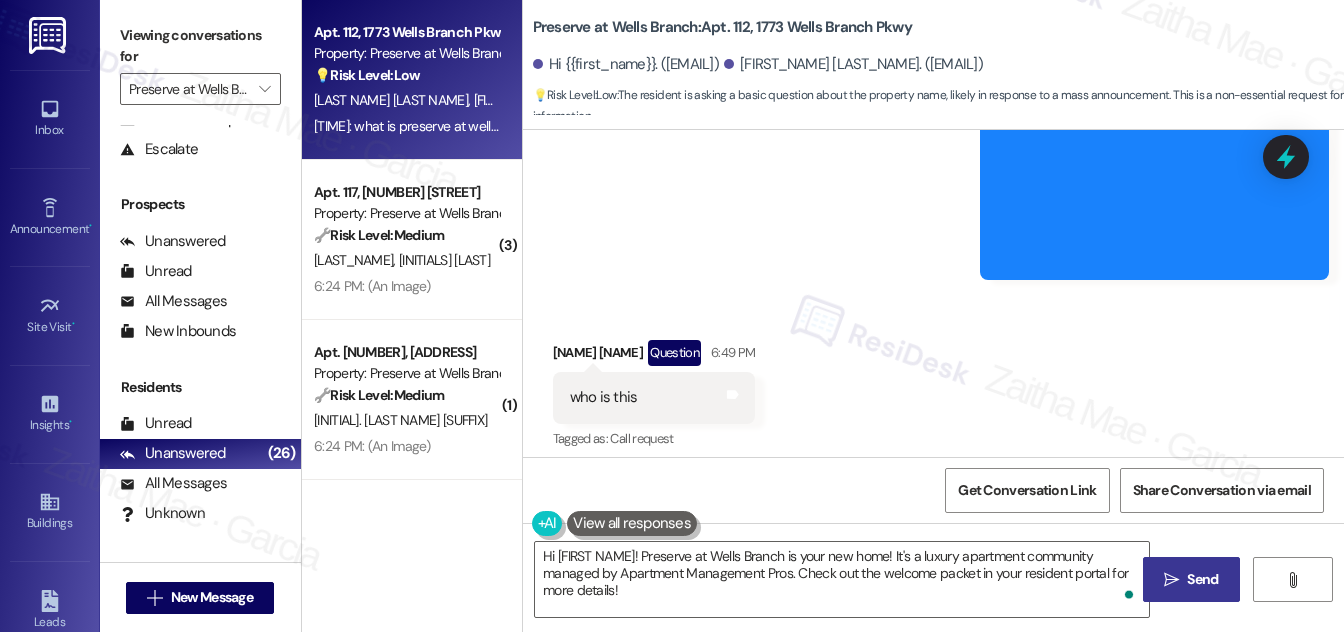 scroll, scrollTop: 2343, scrollLeft: 0, axis: vertical 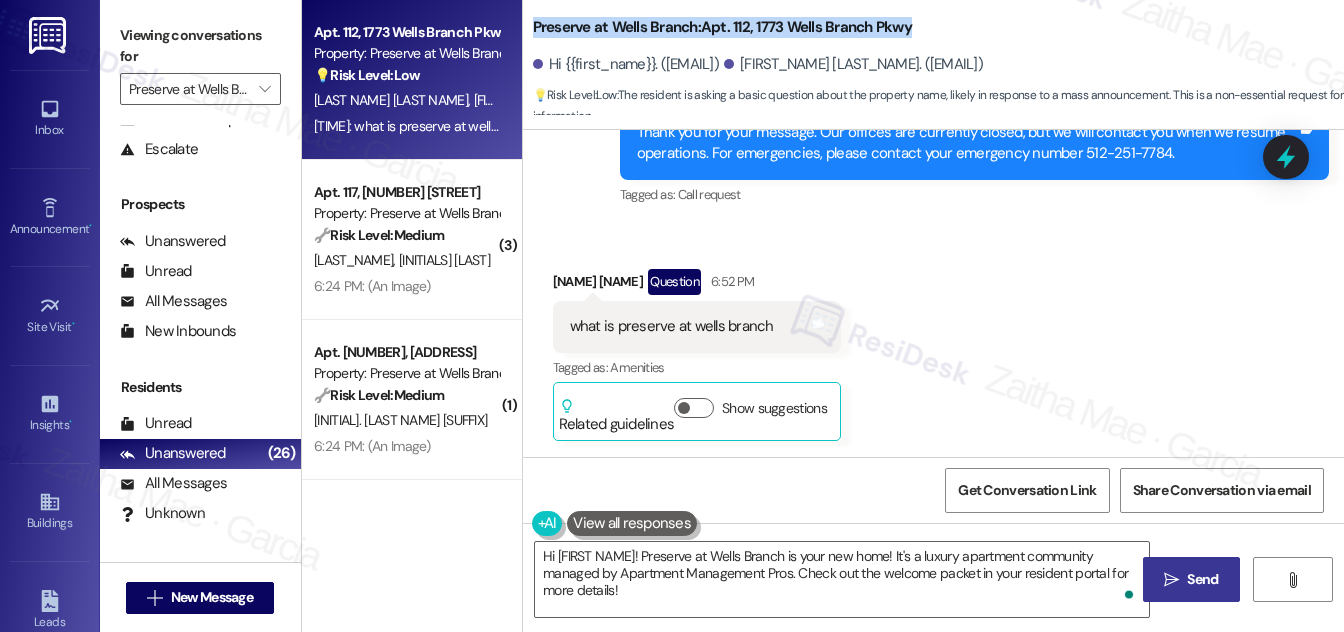 drag, startPoint x: 523, startPoint y: 23, endPoint x: 960, endPoint y: 29, distance: 437.0412 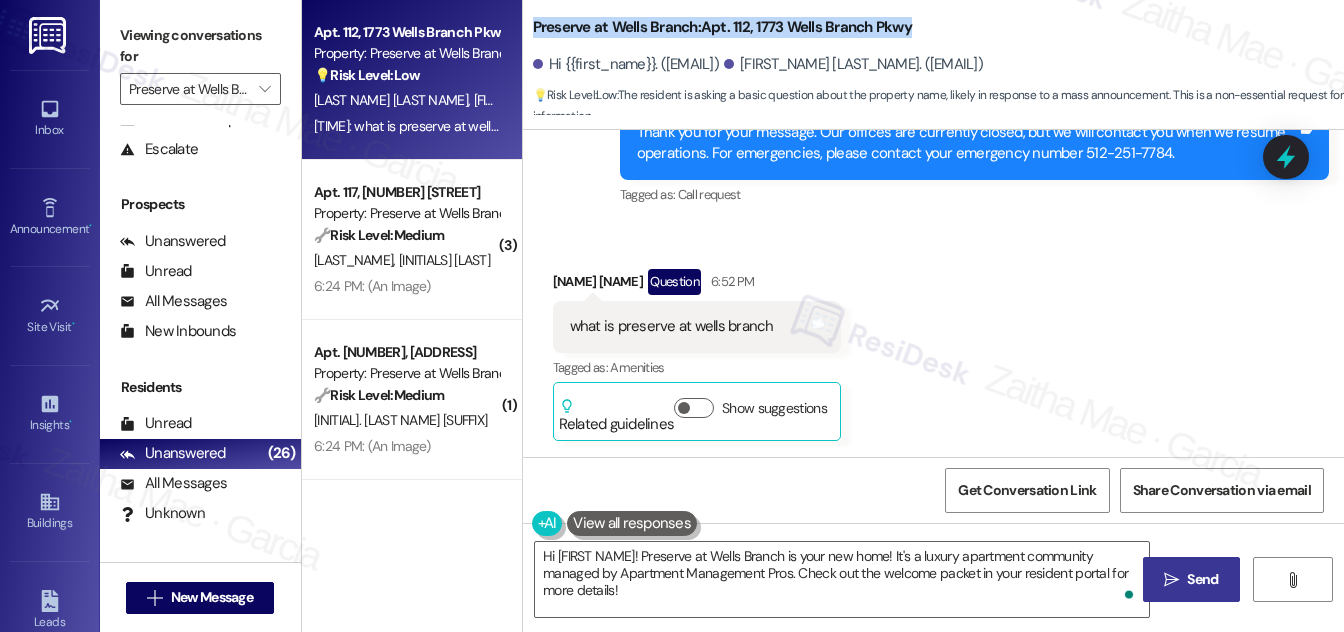 click on "Preserve at Wells Branch:  Apt. 112, 1773 Wells Branch Pkwy       [NAME]. ([EMAIL])     [NAME]. ([EMAIL])   💡  Risk Level:  Low :  The resident is asking a basic question about the property name, likely in response to a mass announcement. This is a non-essential request for information." at bounding box center (933, 60) 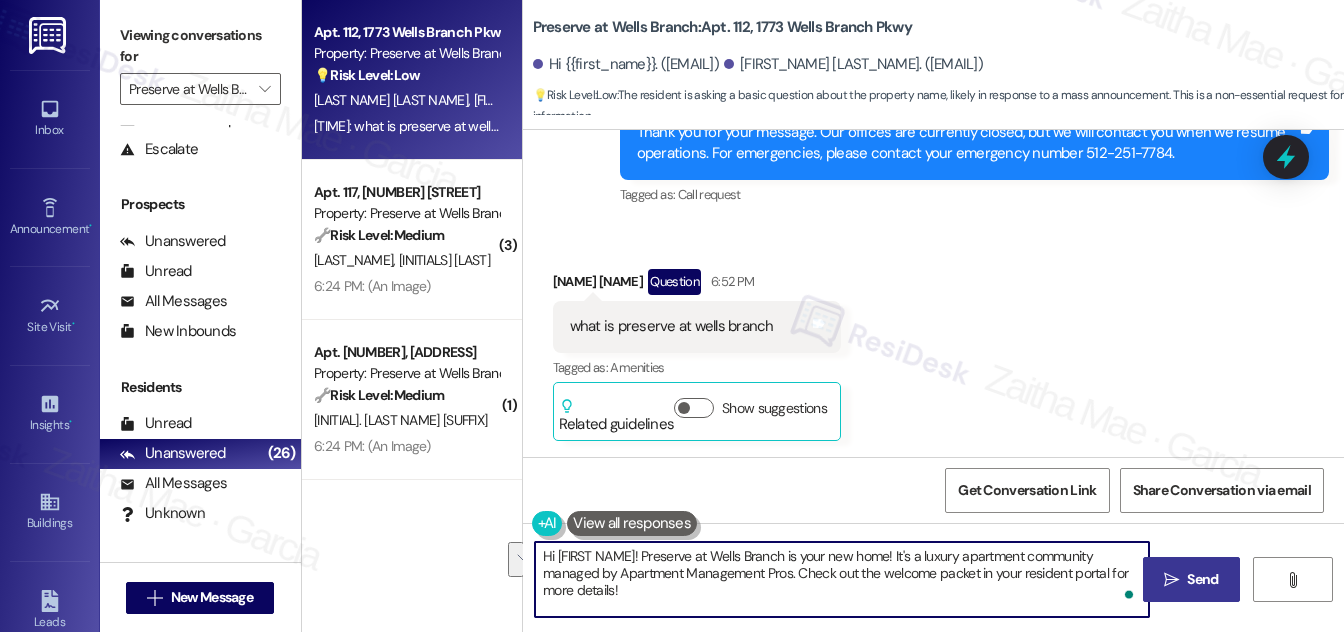 drag, startPoint x: 848, startPoint y: 552, endPoint x: 720, endPoint y: 572, distance: 129.55309 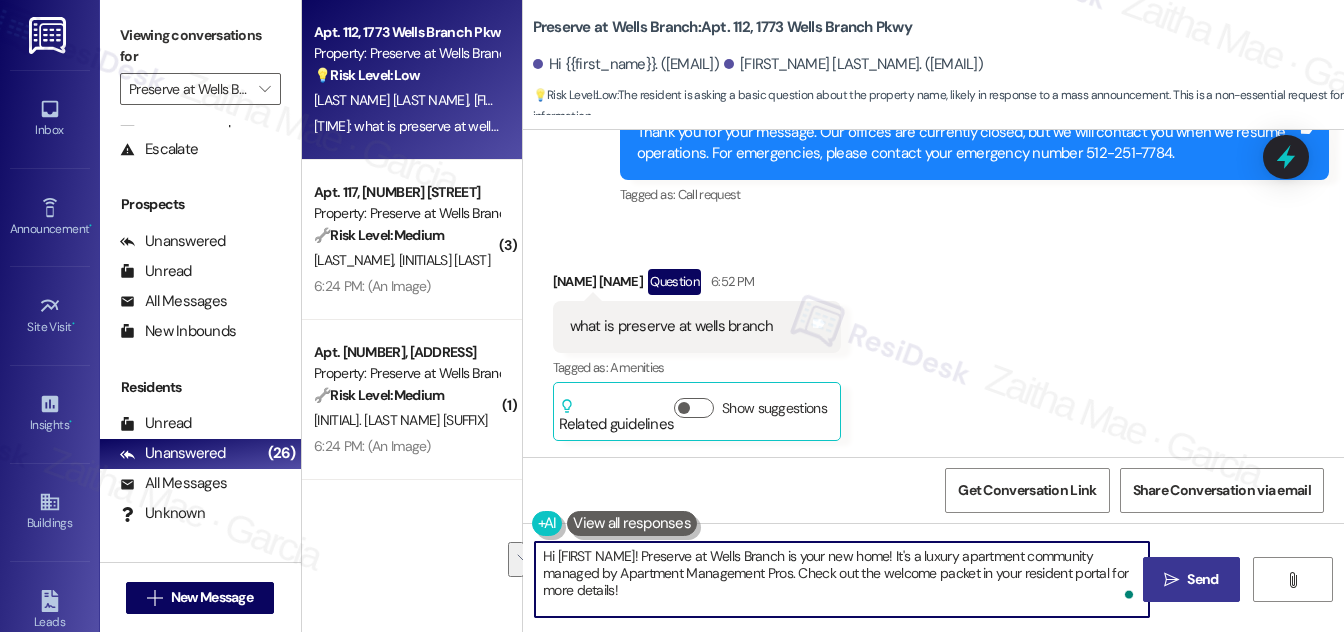 click on "Hi [FIRST NAME]! Preserve at Wells Branch is your new home! It's a luxury apartment community managed by Apartment Management Pros. Check out the welcome packet in your resident portal for more details!" at bounding box center (842, 579) 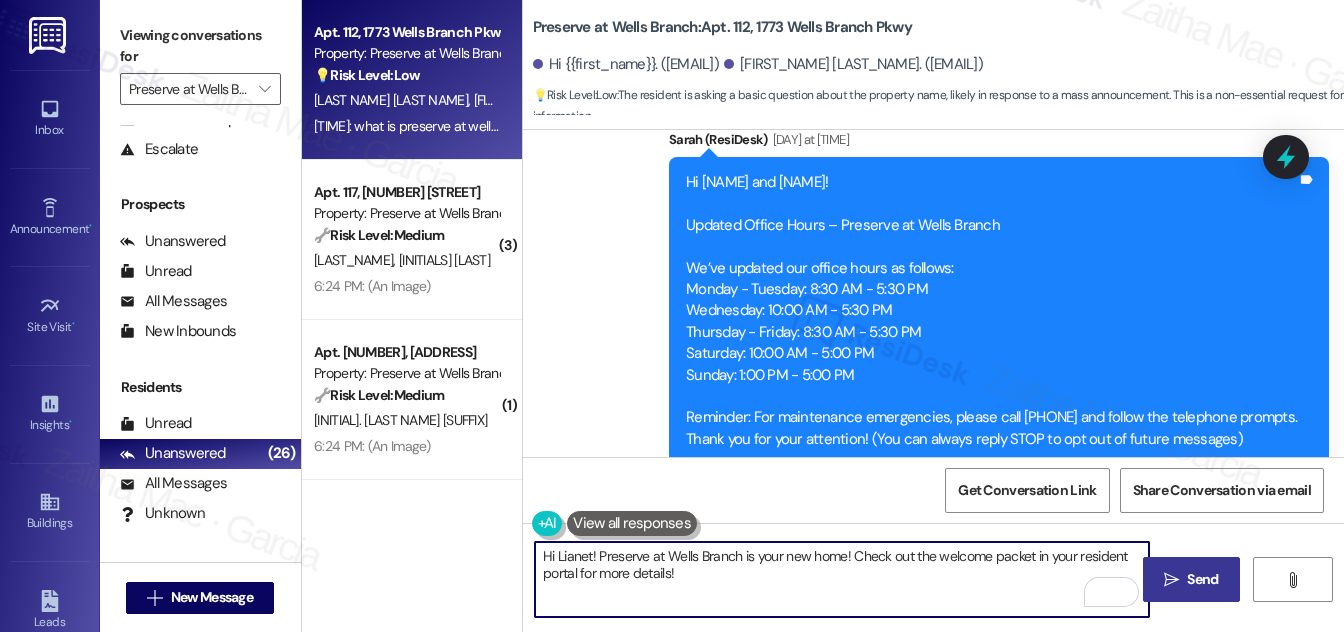 scroll, scrollTop: 181, scrollLeft: 0, axis: vertical 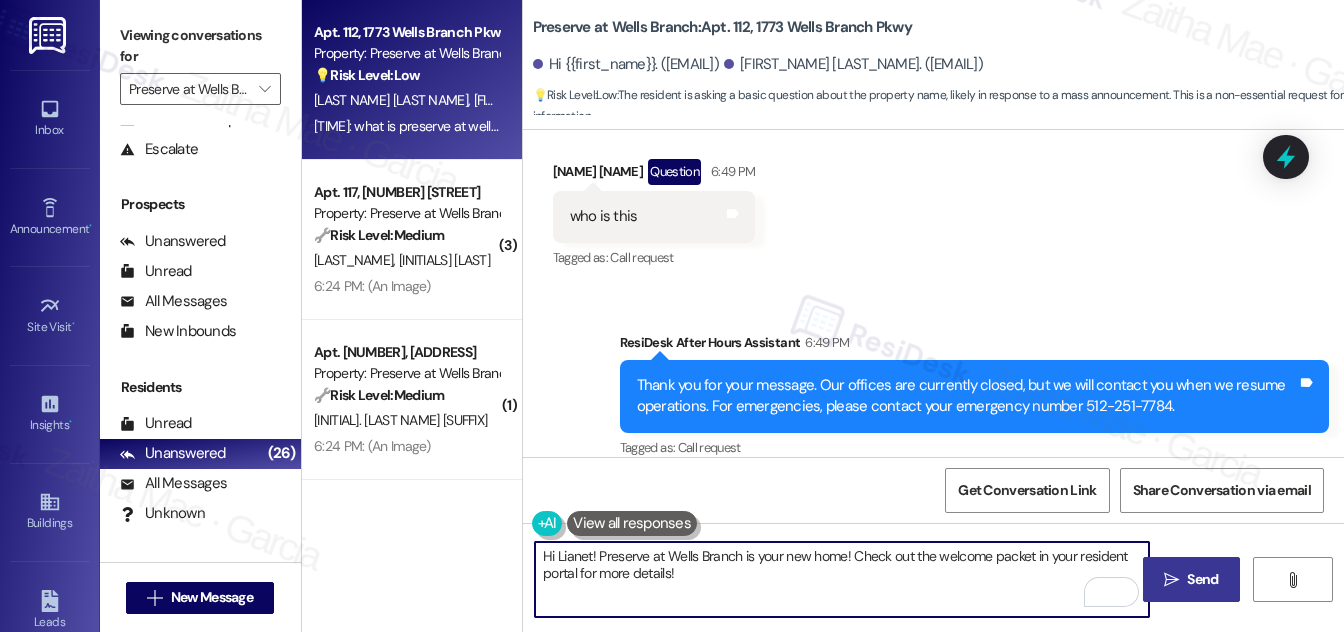 paste on "I'm on the new offsite Resident Support Team" 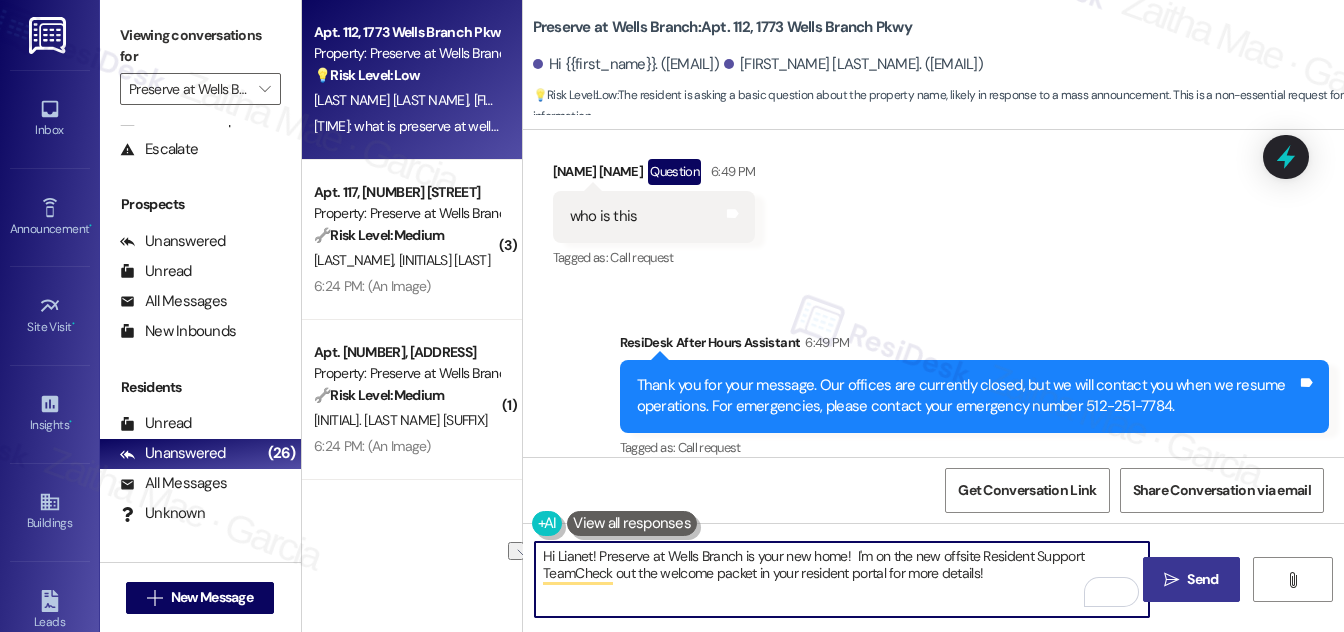 drag, startPoint x: 662, startPoint y: 552, endPoint x: 792, endPoint y: 555, distance: 130.0346 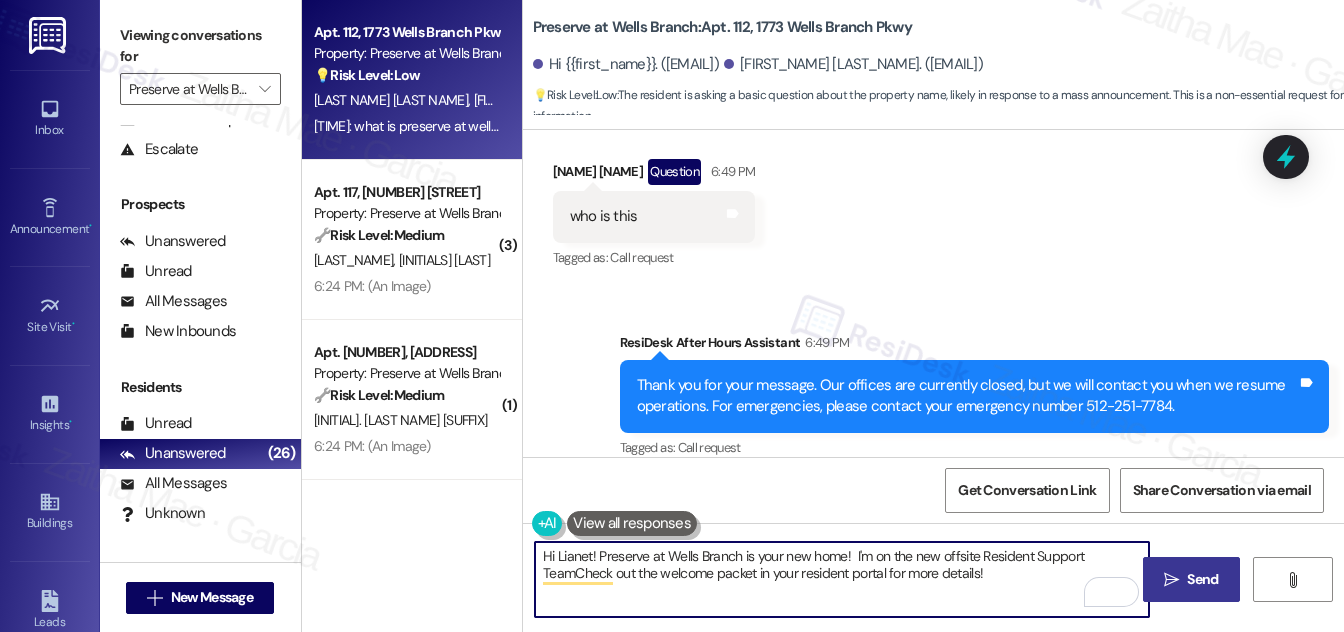 click on "Hi Lianet! Preserve at Wells Branch is your new home!  I'm on the new offsite Resident Support TeamCheck out the welcome packet in your resident portal for more details!" at bounding box center [842, 579] 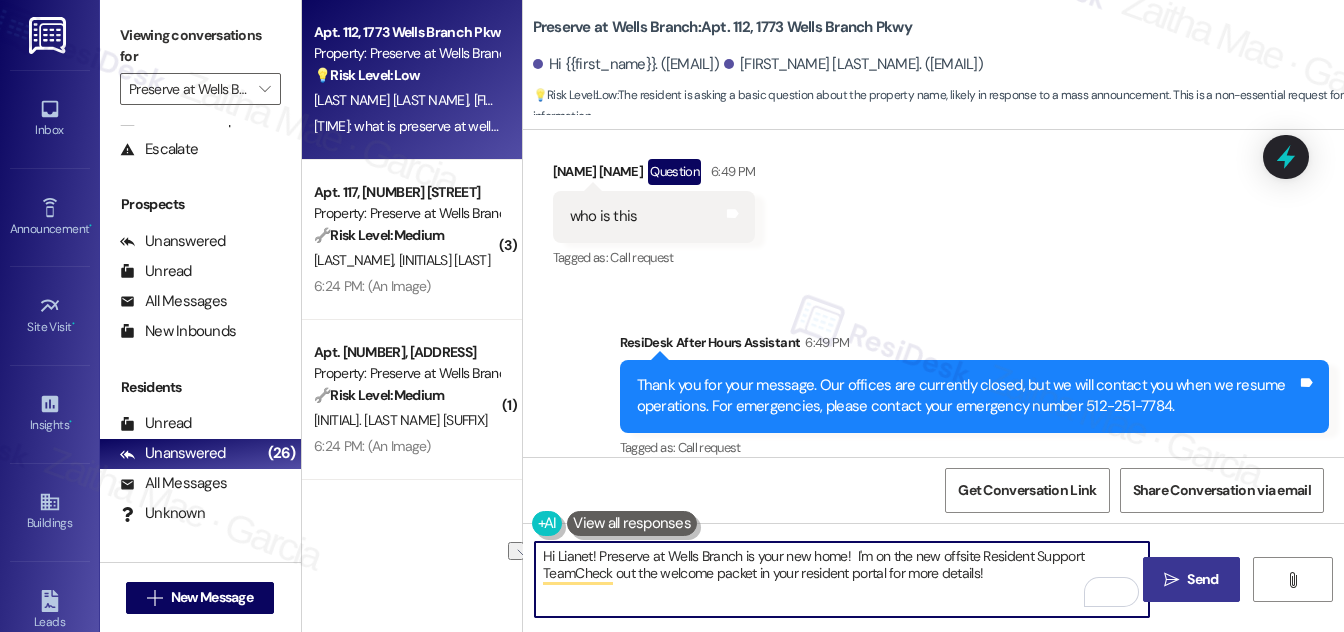 drag, startPoint x: 596, startPoint y: 554, endPoint x: 740, endPoint y: 559, distance: 144.08678 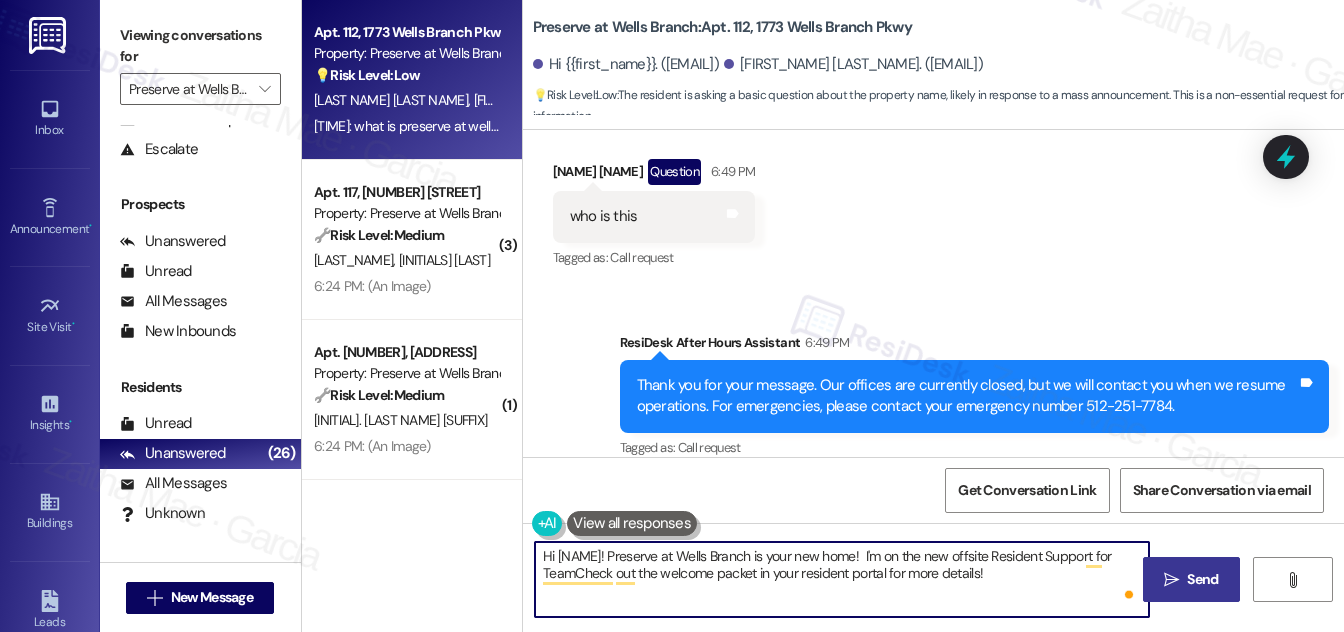 paste on "Preserve at Wells Branch" 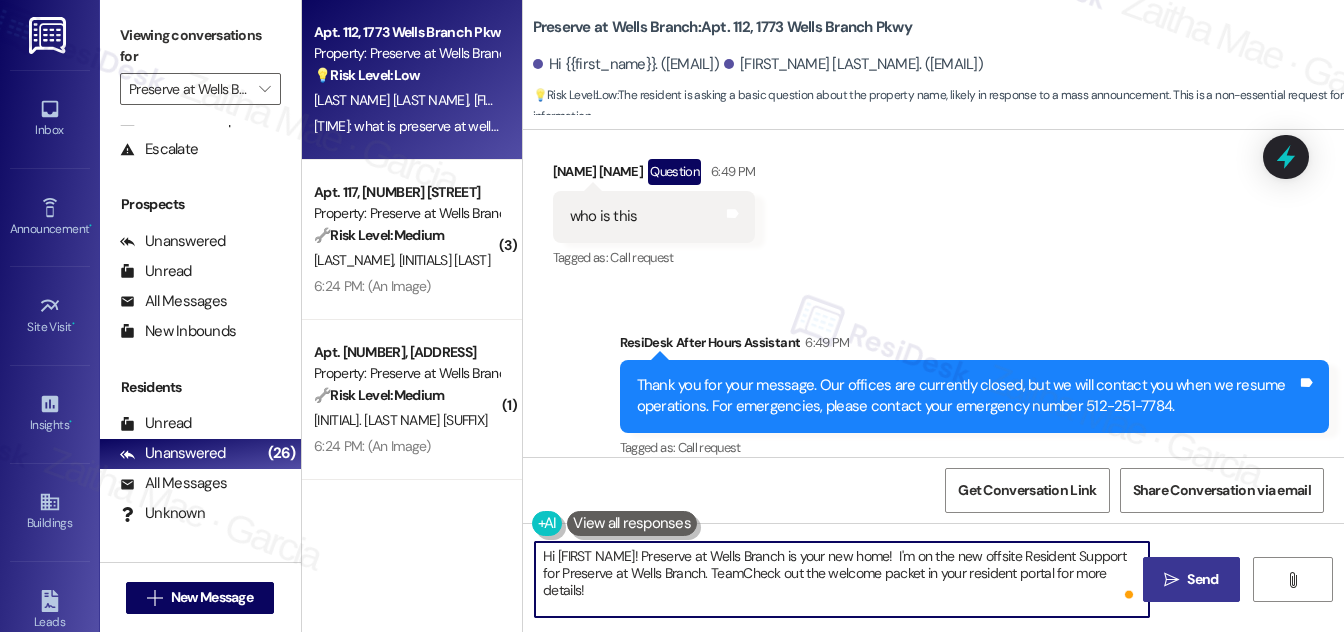 click on "Hi [FIRST NAME]! Preserve at Wells Branch is your new home!  I'm on the new offsite Resident Support for Preserve at Wells Branch. TeamCheck out the welcome packet in your resident portal for more details!" at bounding box center (842, 579) 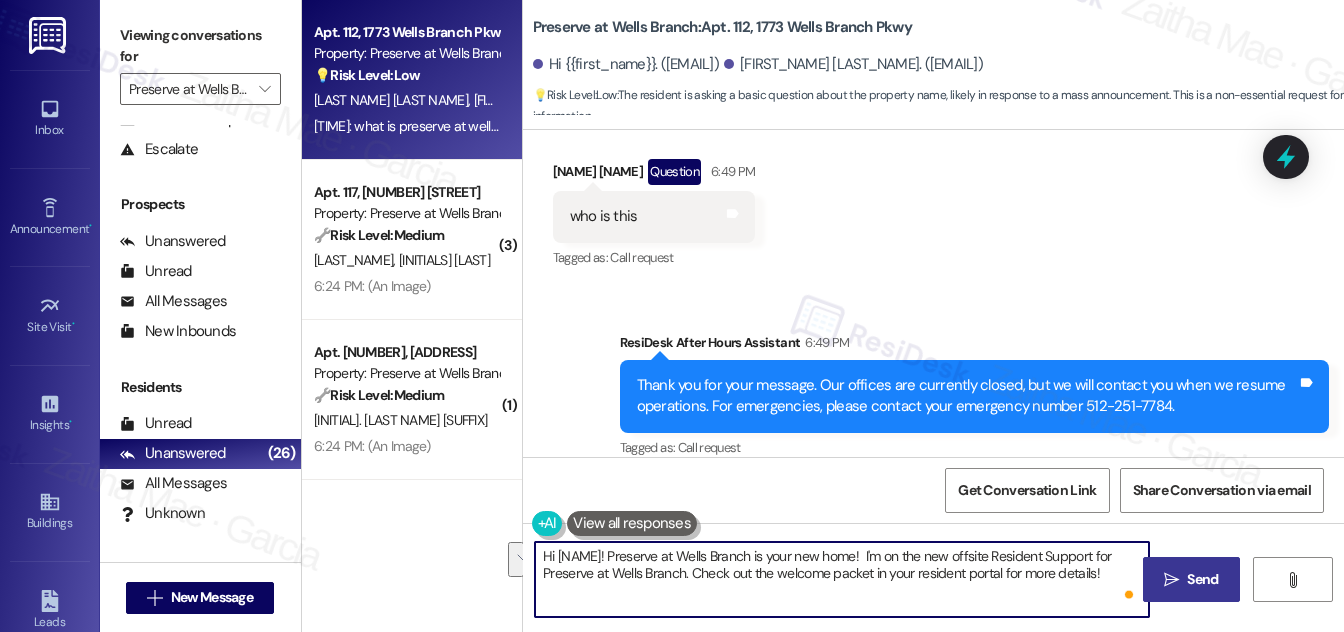 drag, startPoint x: 539, startPoint y: 556, endPoint x: 1111, endPoint y: 593, distance: 573.19543 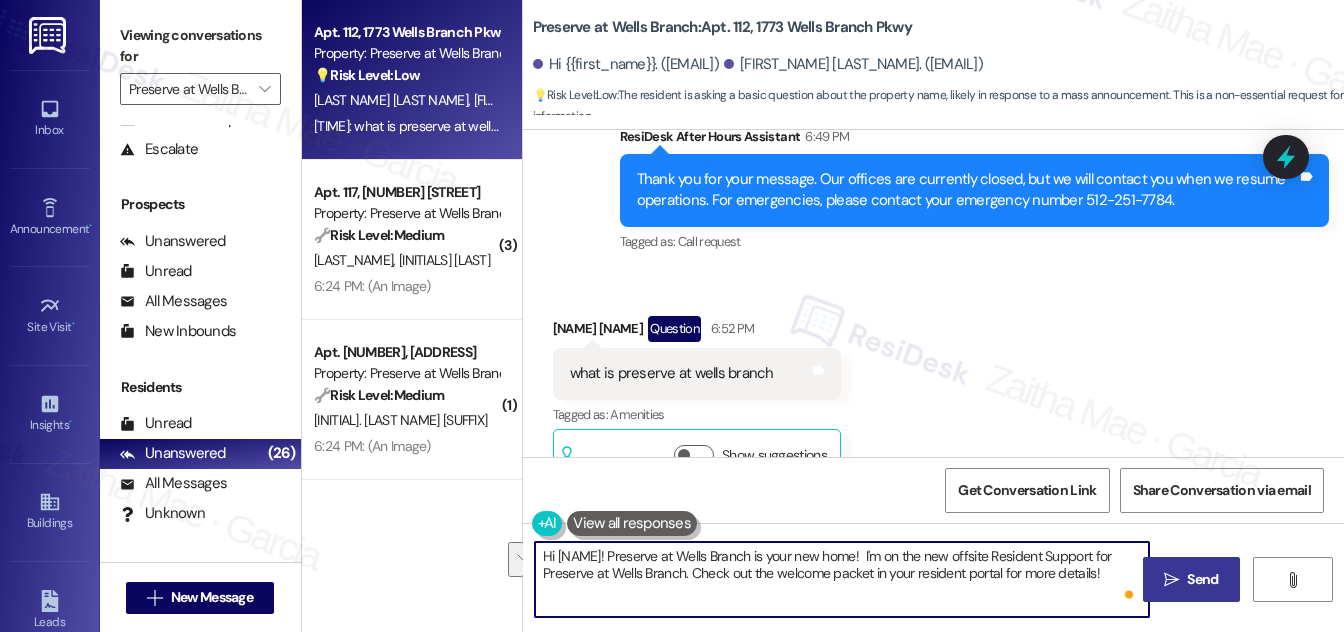 scroll, scrollTop: 2343, scrollLeft: 0, axis: vertical 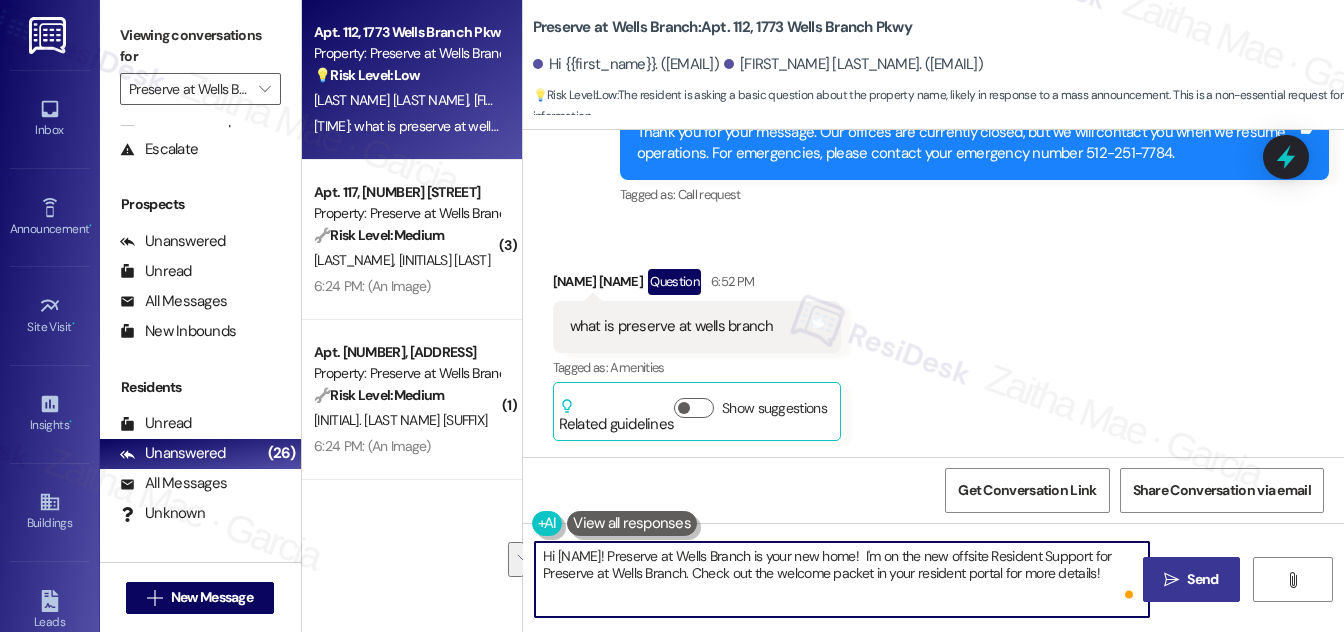 click on "Hi [NAME]! Preserve at Wells Branch is your new home!  I'm on the new offsite Resident Support for Preserve at Wells Branch. Check out the welcome packet in your resident portal for more details!" at bounding box center [842, 579] 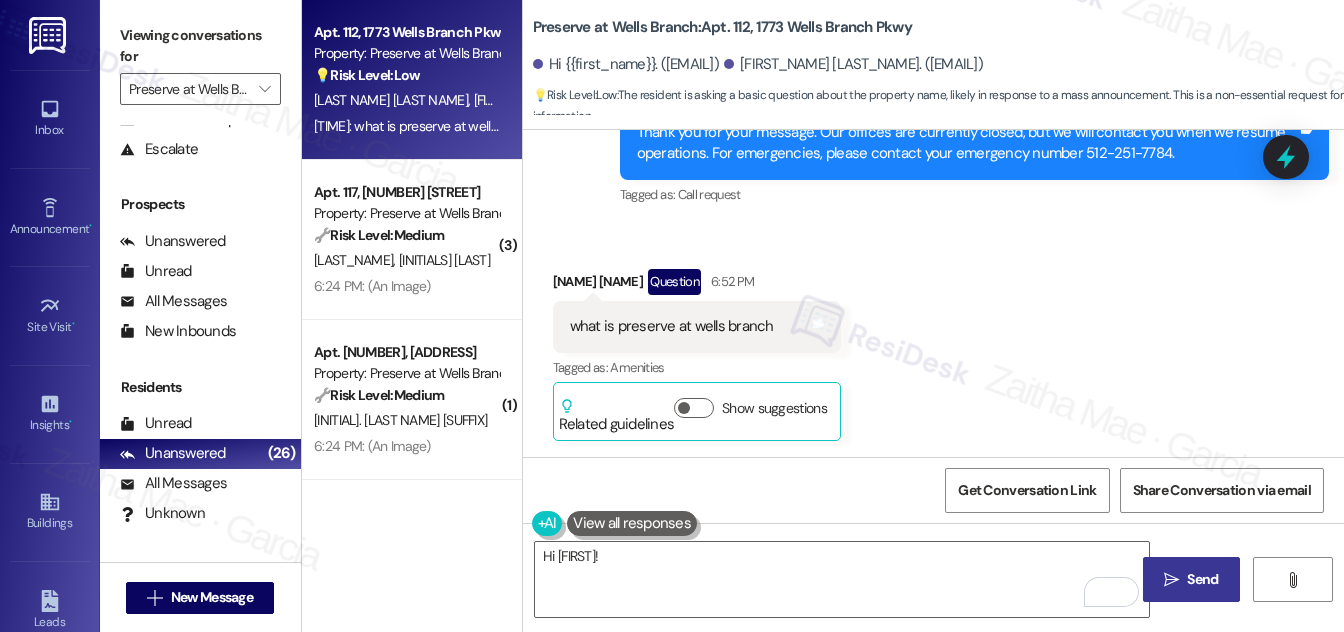 click on "Received via SMS [FIRST] [LAST] Question [TIME]: what is preserve at wells branch  Tags and notes Tagged as:   Amenities Click to highlight conversations about Amenities  Related guidelines Show suggestions" at bounding box center [933, 340] 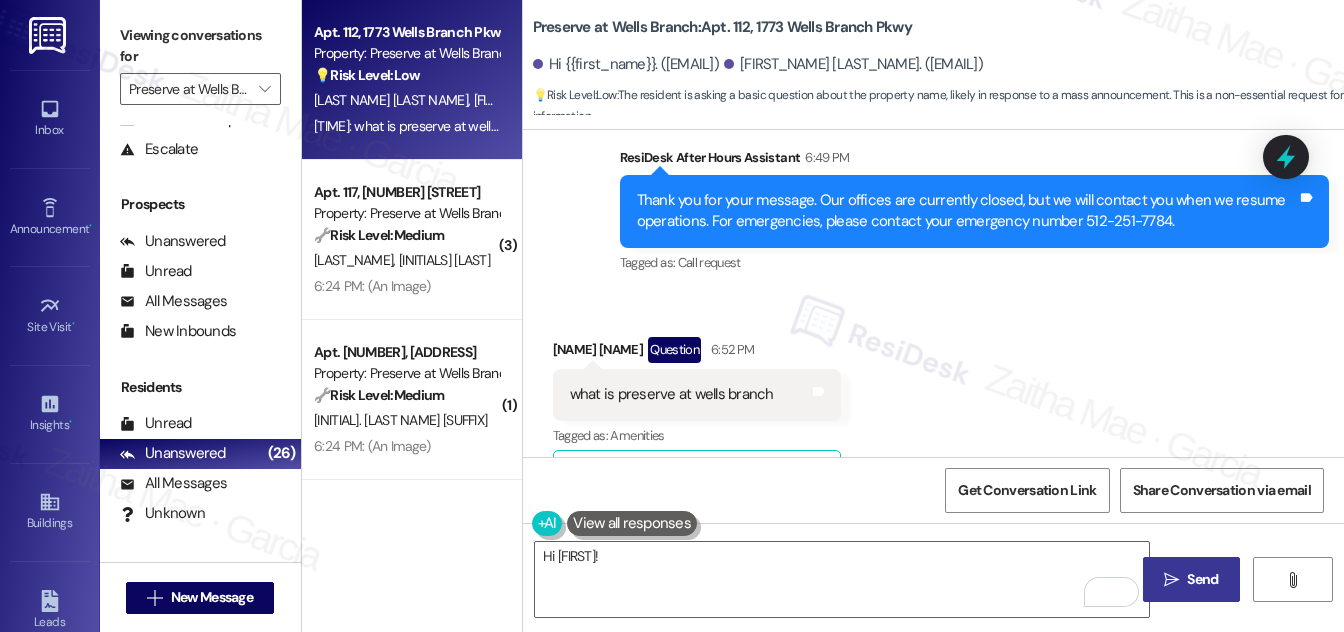 scroll, scrollTop: 2343, scrollLeft: 0, axis: vertical 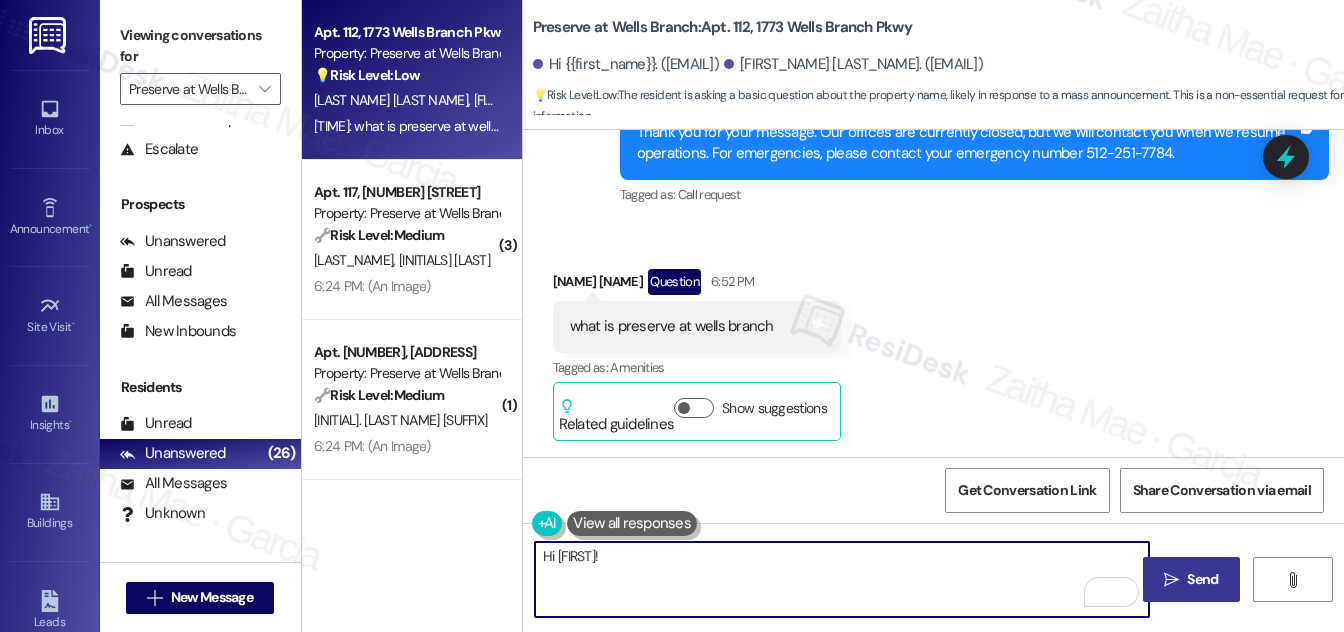 click on "Hi [FIRST]!" at bounding box center (842, 579) 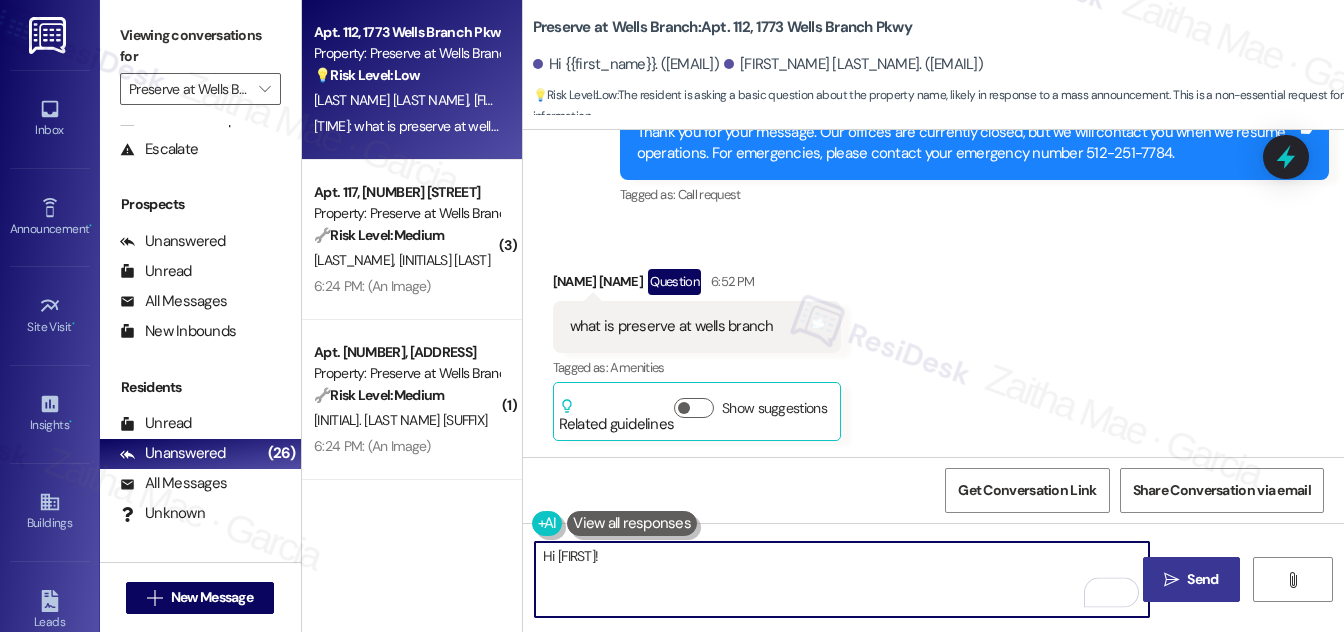 paste on "Welcome to Preserve at Wells Branch — your new home! I’m part of the new offsite Resident Support team for Preserve at Wells Branch." 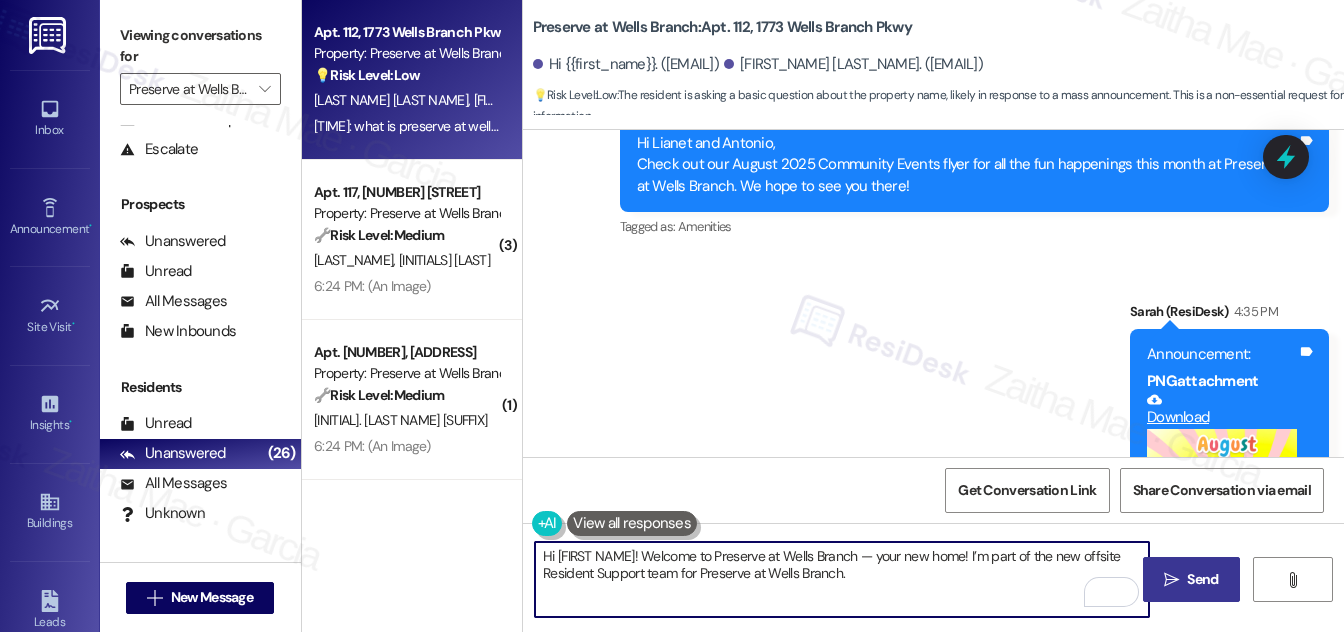 scroll, scrollTop: 909, scrollLeft: 0, axis: vertical 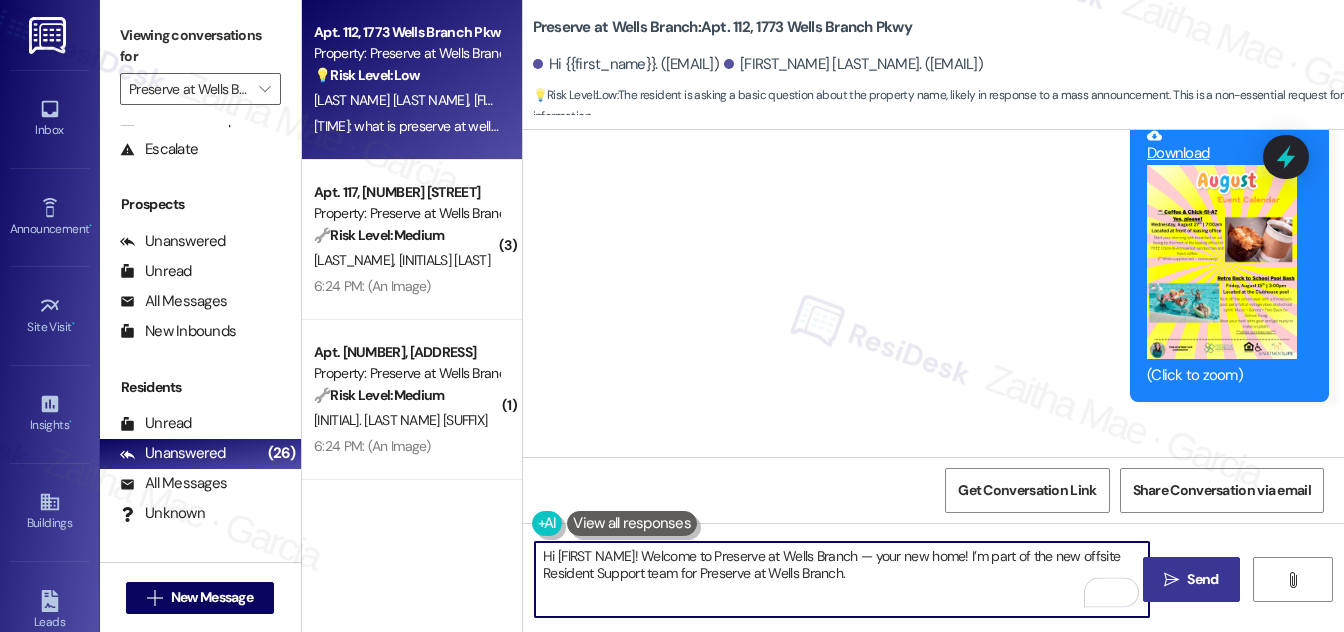 paste on "Please feel free to reach out if you have other concerns or home-related issues." 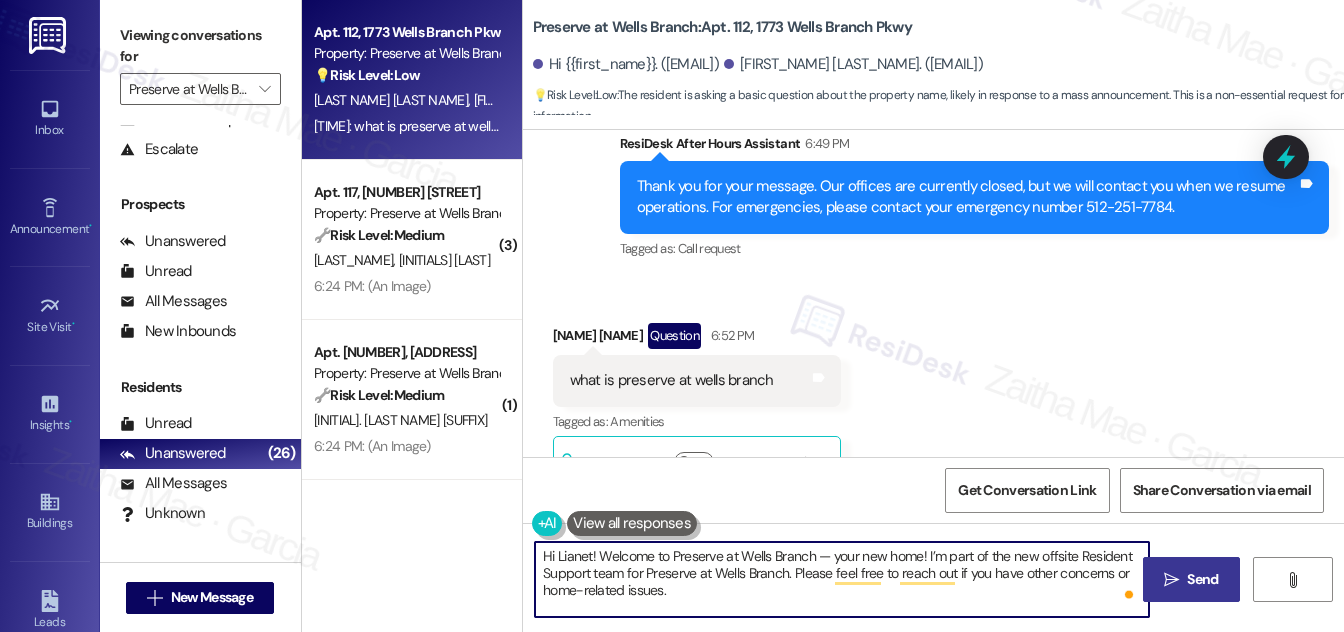 scroll, scrollTop: 2343, scrollLeft: 0, axis: vertical 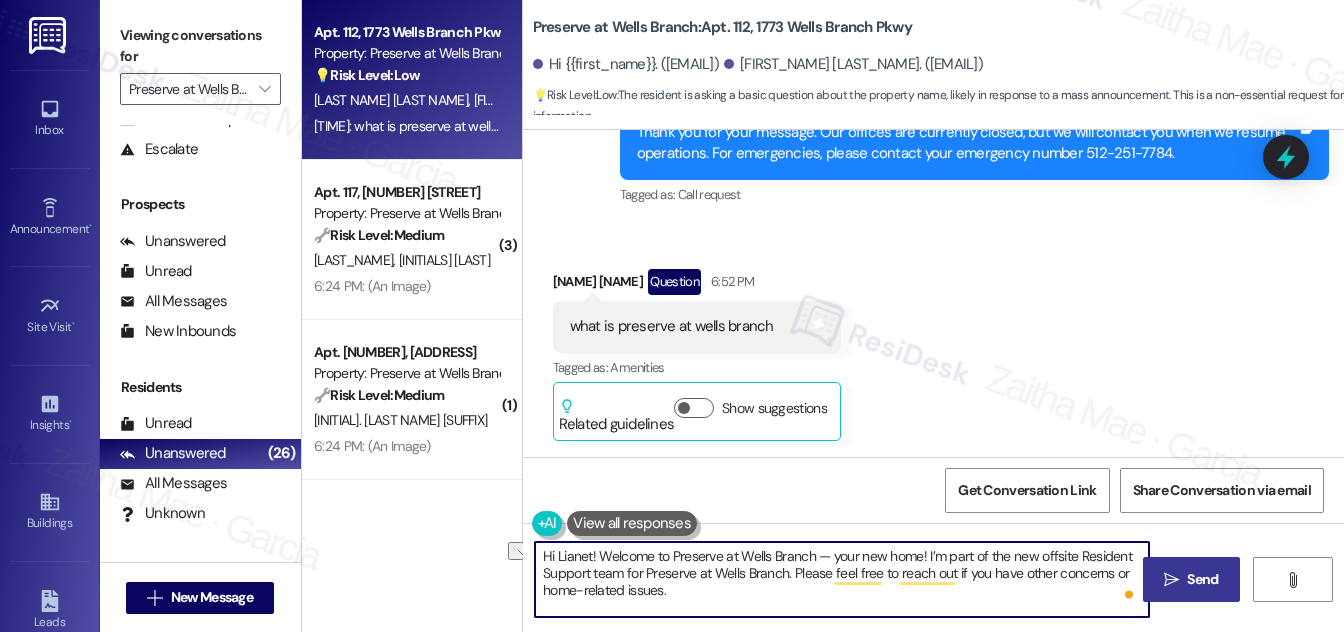 drag, startPoint x: 670, startPoint y: 551, endPoint x: 600, endPoint y: 551, distance: 70 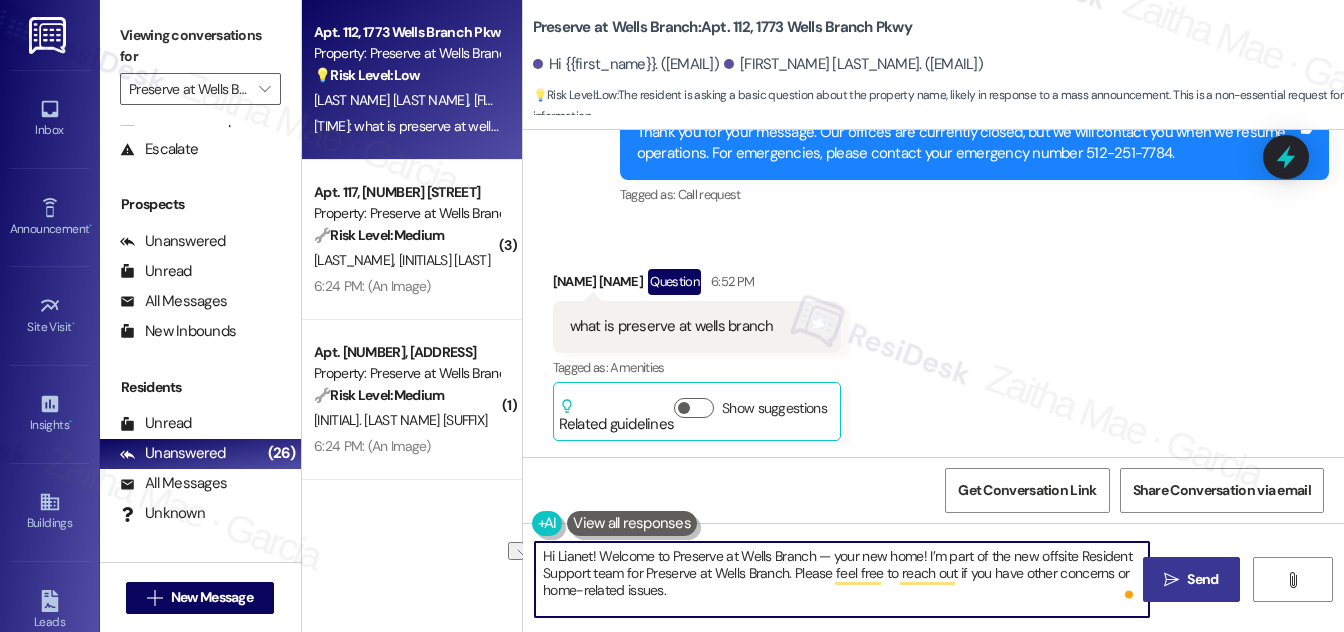 click on "Hi Lianet! Welcome to Preserve at Wells Branch — your new home! I’m part of the new offsite Resident Support team for Preserve at Wells Branch. Please feel free to reach out if you have other concerns or home-related issues." at bounding box center [842, 579] 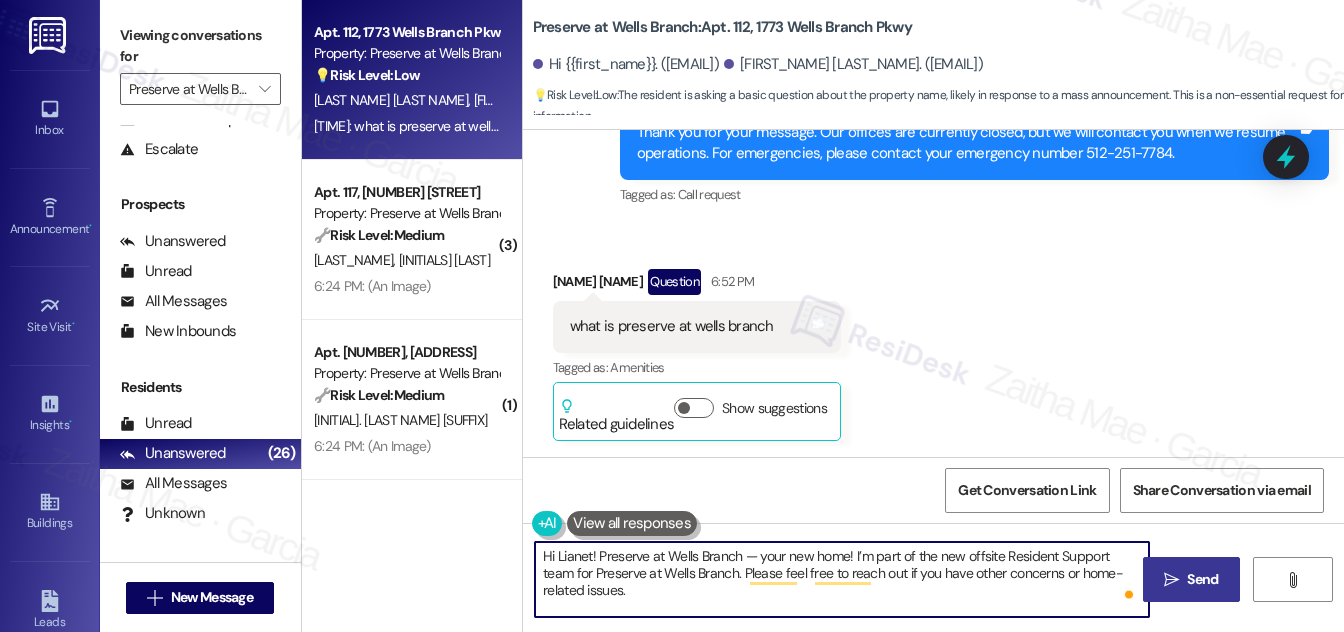 click on "Hi Lianet! Preserve at Wells Branch — your new home! I’m part of the new offsite Resident Support team for Preserve at Wells Branch. Please feel free to reach out if you have other concerns or home-related issues." at bounding box center (842, 579) 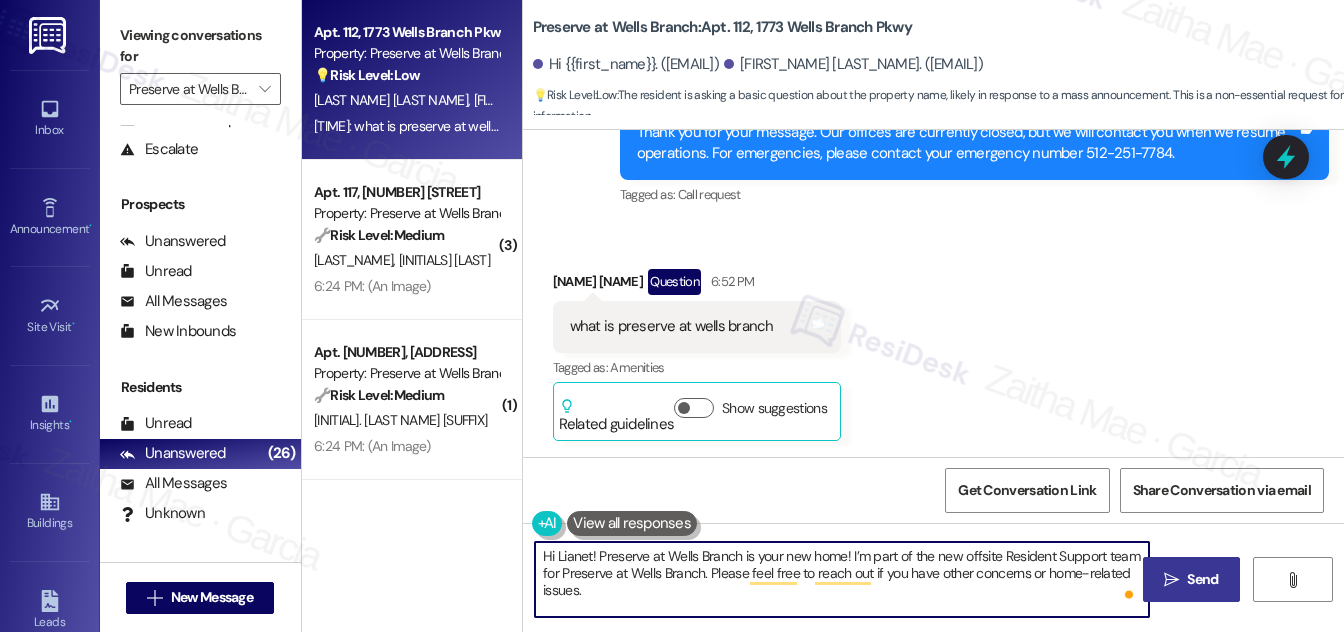 click on "Hi Lianet! Preserve at Wells Branch is your new home! I’m part of the new offsite Resident Support team for Preserve at Wells Branch. Please feel free to reach out if you have other concerns or home-related issues." at bounding box center (842, 579) 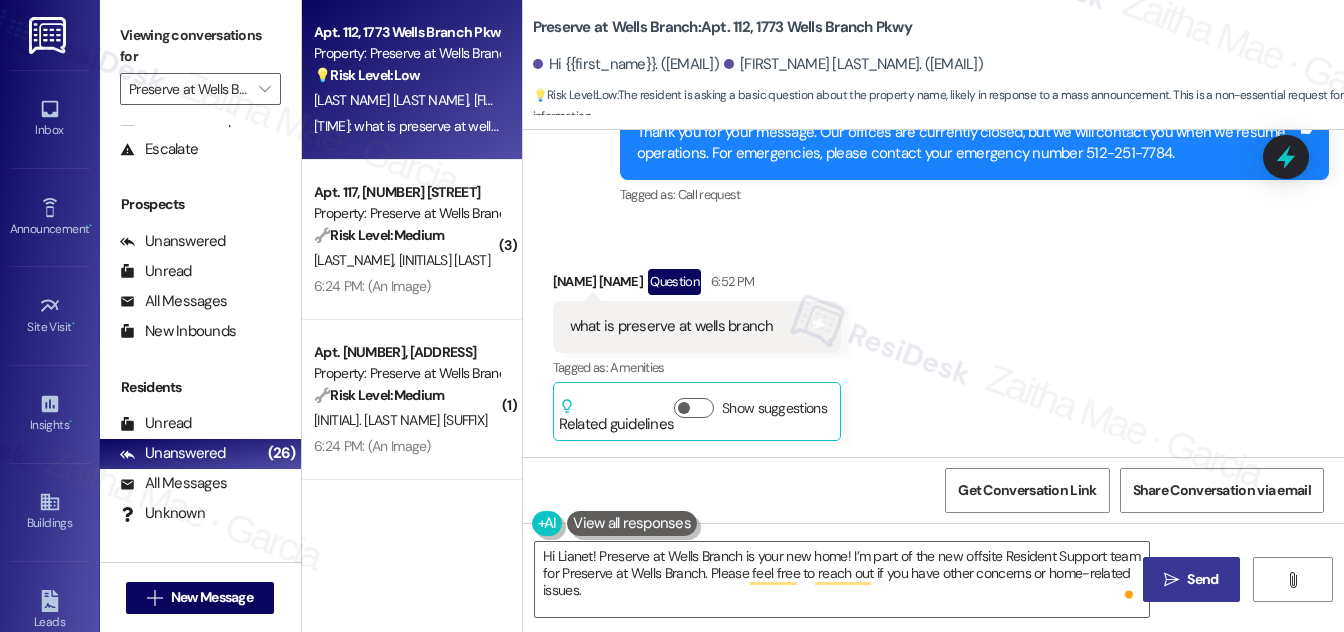 click on "" at bounding box center (1171, 580) 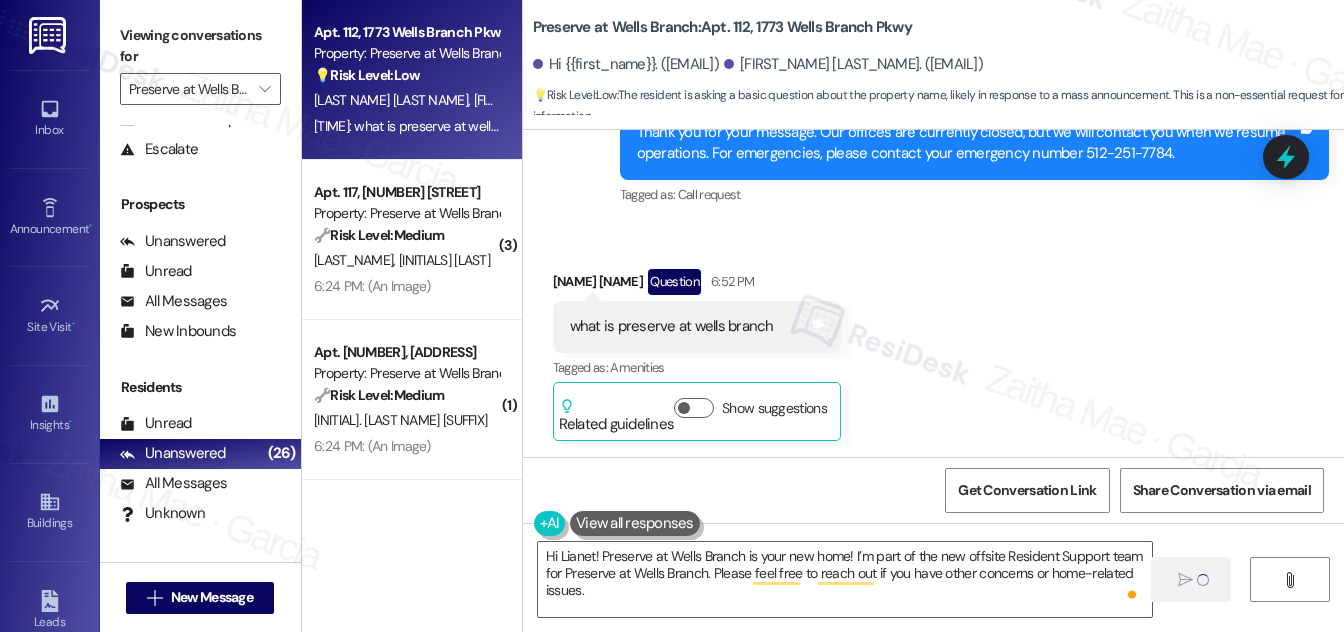 type 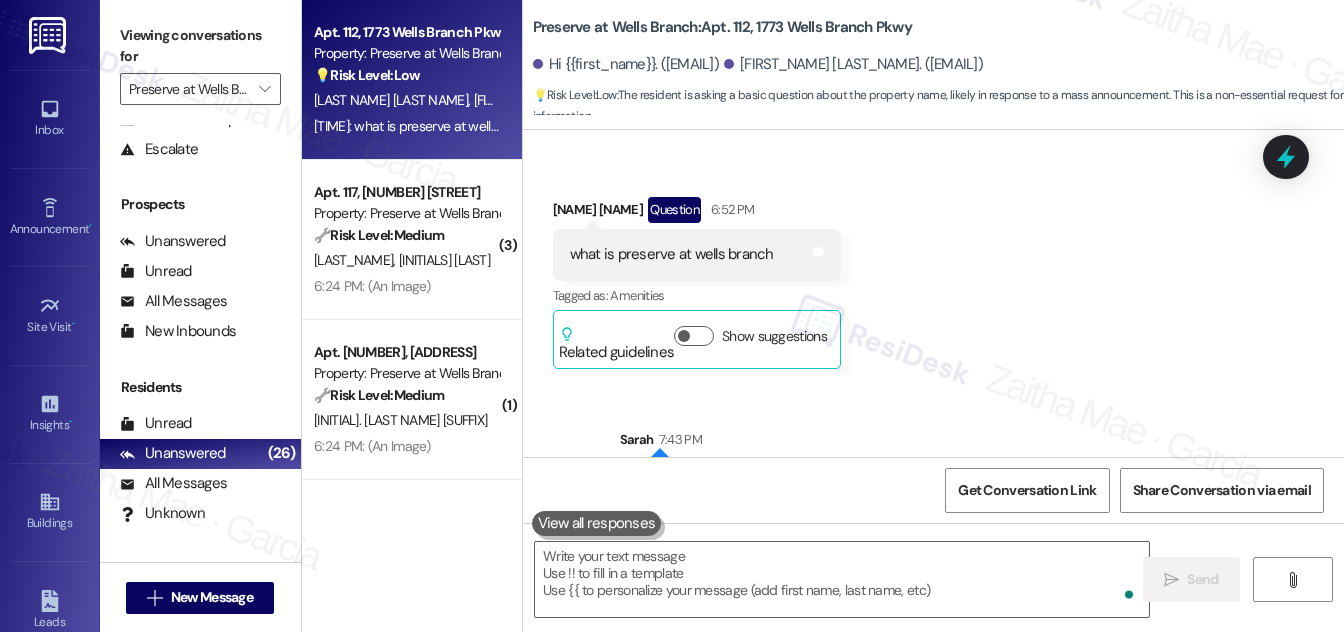 scroll, scrollTop: 2525, scrollLeft: 0, axis: vertical 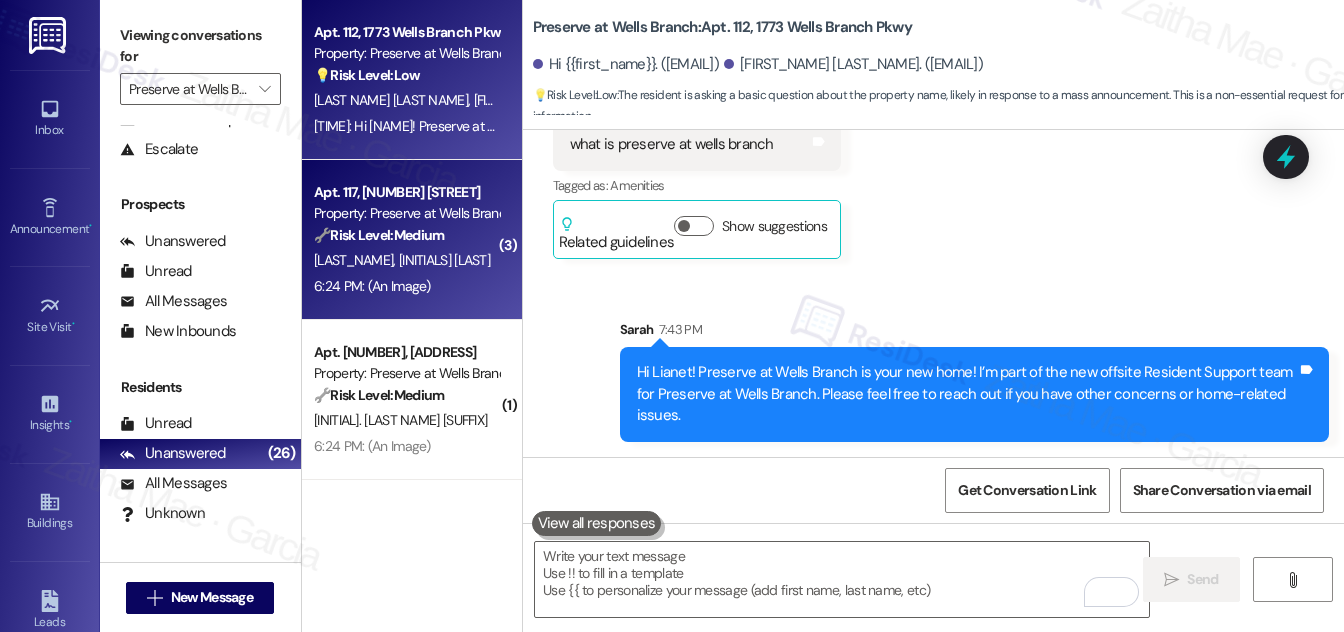 click on "[TIME]: (An Image) [TIME]: (An Image)" at bounding box center (406, 286) 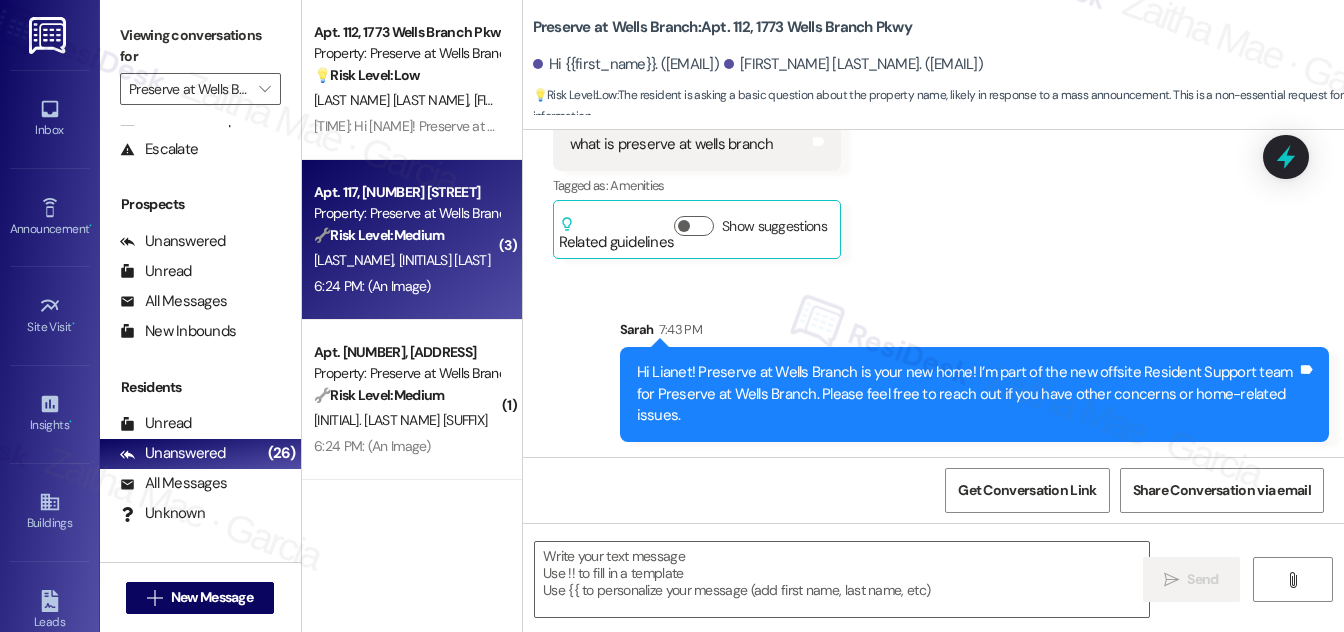 type on "Fetching suggested responses. Please feel free to read through the conversation in the meantime." 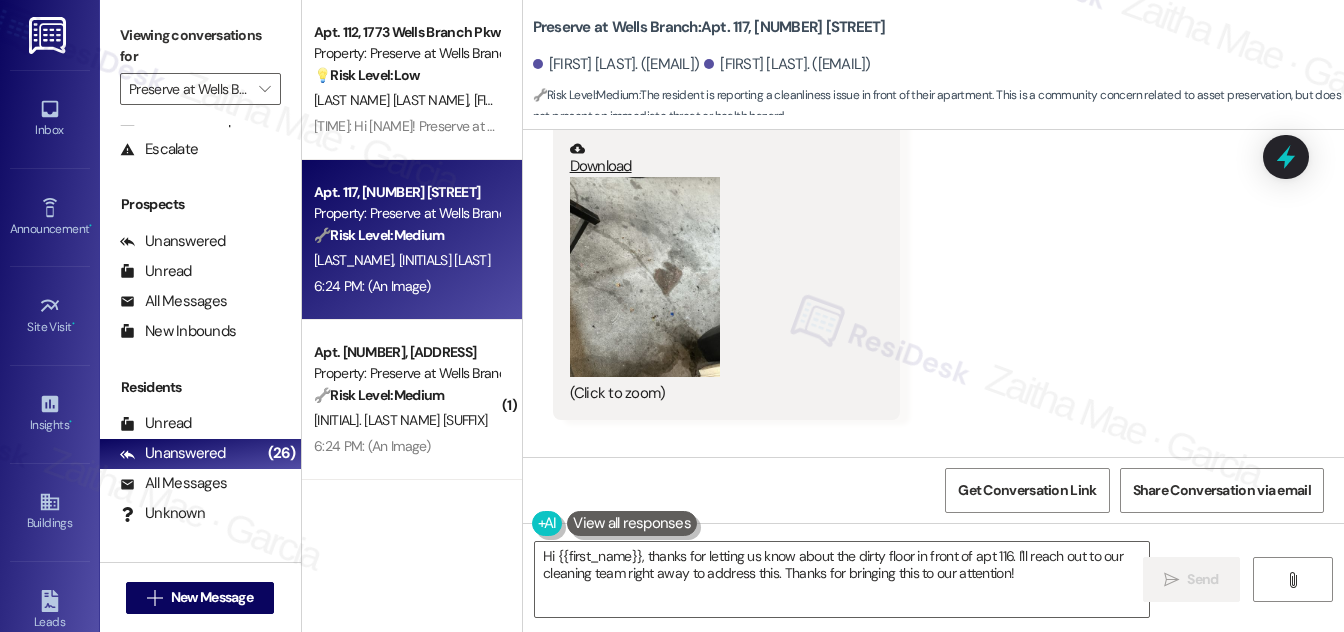 scroll, scrollTop: 6652, scrollLeft: 0, axis: vertical 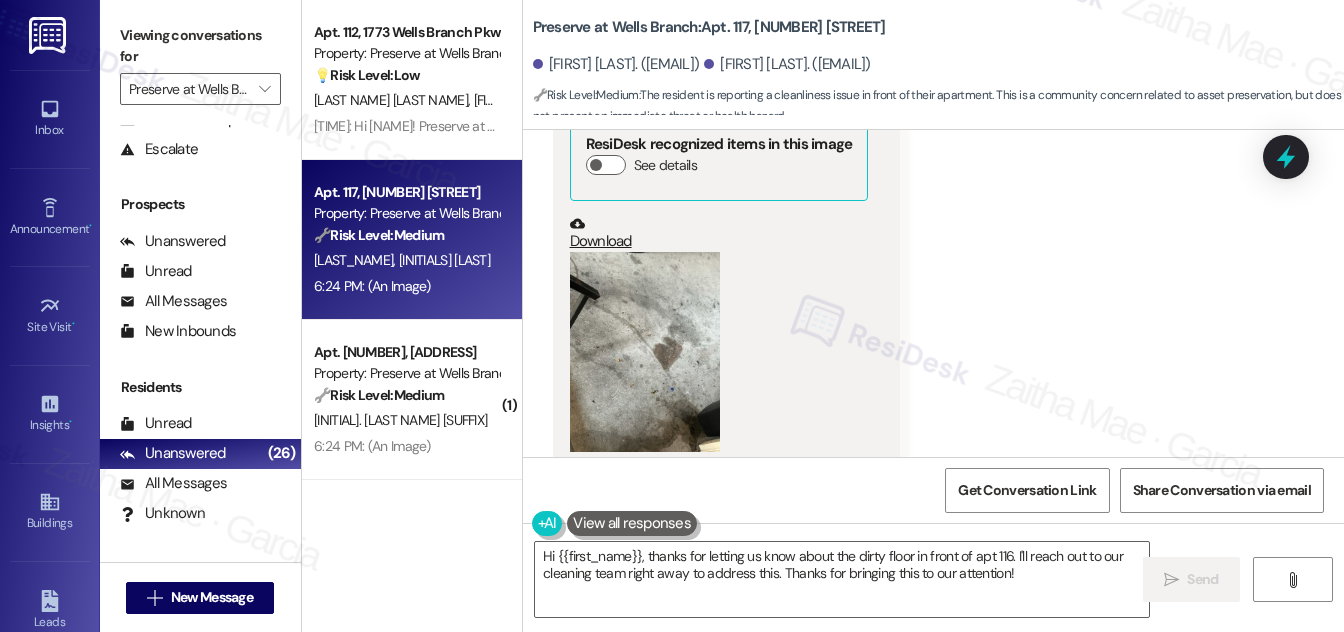 click at bounding box center (645, 352) 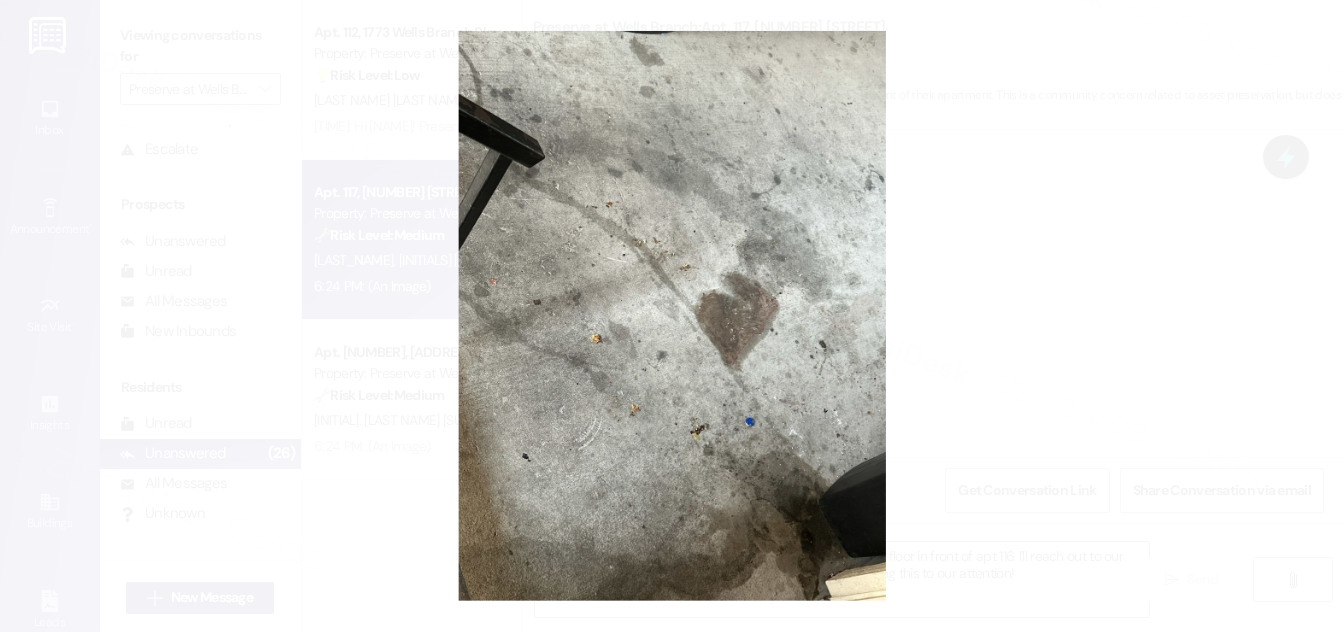click at bounding box center (672, 316) 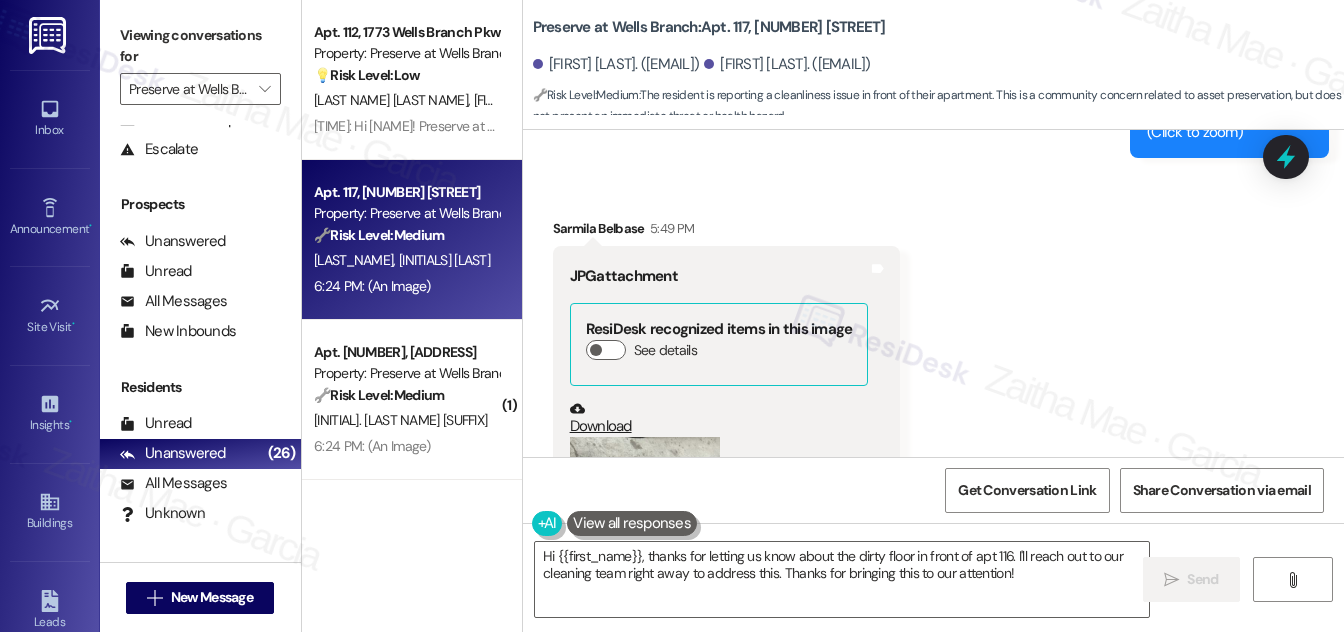 scroll, scrollTop: 6470, scrollLeft: 0, axis: vertical 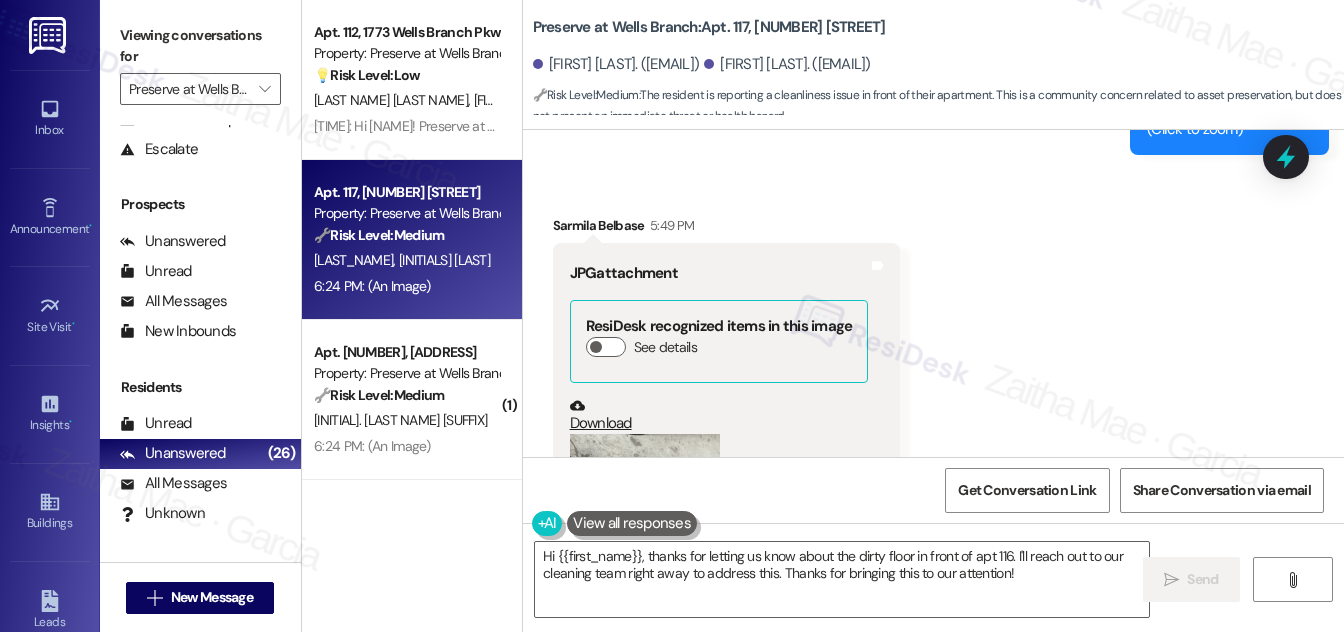 click on "[NAME] [TIME]" at bounding box center (727, 229) 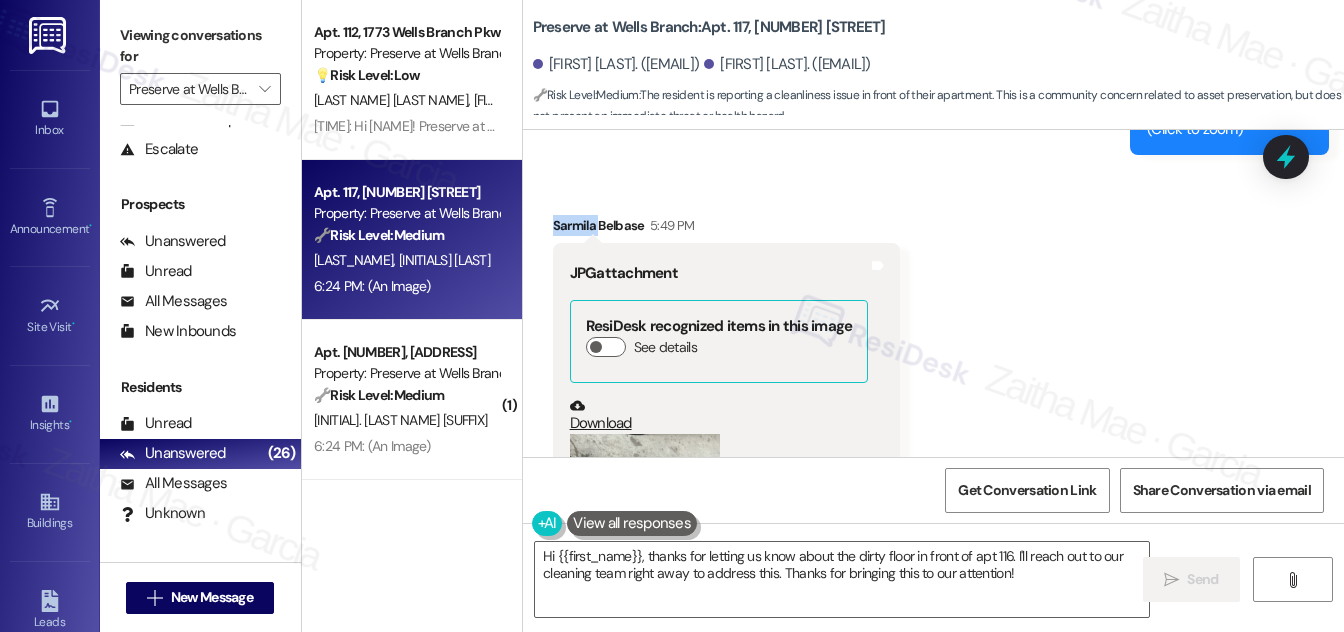 click on "[NAME] [TIME]" at bounding box center (727, 229) 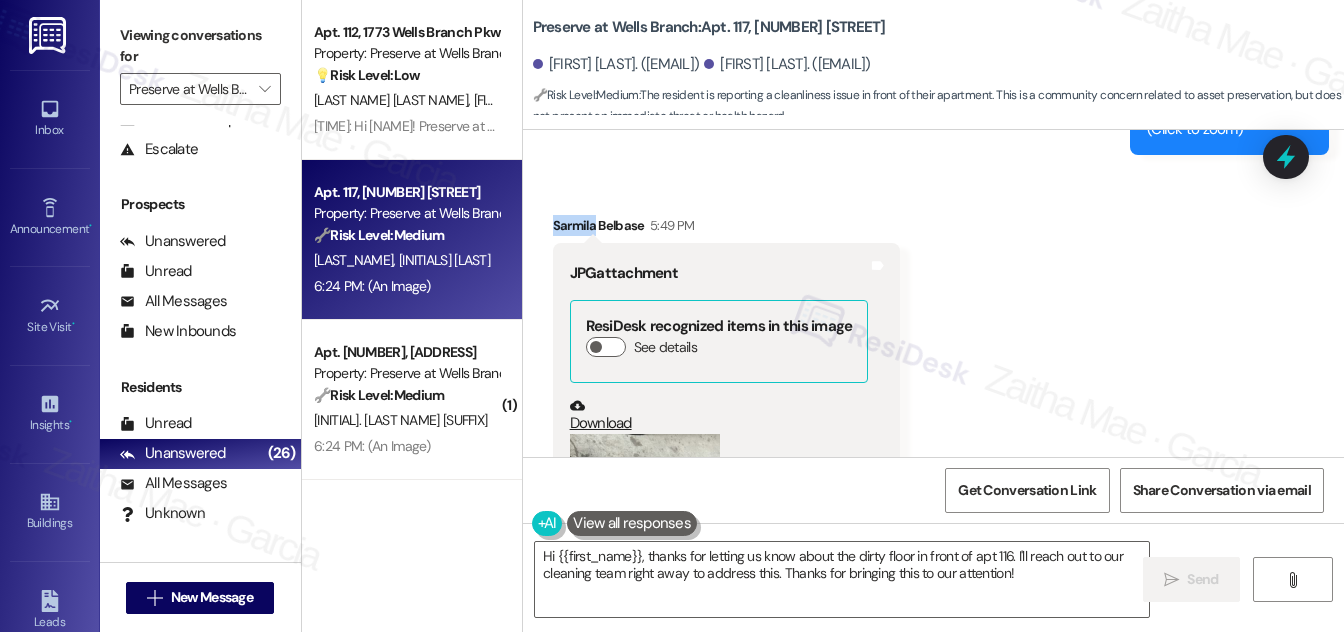 copy on "[FIRST]" 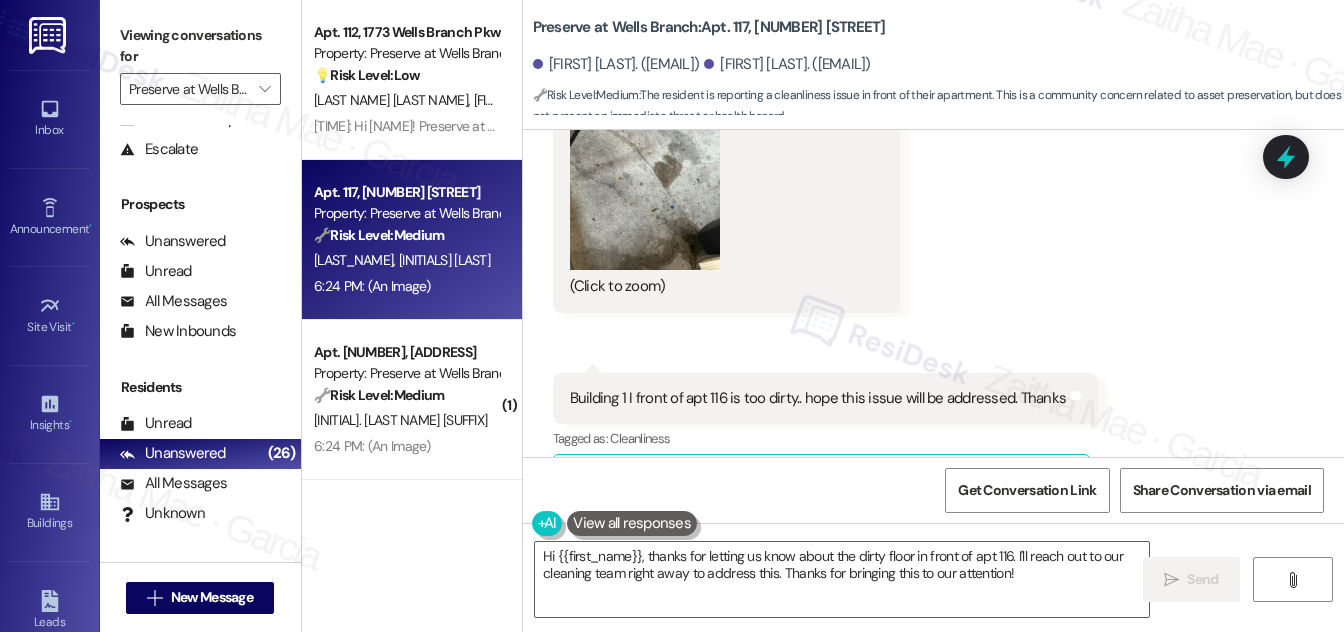 scroll, scrollTop: 6925, scrollLeft: 0, axis: vertical 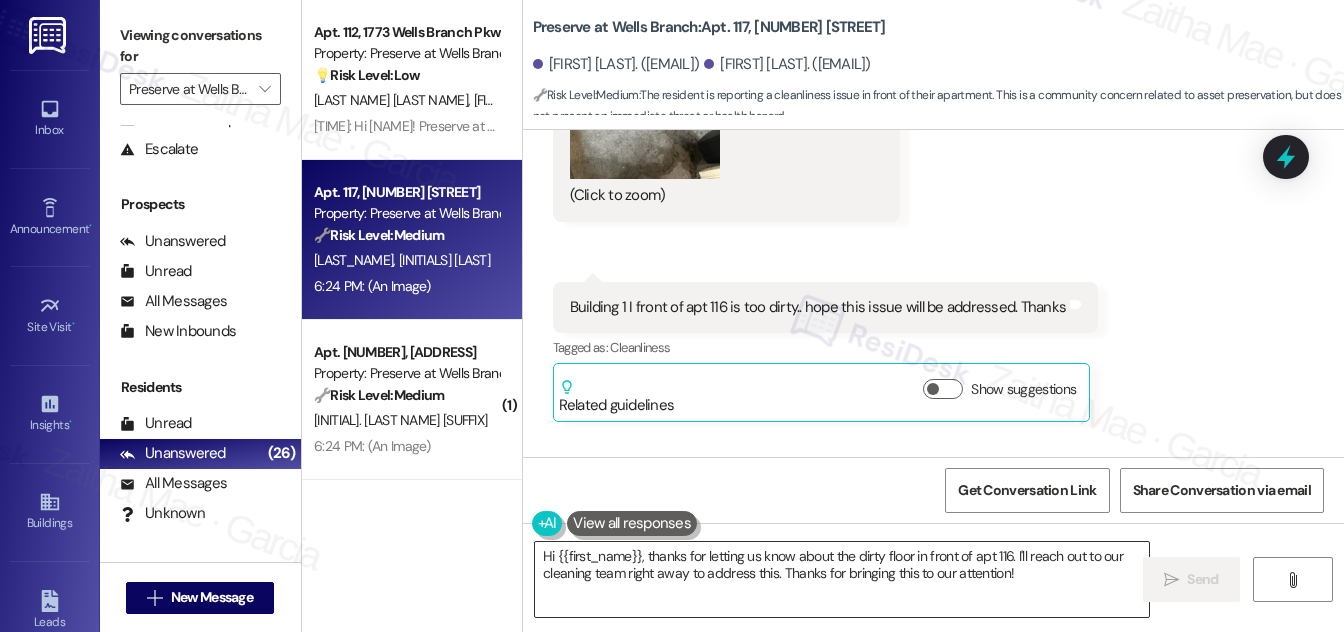 click on "Hi {{first_name}}, thanks for letting us know about the dirty floor in front of apt 116. I'll reach out to our cleaning team right away to address this. Thanks for bringing this to our attention!" at bounding box center [842, 579] 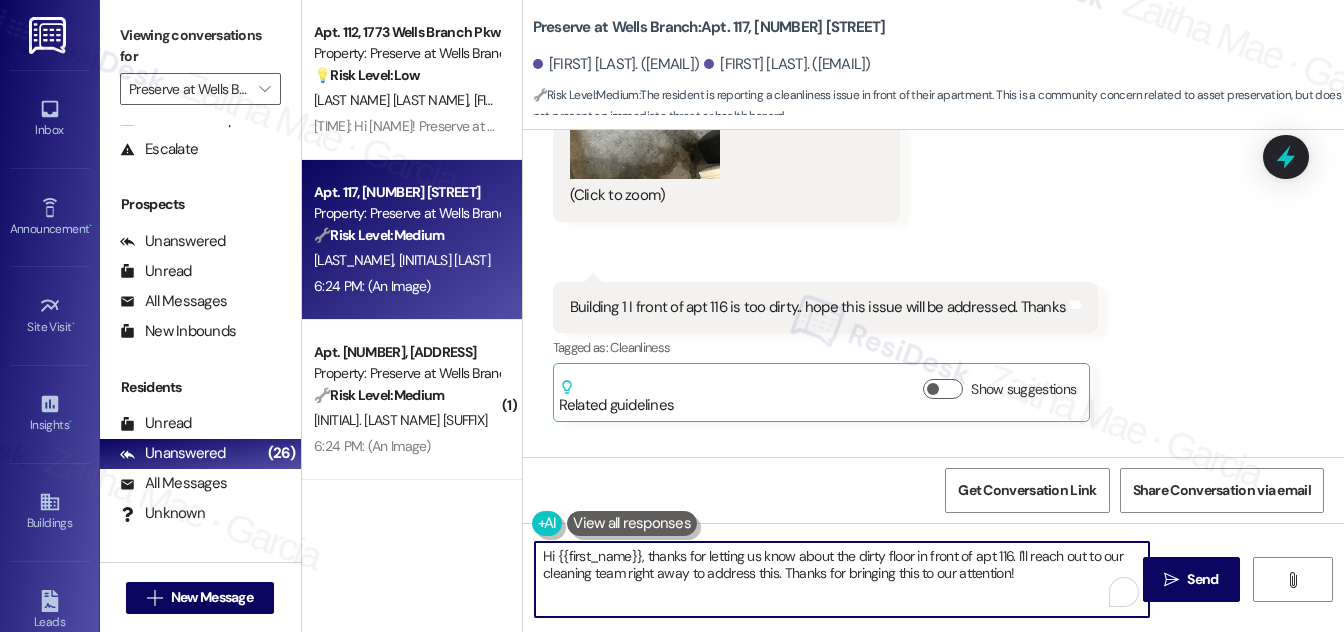 click on "Hi {{first_name}}, thanks for letting us know about the dirty floor in front of apt 116. I'll reach out to our cleaning team right away to address this. Thanks for bringing this to our attention!" at bounding box center [842, 579] 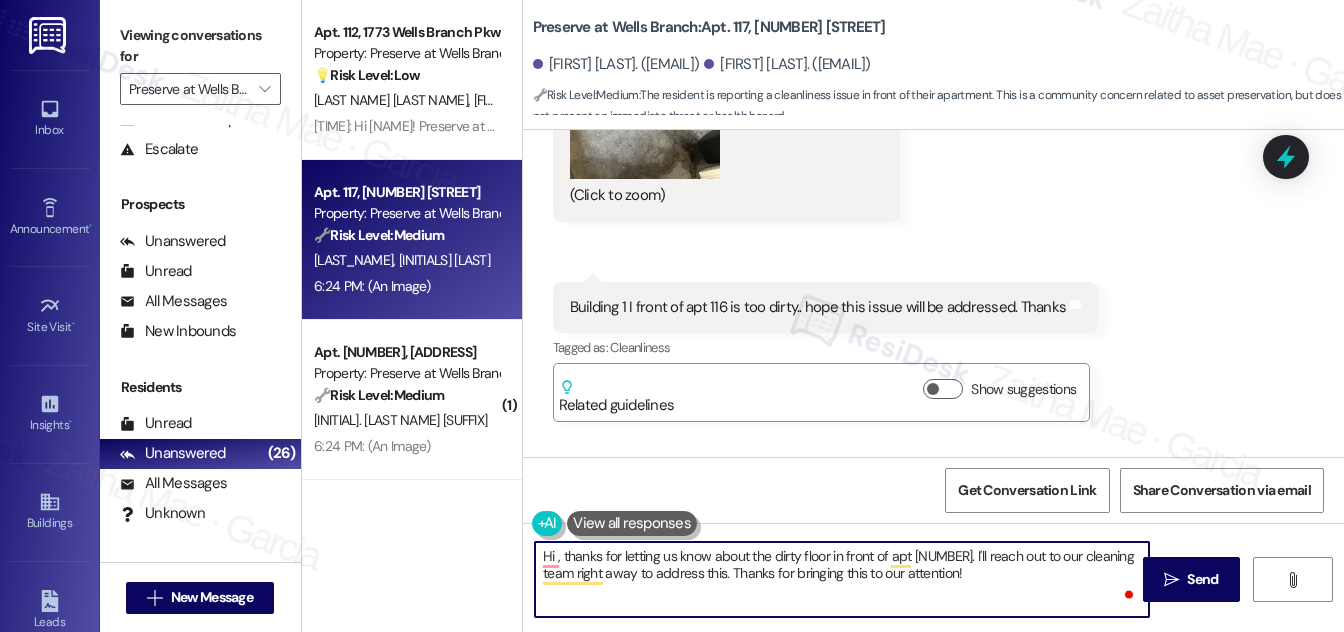 paste on "[FIRST]" 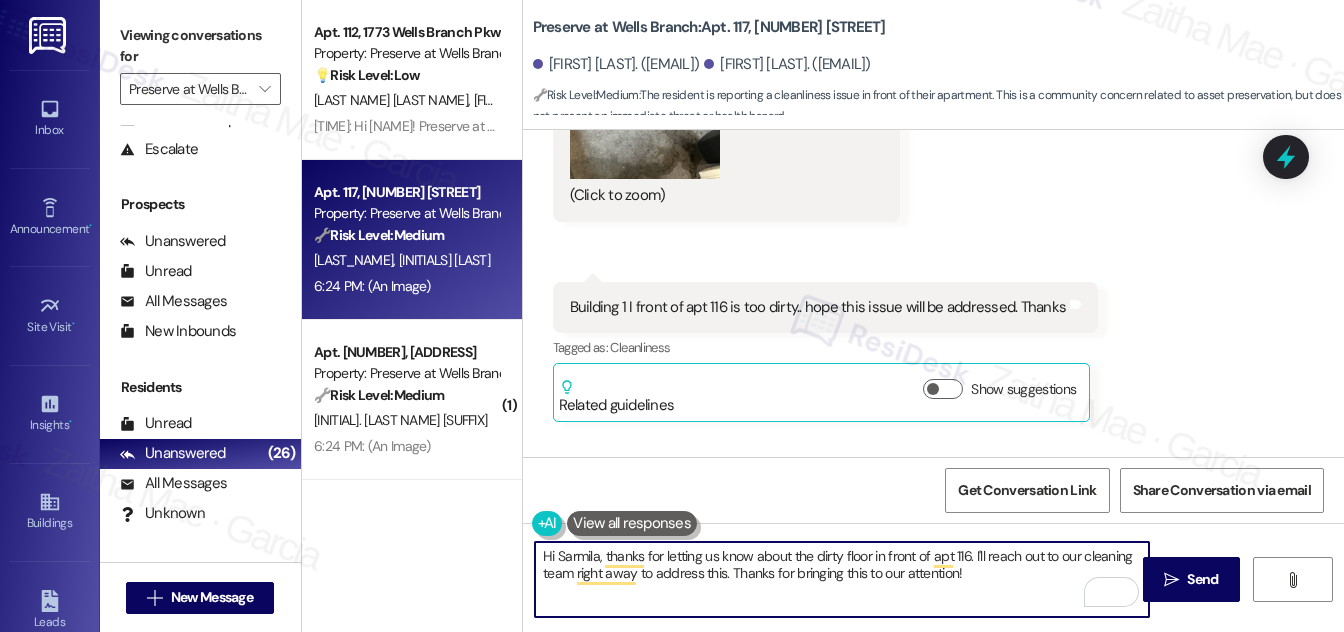 click on "Hi Sarmila, thanks for letting us know about the dirty floor in front of apt 116. I'll reach out to our cleaning team right away to address this. Thanks for bringing this to our attention!" at bounding box center [842, 579] 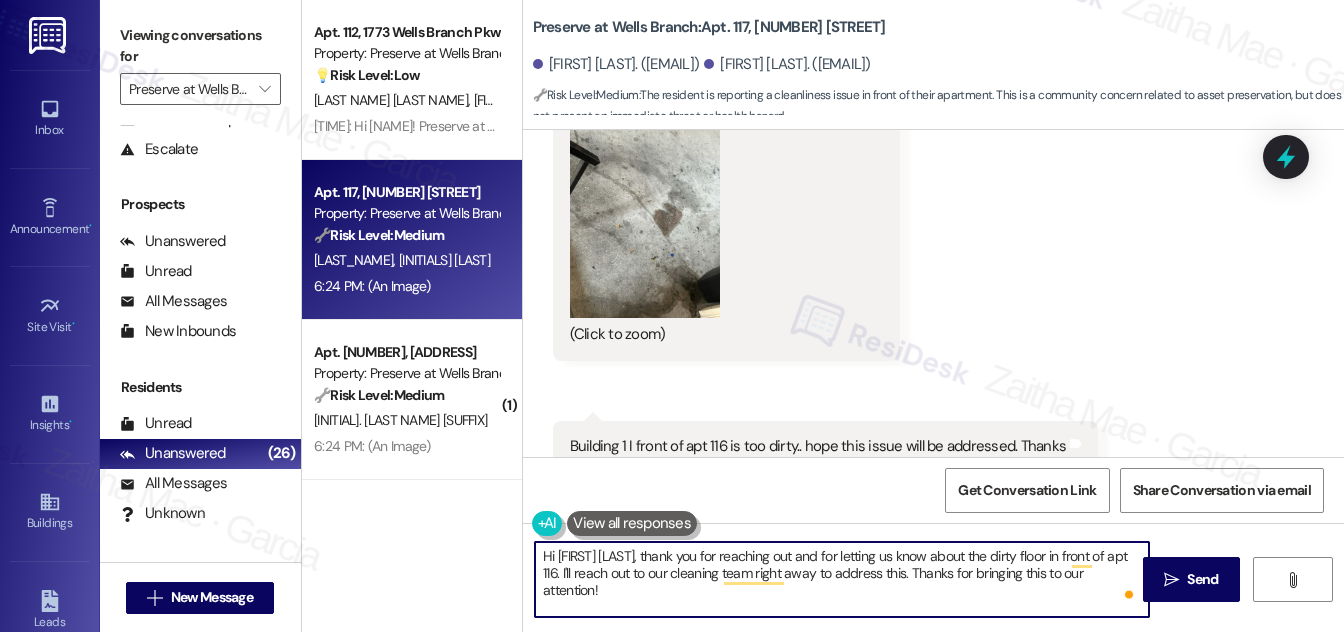 scroll, scrollTop: 6743, scrollLeft: 0, axis: vertical 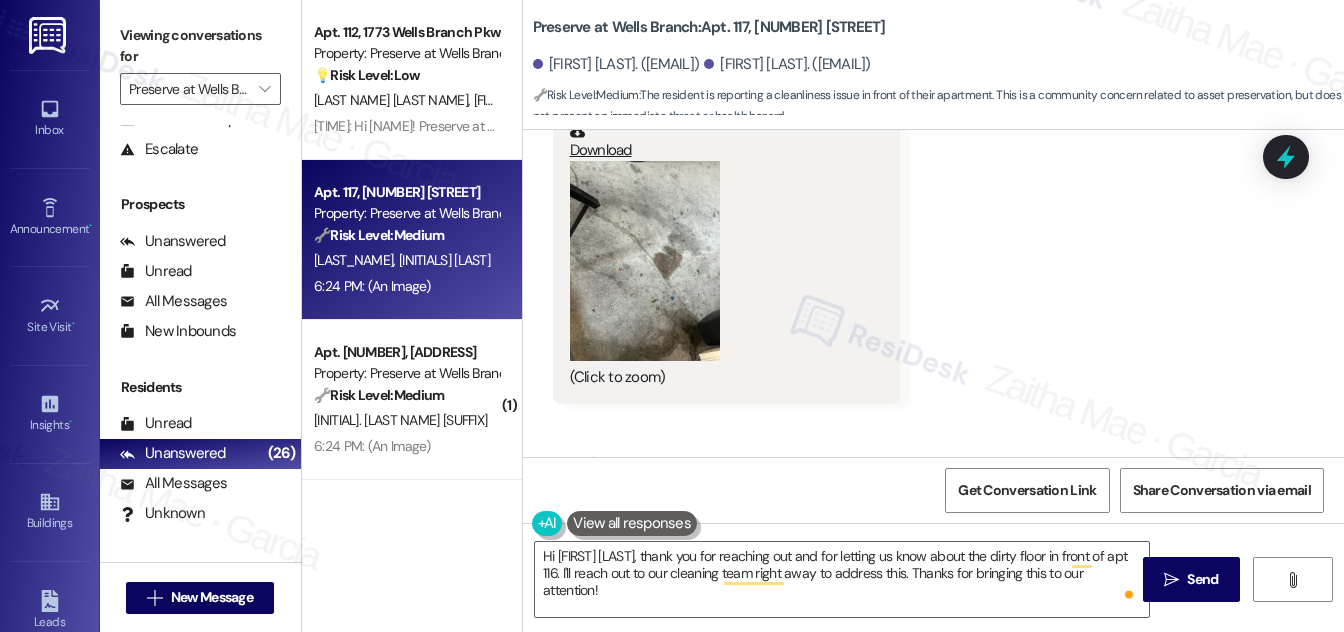 click at bounding box center [645, 261] 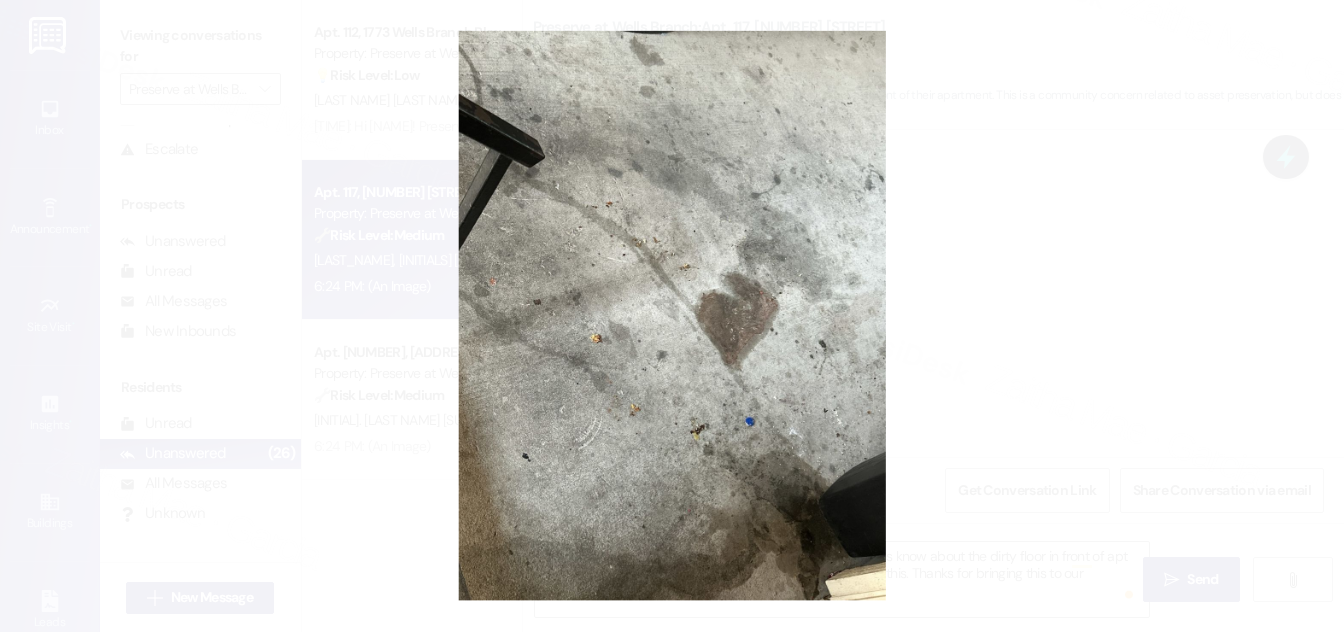 click at bounding box center (672, 316) 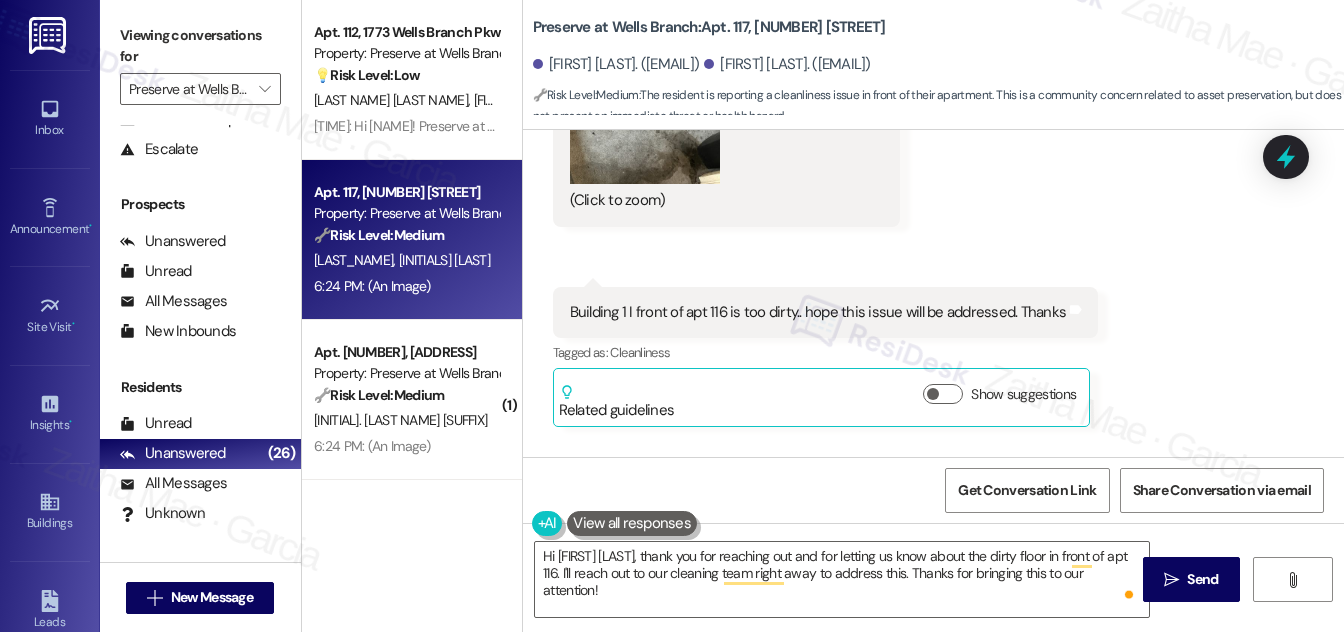 scroll, scrollTop: 6925, scrollLeft: 0, axis: vertical 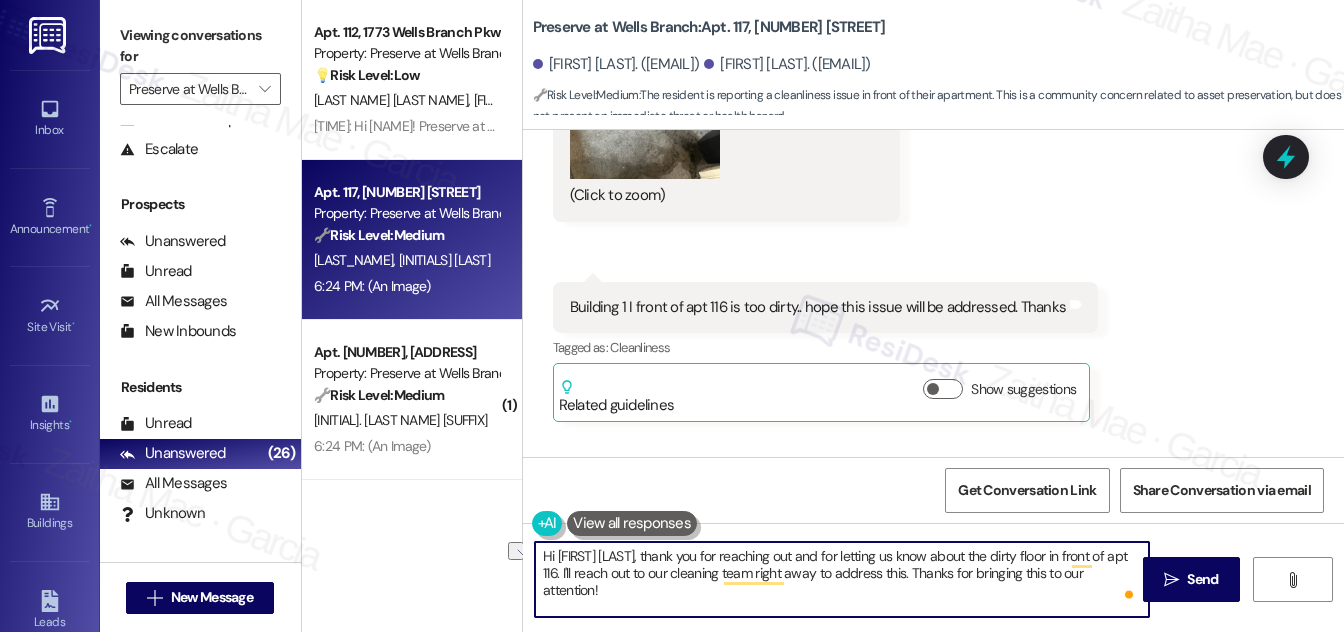 drag, startPoint x: 538, startPoint y: 571, endPoint x: 786, endPoint y: 583, distance: 248.29015 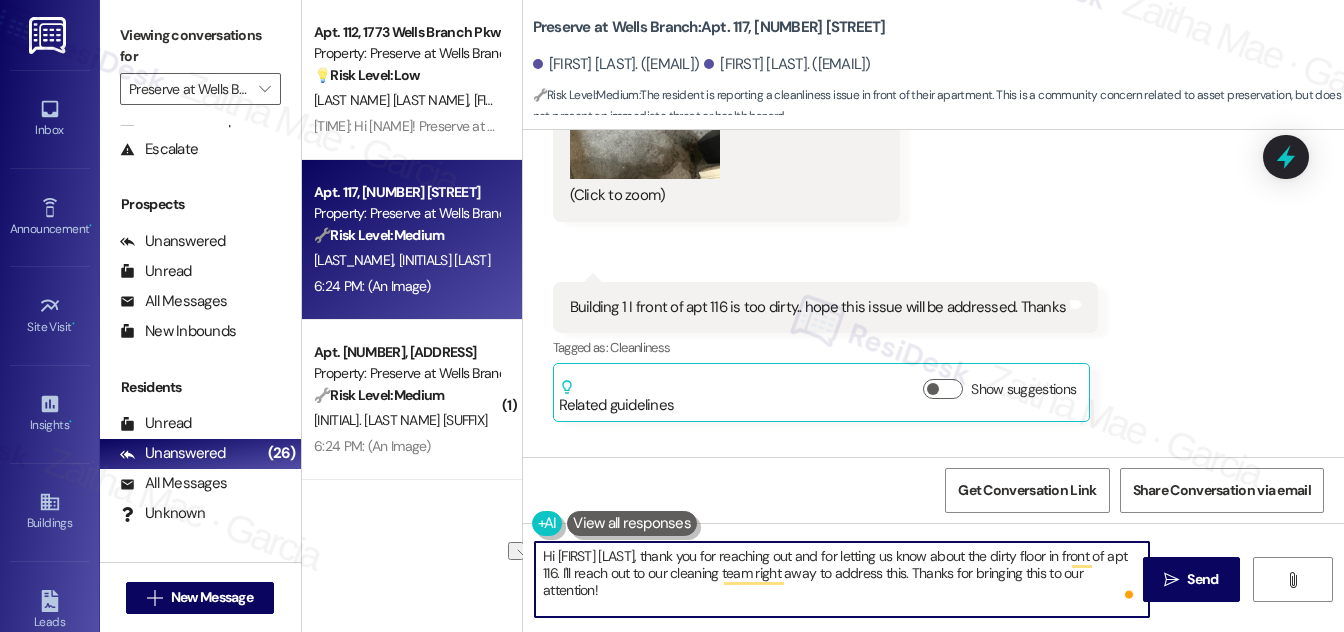 click on "Hi [FIRST] [LAST], thank you for reaching out and for letting us know about the dirty floor in front of apt 116. I'll reach out to our cleaning team right away to address this. Thanks for bringing this to our attention!" at bounding box center [842, 579] 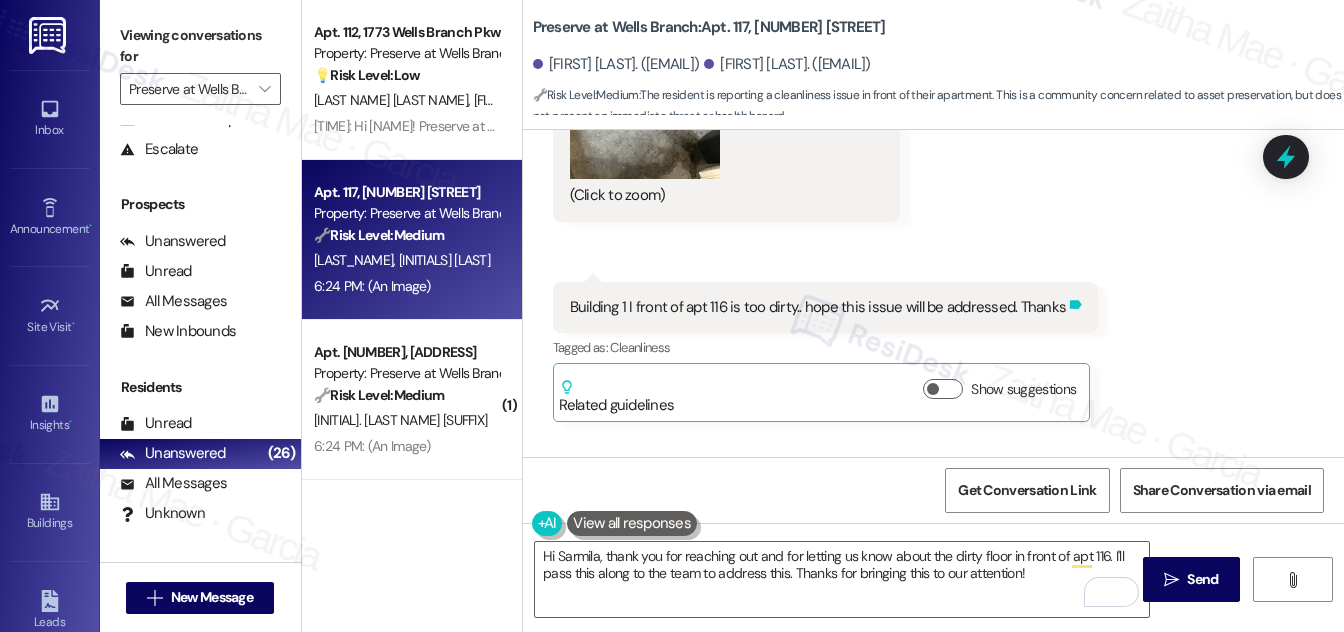 drag, startPoint x: 556, startPoint y: 304, endPoint x: 1069, endPoint y: 311, distance: 513.0477 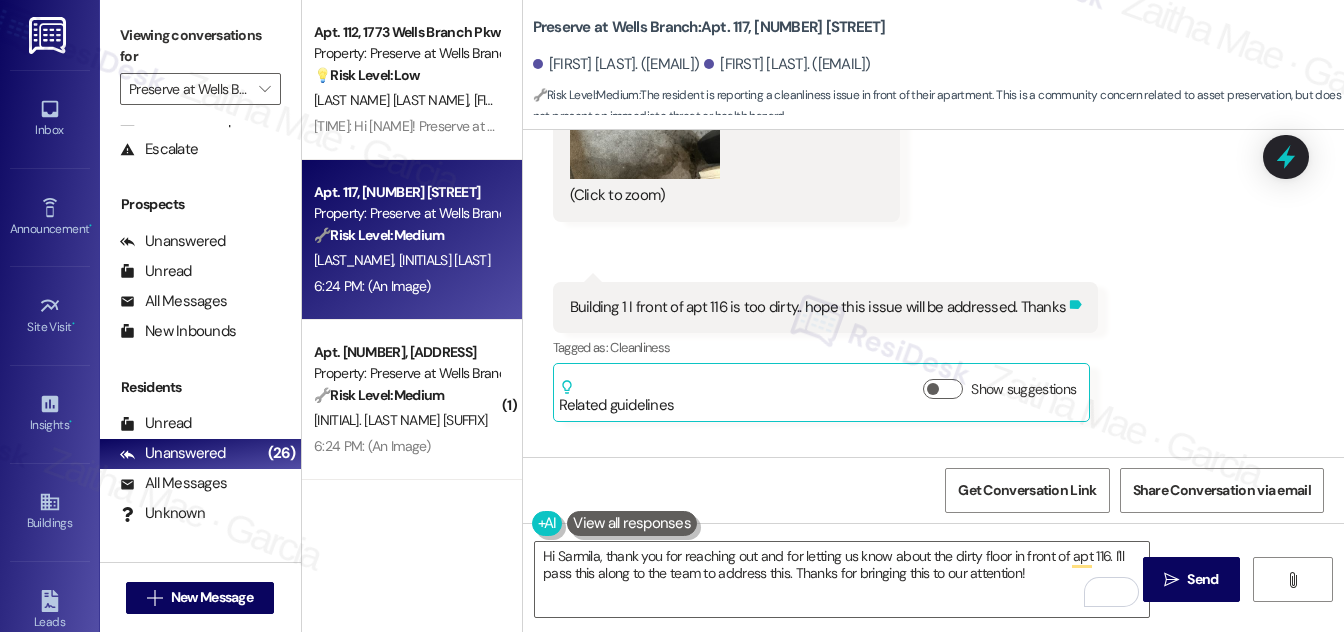 click on "Building [NUMBER] I front of apt [NUMBER] is too dirty.. hope this issue will be addressed. Thanks Tags and notes" at bounding box center (826, 307) 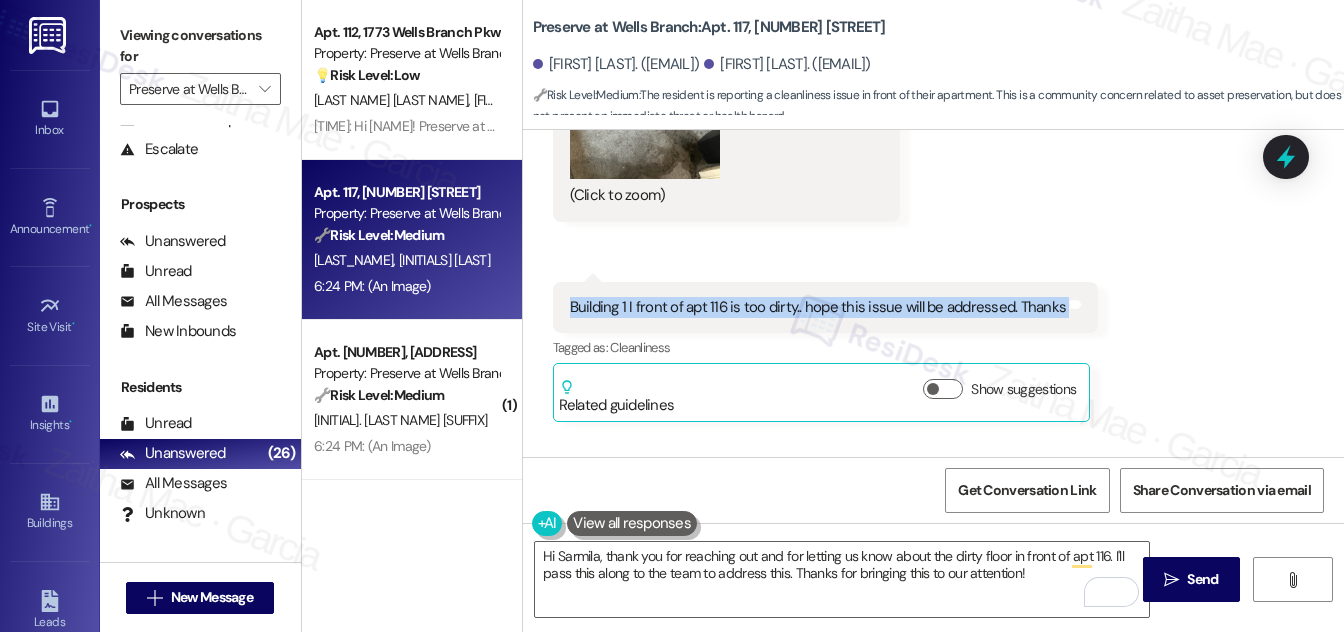 copy on "Building [NUMBER] I front of apt [NUMBER] is too dirty.. hope this issue will be addressed. Thanks Tags and notes" 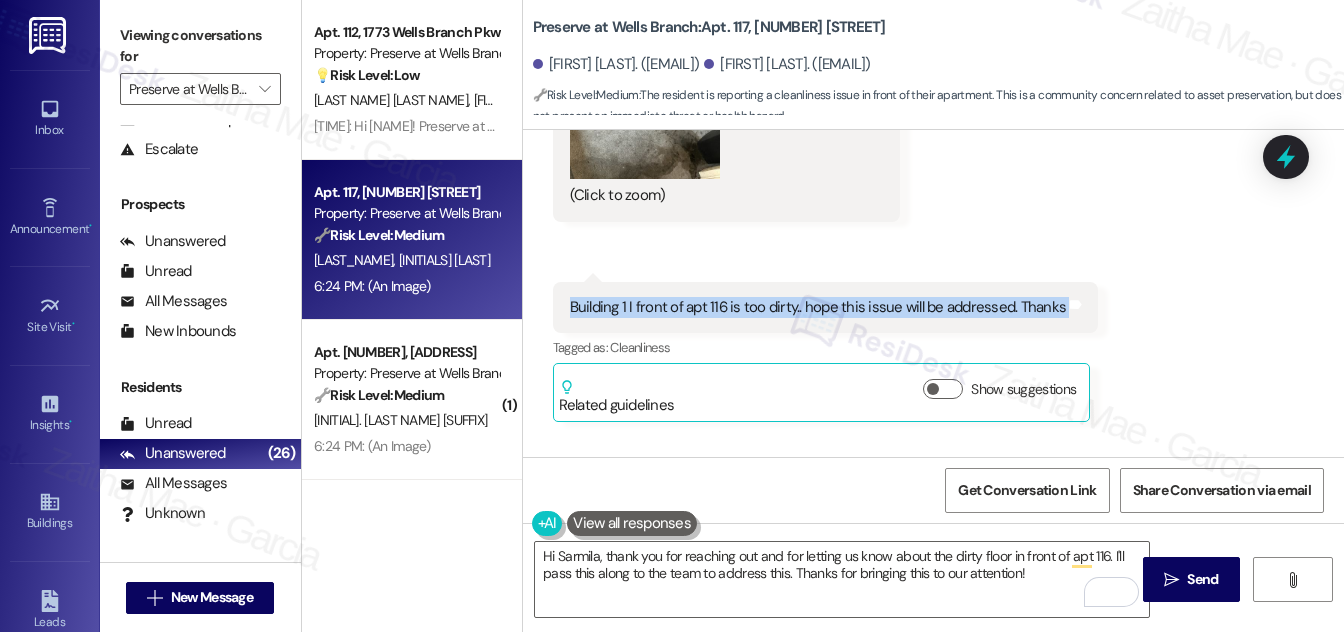 click on "Received via SMS [NAME] [TIME] JPG  attachment ResiDesk recognized items in this image See details     Download   (Click to zoom) Tags and notes Received via SMS [TIME] [NAME] [TIME] Building 1 I front of apt 116 is too dirty.. hope this issue will be addressed. Thanks Tags and notes Tagged as:   Cleanliness Click to highlight conversations about Cleanliness  Related guidelines Show suggestions Received via SMS [TIME] [NAME] [TIME] Floor needs to be deep clean  Tags and notes Tagged as:   Cleanliness Click to highlight conversations about Cleanliness" at bounding box center (933, 146) 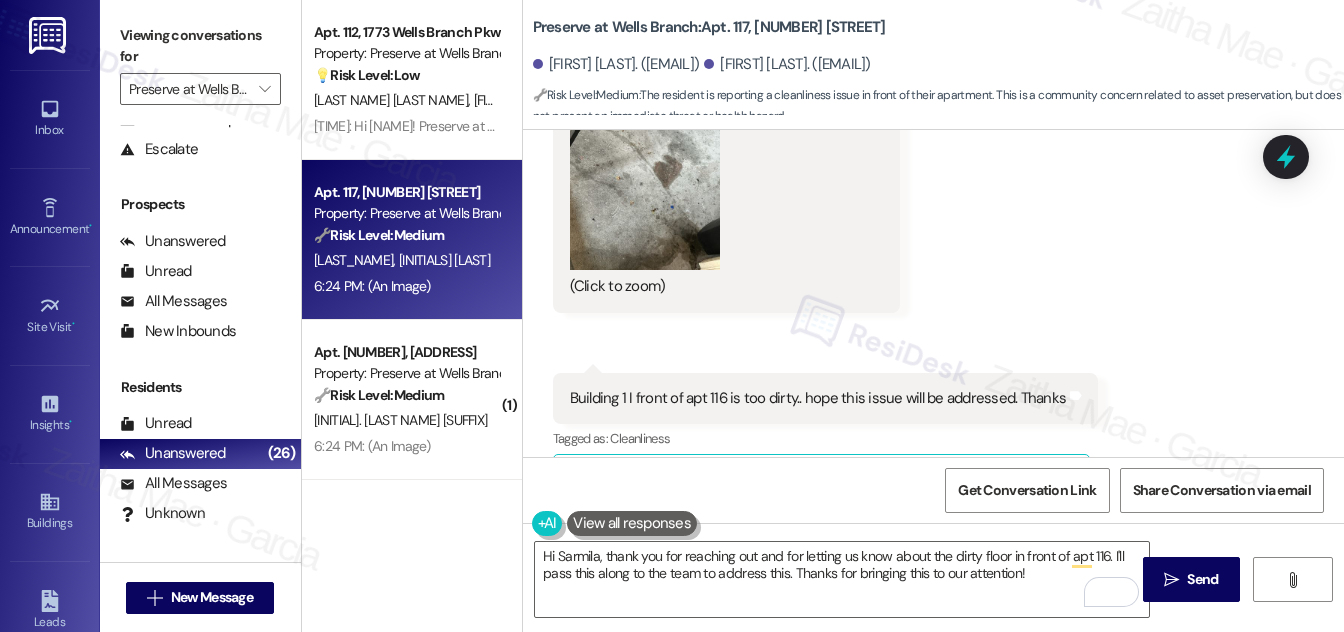 scroll, scrollTop: 6743, scrollLeft: 0, axis: vertical 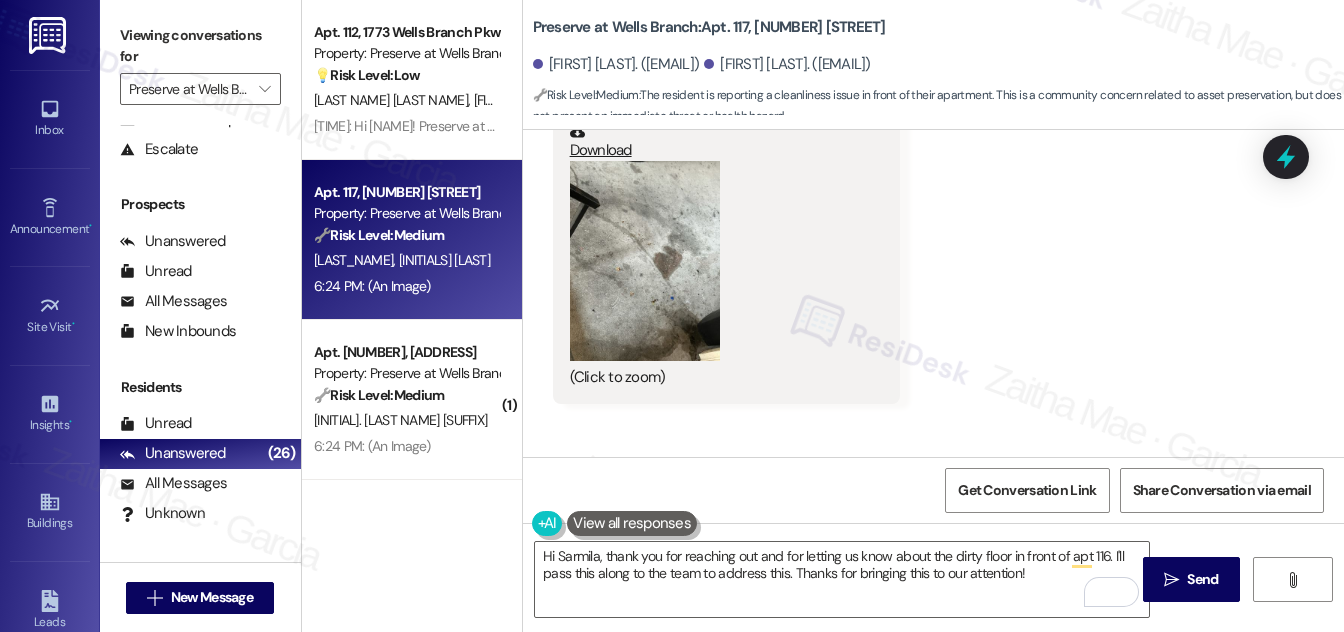 click at bounding box center (645, 261) 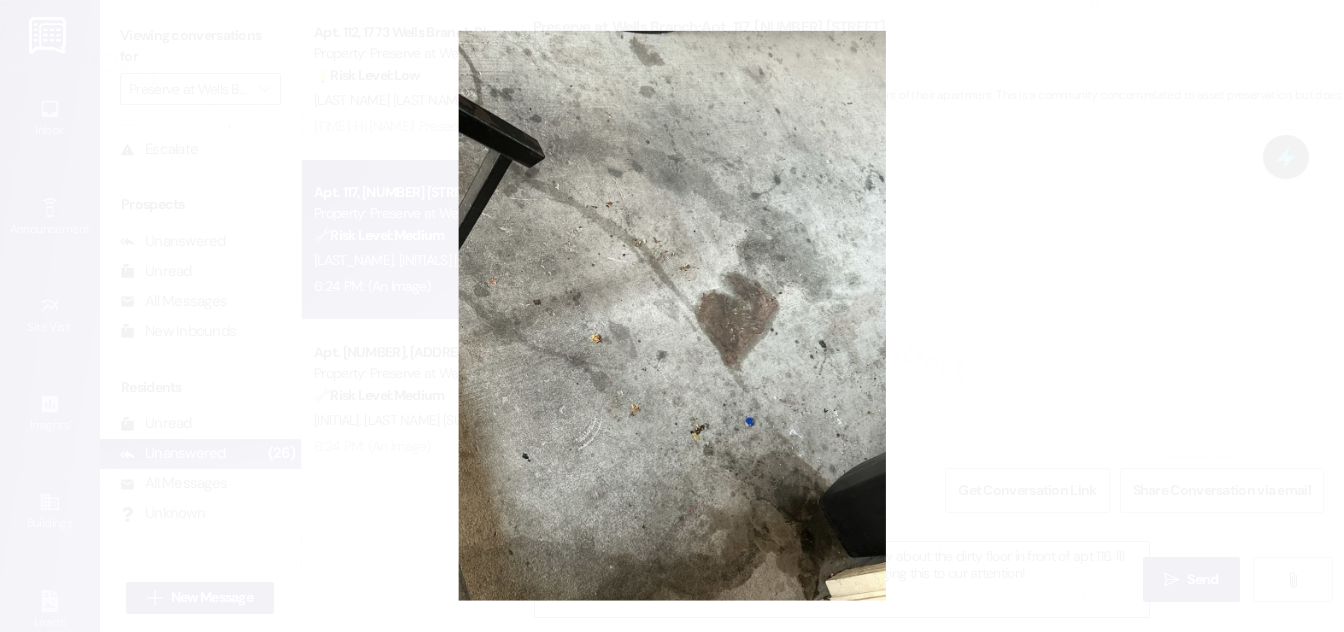 click at bounding box center [672, 316] 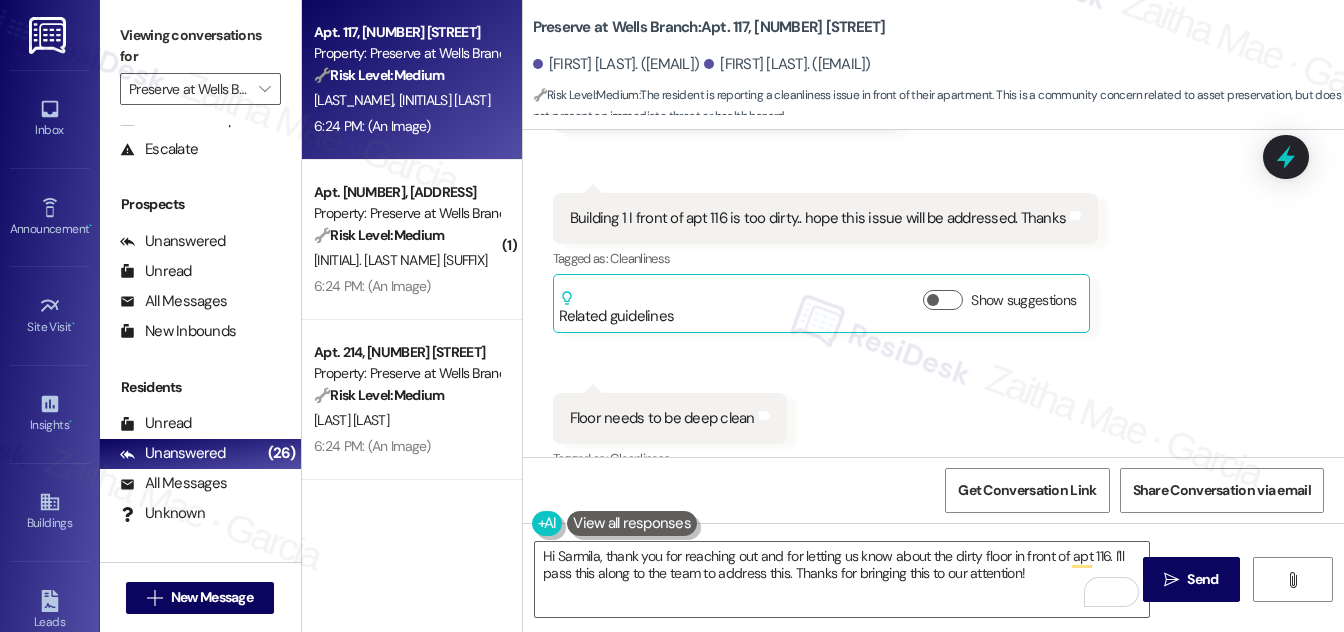 scroll, scrollTop: 7016, scrollLeft: 0, axis: vertical 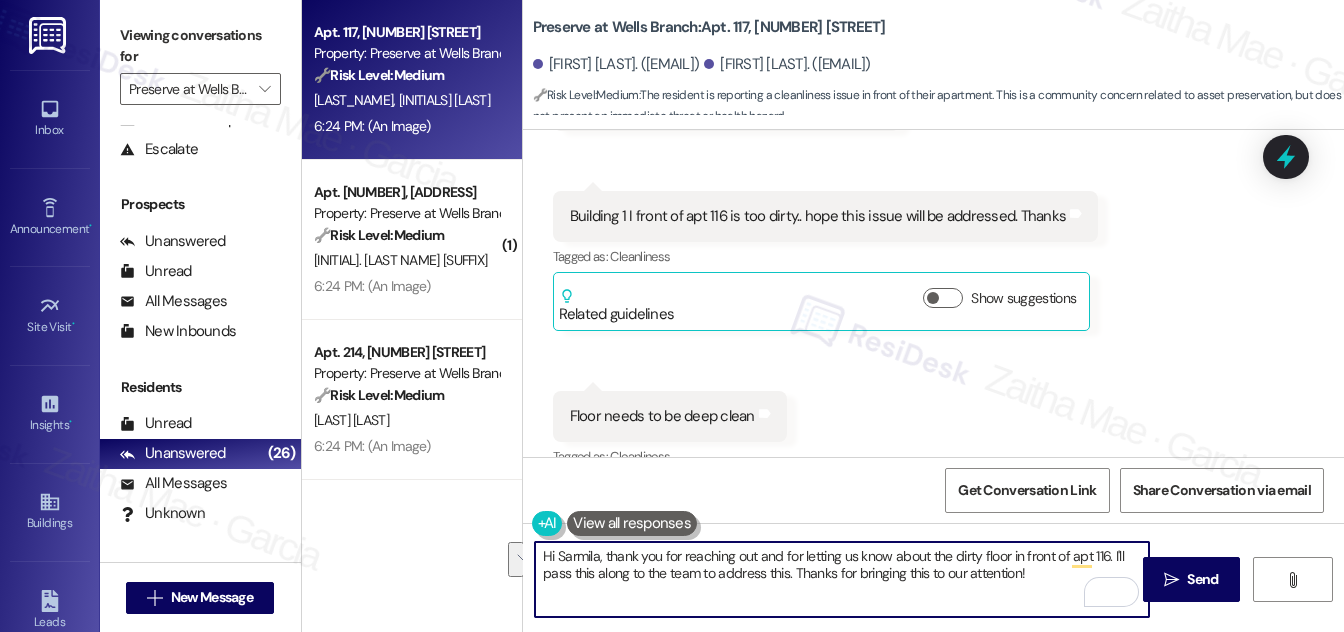 drag, startPoint x: 602, startPoint y: 554, endPoint x: 1048, endPoint y: 575, distance: 446.4941 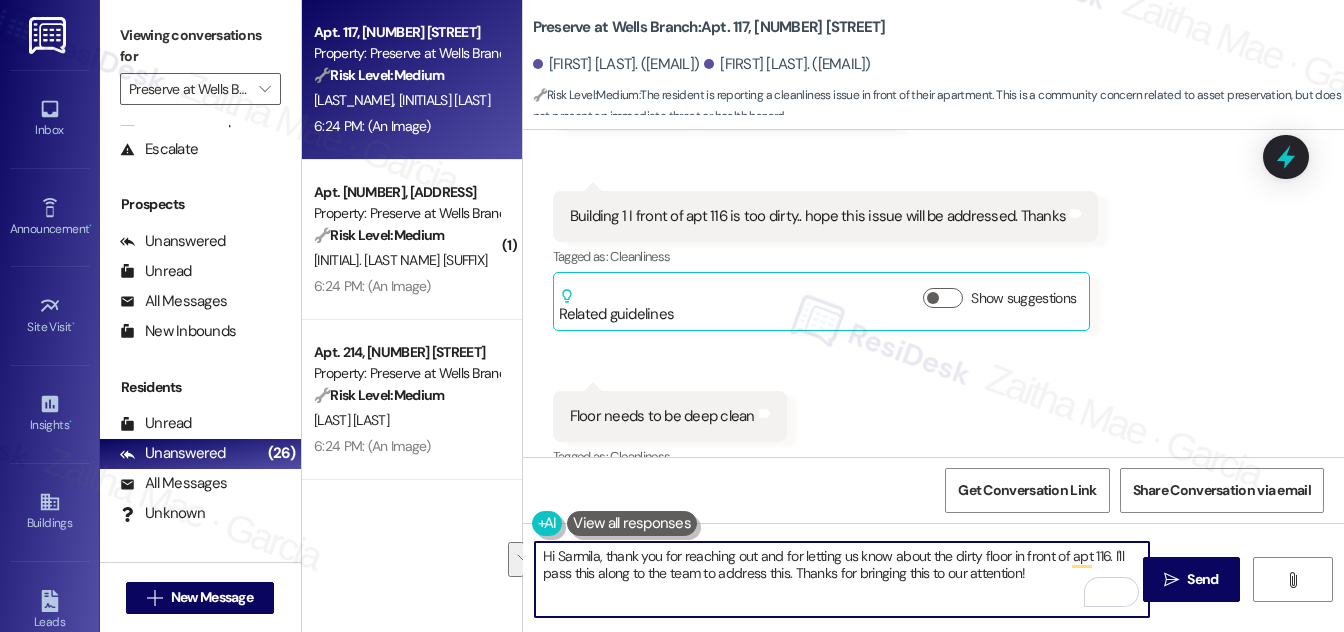 click on "Hi Sarmila, thank you for reaching out and for letting us know about the dirty floor in front of apt 116. I'll pass this along to the team to address this. Thanks for bringing this to our attention!" at bounding box center (842, 579) 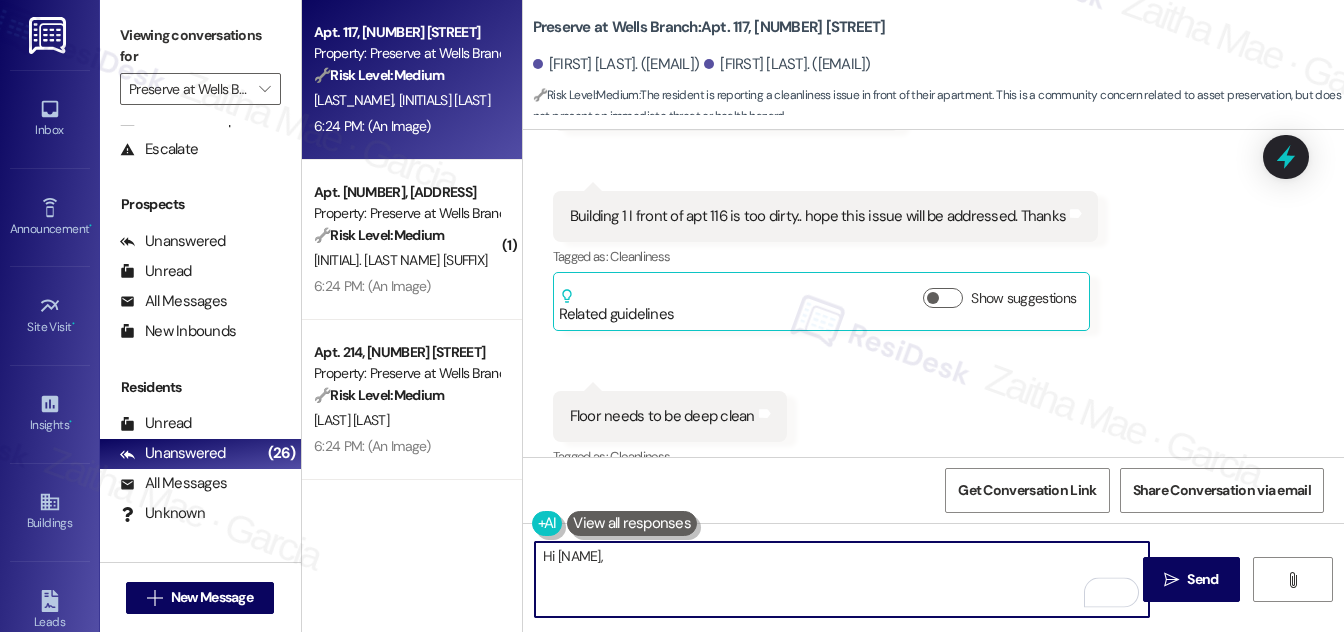 paste on "Thank you for bringing this to our attention. We’re sorry to hear about the condition in front of Apartment 116." 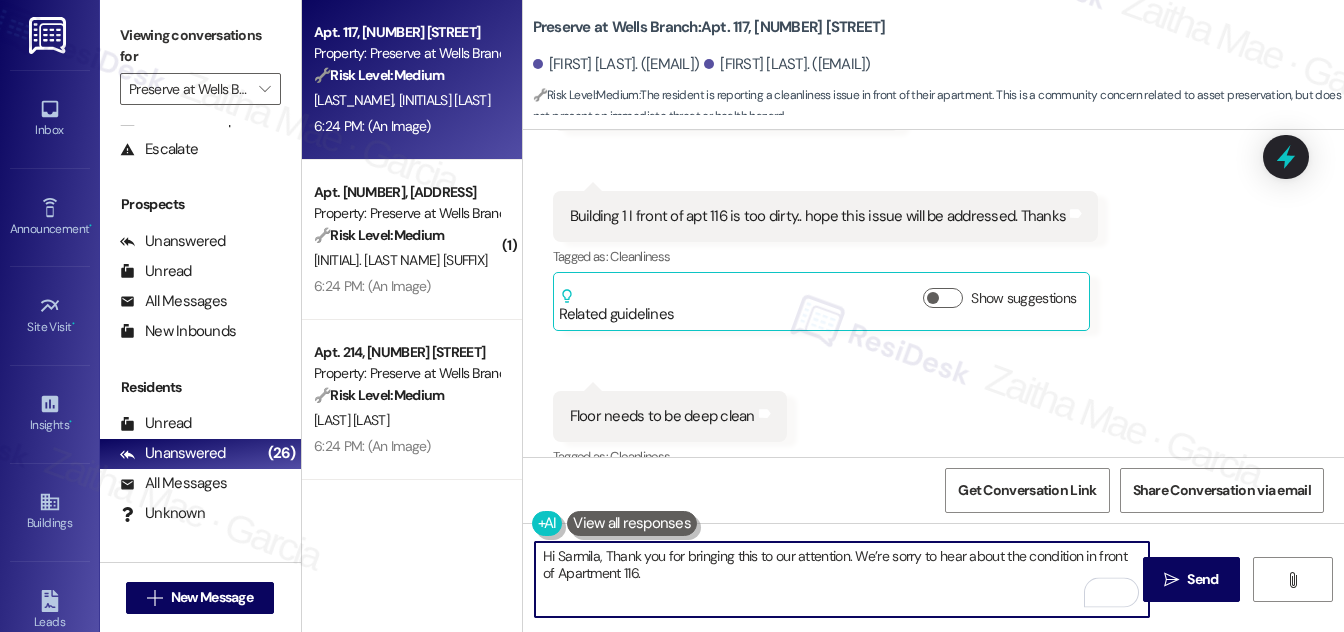 click on "Hi Sarmila, Thank you for bringing this to our attention. We’re sorry to hear about the condition in front of Apartment 116." at bounding box center (842, 579) 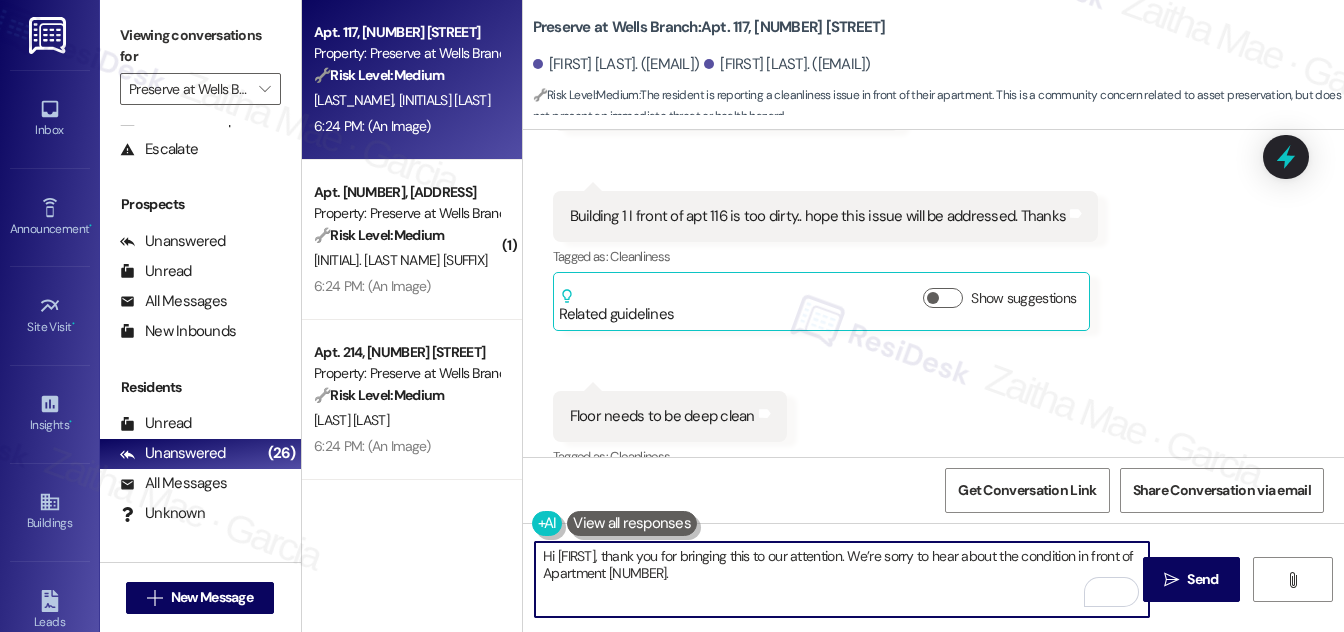 click on "Hi [FIRST], thank you for bringing this to our attention. We’re sorry to hear about the condition in front of Apartment [NUMBER]." at bounding box center (842, 579) 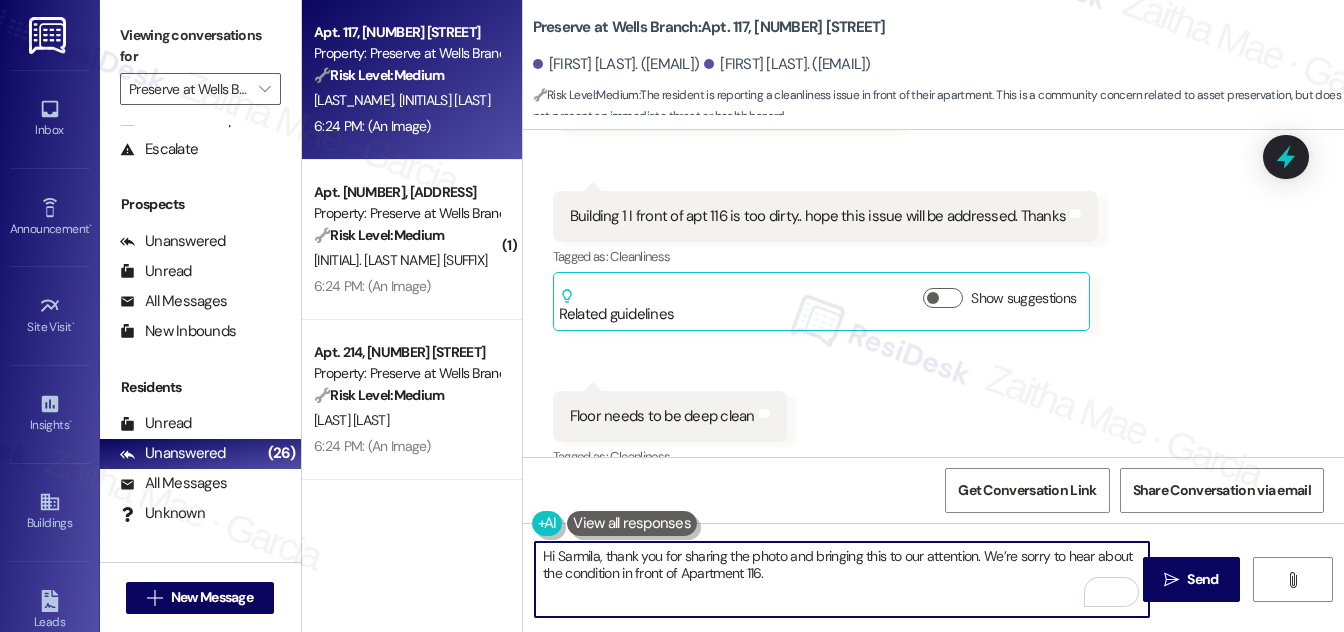 click at bounding box center (632, 523) 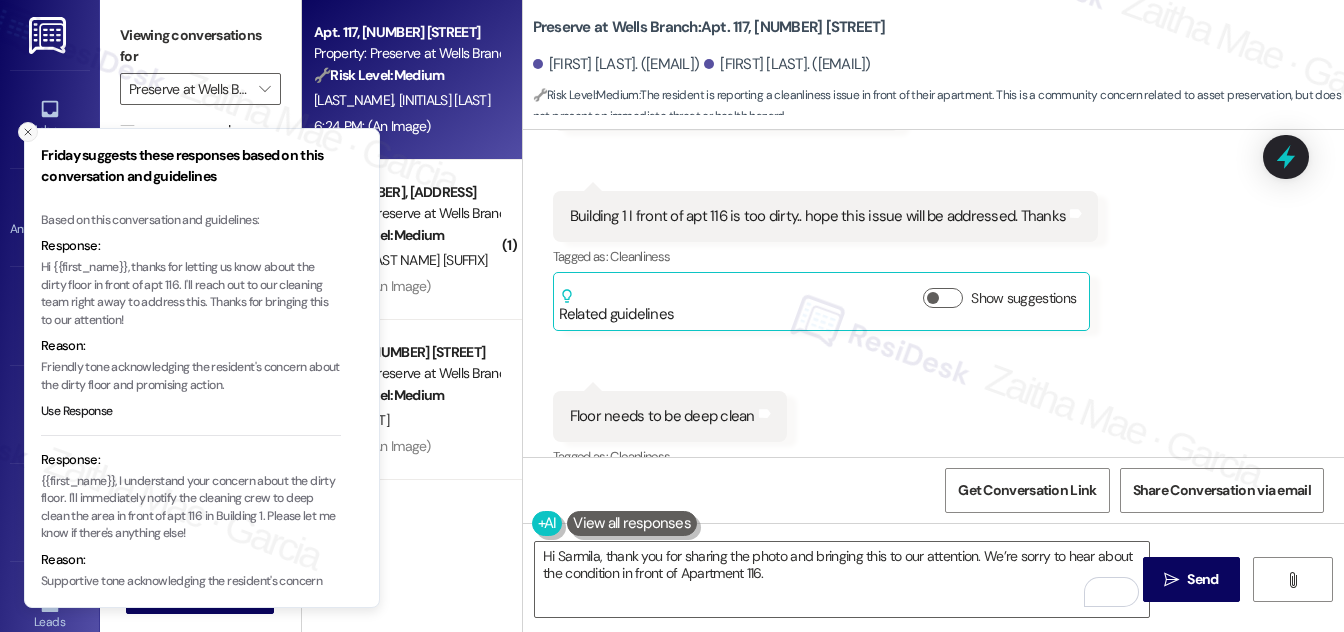 click 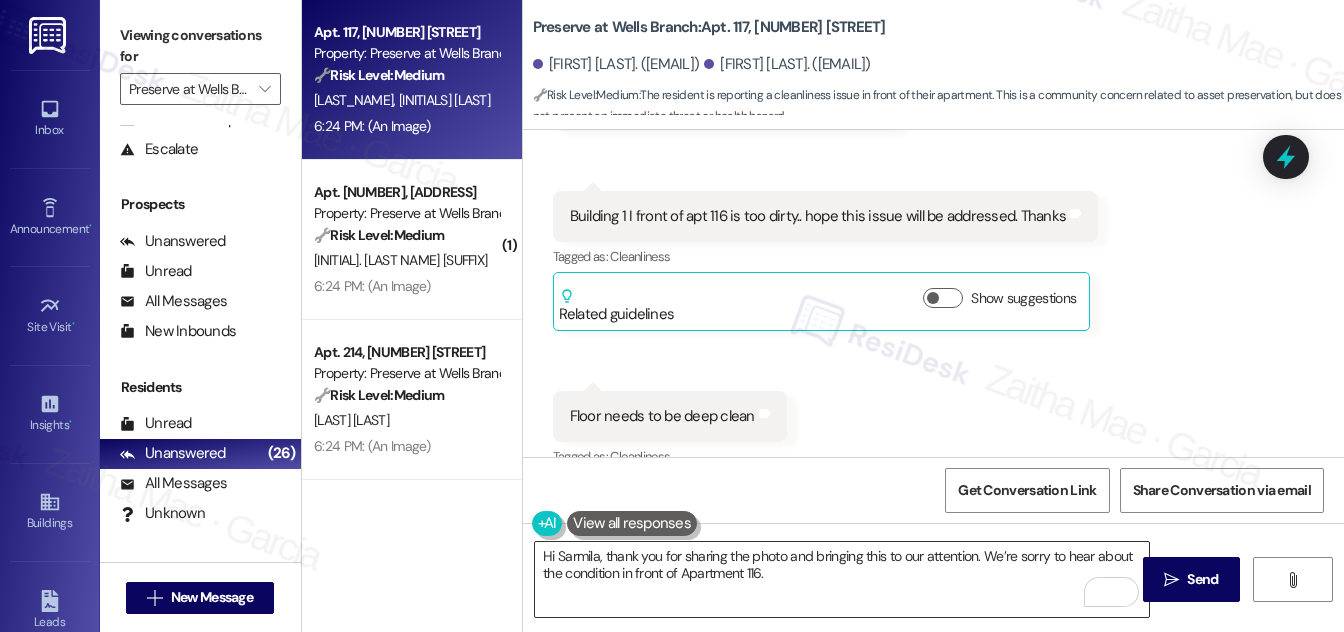 click on "Hi Sarmila, thank you for sharing the photo and bringing this to our attention. We’re sorry to hear about the condition in front of Apartment 116." at bounding box center [842, 579] 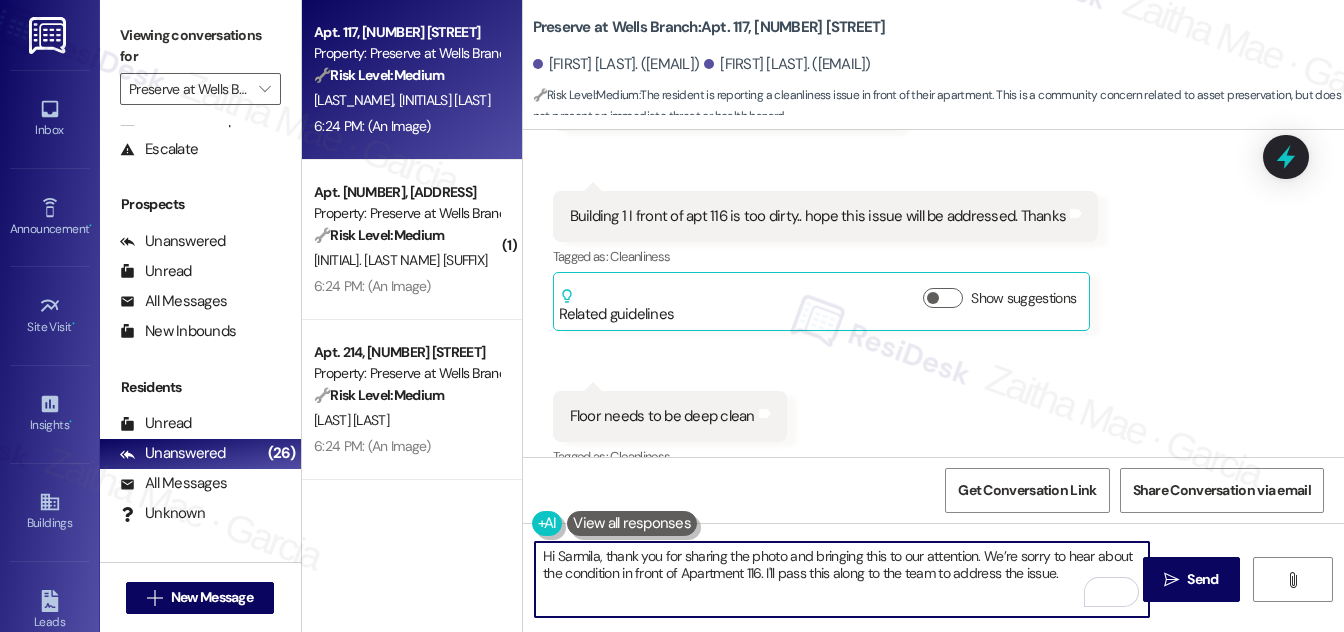 paste on "If you notice any recurring issues in that area, please don’t hesitate to let us know." 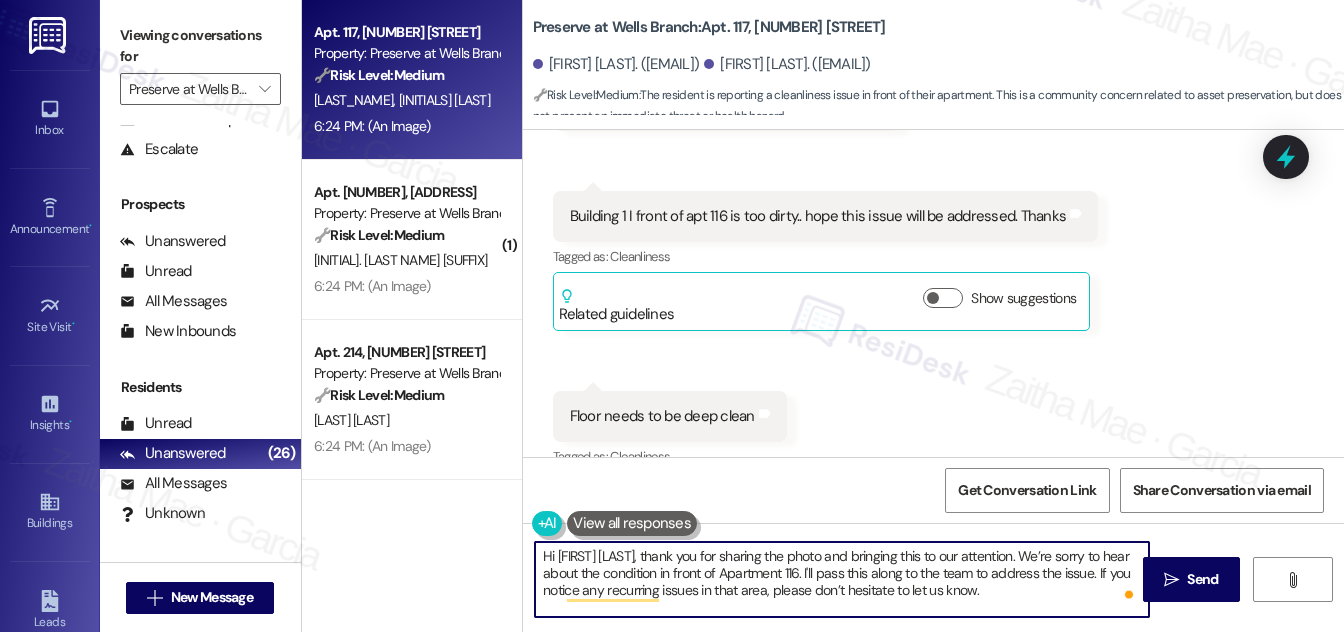 click on "Hi [FIRST] [LAST], thank you for sharing the photo and bringing this to our attention. We’re sorry to hear about the condition in front of Apartment 116. I'll pass this along to the team to address the issue. If you notice any recurring issues in that area, please don’t hesitate to let us know." at bounding box center [842, 579] 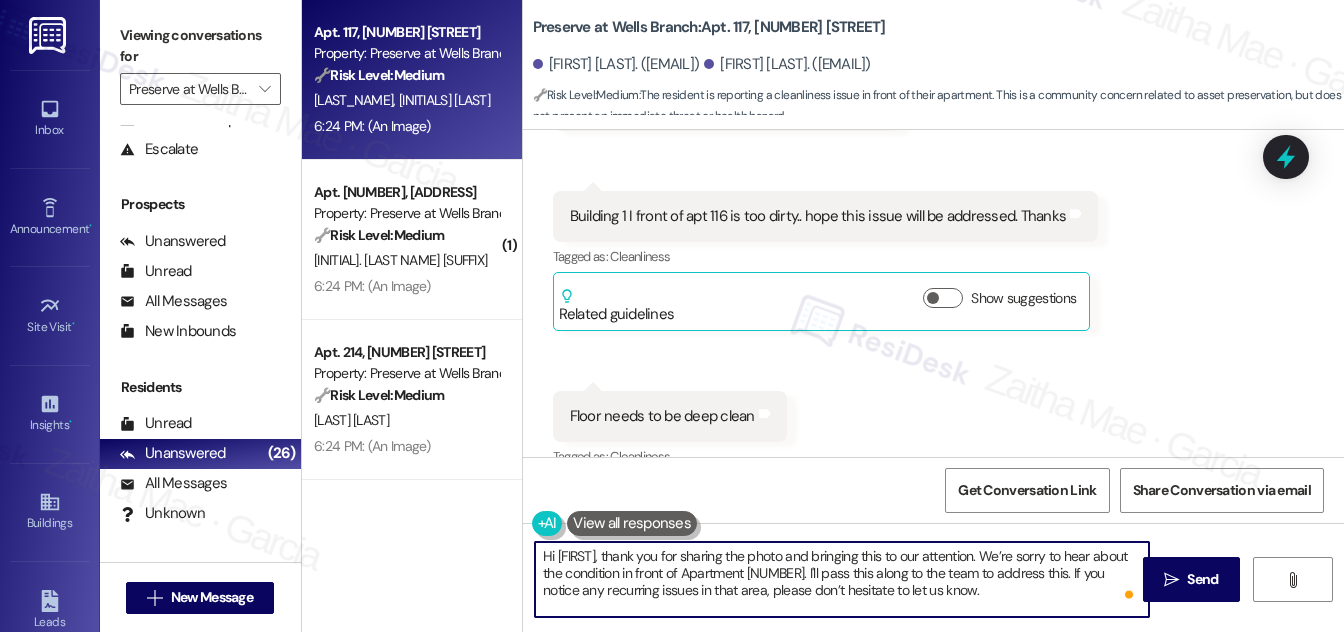 scroll, scrollTop: 7924, scrollLeft: 0, axis: vertical 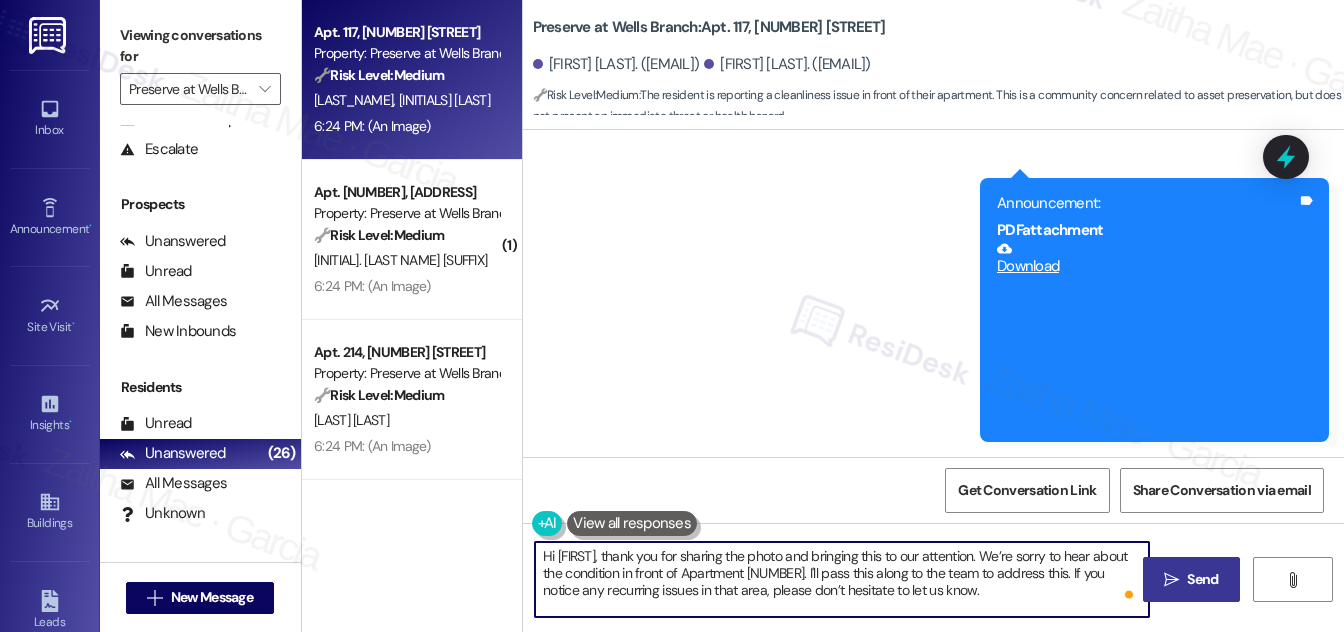 type on "Hi [FIRST], thank you for sharing the photo and bringing this to our attention. We’re sorry to hear about the condition in front of Apartment [NUMBER]. I'll pass this along to the team to address this. If you notice any recurring issues in that area, please don’t hesitate to let us know." 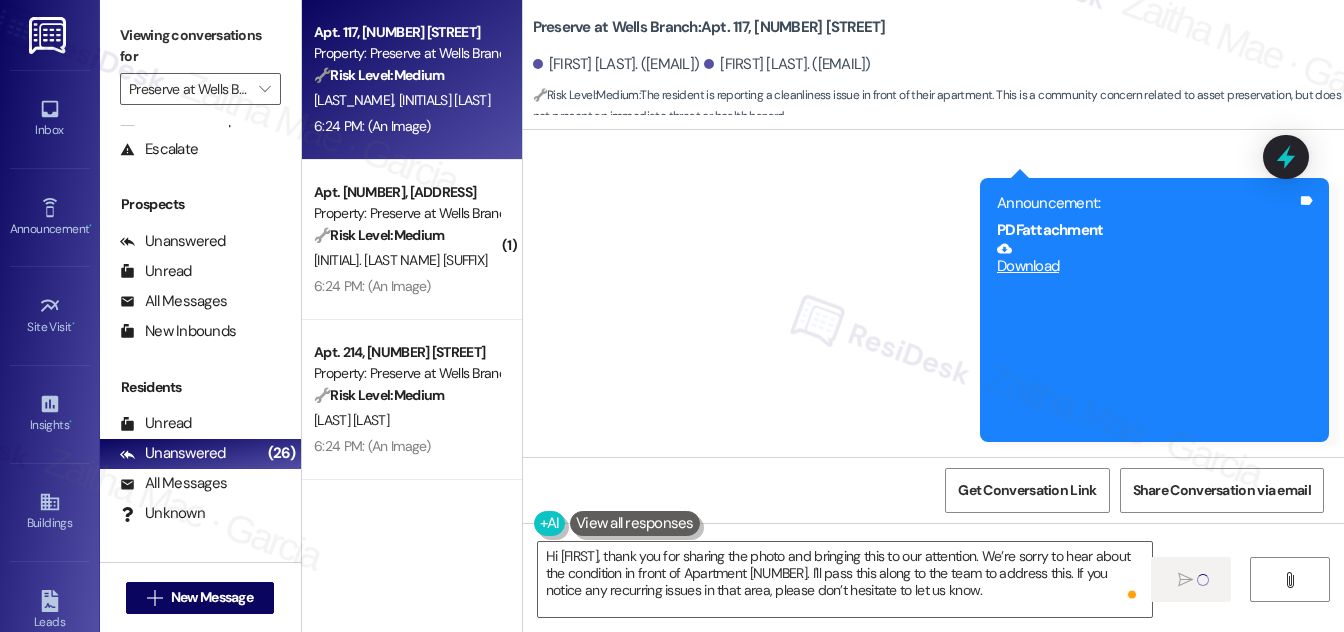 type 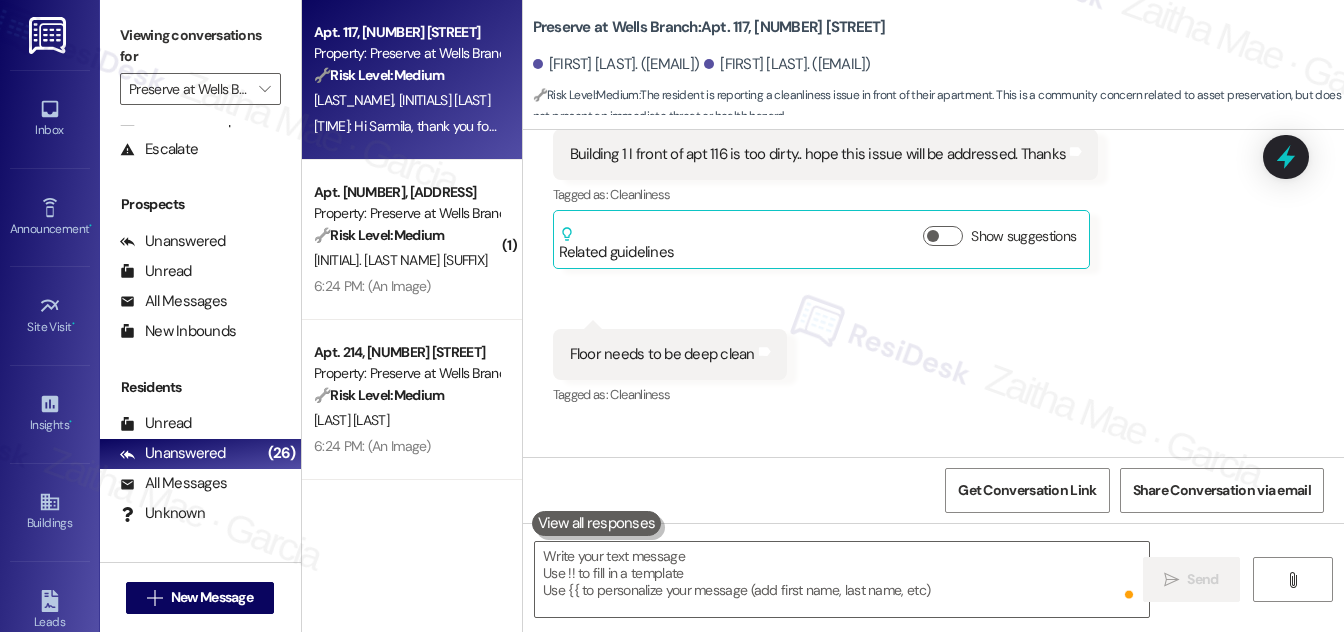 scroll, scrollTop: 7433, scrollLeft: 0, axis: vertical 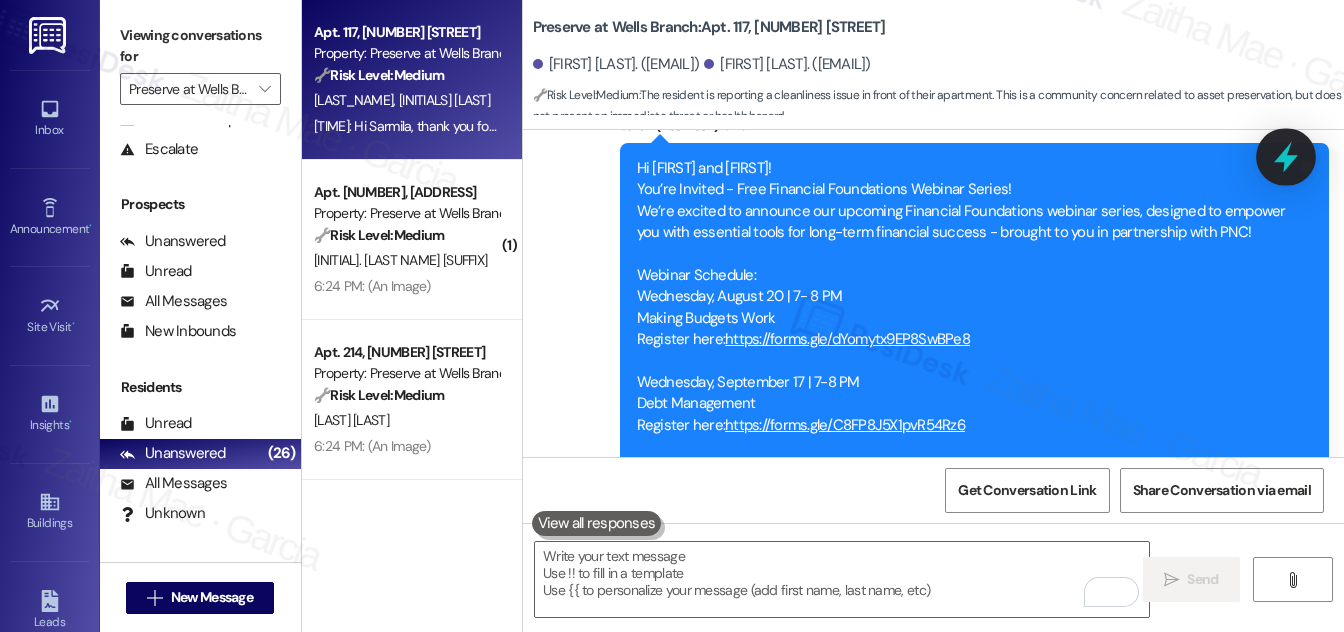 click at bounding box center (1286, 156) 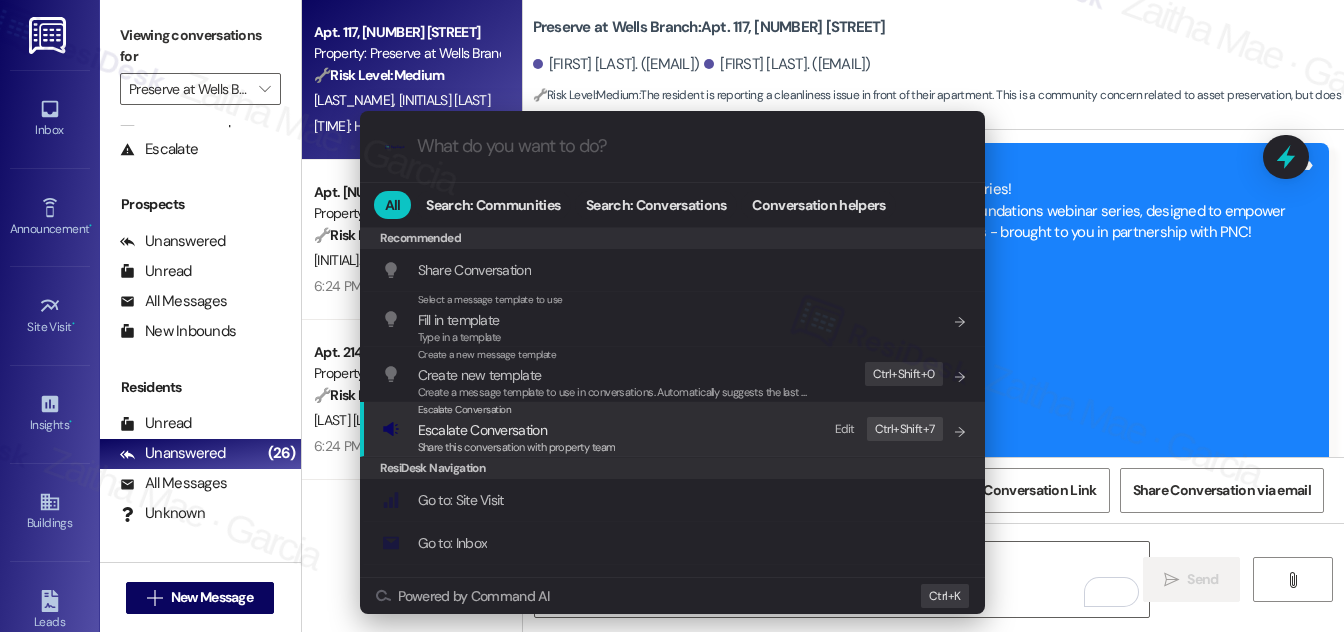 click on "Escalate Conversation" at bounding box center [482, 430] 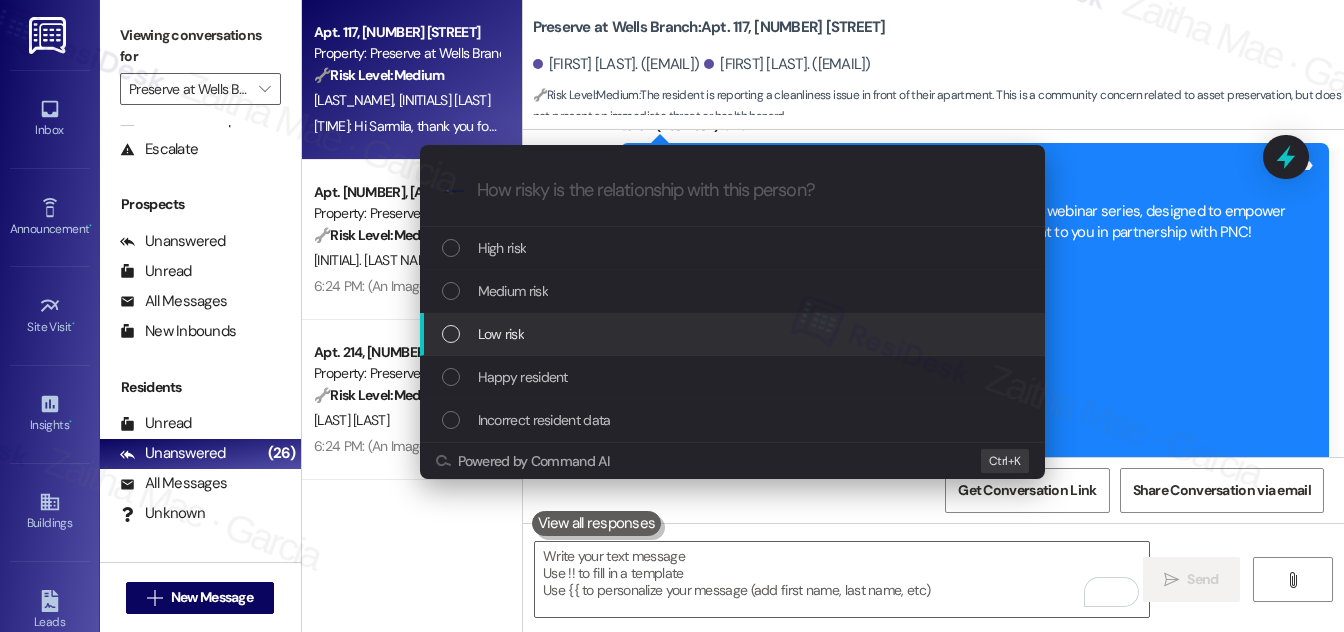 click on "Low risk" at bounding box center [501, 334] 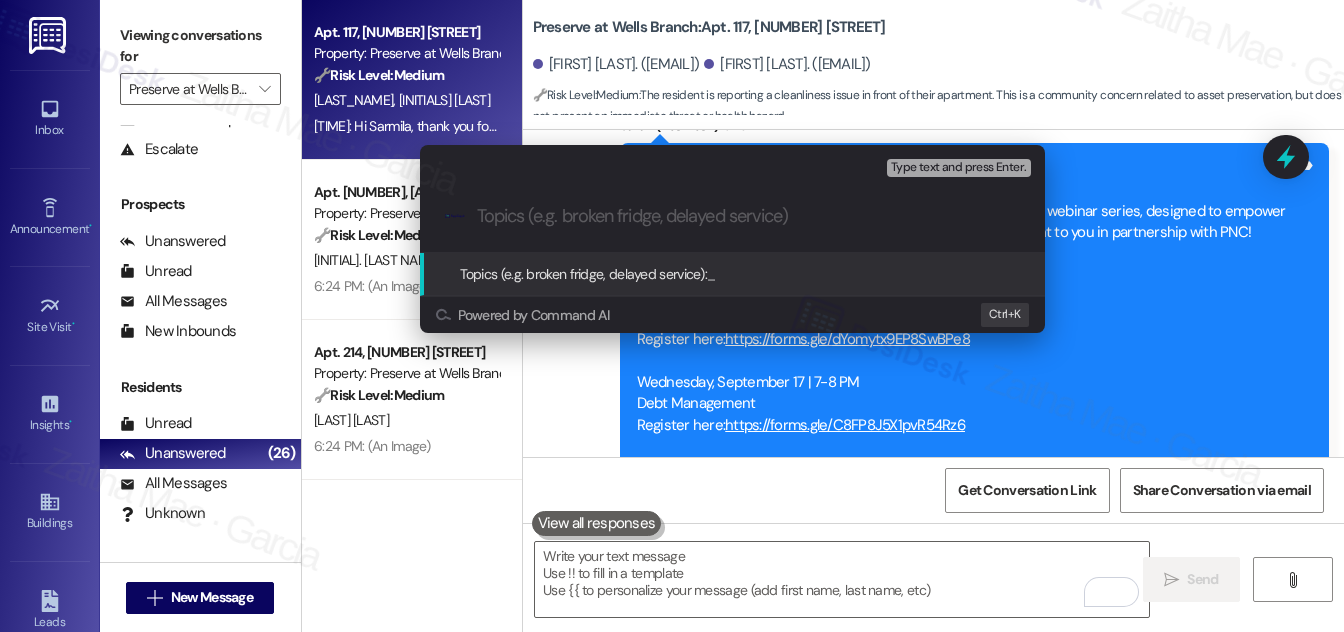 paste on "Maintenance Request Acknowledged – Building 1 Cleanup" 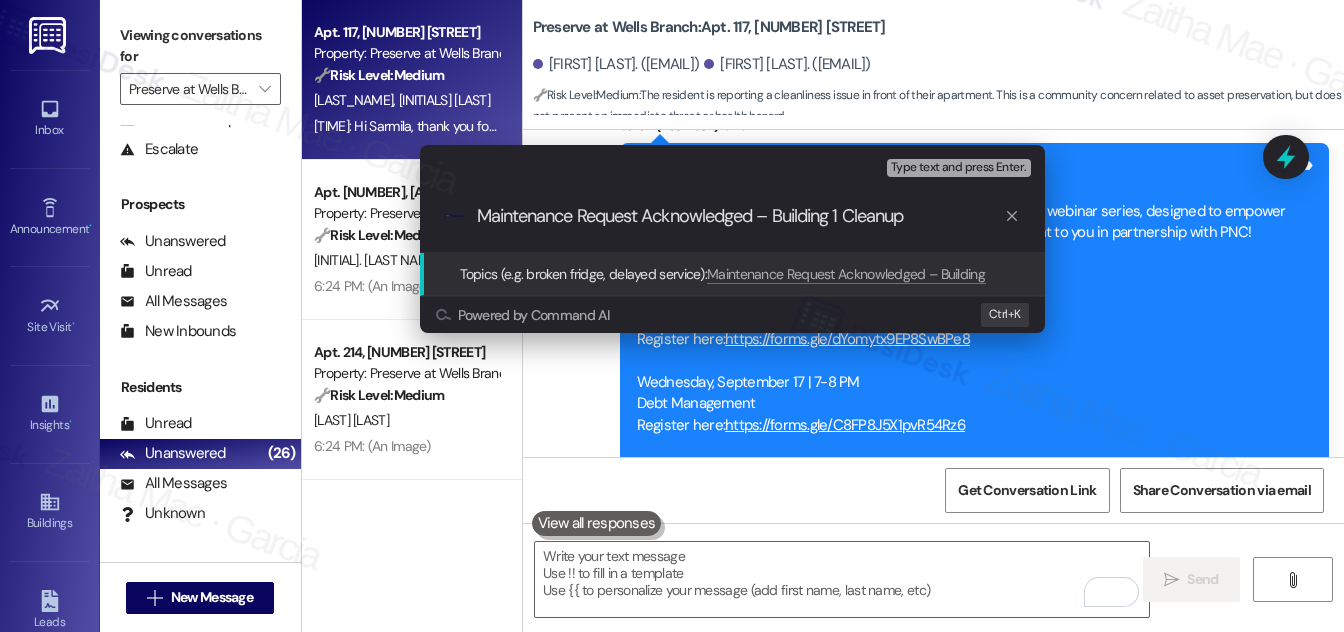 click on "Maintenance Request Acknowledged – Building 1 Cleanup" at bounding box center [740, 216] 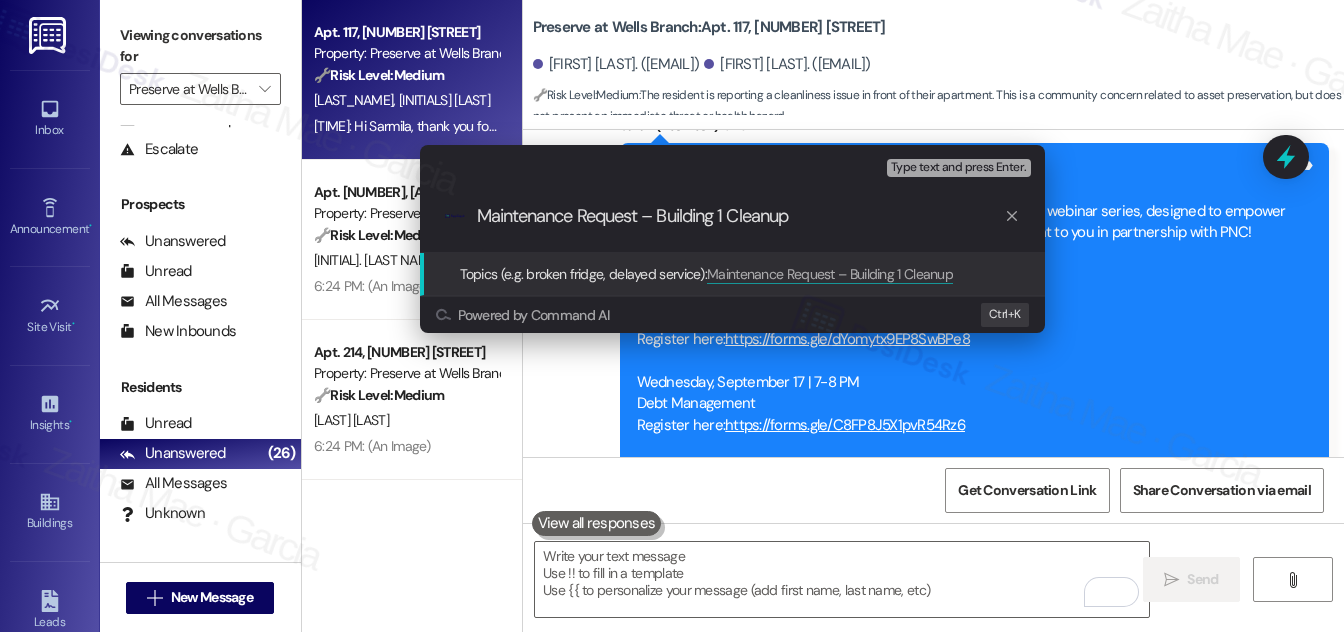 type 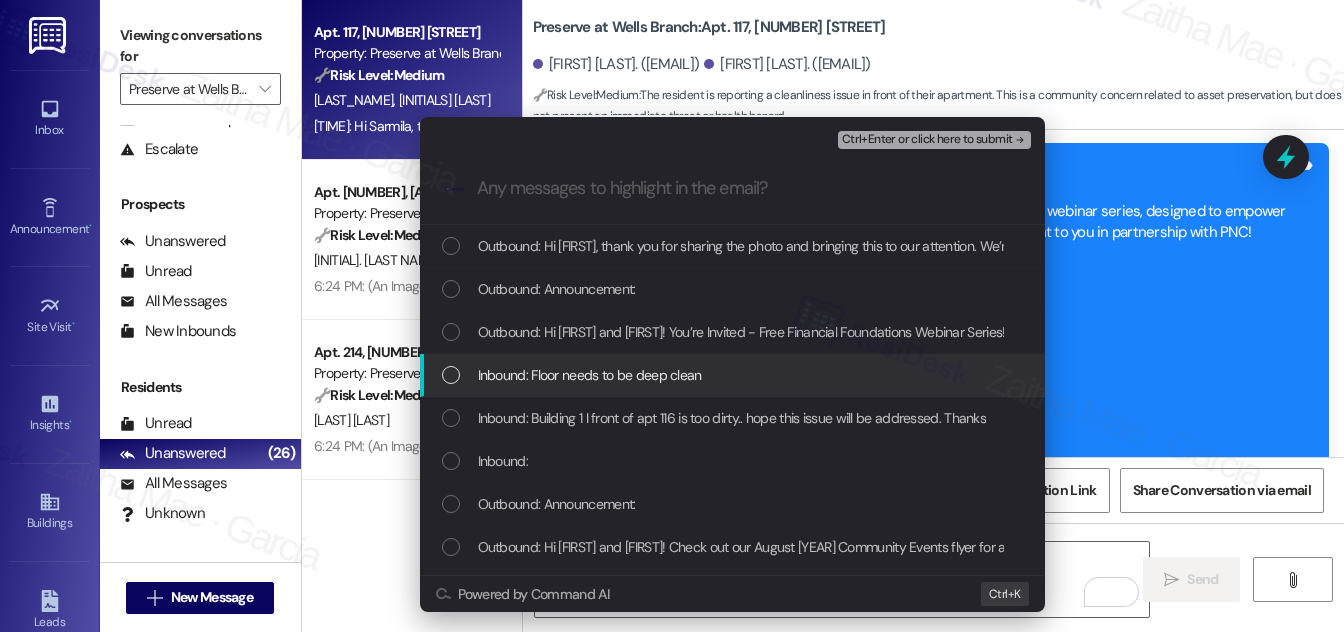 click at bounding box center [451, 375] 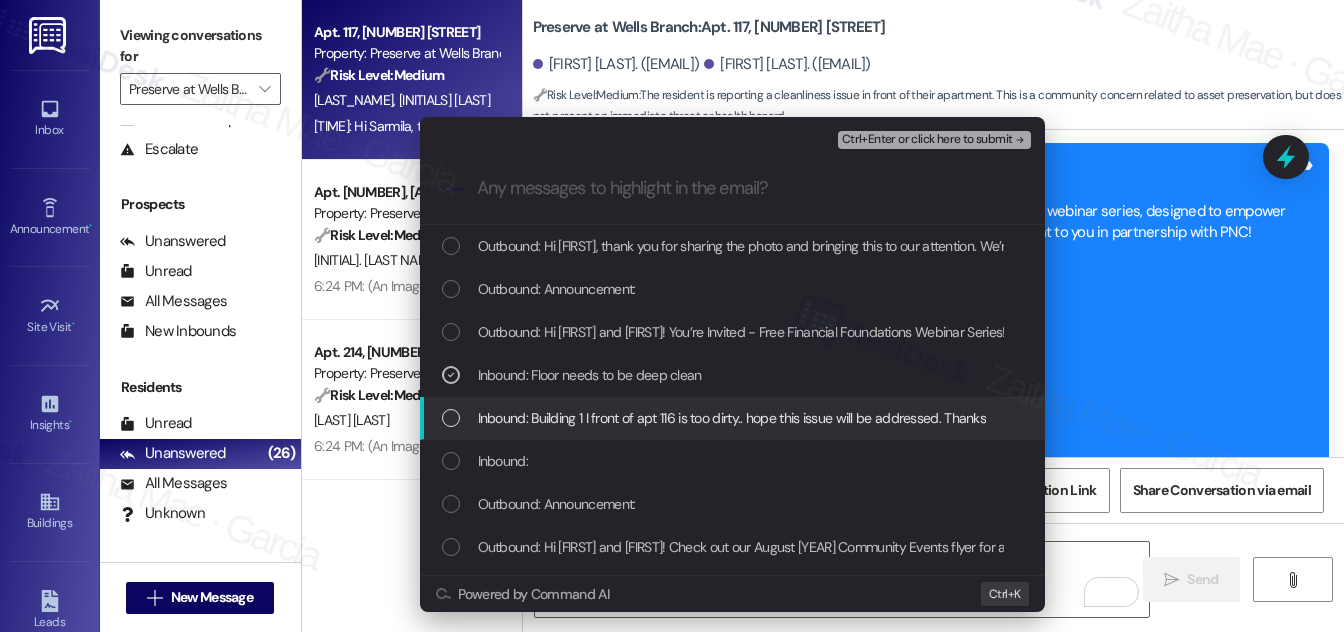 click at bounding box center (451, 418) 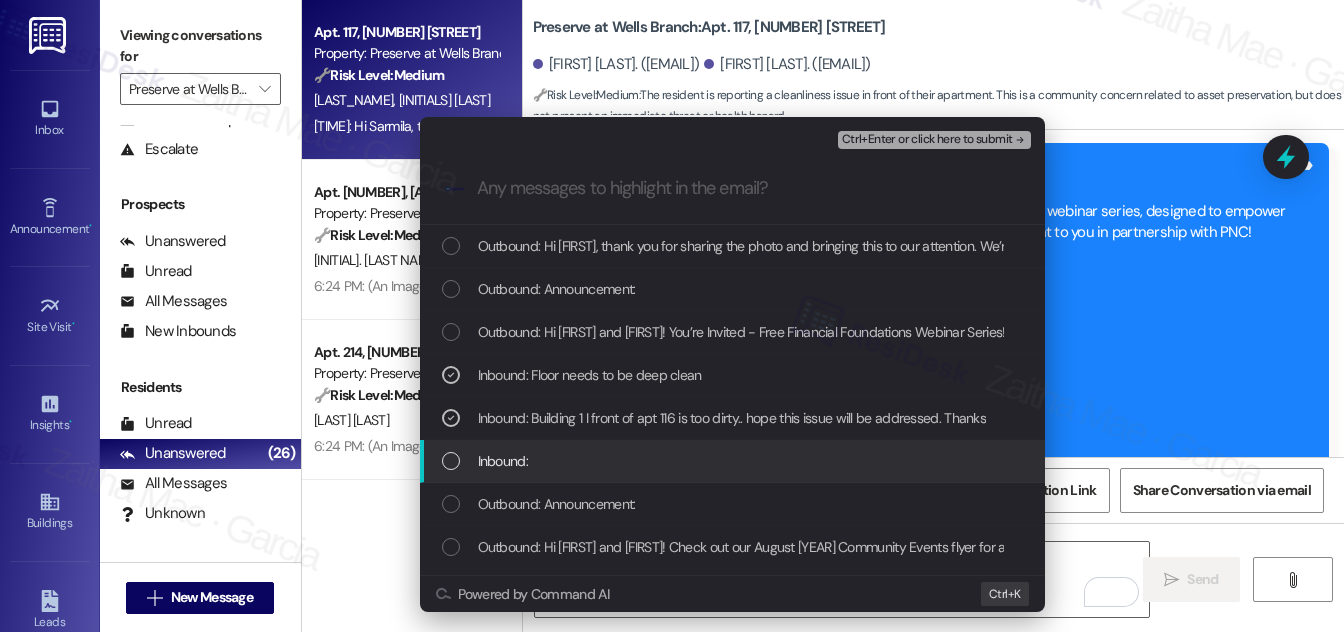 click at bounding box center (451, 461) 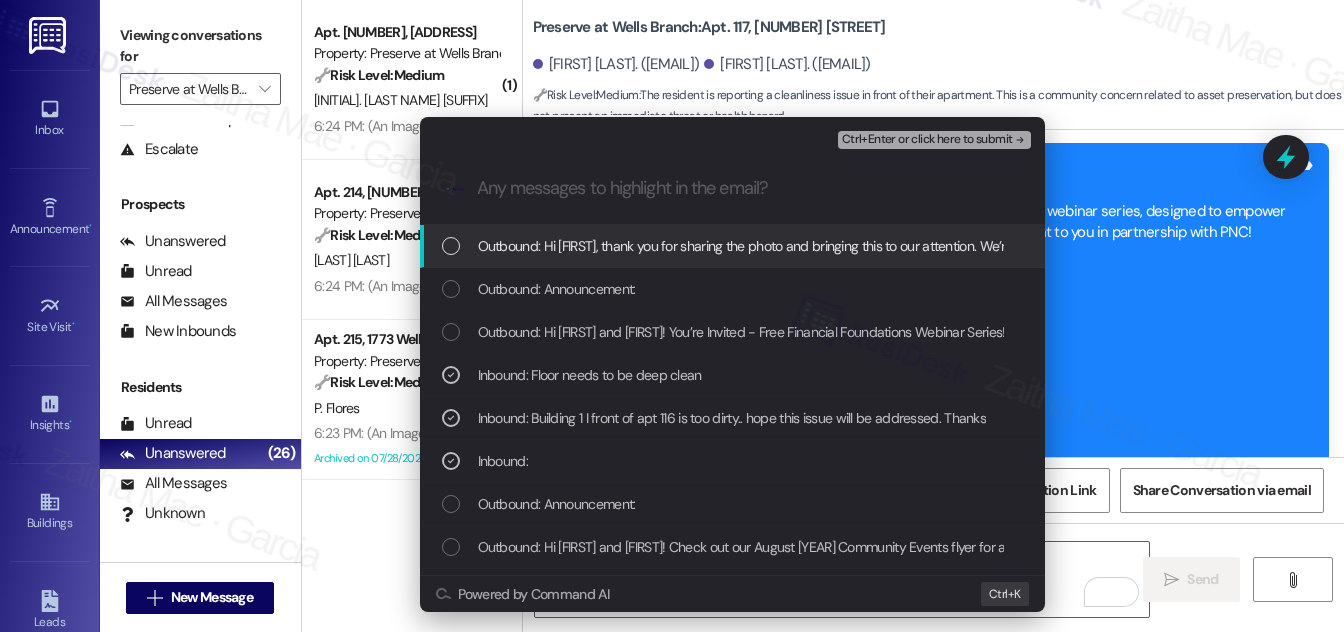 click on "Ctrl+Enter or click here to submit" at bounding box center [927, 140] 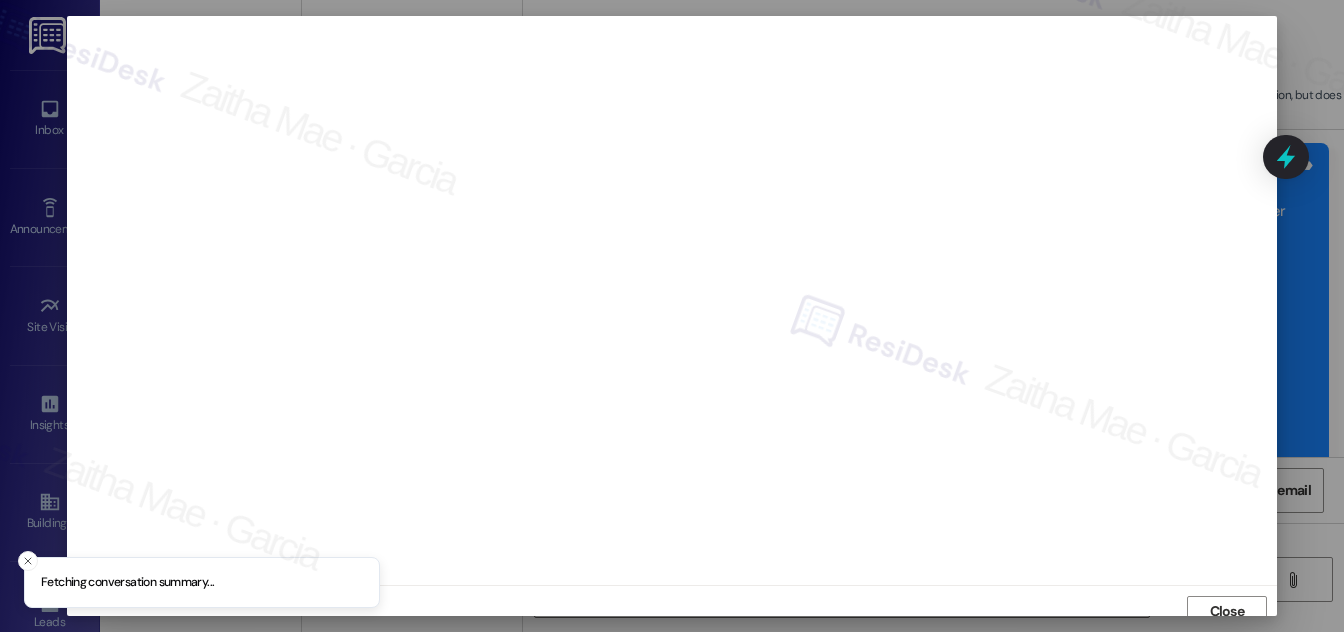 scroll, scrollTop: 11, scrollLeft: 0, axis: vertical 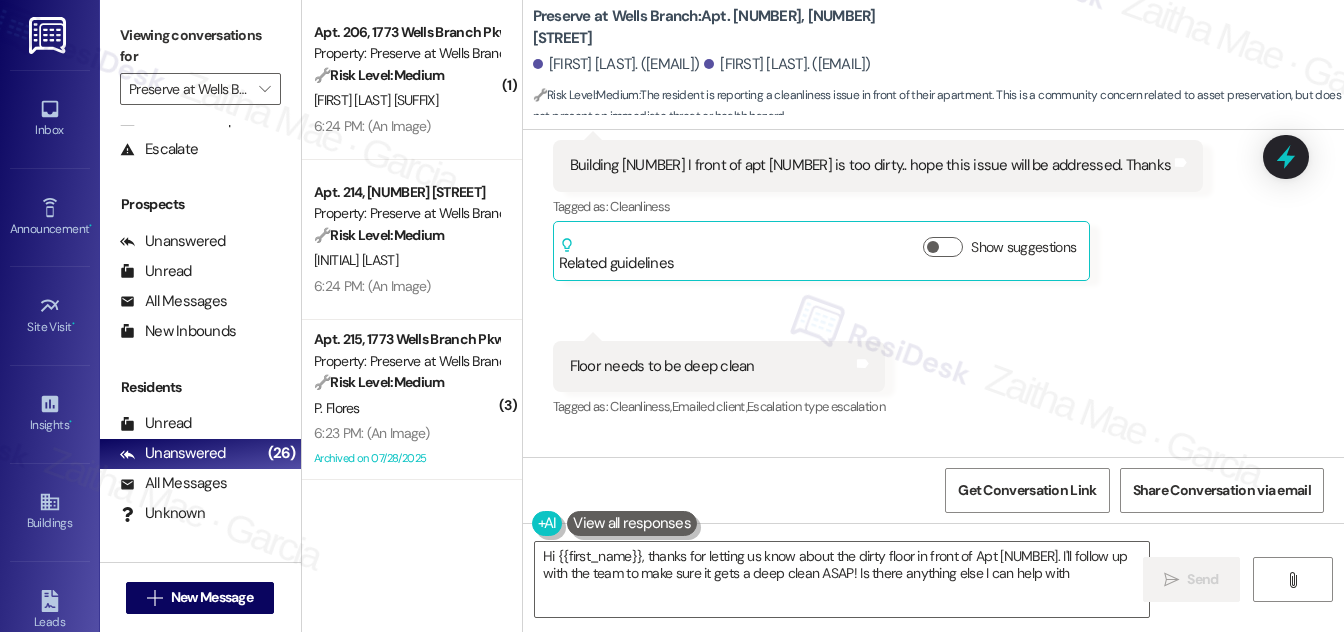 type on "Hi {{first_name}}, thanks for letting us know about the dirty floor in front of Apt 116. I'll follow up with the team to make sure it gets a deep clean ASAP! Is there anything else I can help with?" 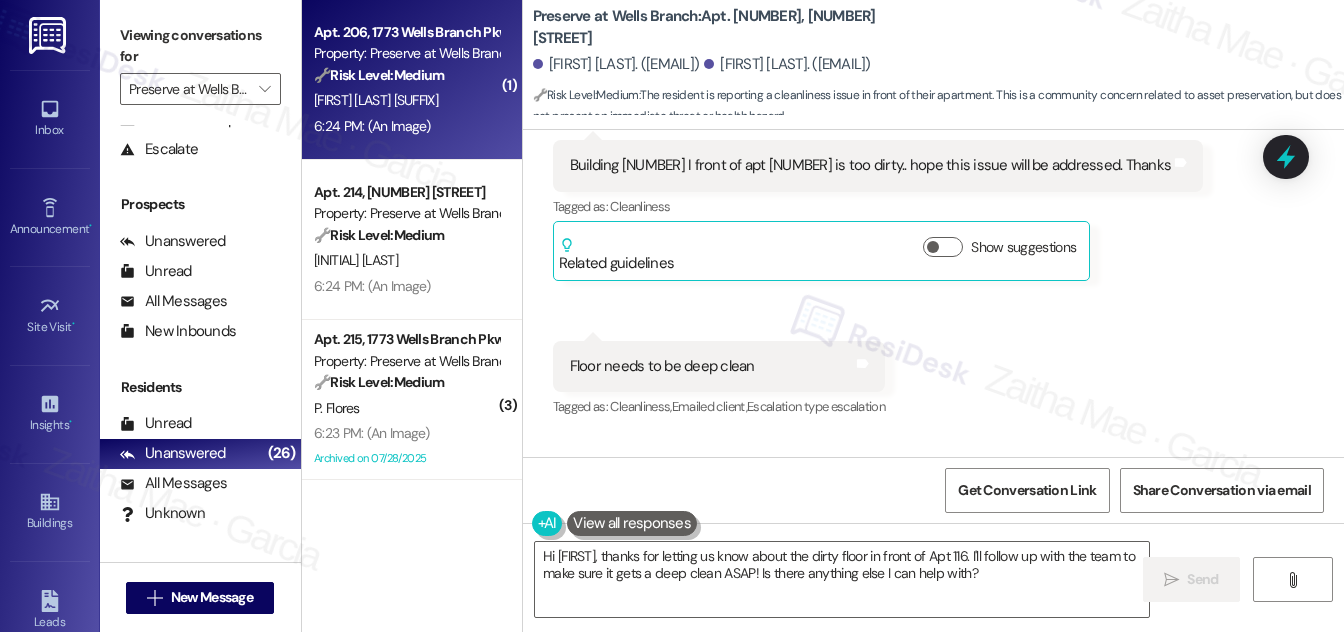 click on "S. Davenport Jr." at bounding box center [406, 100] 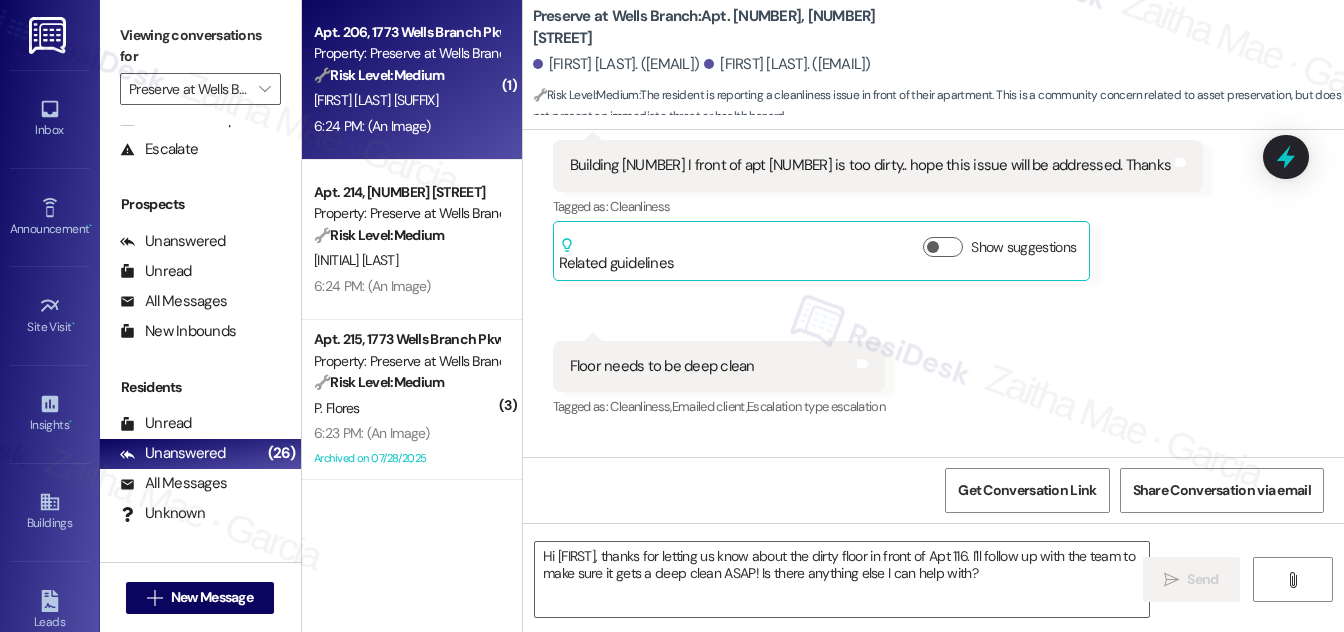 type on "Fetching suggested responses. Please feel free to read through the conversation in the meantime." 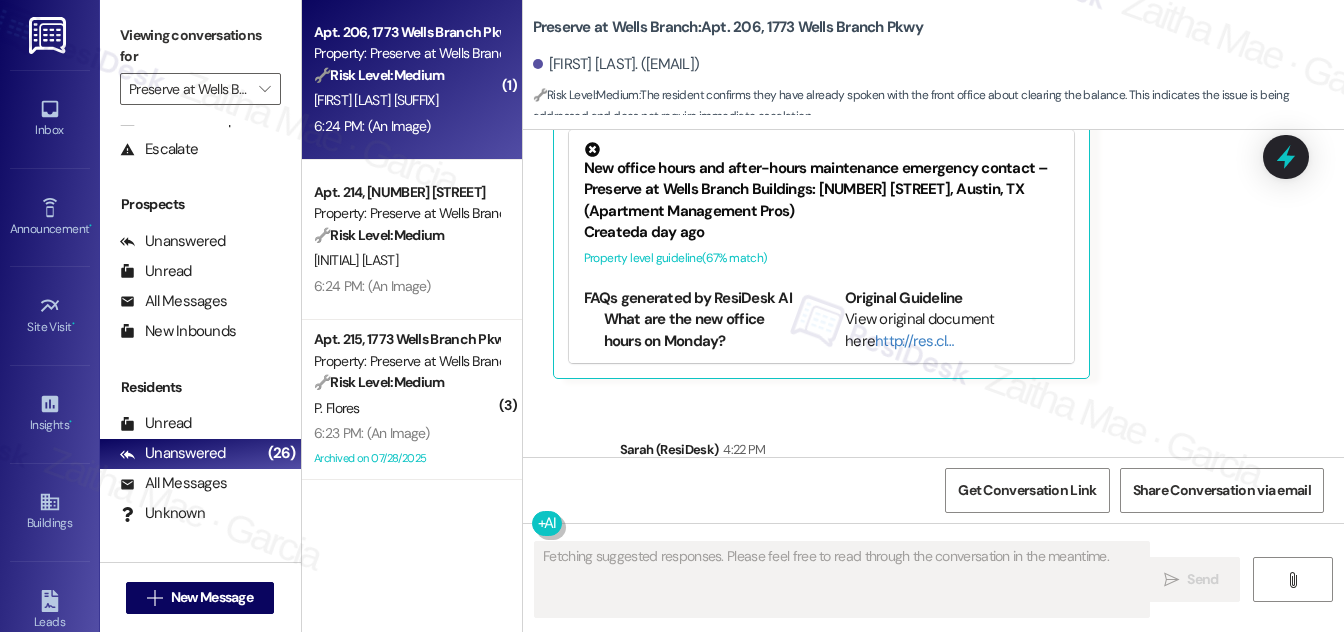 scroll, scrollTop: 6360, scrollLeft: 0, axis: vertical 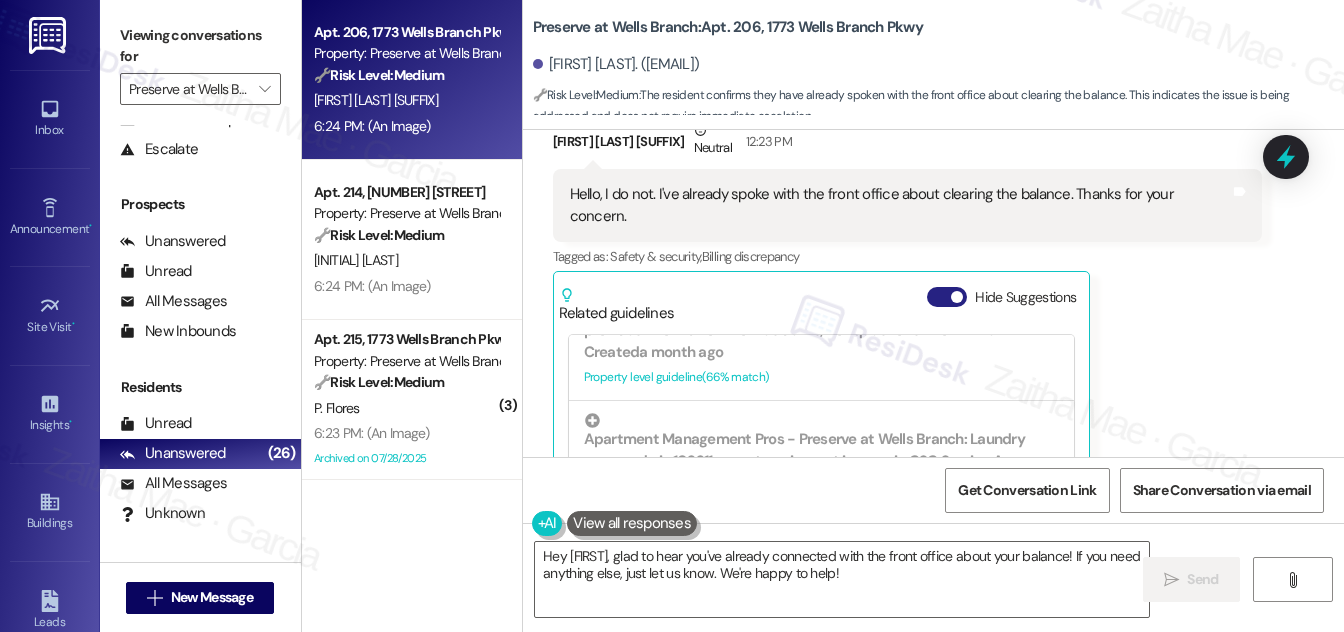 click on "Hide Suggestions" at bounding box center (947, 297) 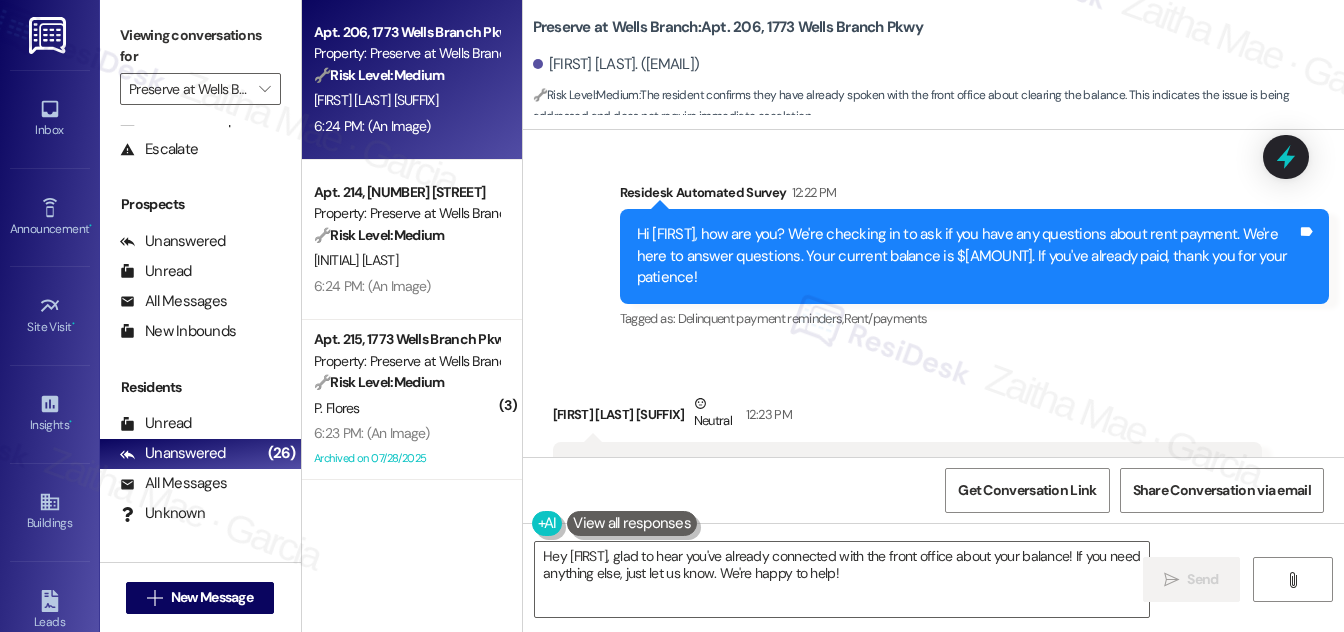 scroll, scrollTop: 6149, scrollLeft: 0, axis: vertical 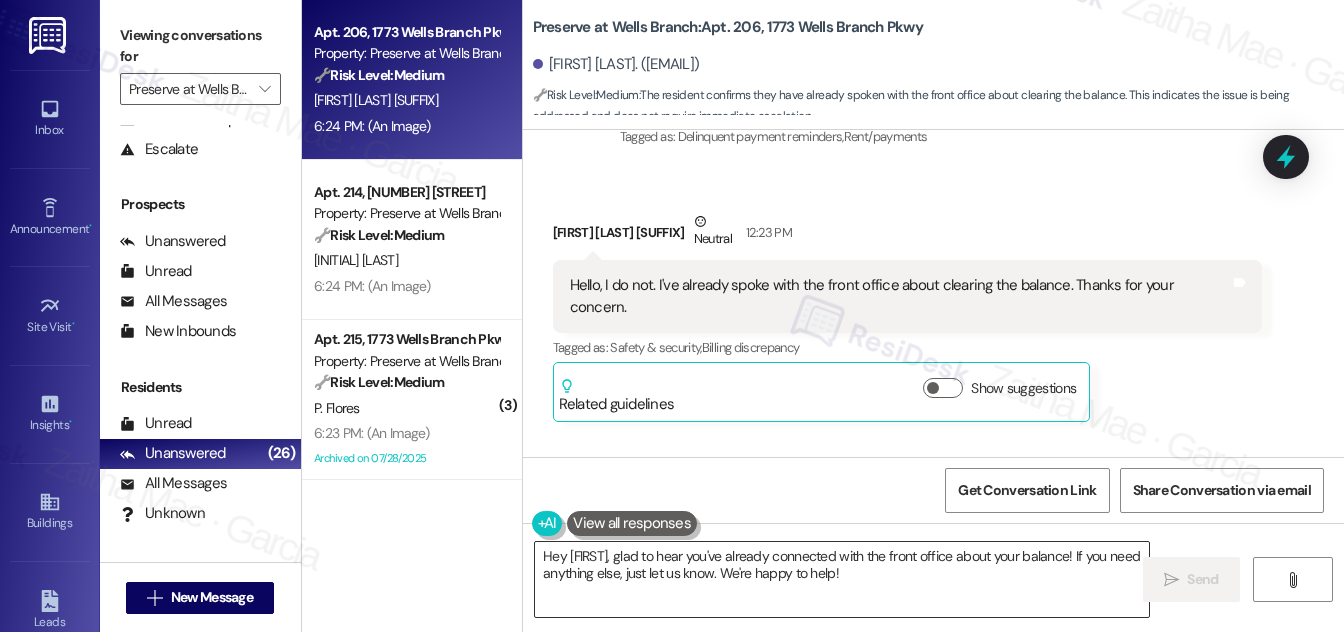 click on "Hey {{first_name}}, glad to hear you've already connected with the front office about your balance! If you need anything else, just let us know. We're happy to help!" at bounding box center [842, 579] 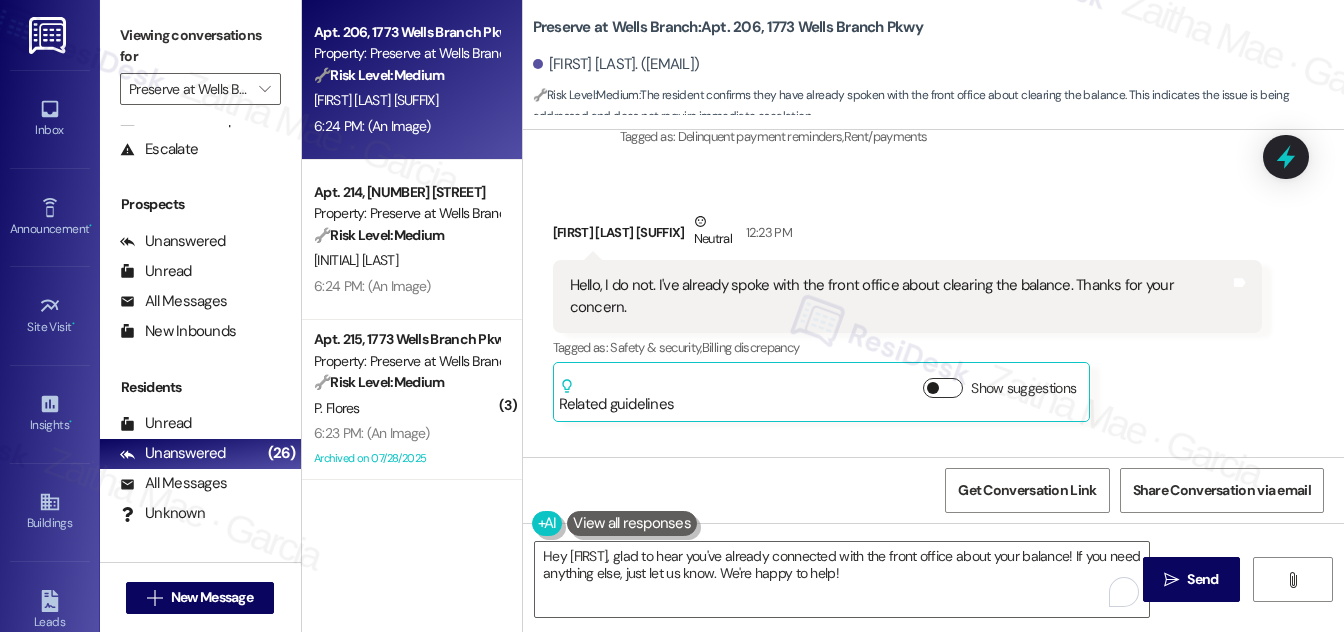 click on "Show suggestions" at bounding box center (943, 388) 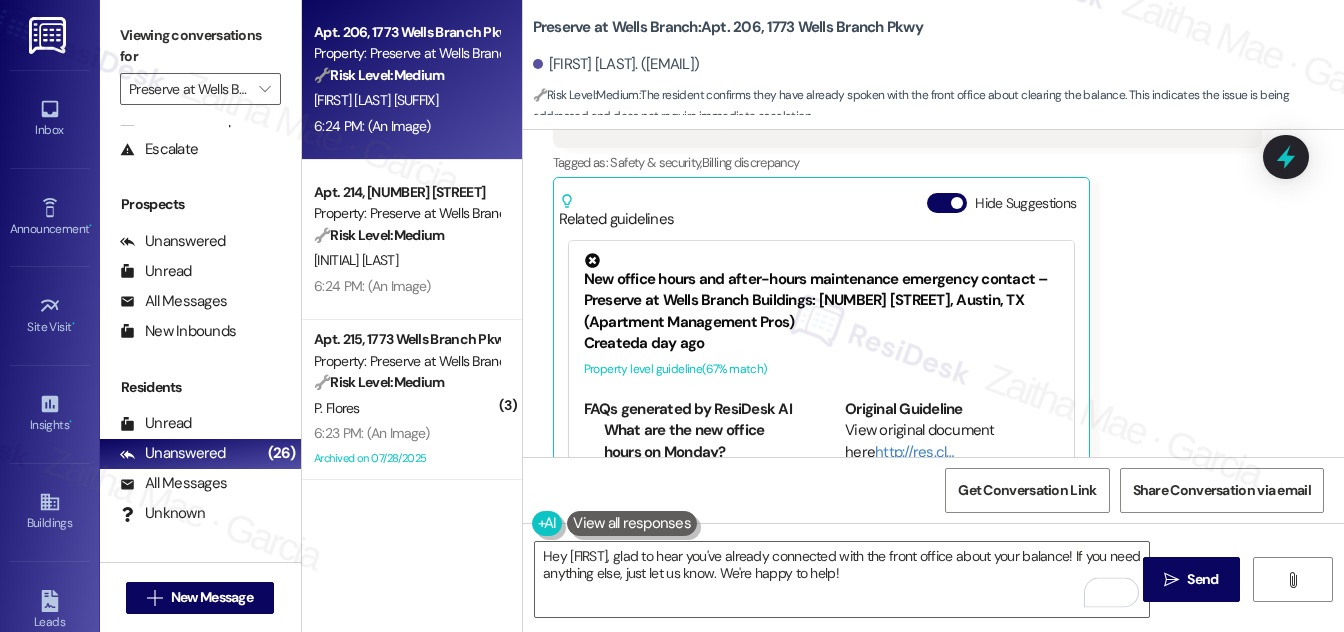 scroll, scrollTop: 6330, scrollLeft: 0, axis: vertical 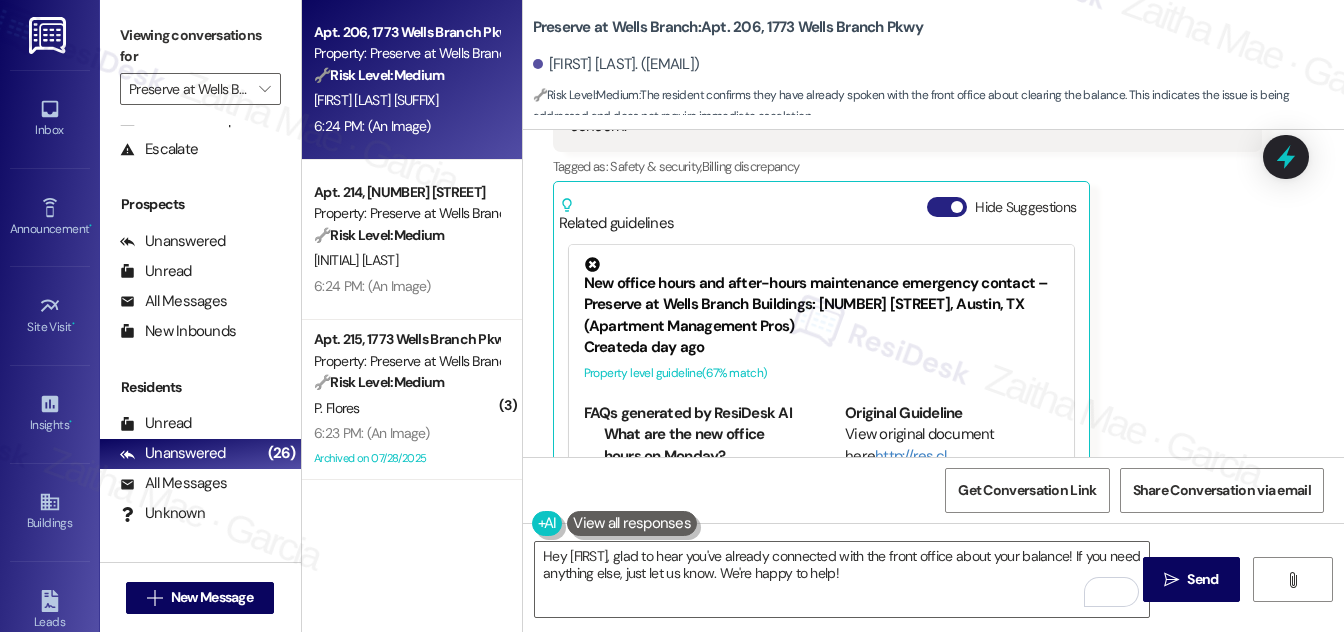 click on "Hide Suggestions" at bounding box center [947, 207] 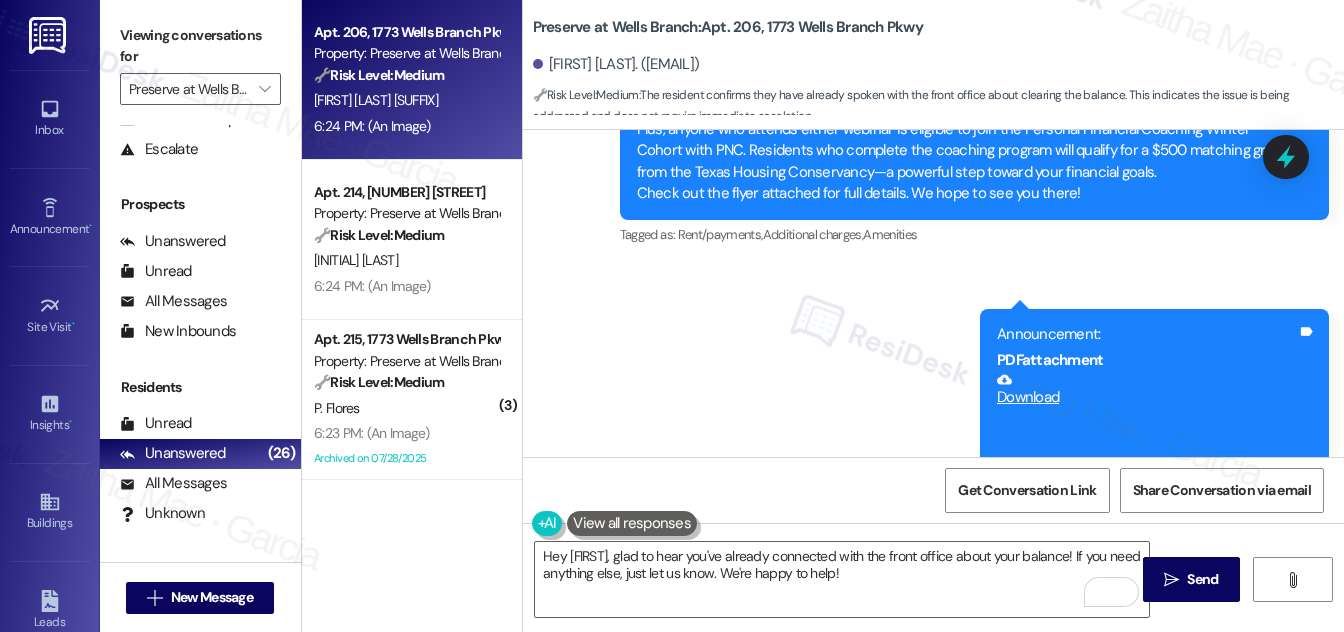scroll, scrollTop: 7622, scrollLeft: 0, axis: vertical 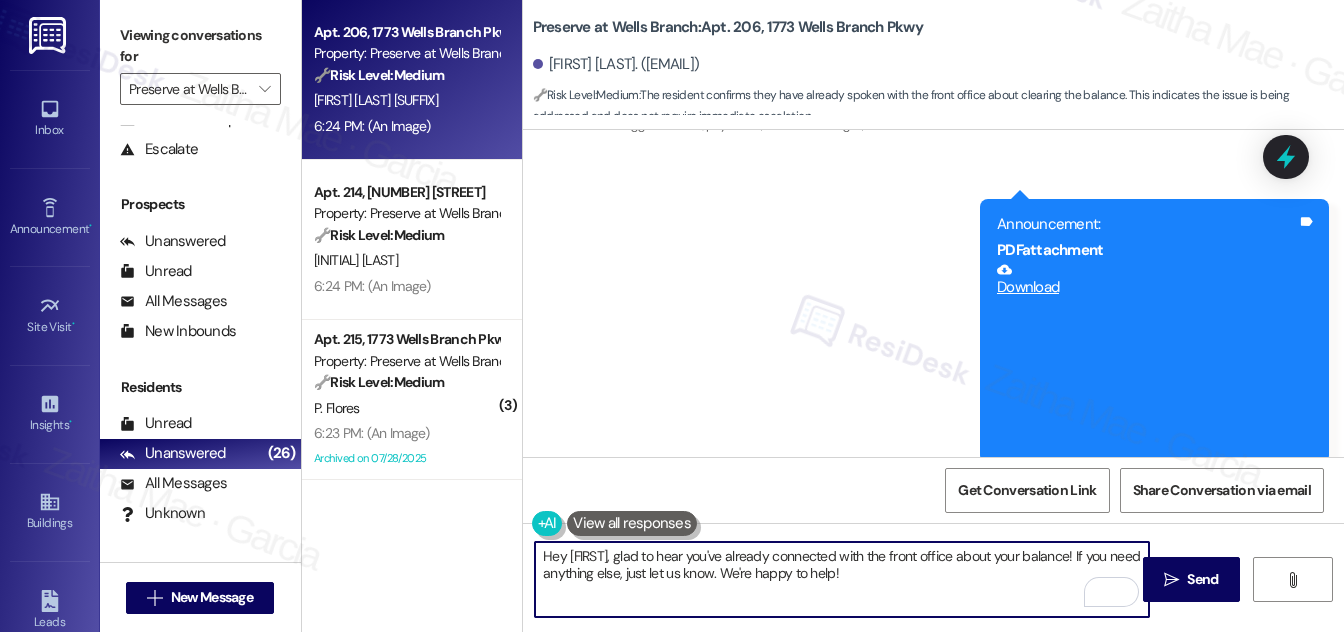 click on "Hey {{first_name}}, glad to hear you've already connected with the front office about your balance! If you need anything else, just let us know. We're happy to help!" at bounding box center (842, 579) 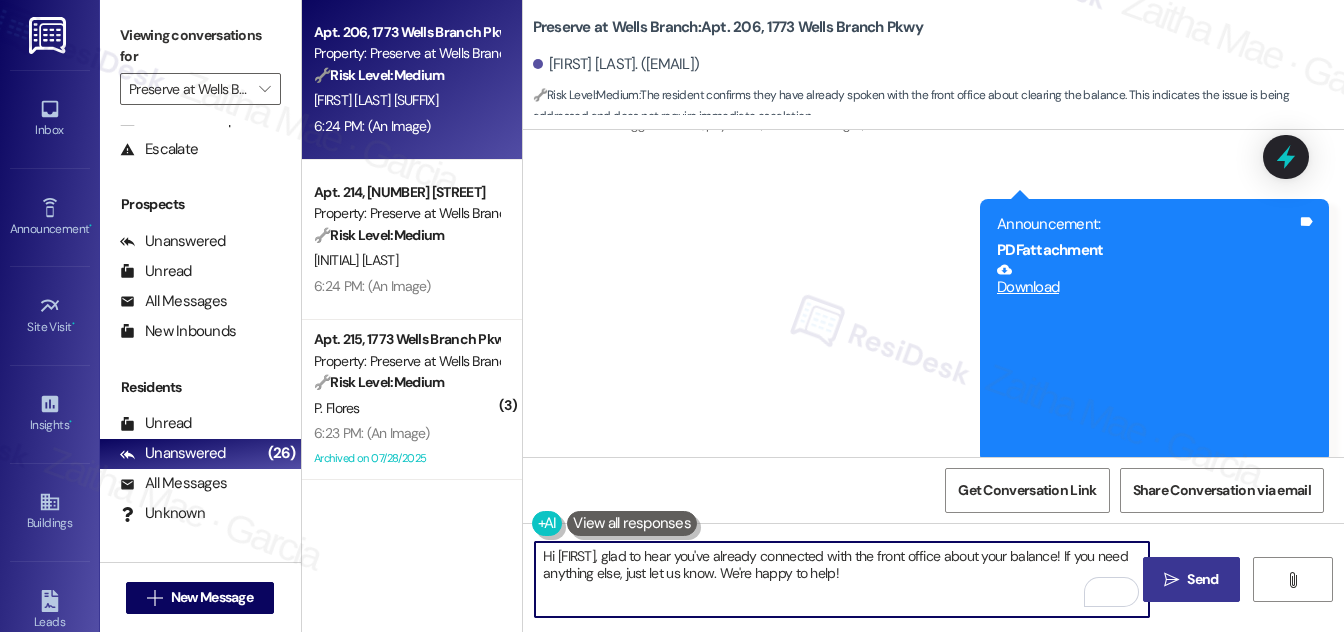 type on "Hi {{first_name}}, glad to hear you've already connected with the front office about your balance! If you need anything else, just let us know. We're happy to help!" 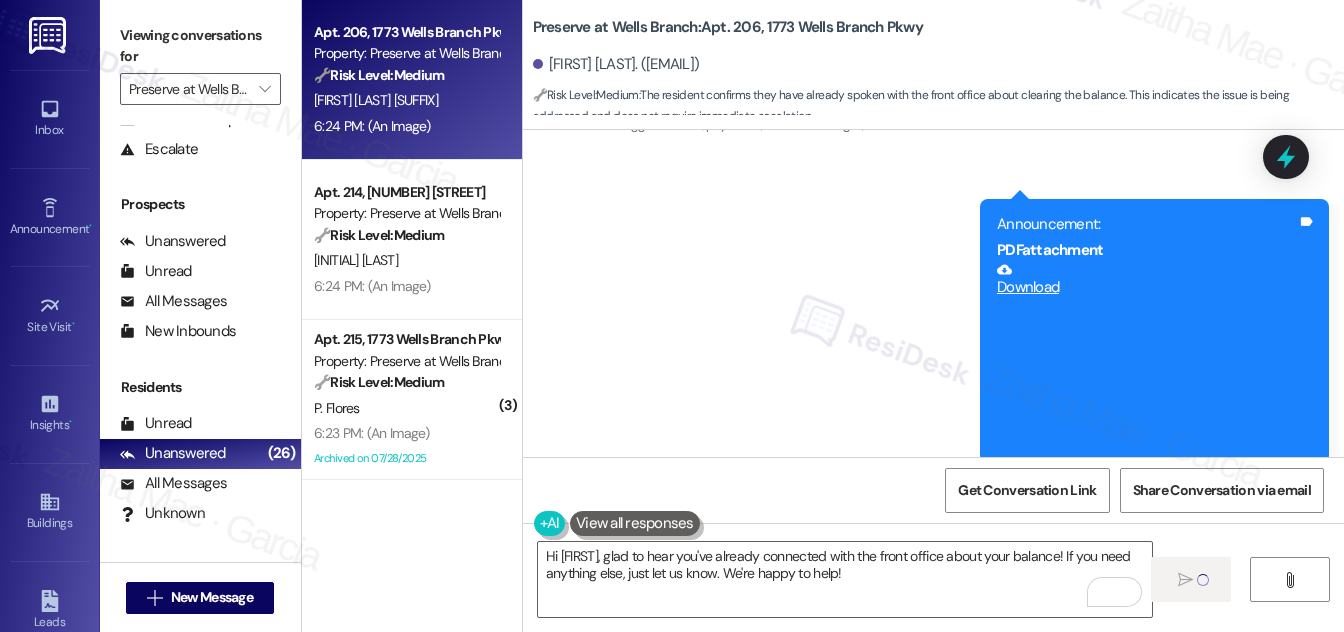 type 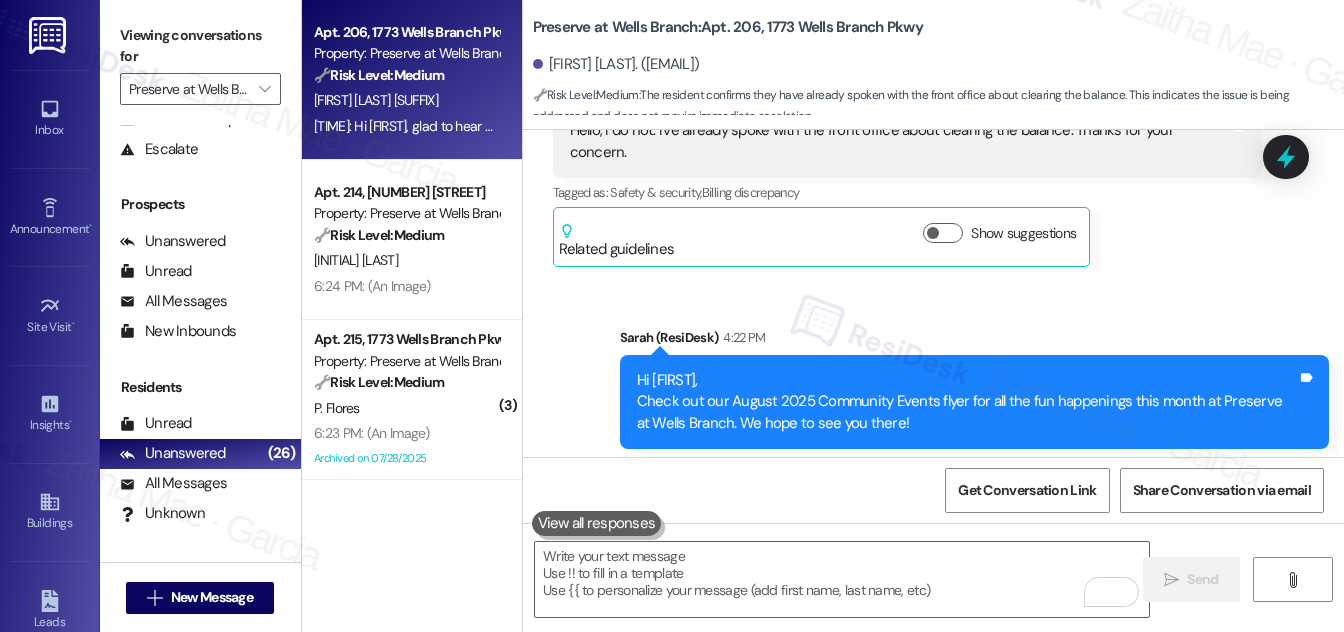 scroll, scrollTop: 6329, scrollLeft: 0, axis: vertical 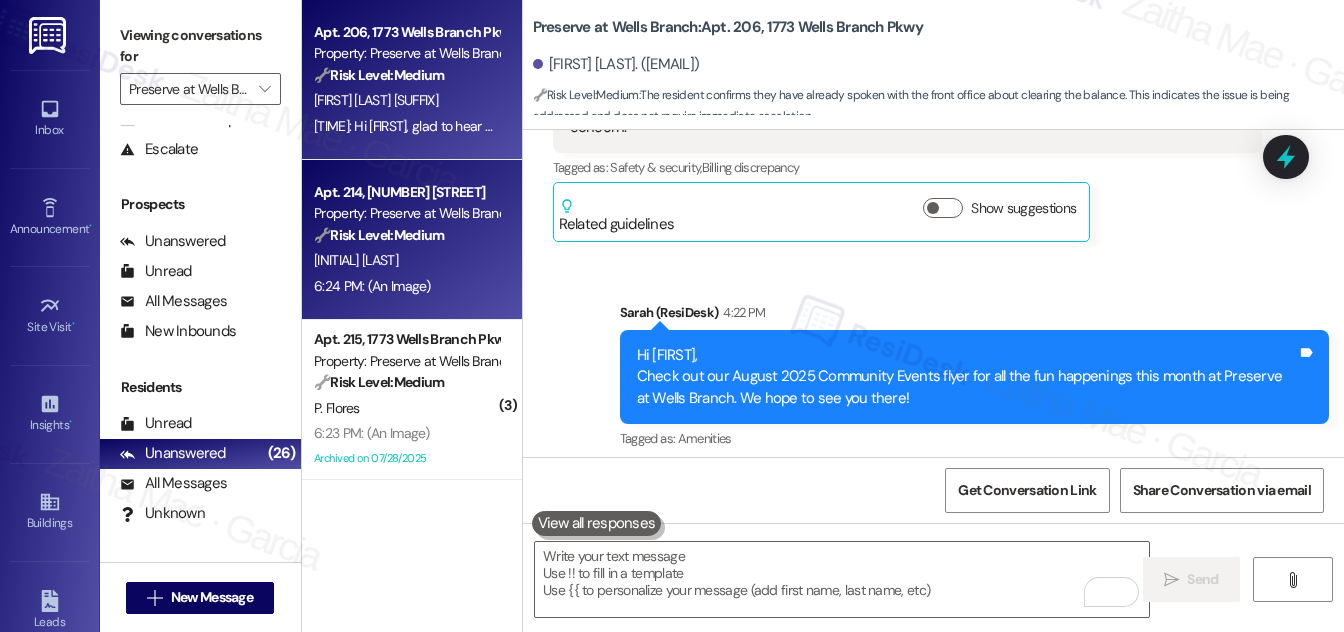 click on "Apt. 214, 1773 Wells Branch Pkwy Property: Preserve at Wells Branch 🔧  Risk Level:  Medium The resident is following up on their renewal request and the possibility of a rent adjustment. While there is a mention of a past promise that was not fulfilled, the current message is simply a follow-up and does not indicate an urgent issue or immediate risk. The resident is awaiting a response, indicating a non-urgent situation." at bounding box center (406, 214) 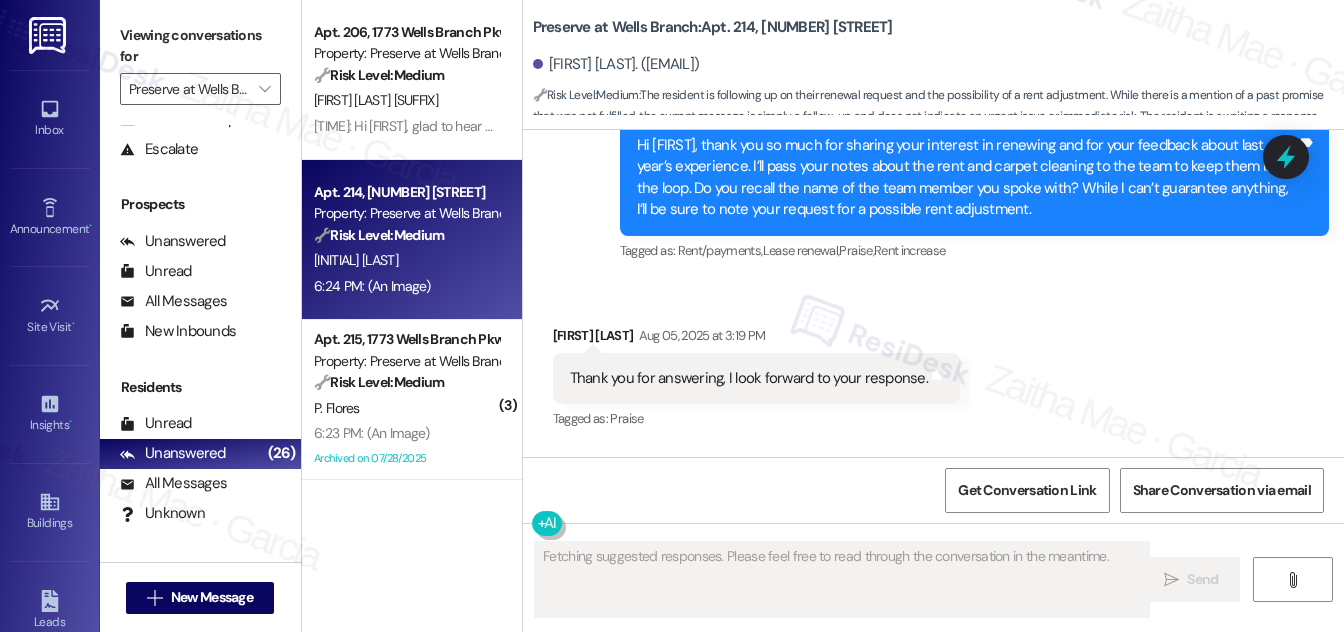 scroll, scrollTop: 5140, scrollLeft: 0, axis: vertical 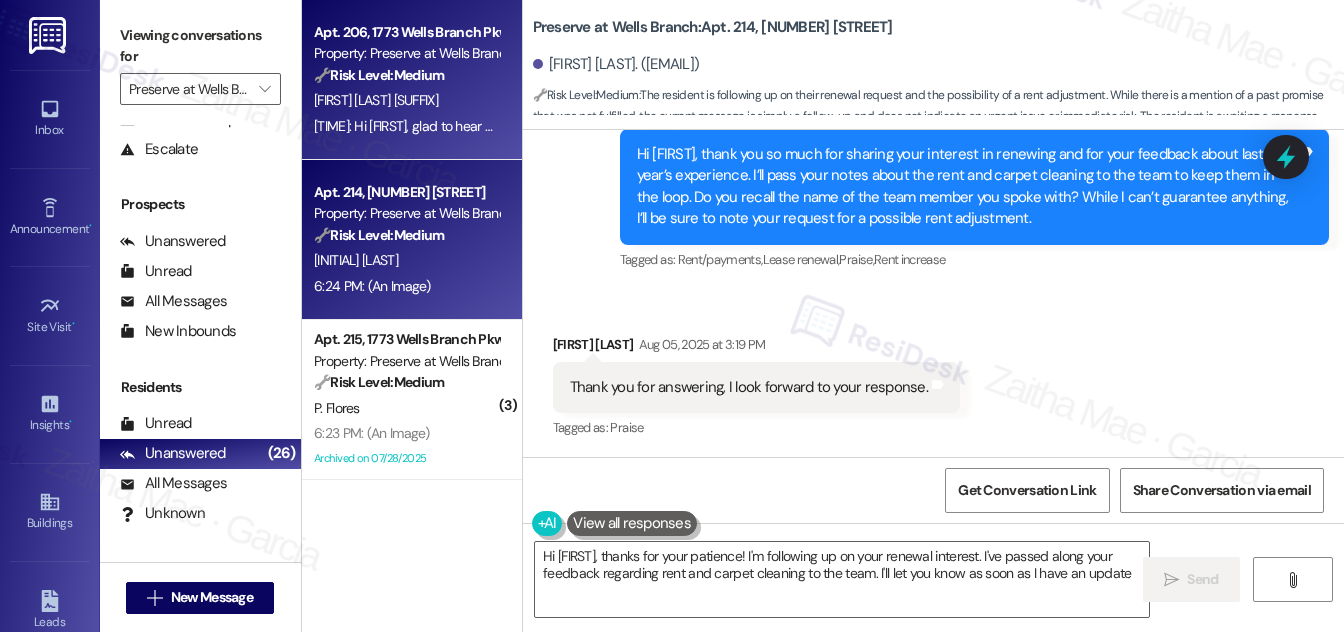 type on "Hi {{first_name}}, thanks for your patience! I'm following up on your renewal interest. I've passed along your feedback regarding rent and carpet cleaning to the team. I'll let you know as soon as I have an update!" 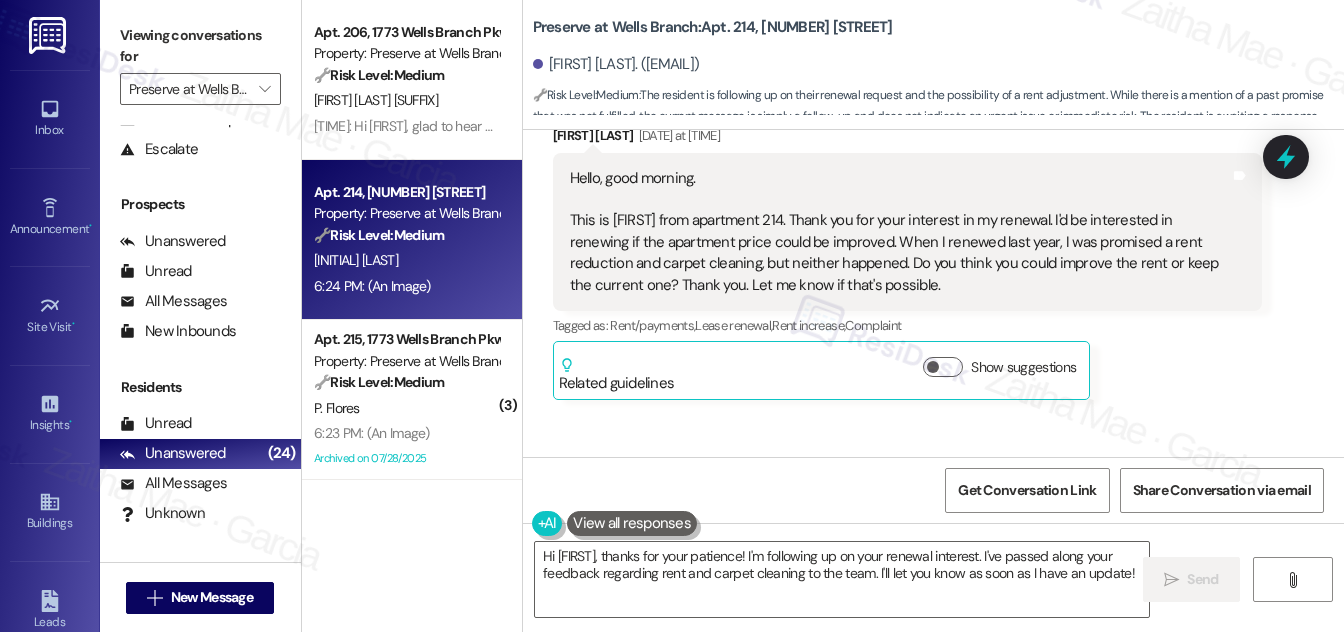 scroll, scrollTop: 4776, scrollLeft: 0, axis: vertical 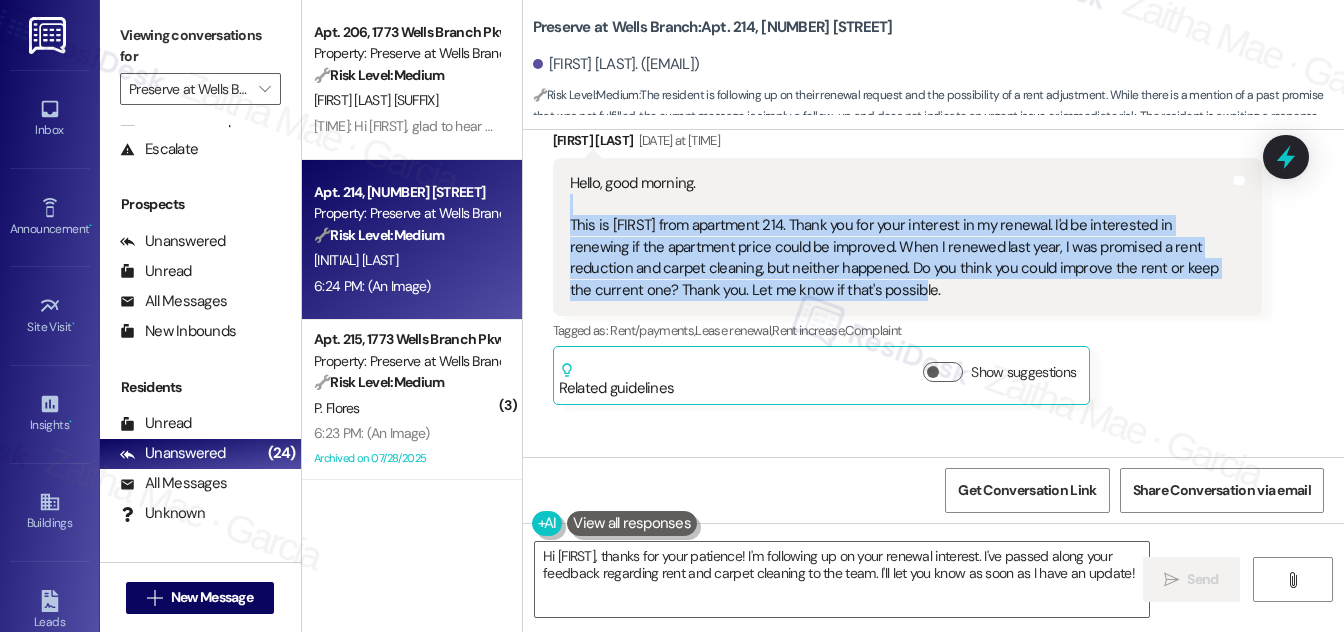 drag, startPoint x: 563, startPoint y: 213, endPoint x: 864, endPoint y: 300, distance: 313.32092 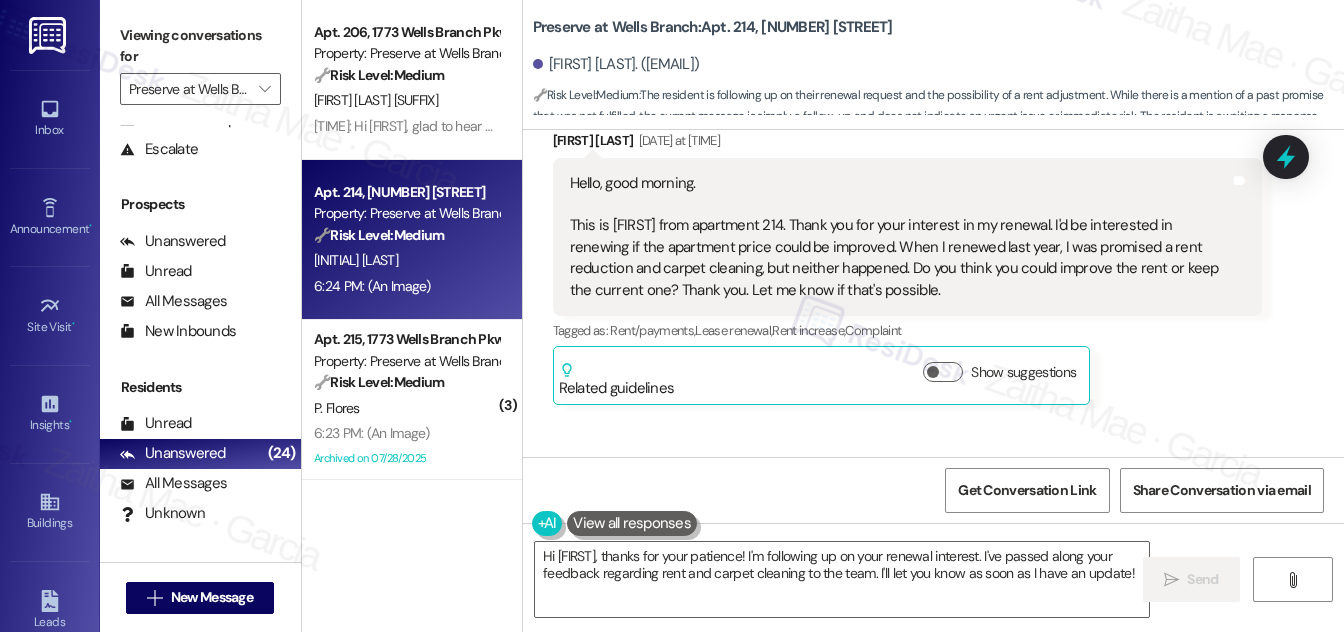 click on "Hello, good morning.
This is Juan from apartment 214. Thank you for your interest in my renewal. I'd be interested in renewing if the apartment price could be improved. When I renewed last year, I was promised a rent reduction and carpet cleaning, but neither happened. Do you think you could improve the rent or keep the current one? Thank you. Let me know if that's possible. Tags and notes" at bounding box center [907, 237] 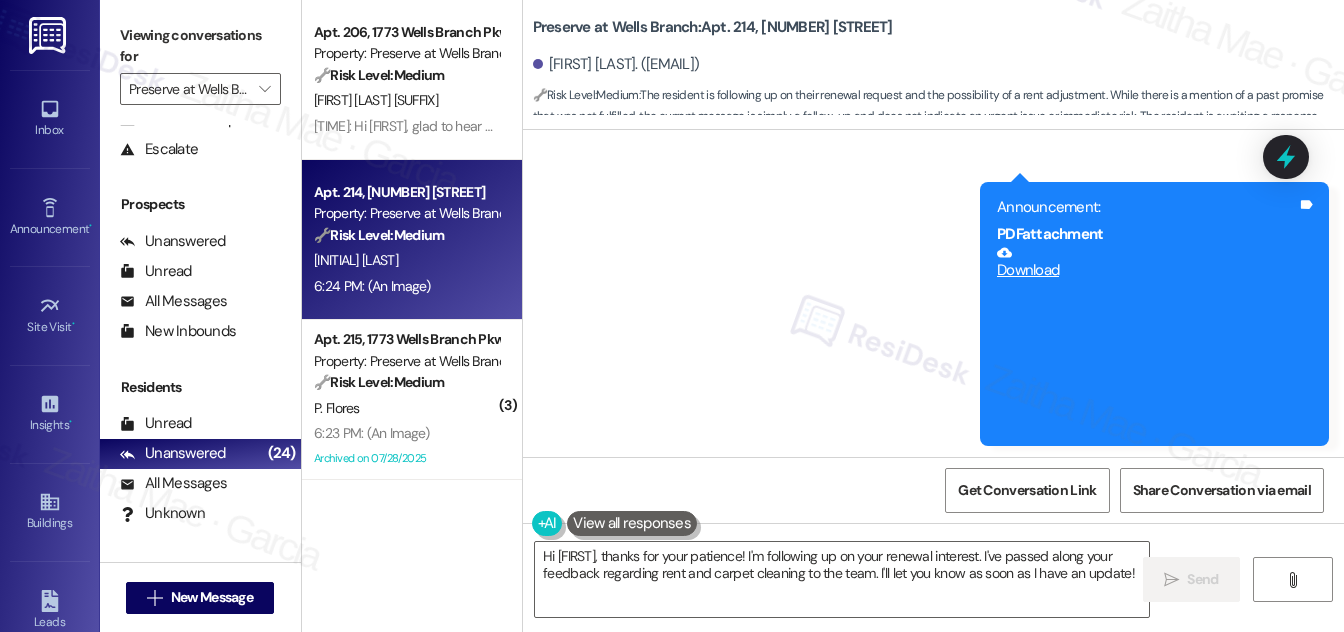 scroll, scrollTop: 7272, scrollLeft: 0, axis: vertical 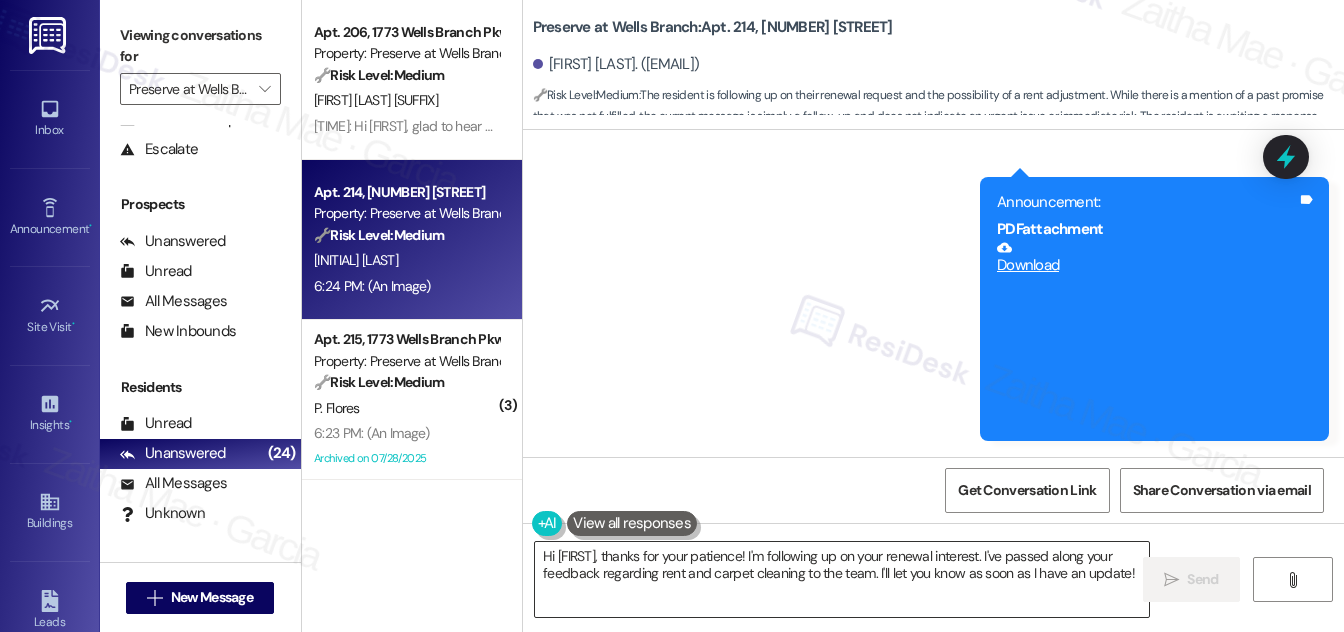 click on "Hi {{first_name}}, thanks for your patience! I'm following up on your renewal interest. I've passed along your feedback regarding rent and carpet cleaning to the team. I'll let you know as soon as I have an update!" at bounding box center (842, 579) 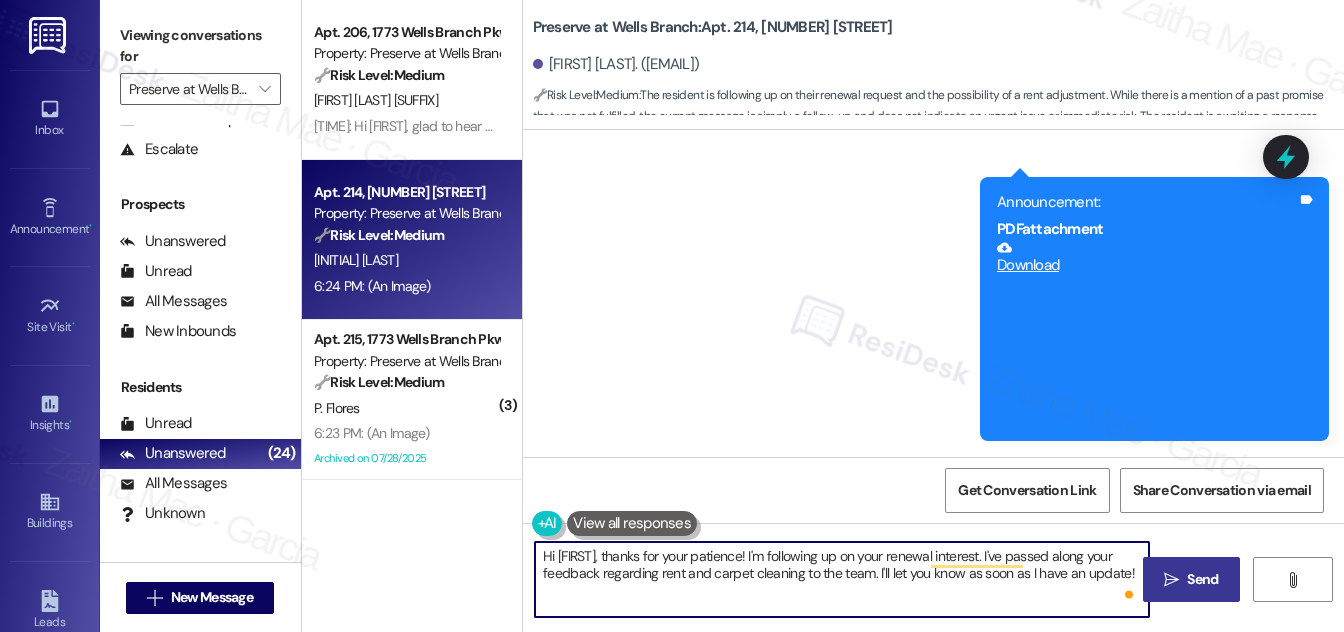 click on " Send" at bounding box center (1191, 579) 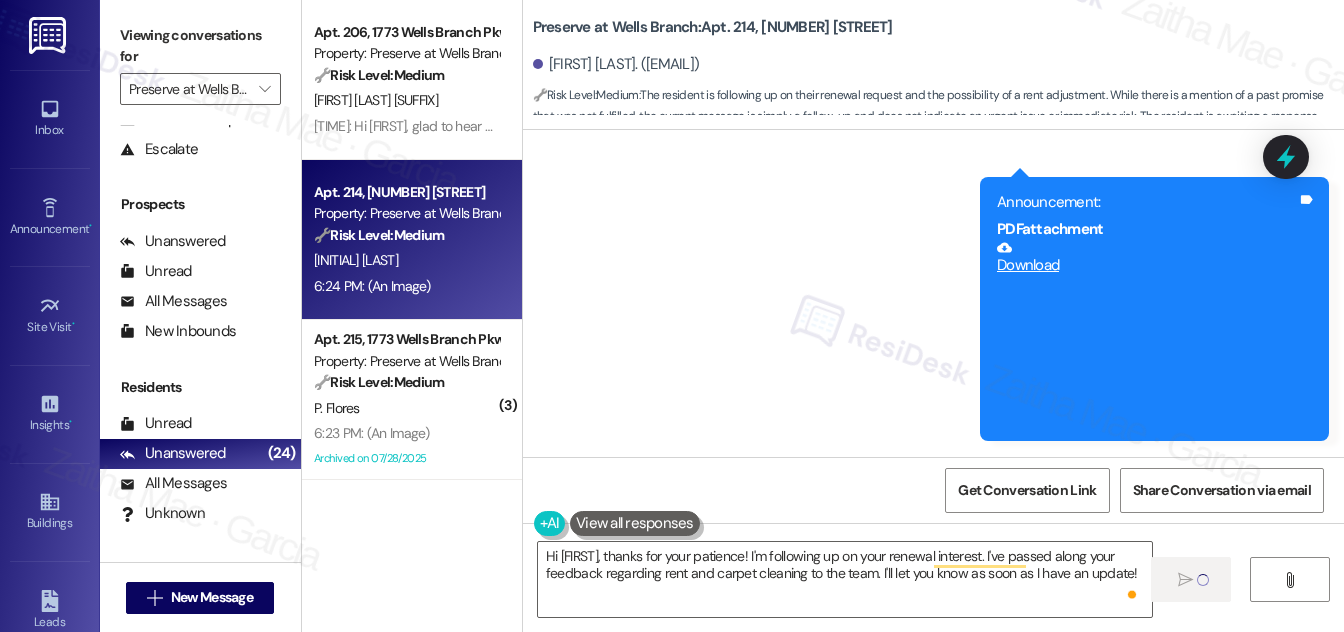 type 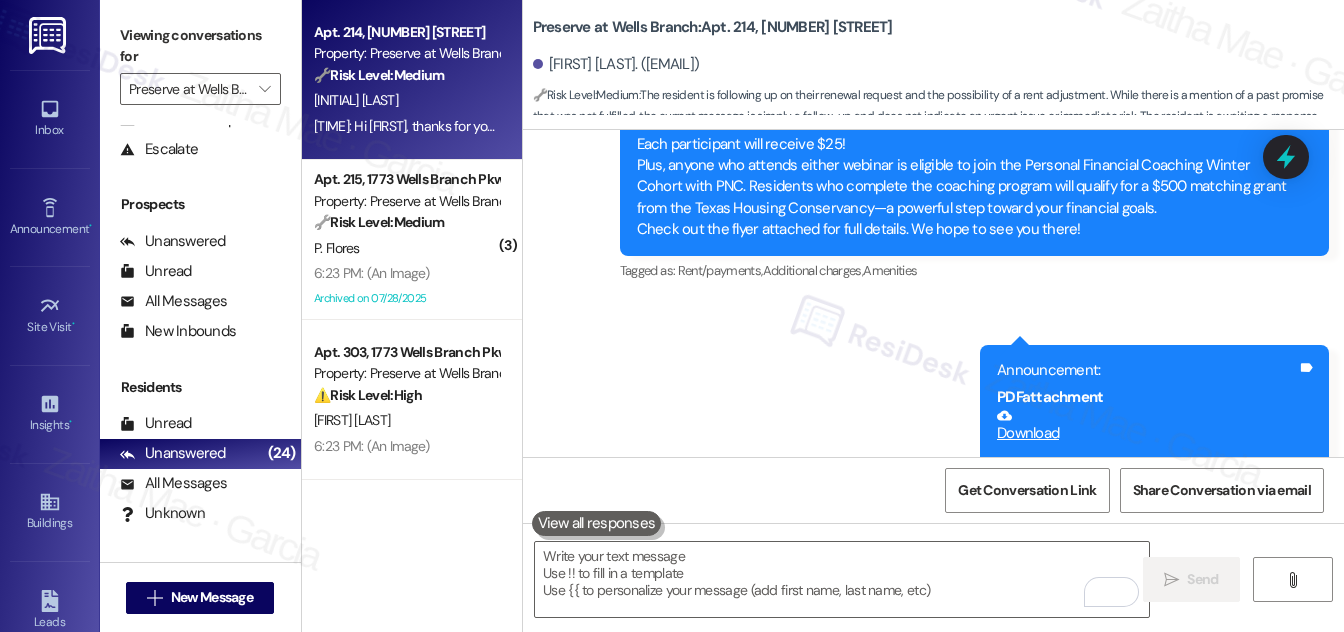 scroll, scrollTop: 7432, scrollLeft: 0, axis: vertical 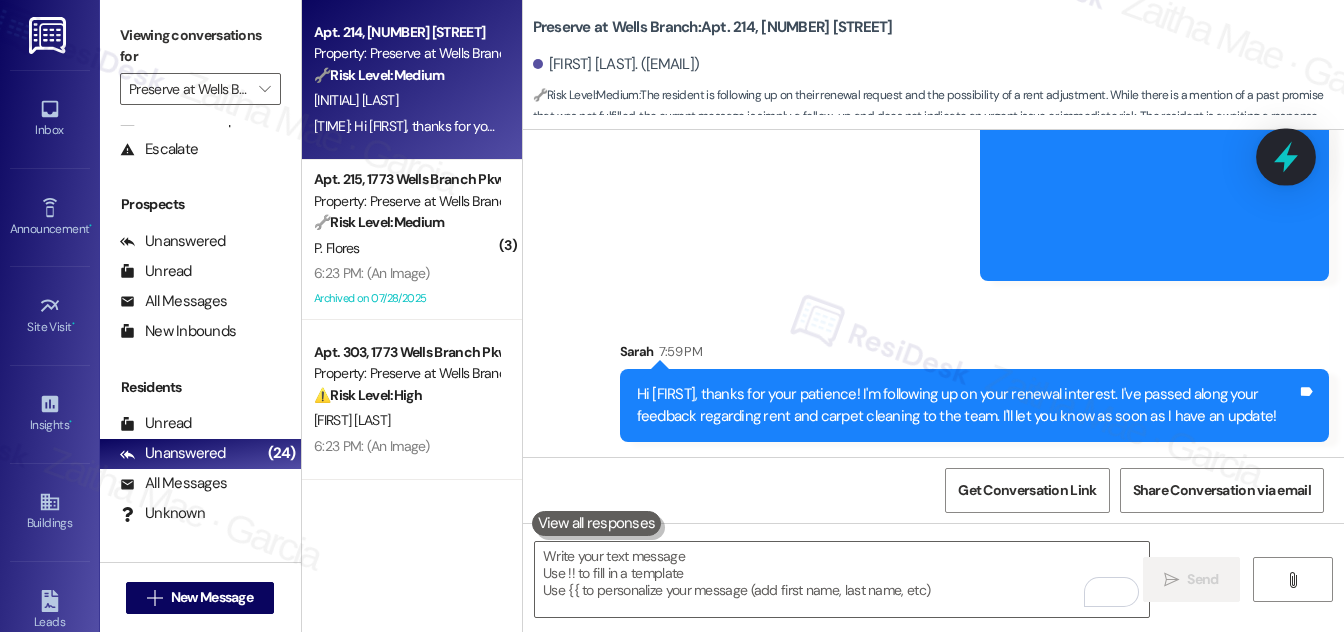 click 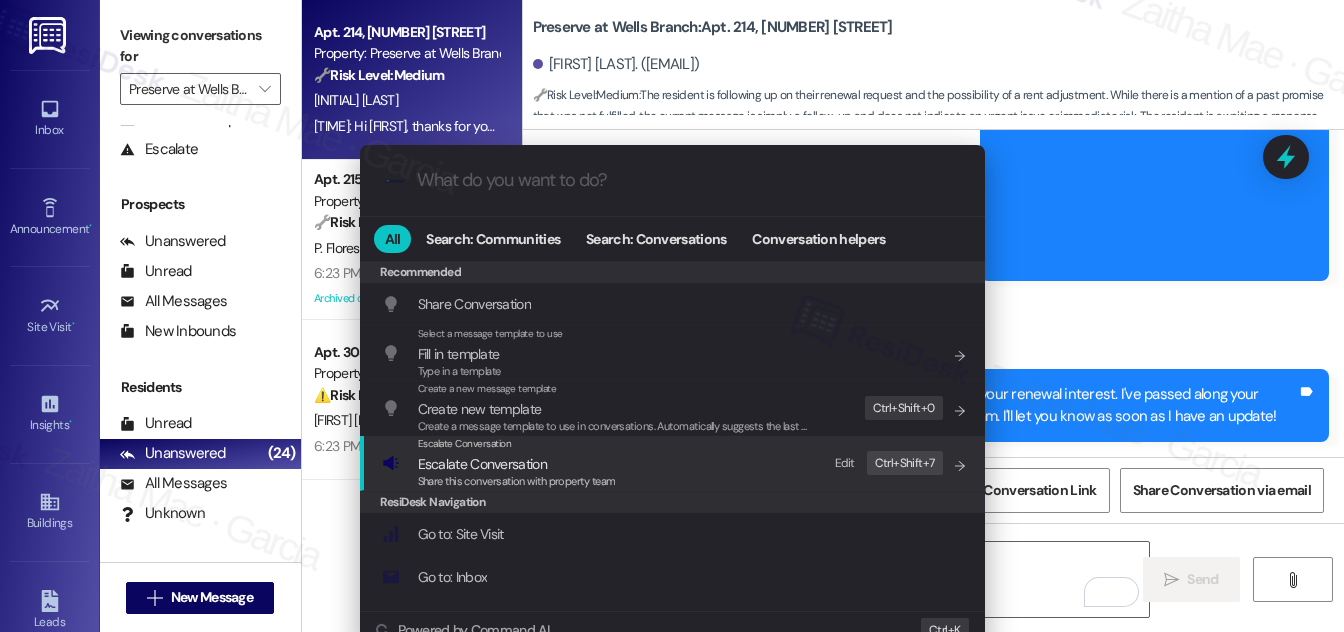 click on "Escalate Conversation" at bounding box center [482, 464] 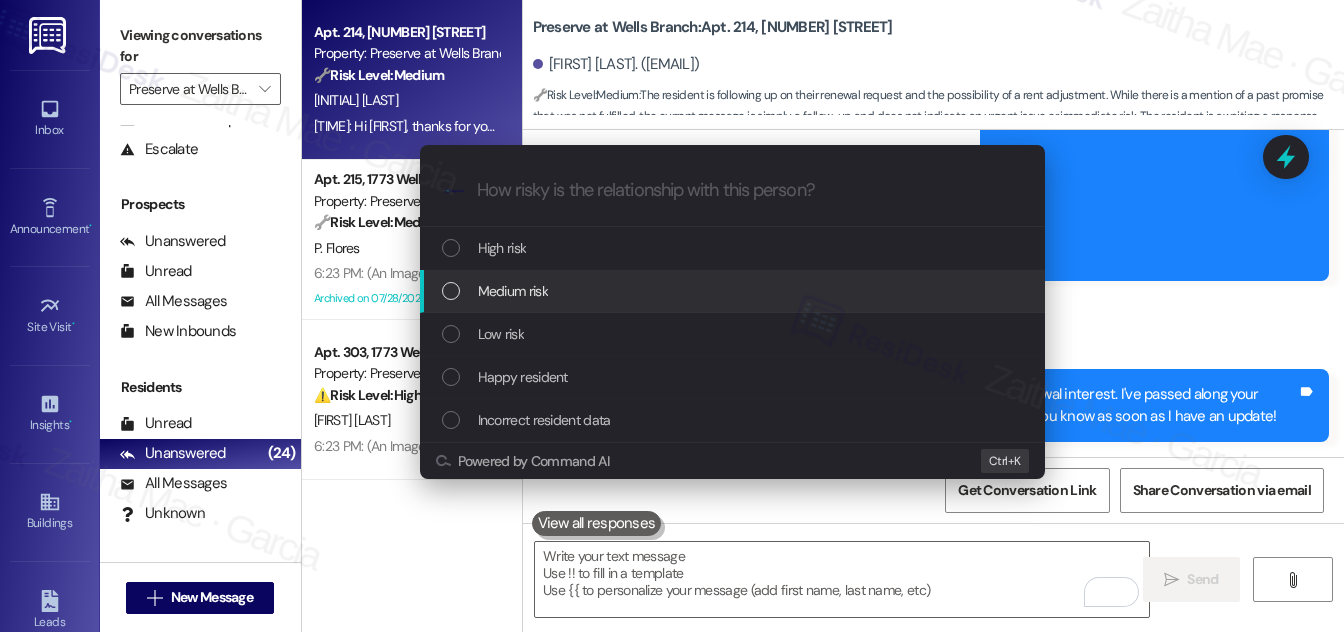 click on "Medium risk" at bounding box center (513, 291) 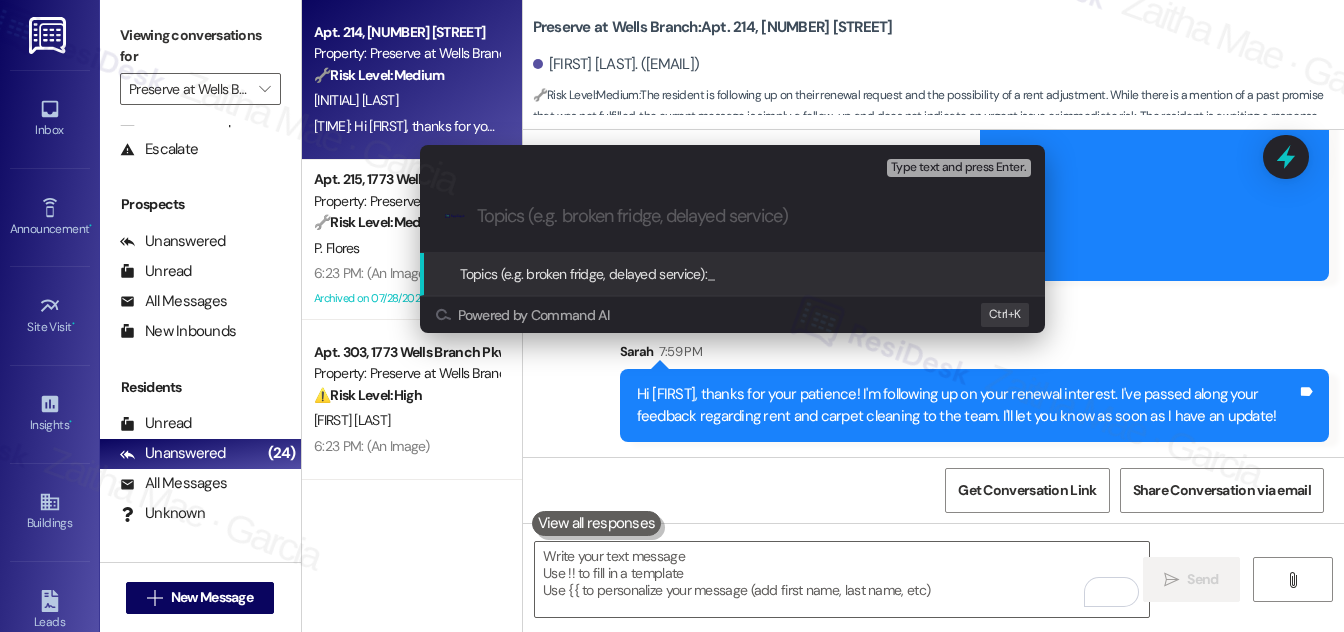 paste on "Renewal Interest and Rent Concerns" 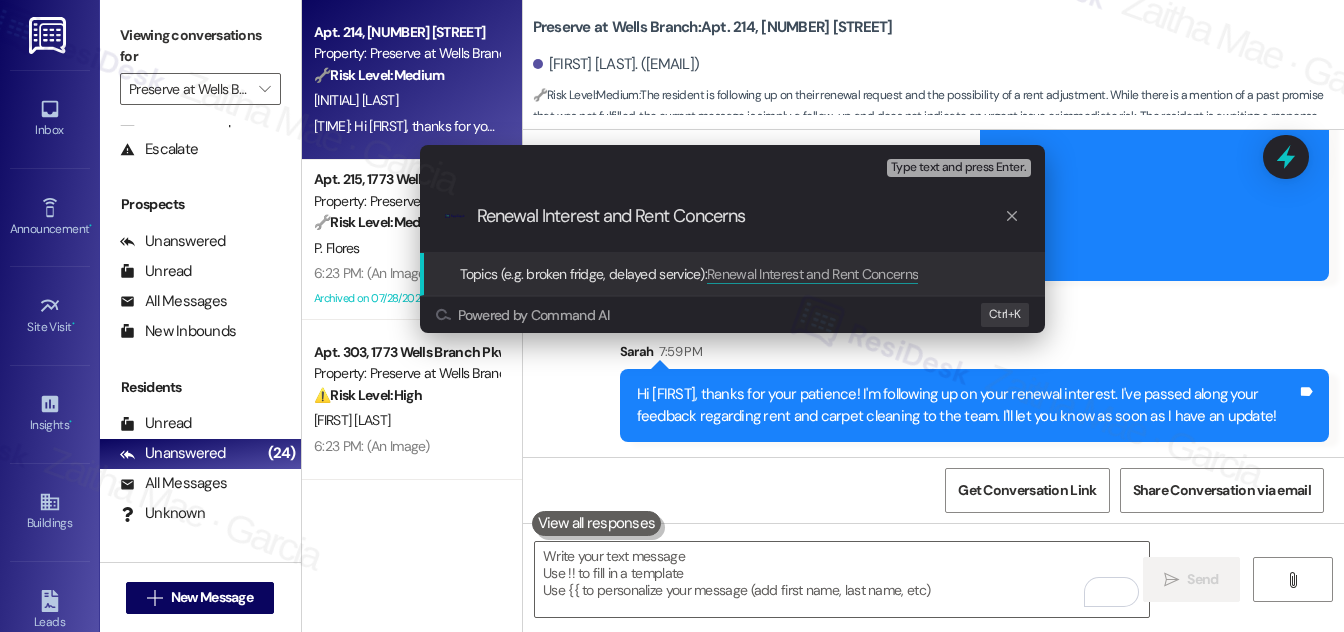 type 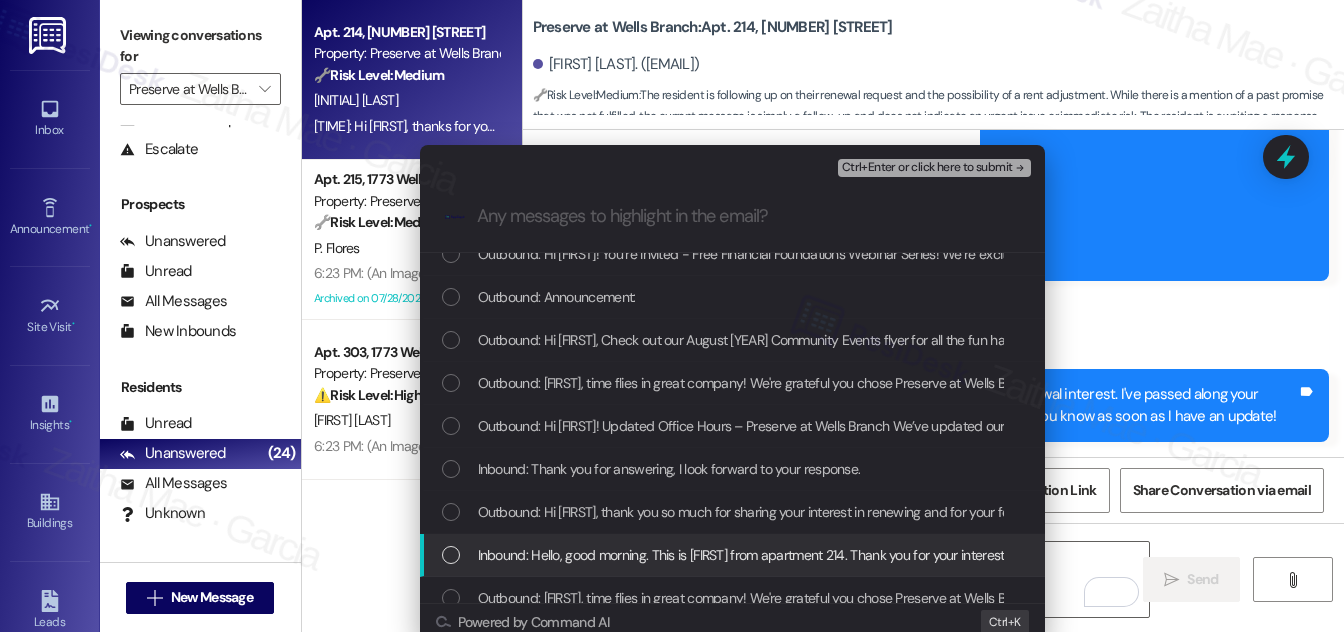 scroll, scrollTop: 181, scrollLeft: 0, axis: vertical 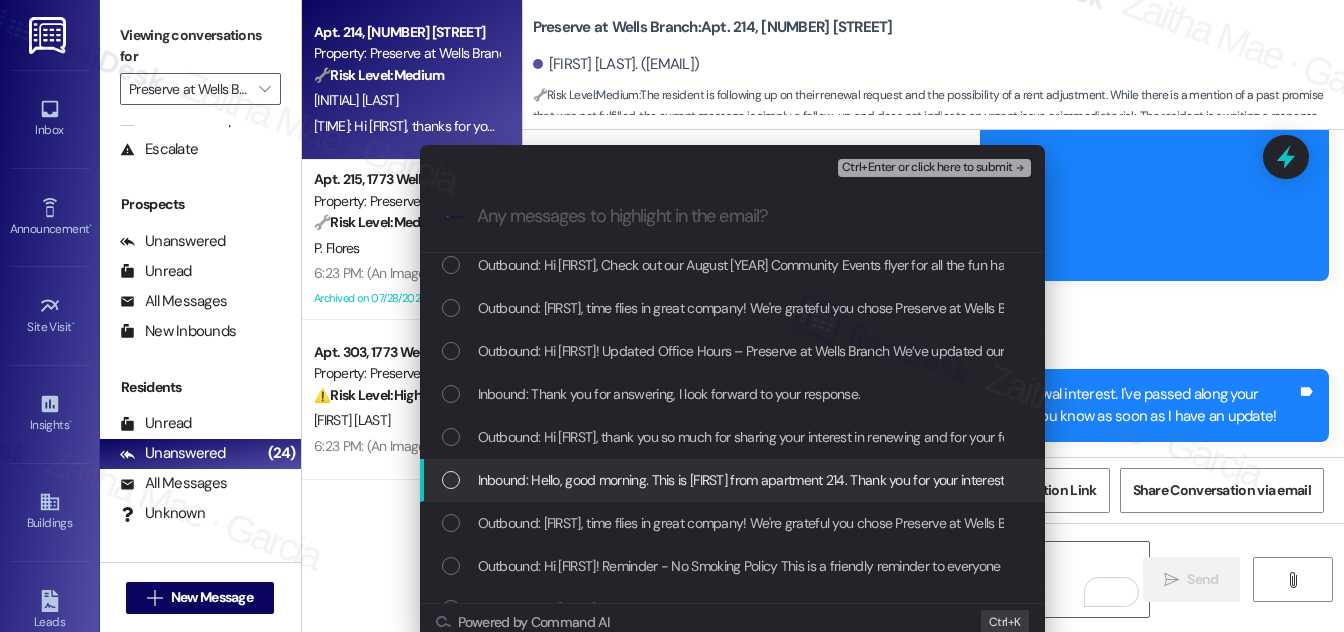 click at bounding box center [451, 480] 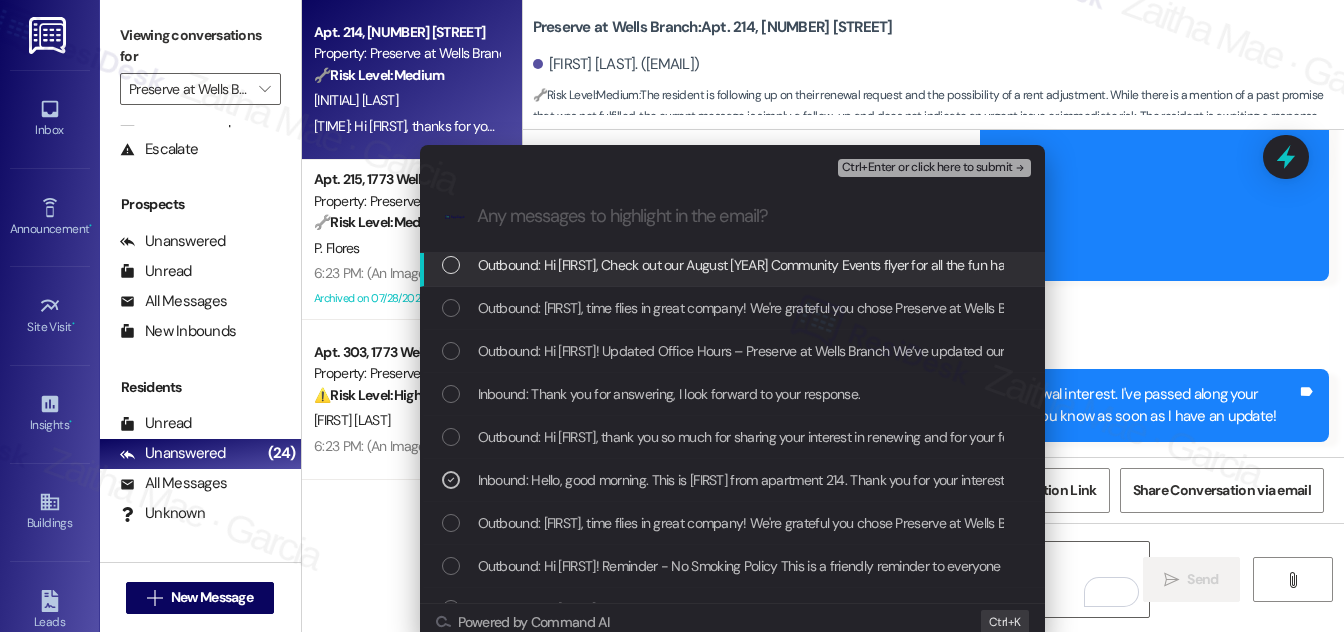 click on "Ctrl+Enter or click here to submit" at bounding box center [927, 168] 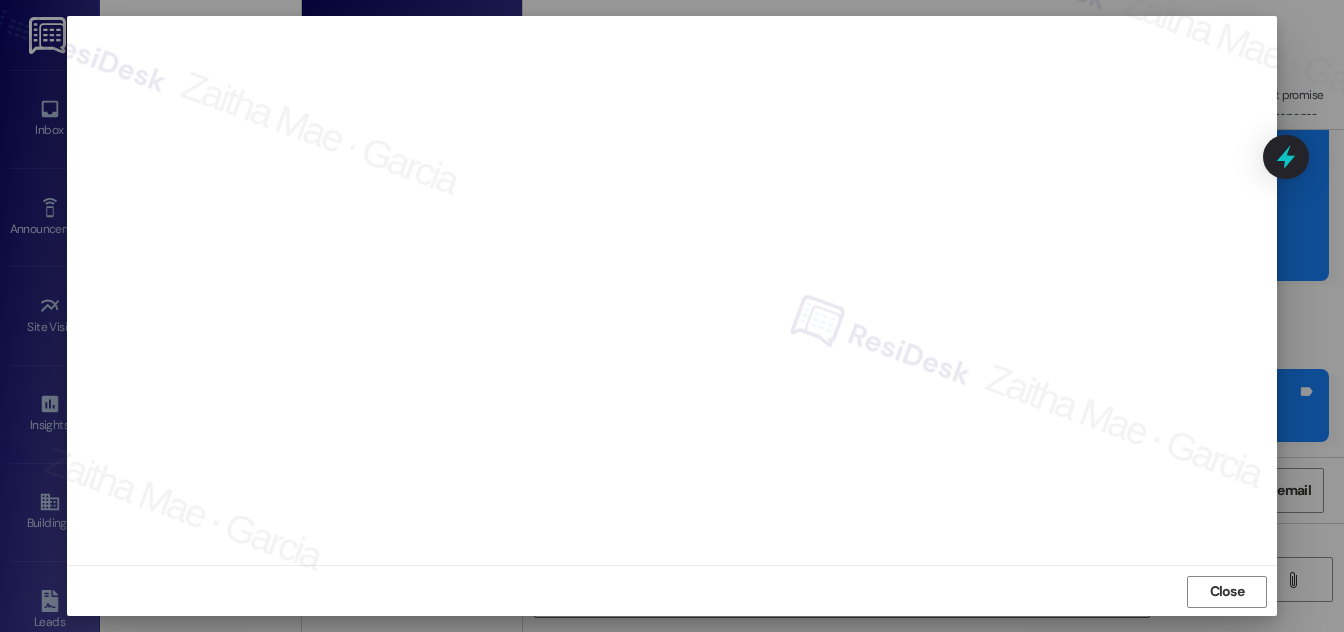 scroll, scrollTop: 21, scrollLeft: 0, axis: vertical 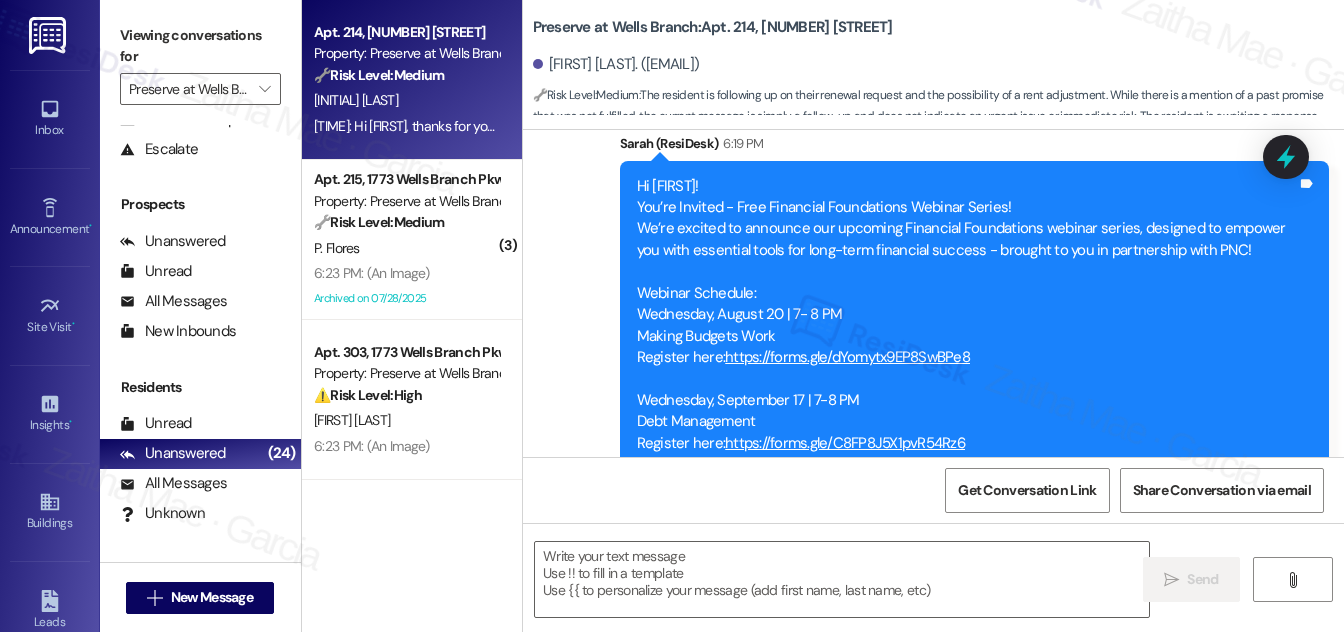 type on "Fetching suggested responses. Please feel free to read through the conversation in the meantime." 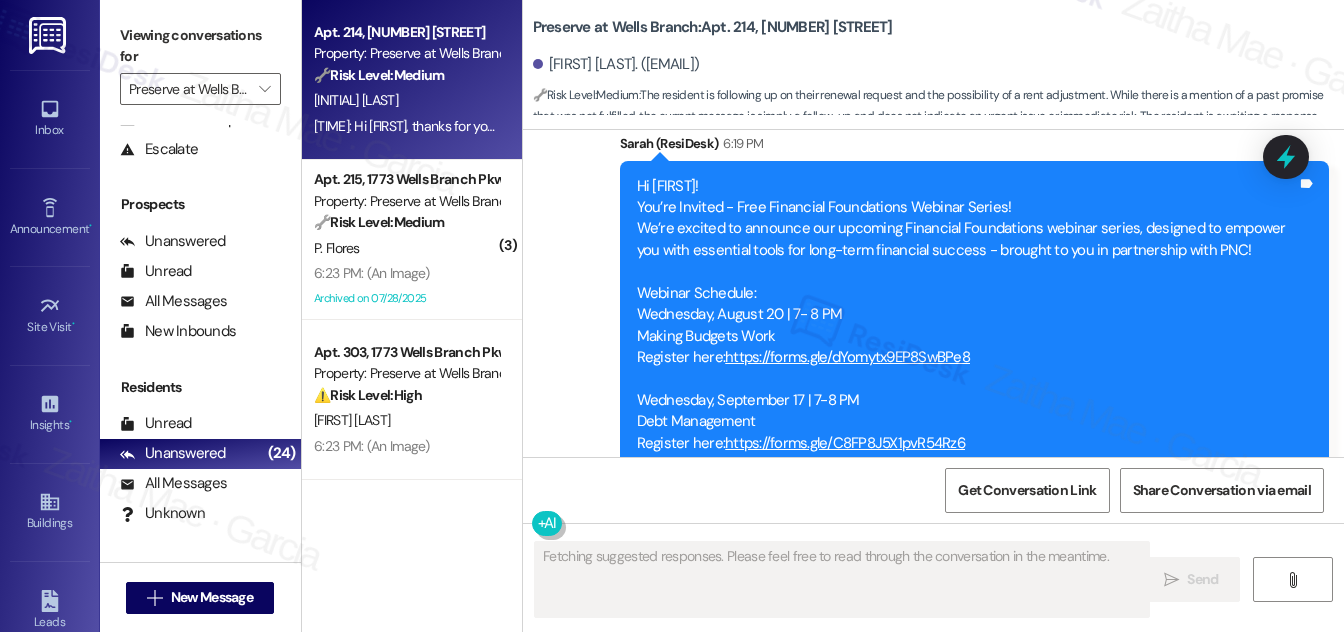 scroll, scrollTop: 5140, scrollLeft: 0, axis: vertical 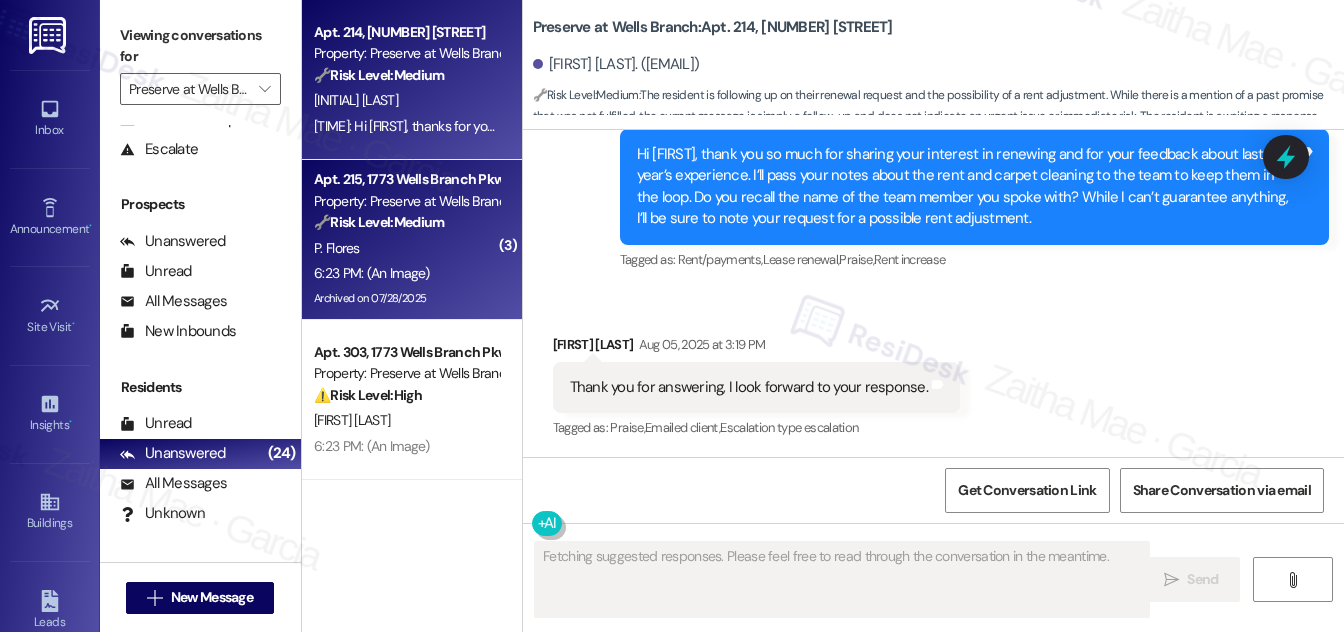 click on "6:23 PM: (An Image) 6:23 PM: (An Image)" at bounding box center [406, 273] 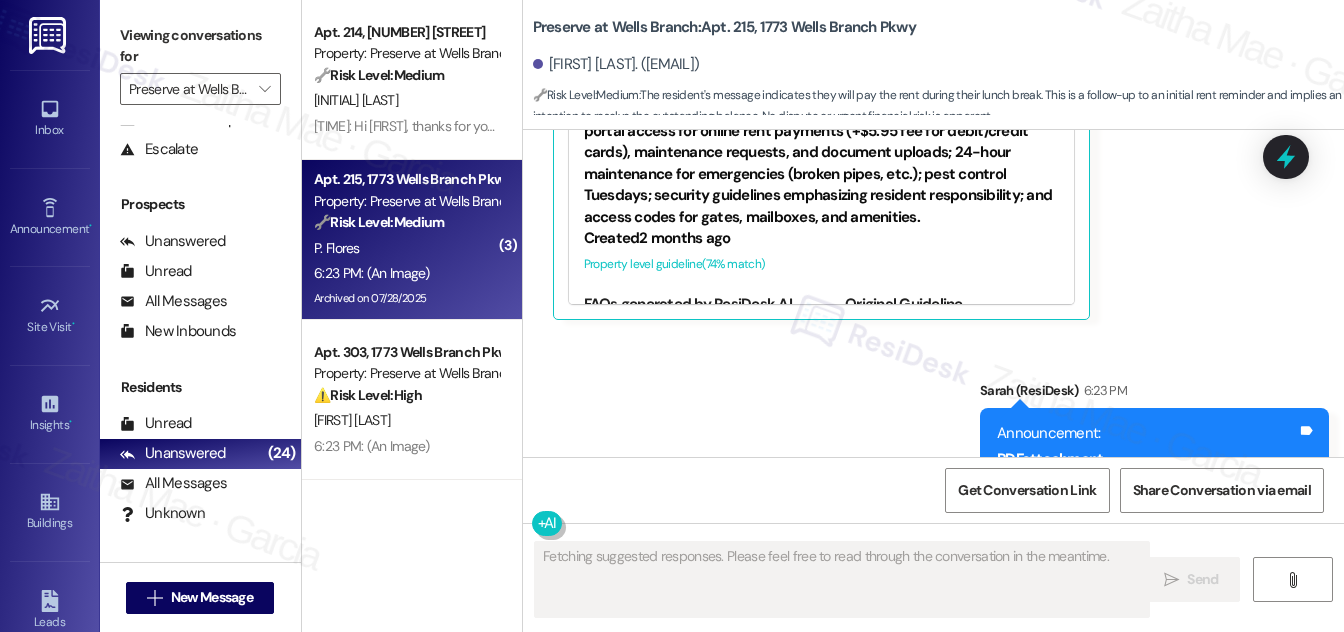 scroll, scrollTop: 10039, scrollLeft: 0, axis: vertical 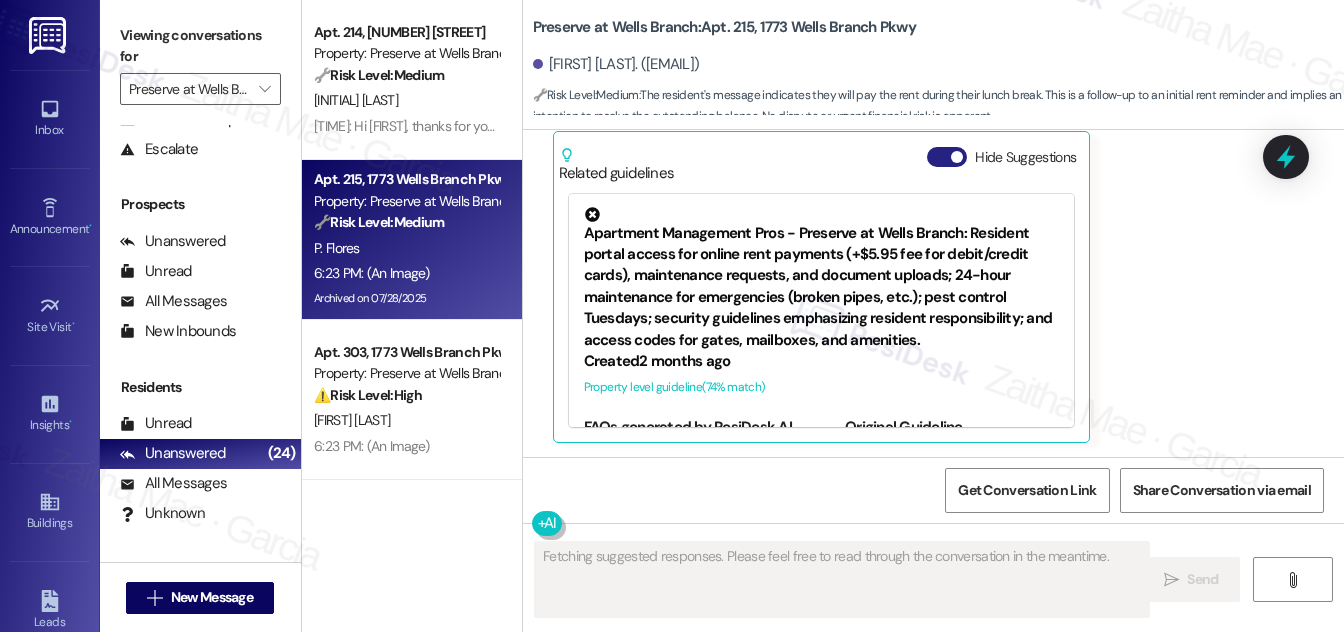 click on "Hide Suggestions" at bounding box center (947, 157) 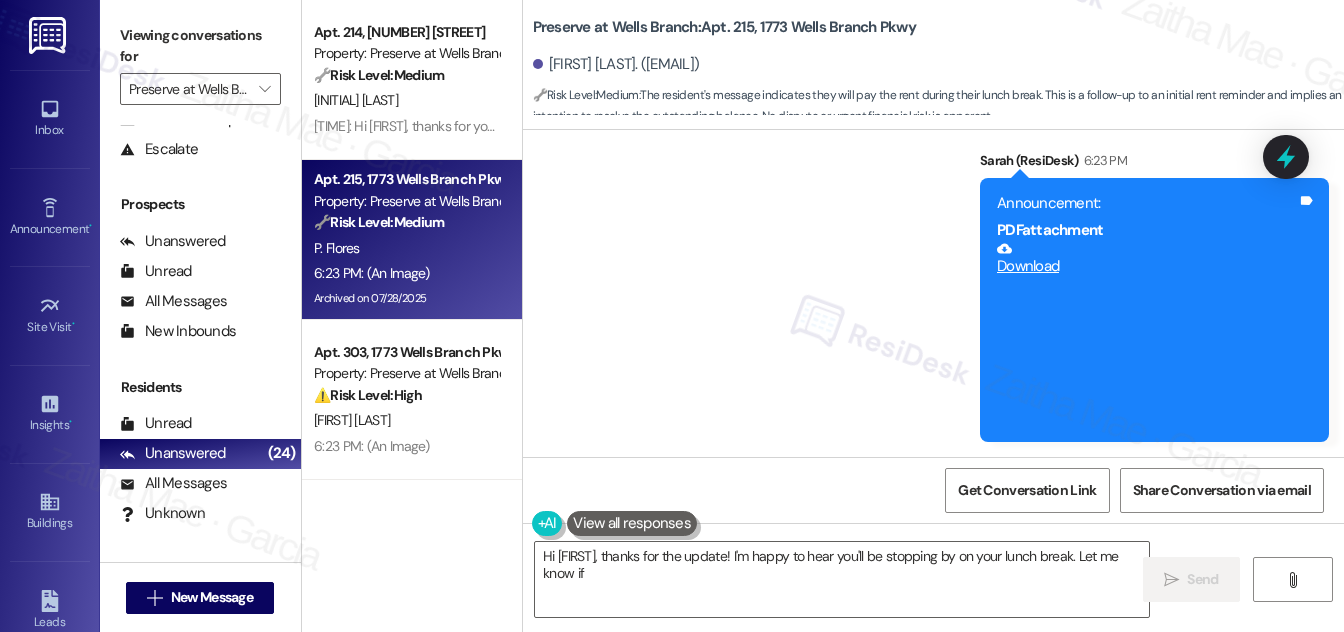scroll, scrollTop: 10050, scrollLeft: 0, axis: vertical 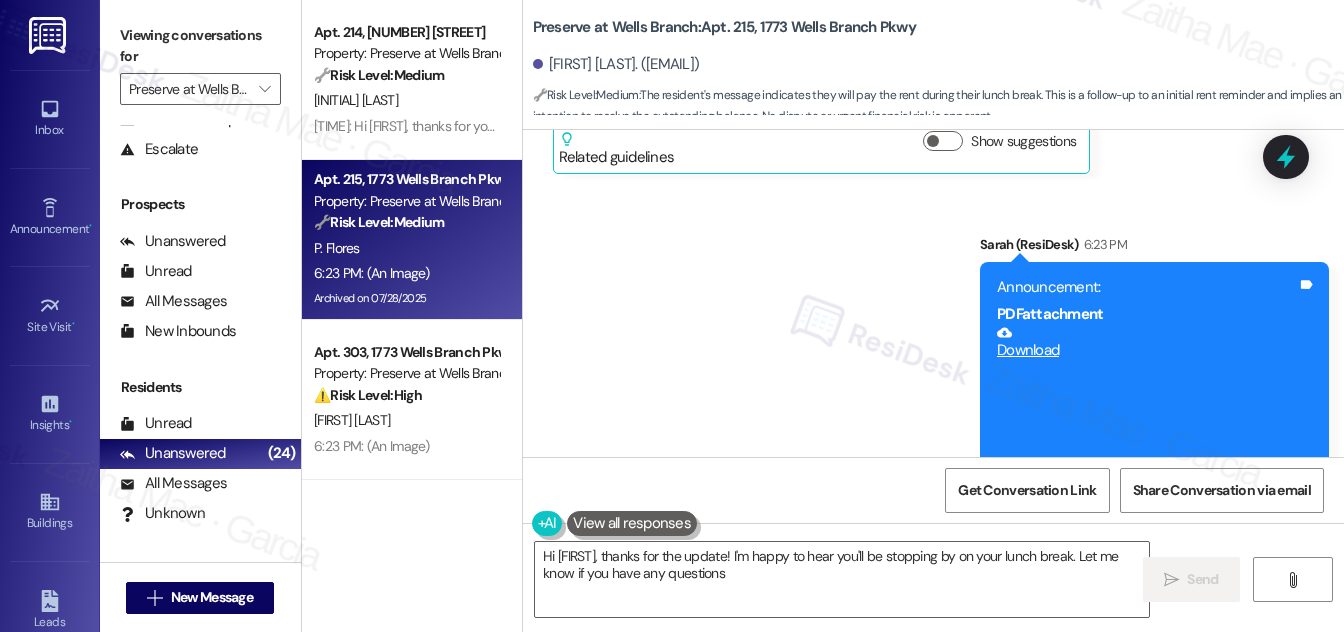 type on "Hi {{first_name}}, thanks for the update! I'm happy to hear you'll be stopping by on your lunch break. Let me know if you have any questions!" 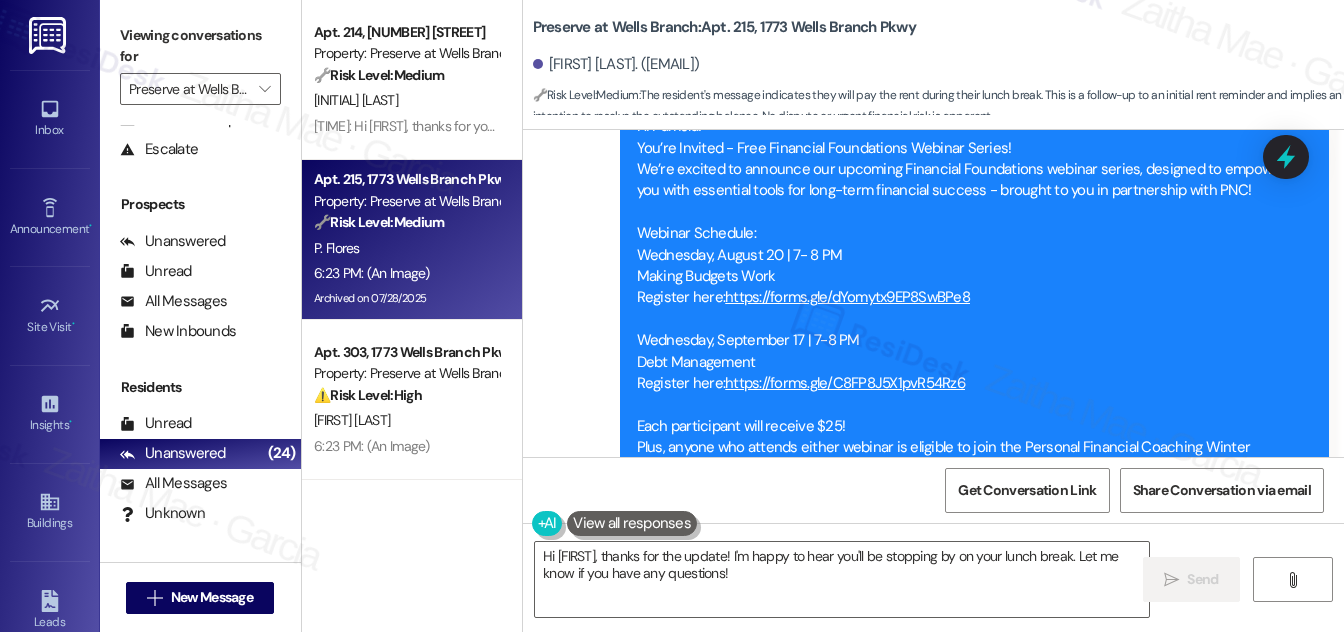 scroll, scrollTop: 8866, scrollLeft: 0, axis: vertical 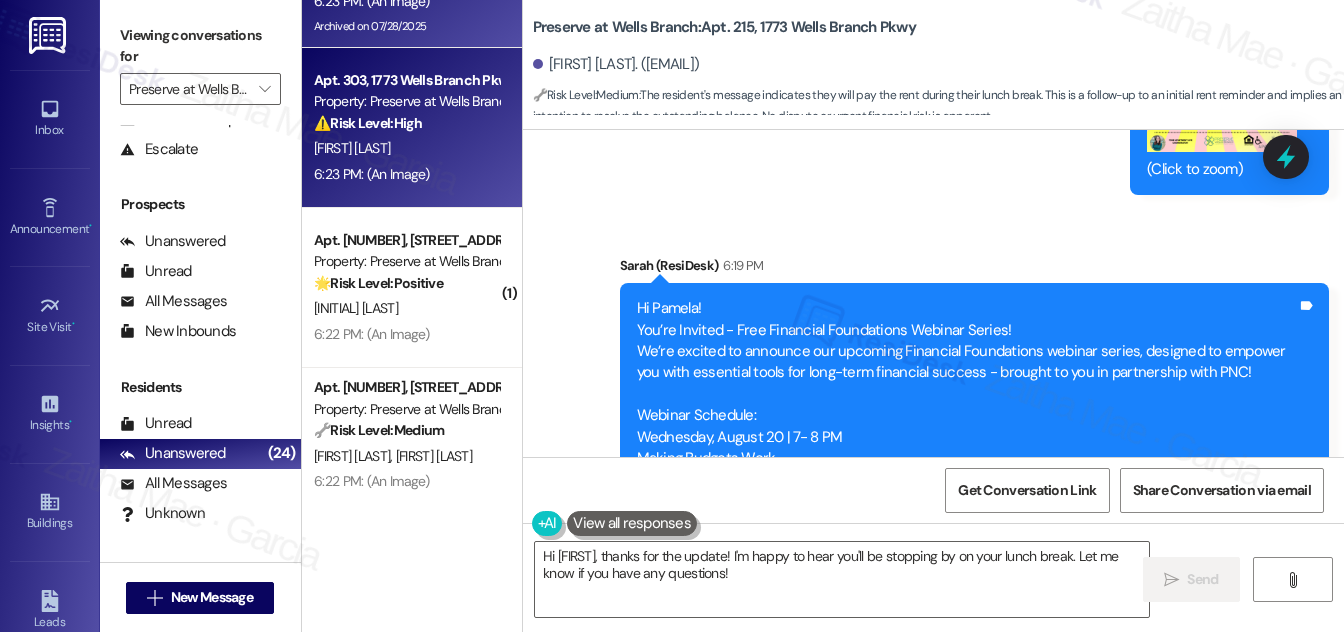 click on "[FIRST] [LAST]" at bounding box center (406, 148) 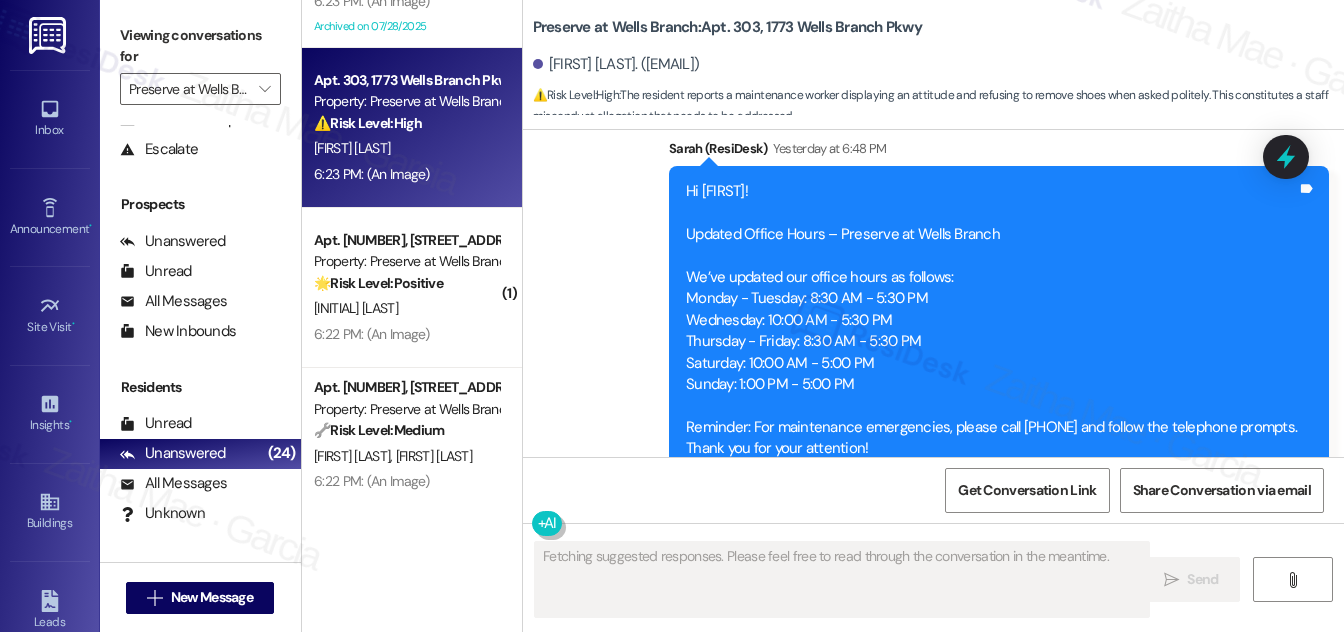scroll, scrollTop: 584, scrollLeft: 0, axis: vertical 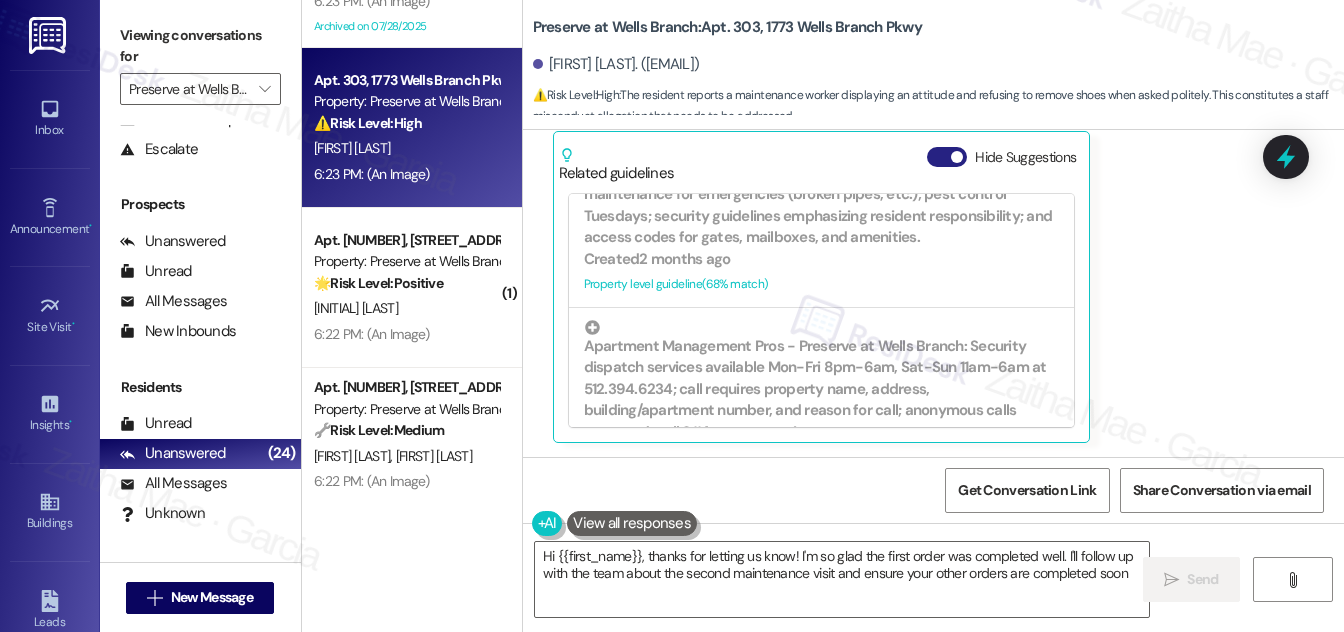 type on "Hi {{first_name}}, thanks for letting us know! I'm so glad the first order was completed well. I'll follow up with the team about the second maintenance visit and ensure your other orders are completed soon." 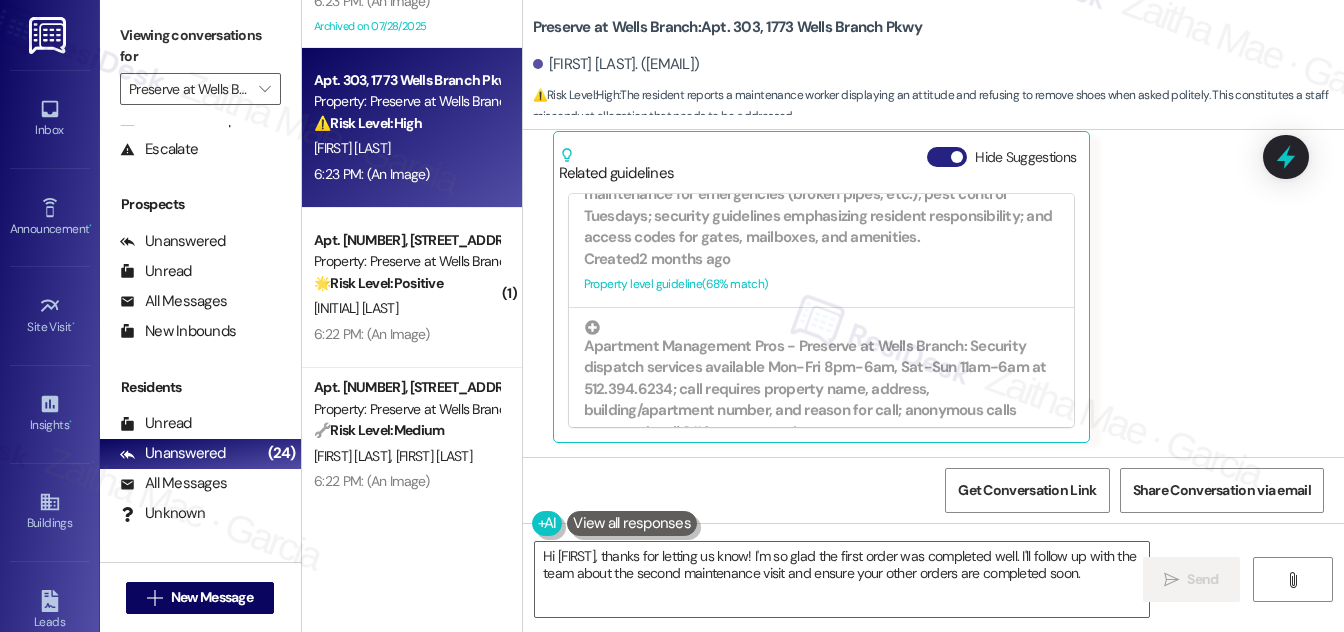 click on "Hide Suggestions" at bounding box center [947, 157] 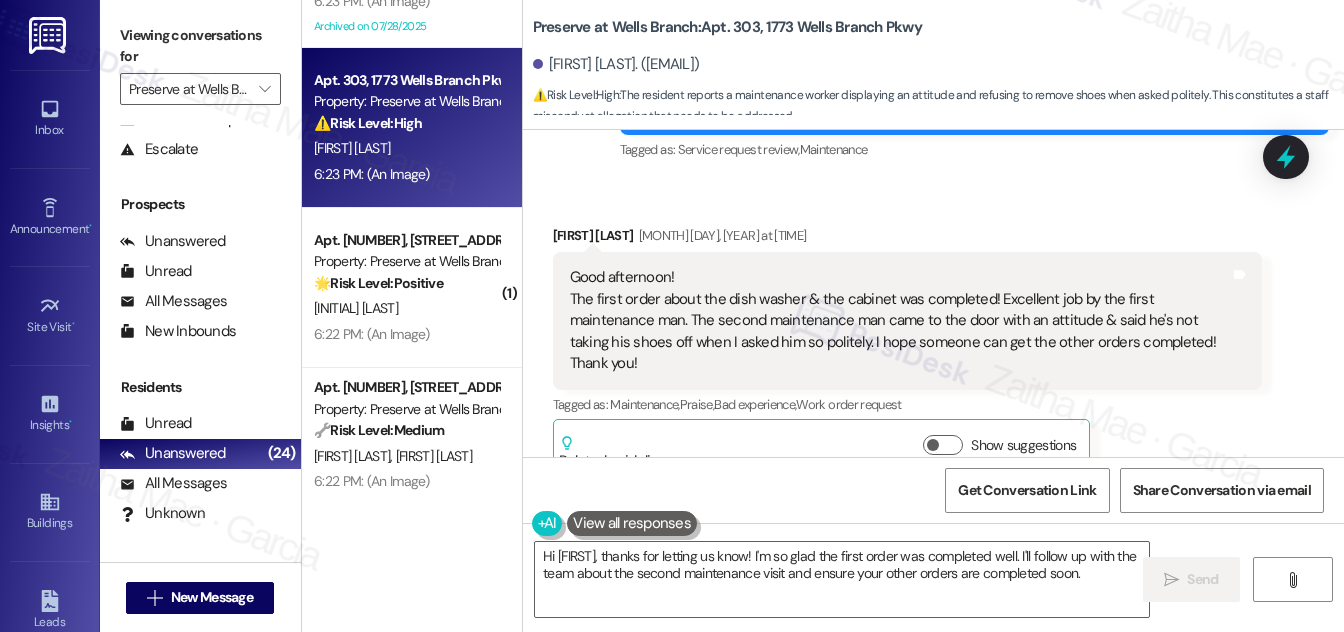 scroll, scrollTop: 478, scrollLeft: 0, axis: vertical 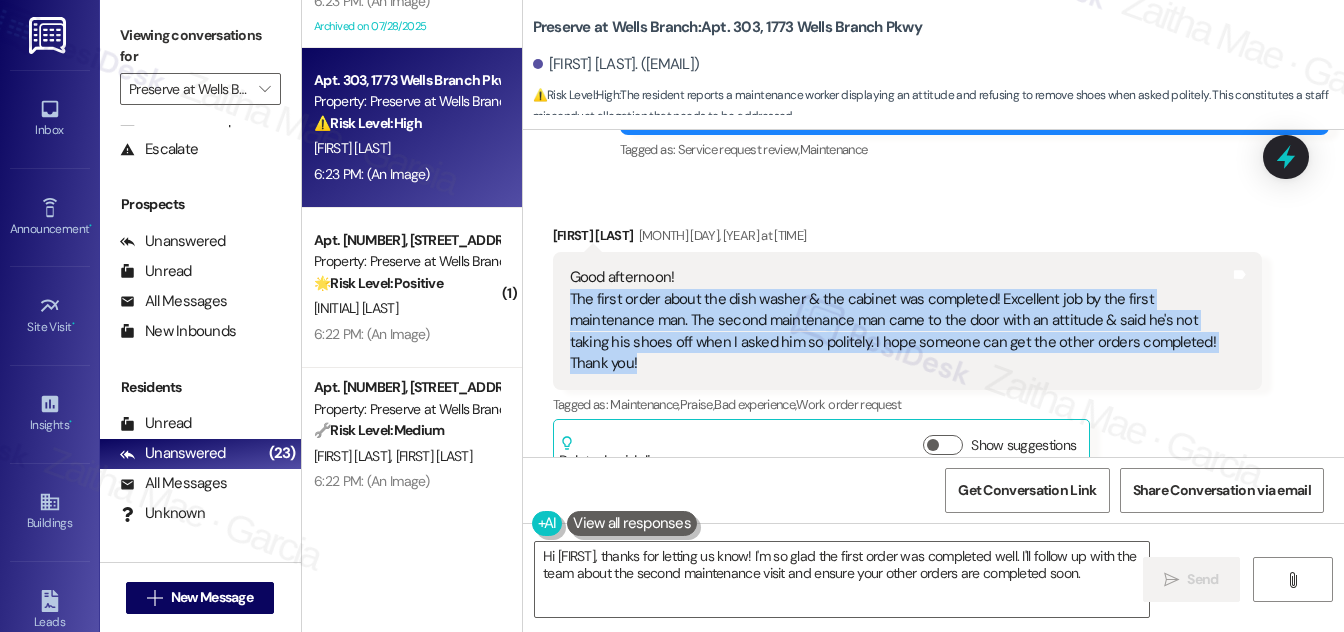 drag, startPoint x: 570, startPoint y: 292, endPoint x: 654, endPoint y: 359, distance: 107.44766 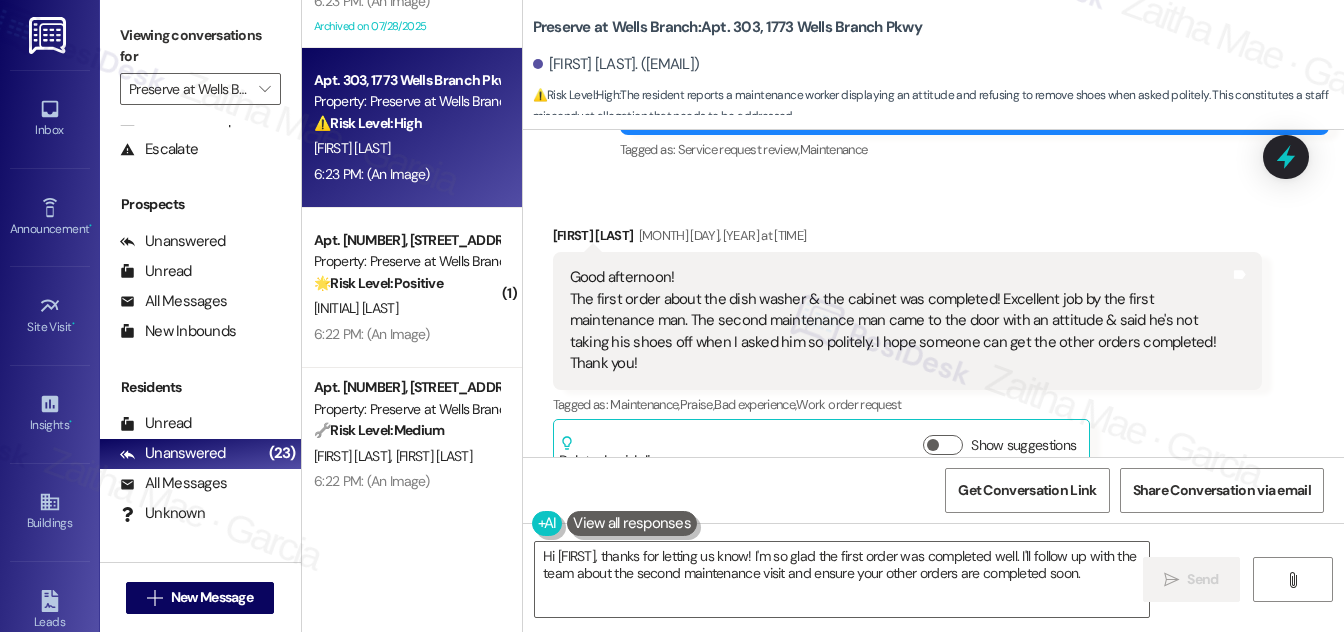 click on "Received via SMS Javon Thomas Aug 05, 2025 at 2:09 PM Good afternoon!
The first order about the dish washer & the cabinet was completed! Excellent job by the first maintenance man. The second maintenance man came to the door with an attitude & said he's not taking his shoes off when I asked him so politely. I hope someone can get the other orders completed! Thank you! Tags and notes Tagged as:   Maintenance ,  Click to highlight conversations about Maintenance Praise ,  Click to highlight conversations about Praise Bad experience ,  Click to highlight conversations about Bad experience Work order request Click to highlight conversations about Work order request  Related guidelines Show suggestions" at bounding box center (933, 337) 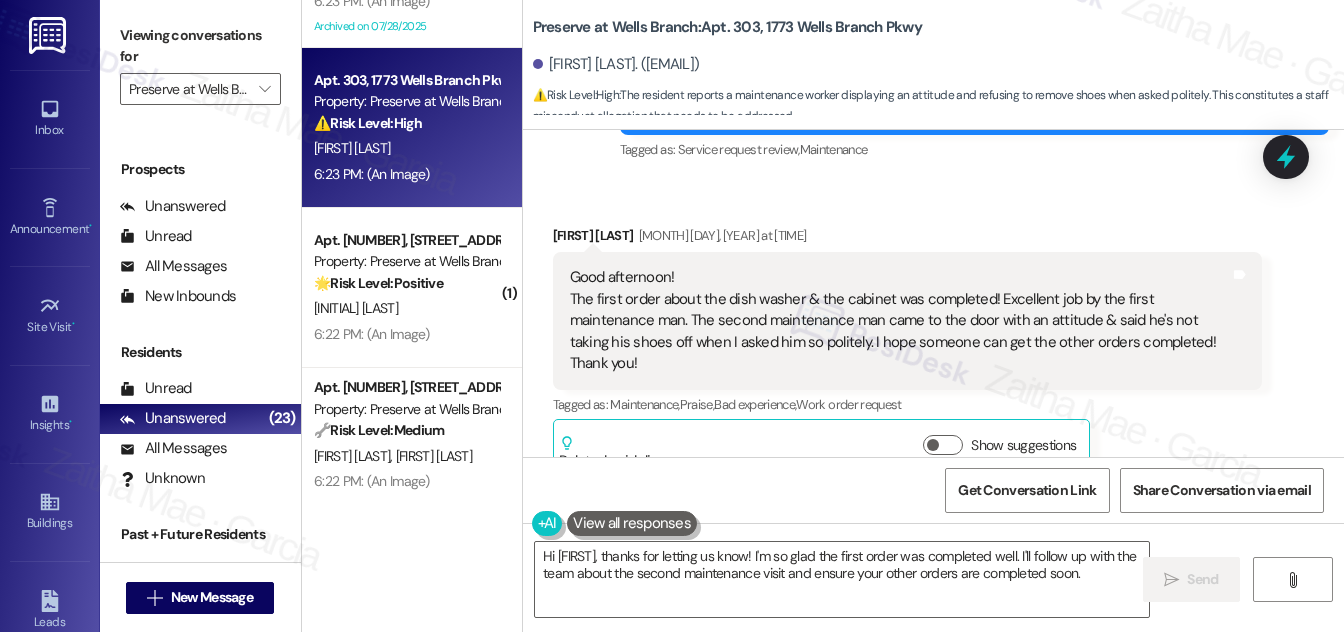 scroll, scrollTop: 264, scrollLeft: 0, axis: vertical 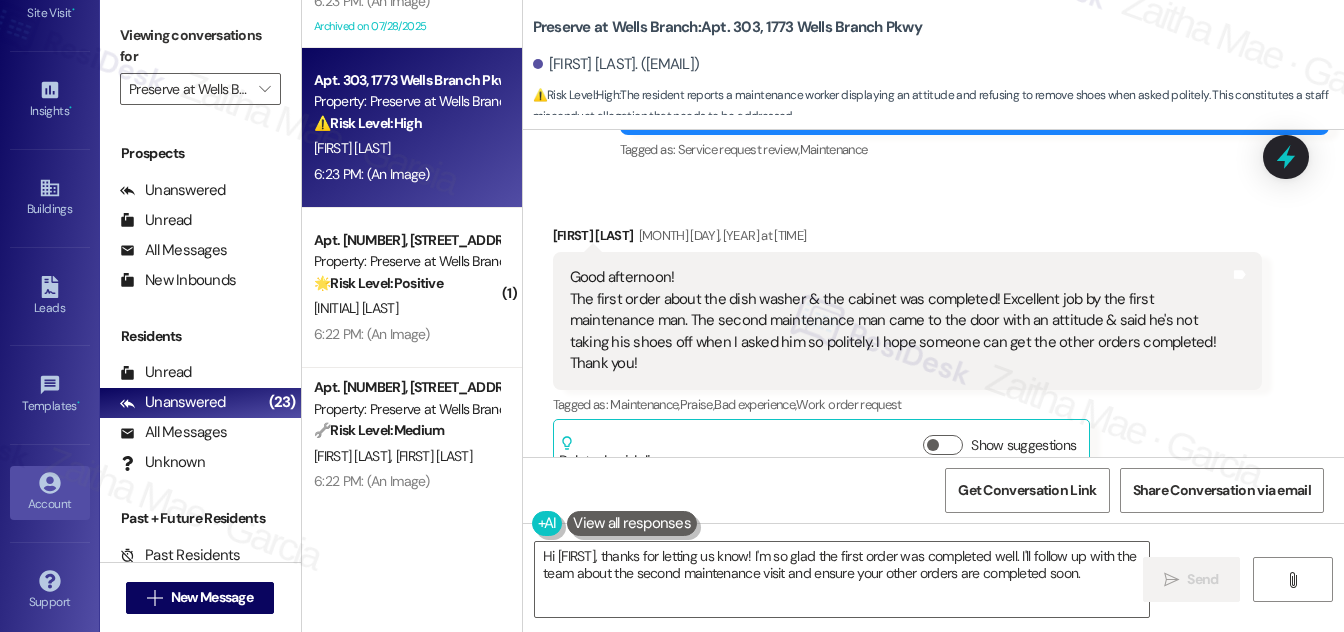 click on "Account" at bounding box center [50, 504] 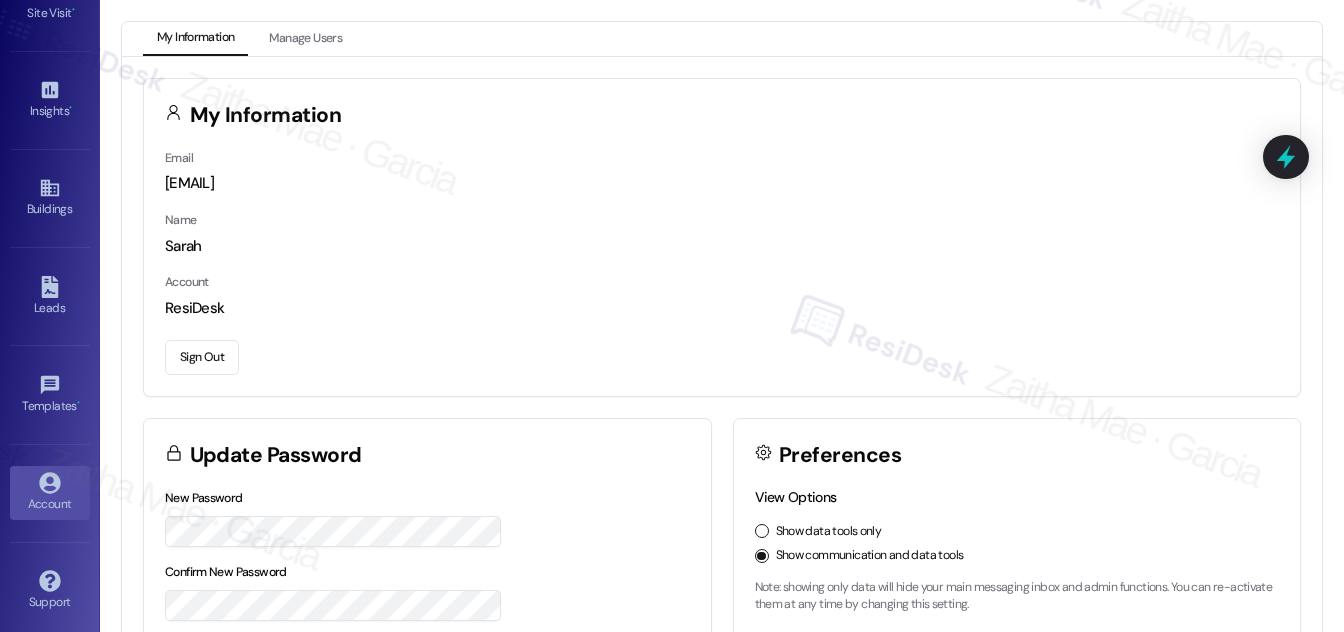 click on "Sign Out" at bounding box center [202, 357] 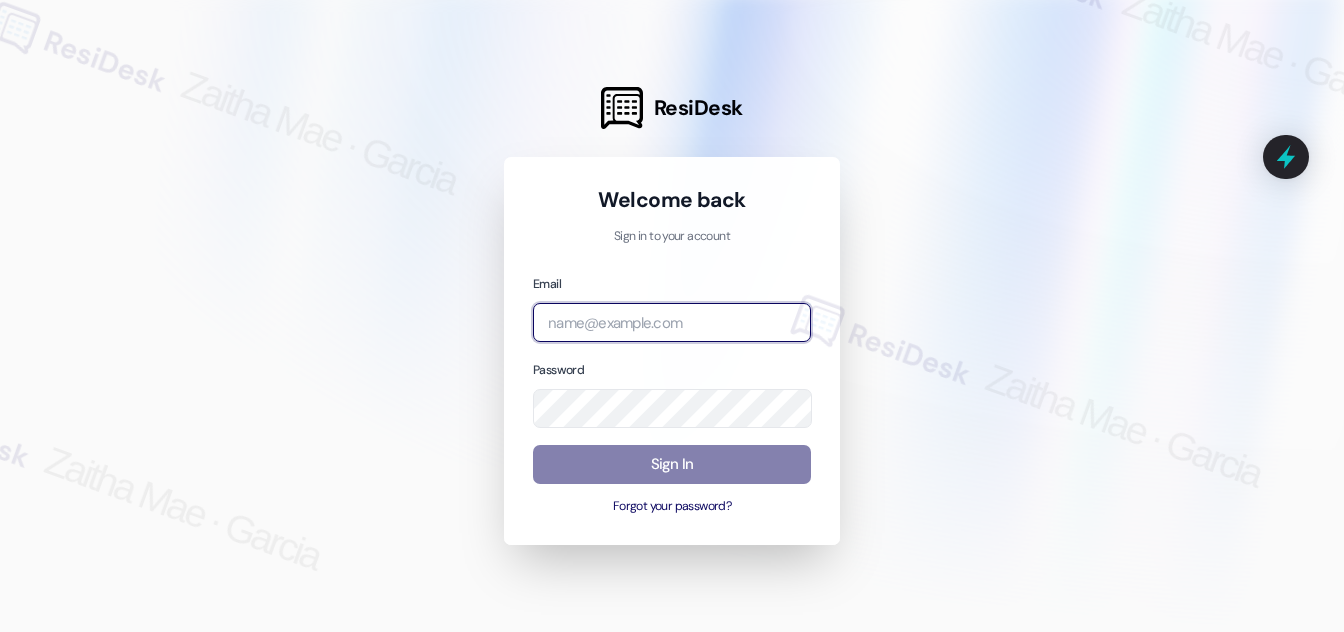 click at bounding box center (672, 322) 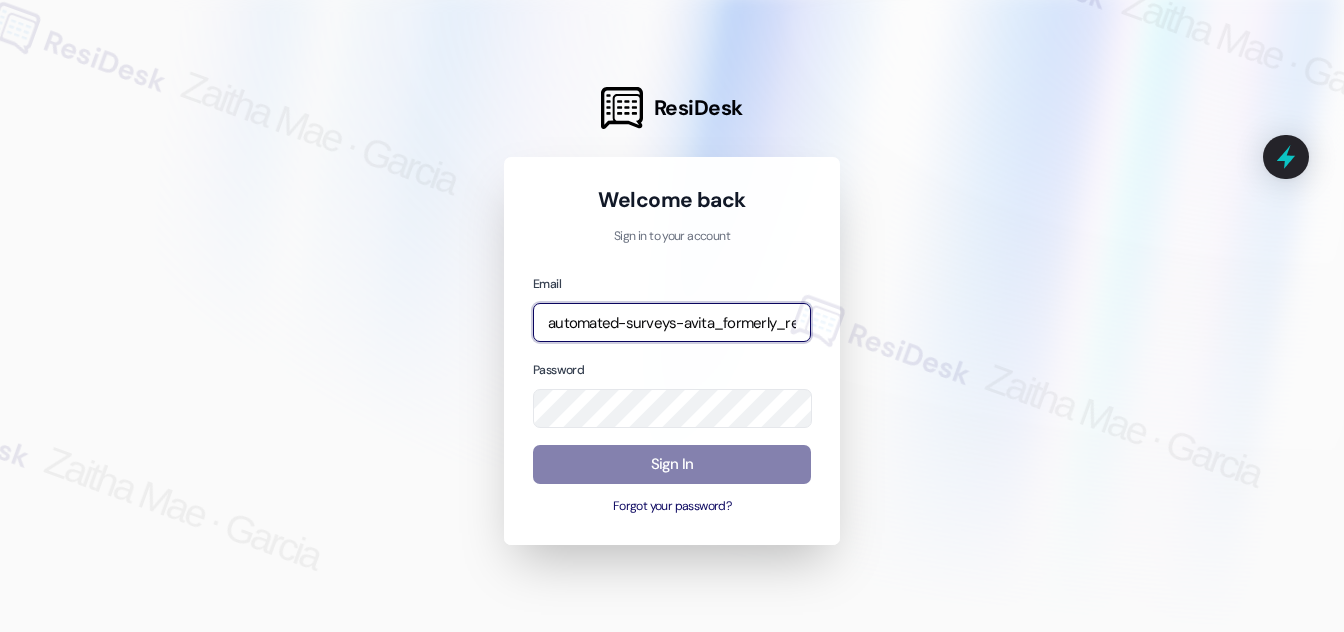 type on "automated-surveys-avita_formerly_regency-zaitha.mae.garcia@avita_formerly_regency.com" 